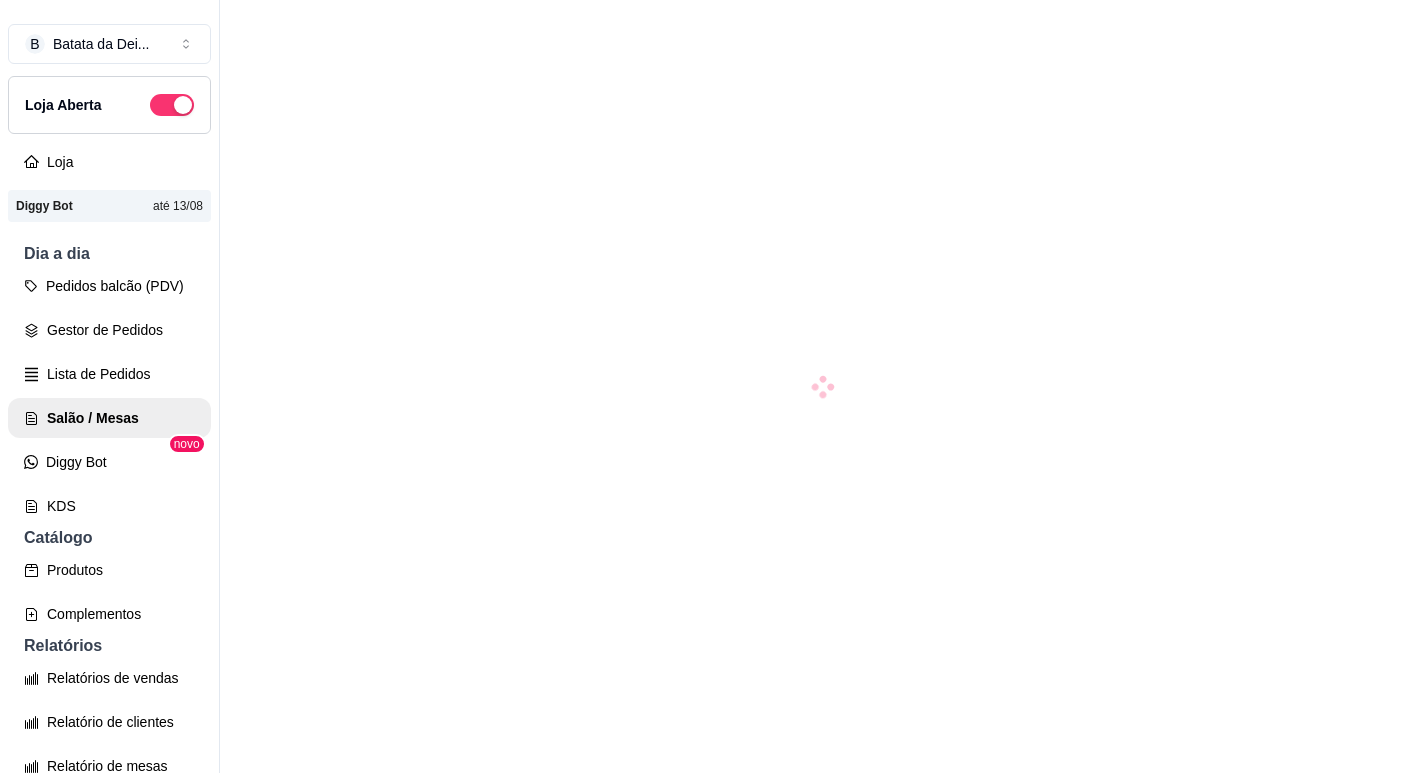 scroll, scrollTop: 0, scrollLeft: 0, axis: both 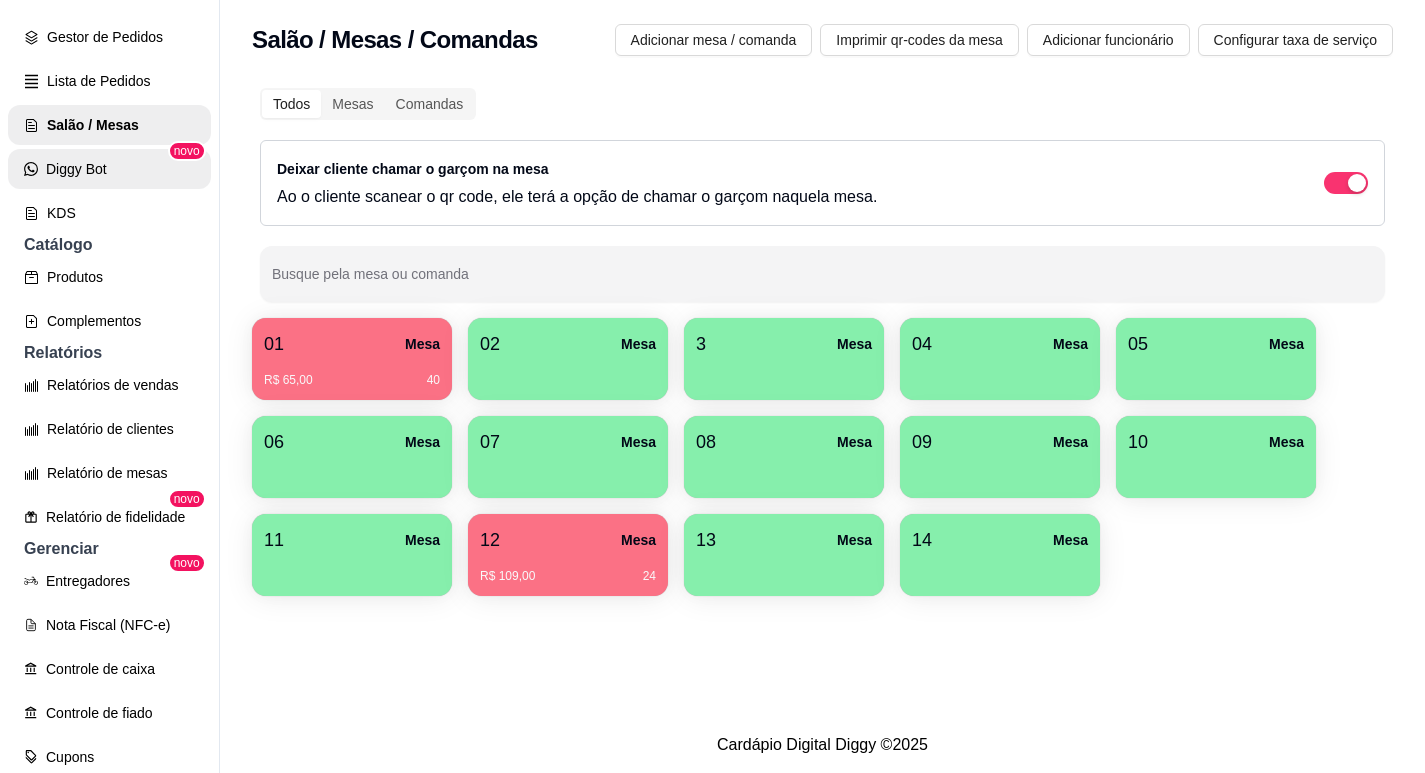 click on "Diggy Bot" at bounding box center [109, 169] 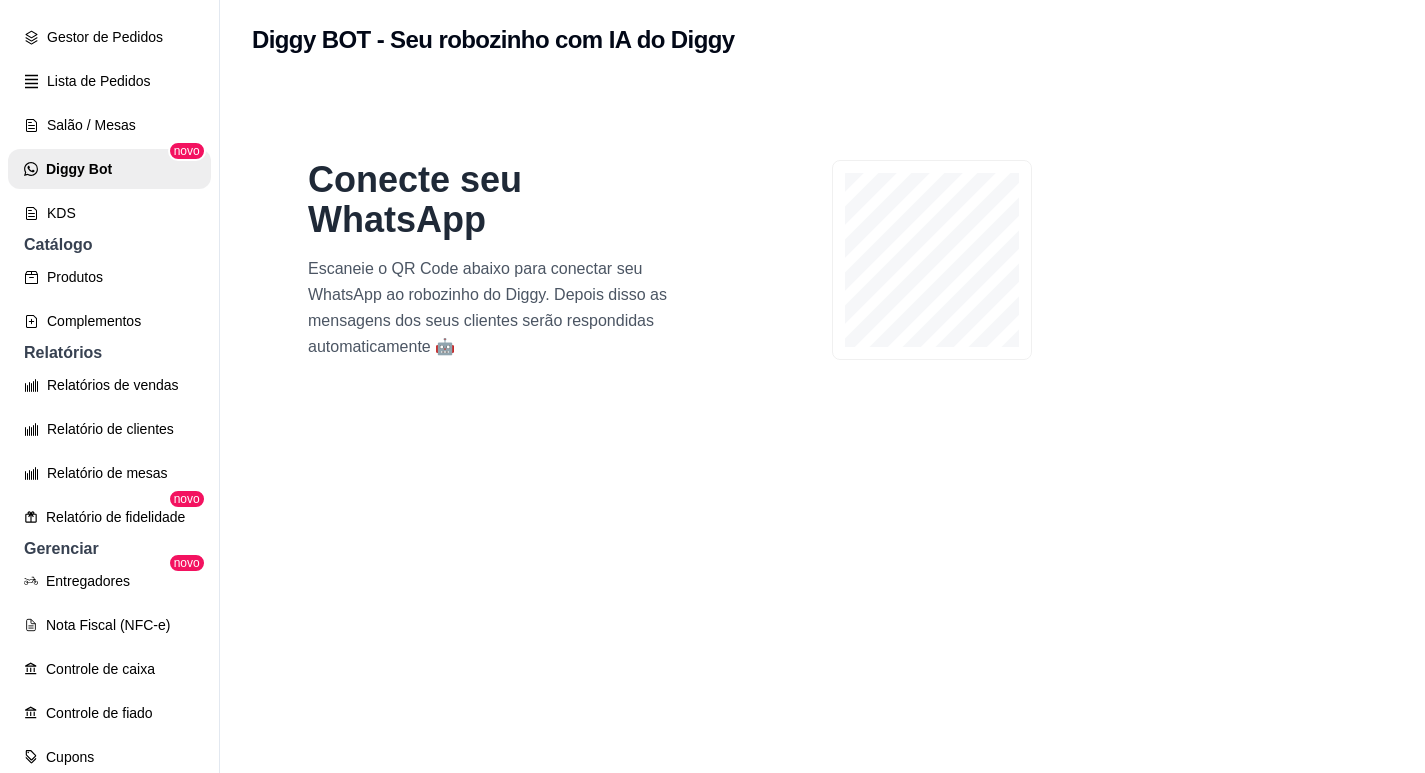 click on "Escaneie o QR Code abaixo para conectar seu WhatsApp ao robozinho do Diggy. Depois disso as mensagens dos seus clientes serão respondidas automaticamente 🤖" at bounding box center (500, 308) 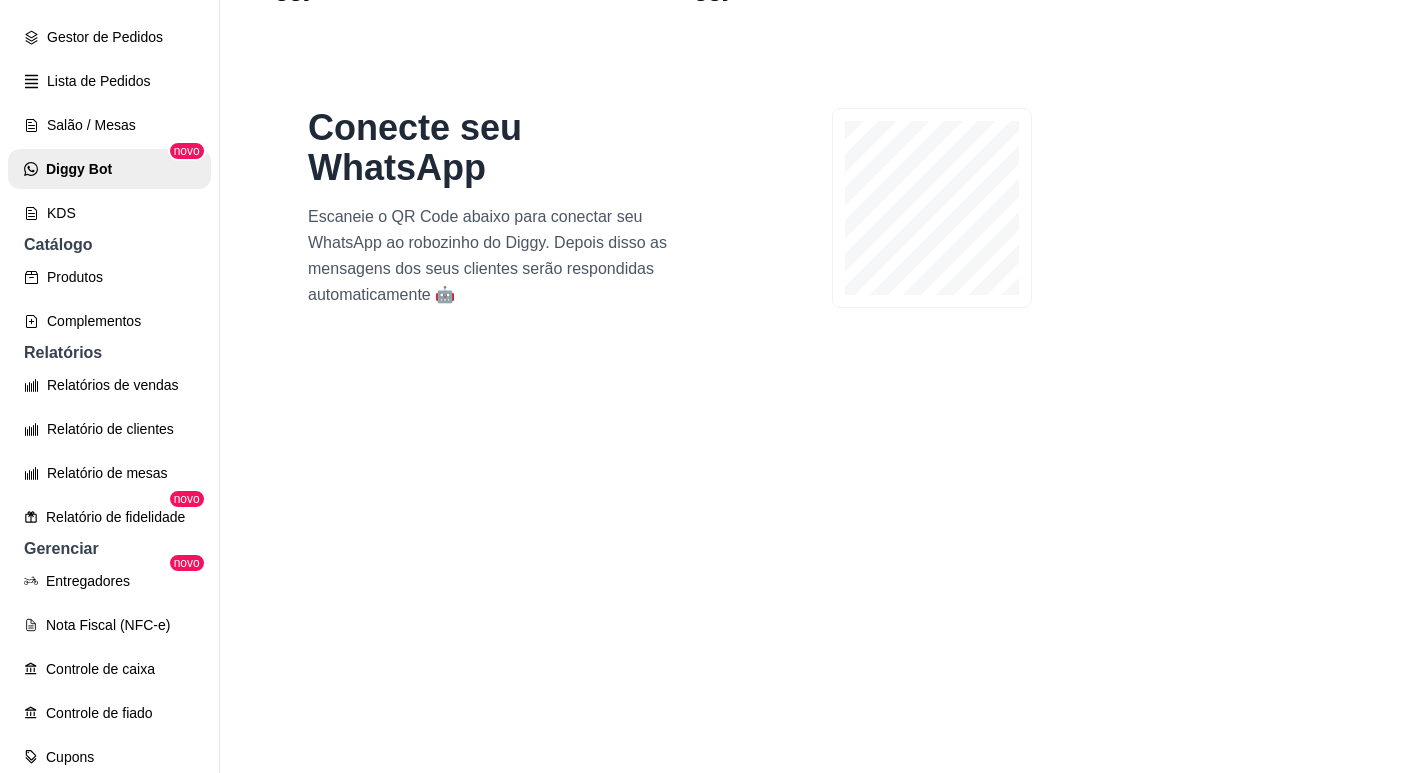 scroll, scrollTop: 175, scrollLeft: 0, axis: vertical 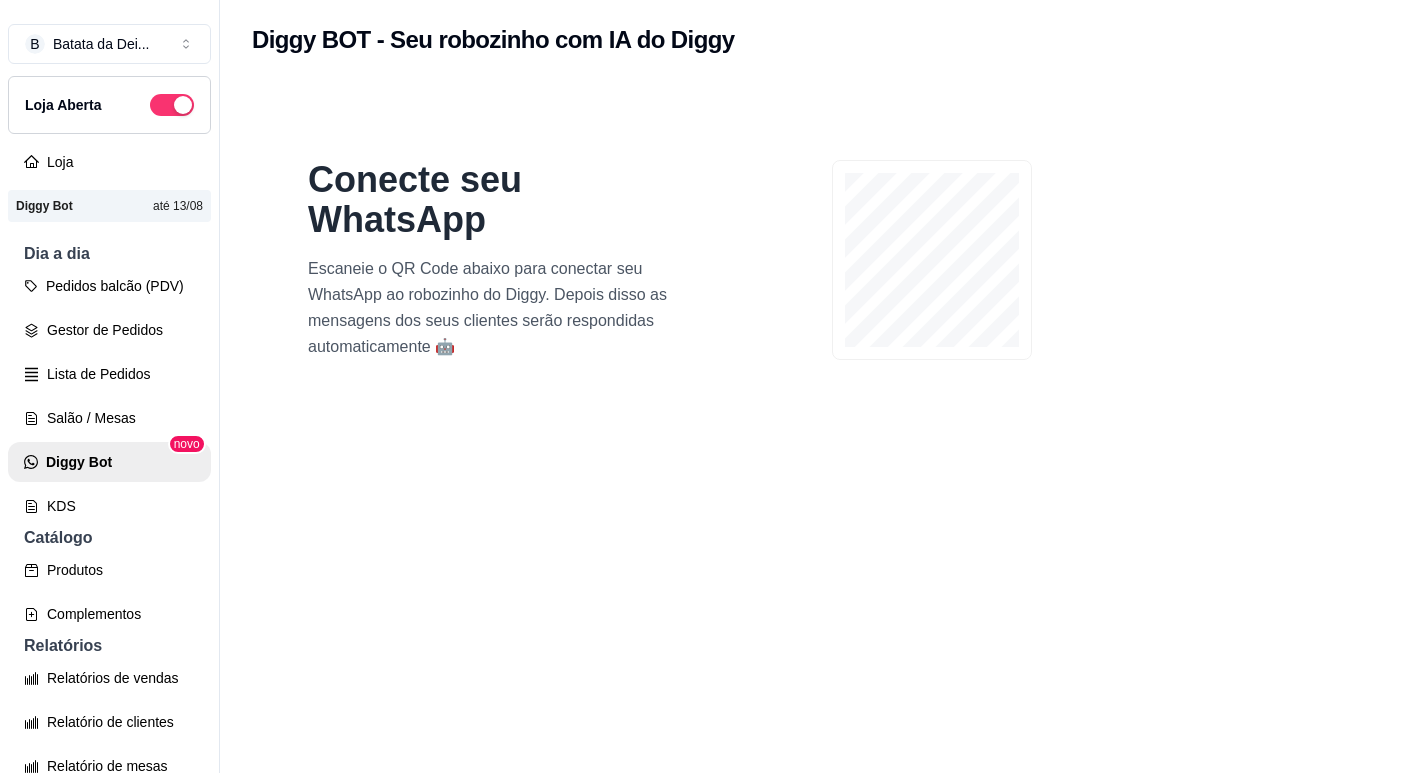 click on "Conecte seu WhatsApp Escaneie o QR Code abaixo para conectar seu WhatsApp ao robozinho do Diggy. Depois disso as mensagens dos seus clientes serão respondidas automaticamente 🤖" at bounding box center (822, 466) 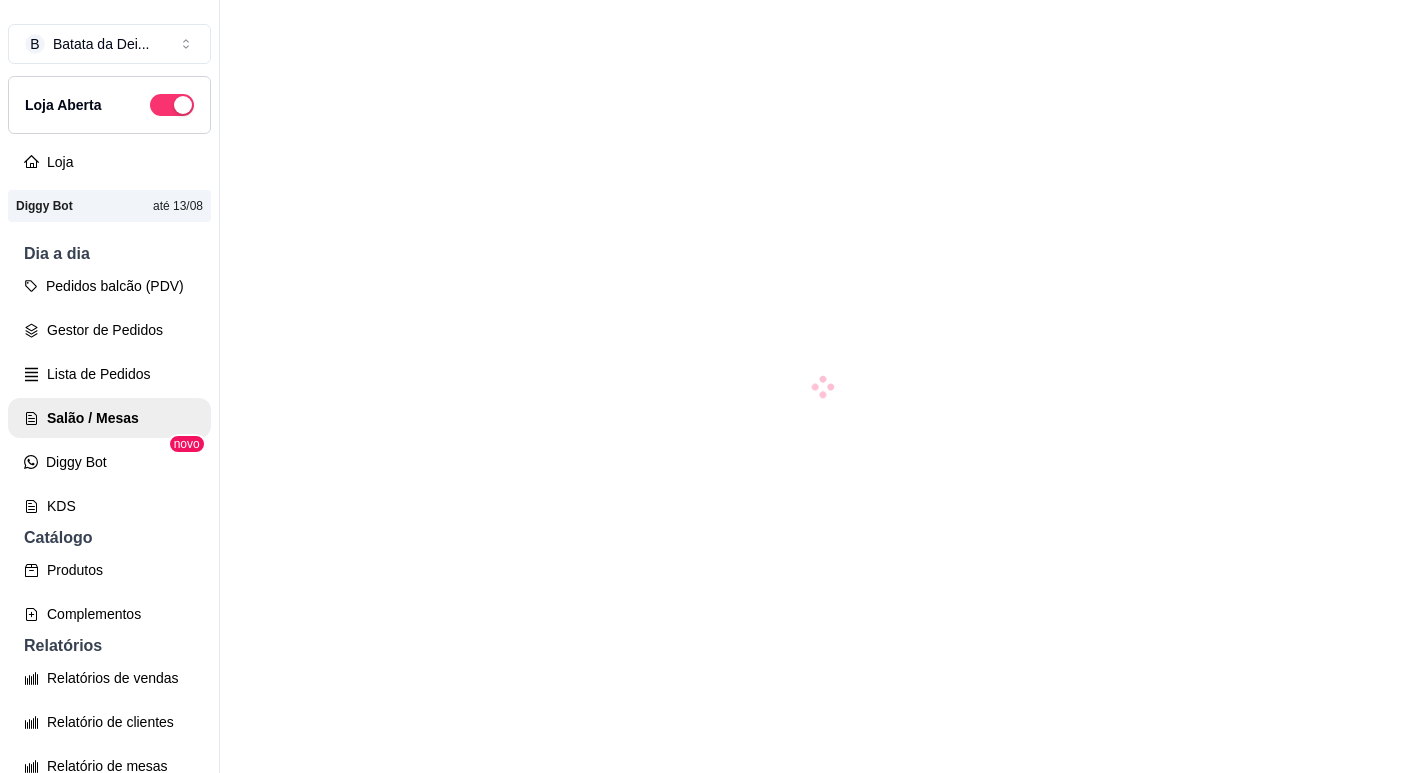 scroll, scrollTop: 0, scrollLeft: 0, axis: both 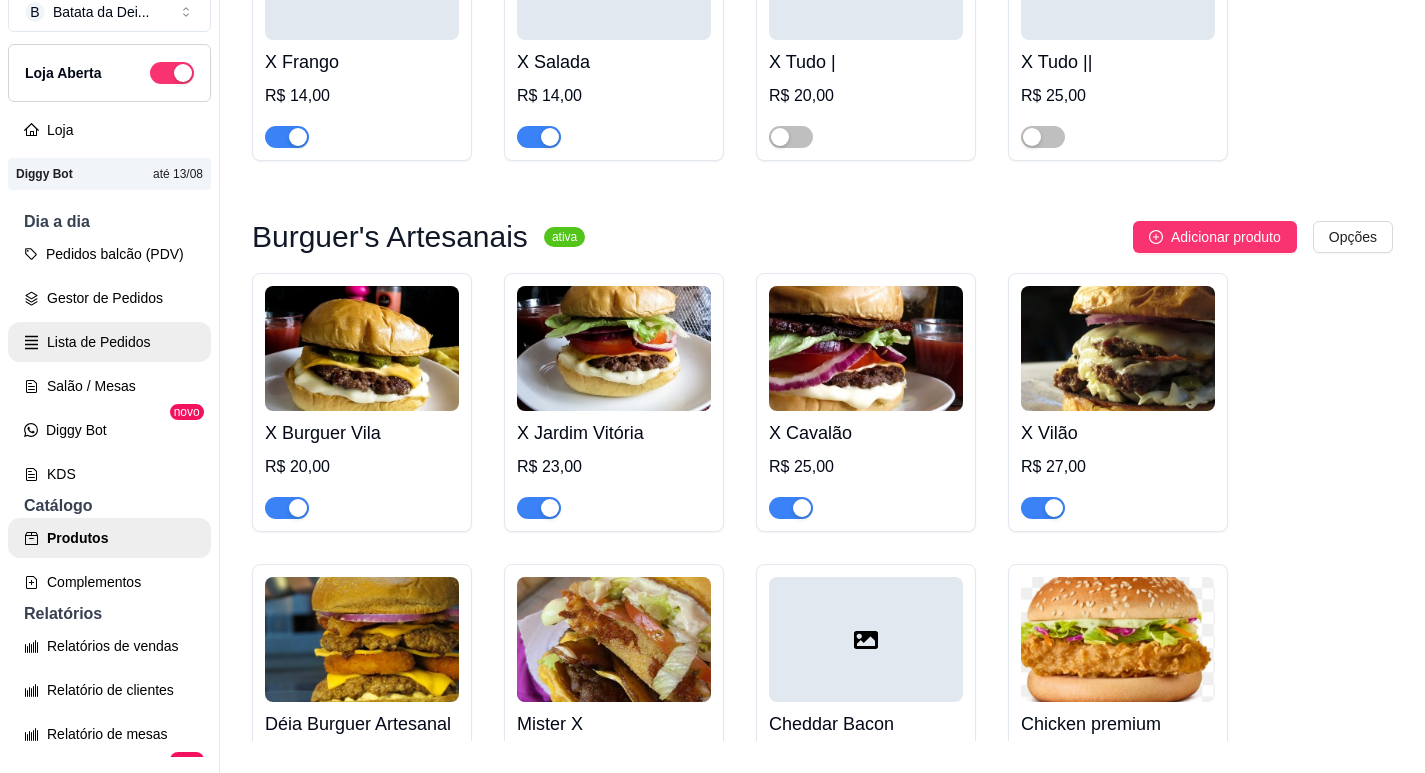 click on "Lista de Pedidos" at bounding box center (109, 342) 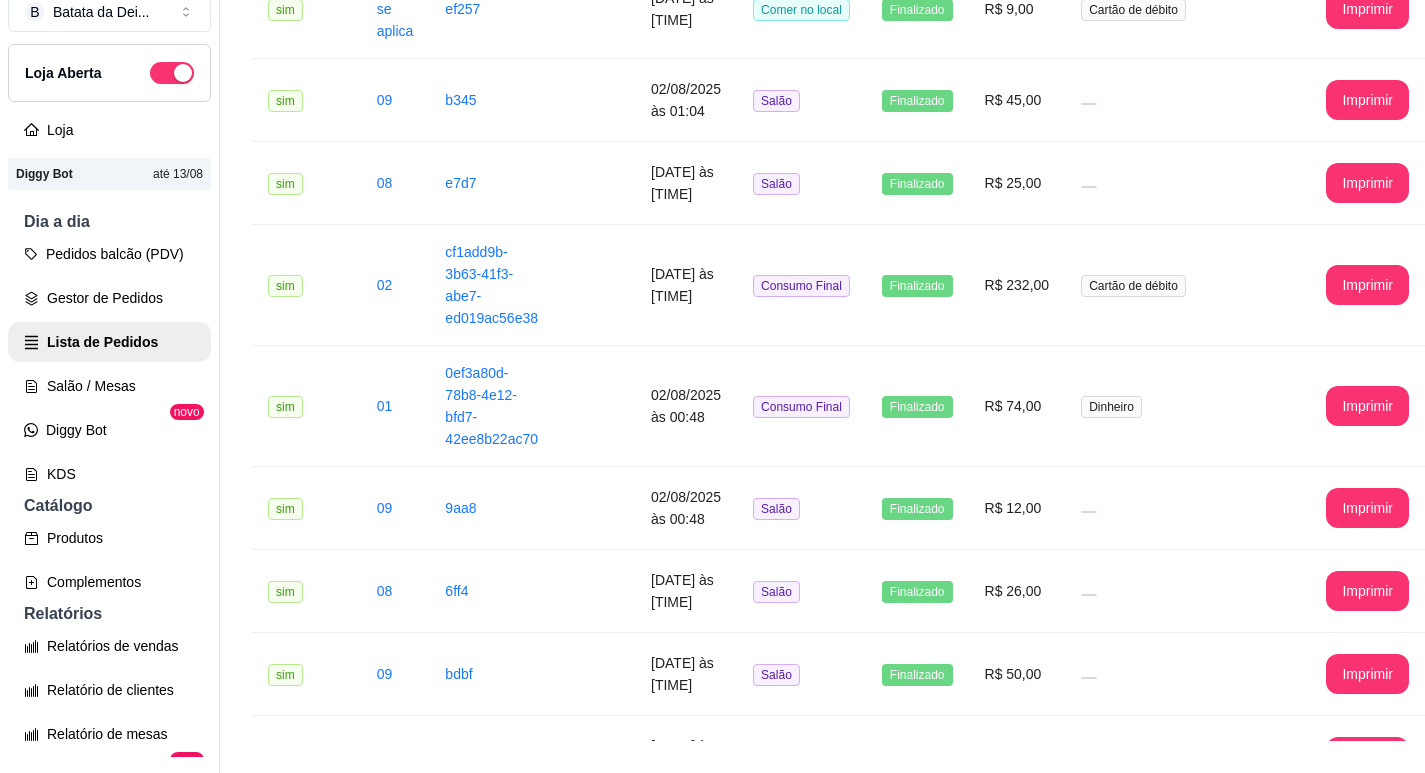 scroll, scrollTop: 0, scrollLeft: 0, axis: both 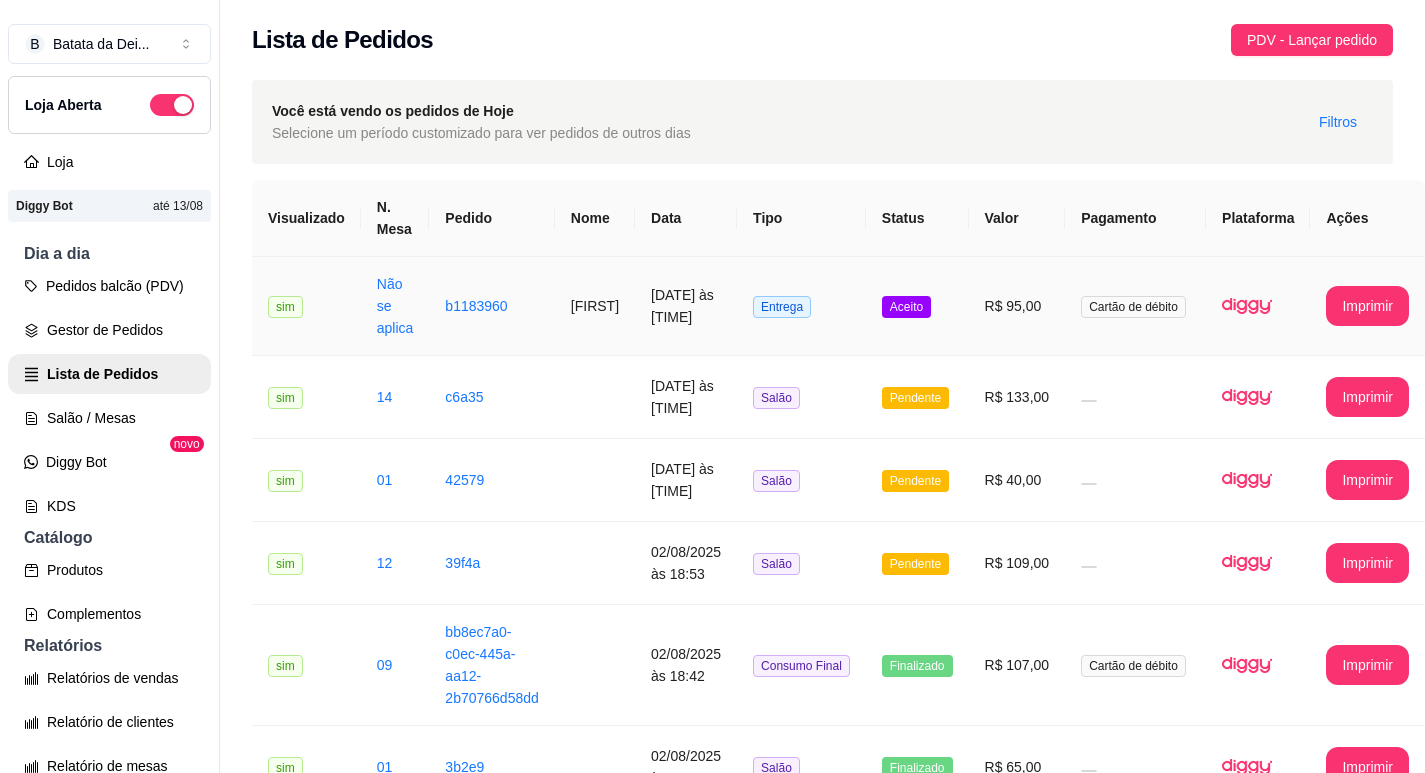 click on "[DATE] às [TIME]" at bounding box center (686, 306) 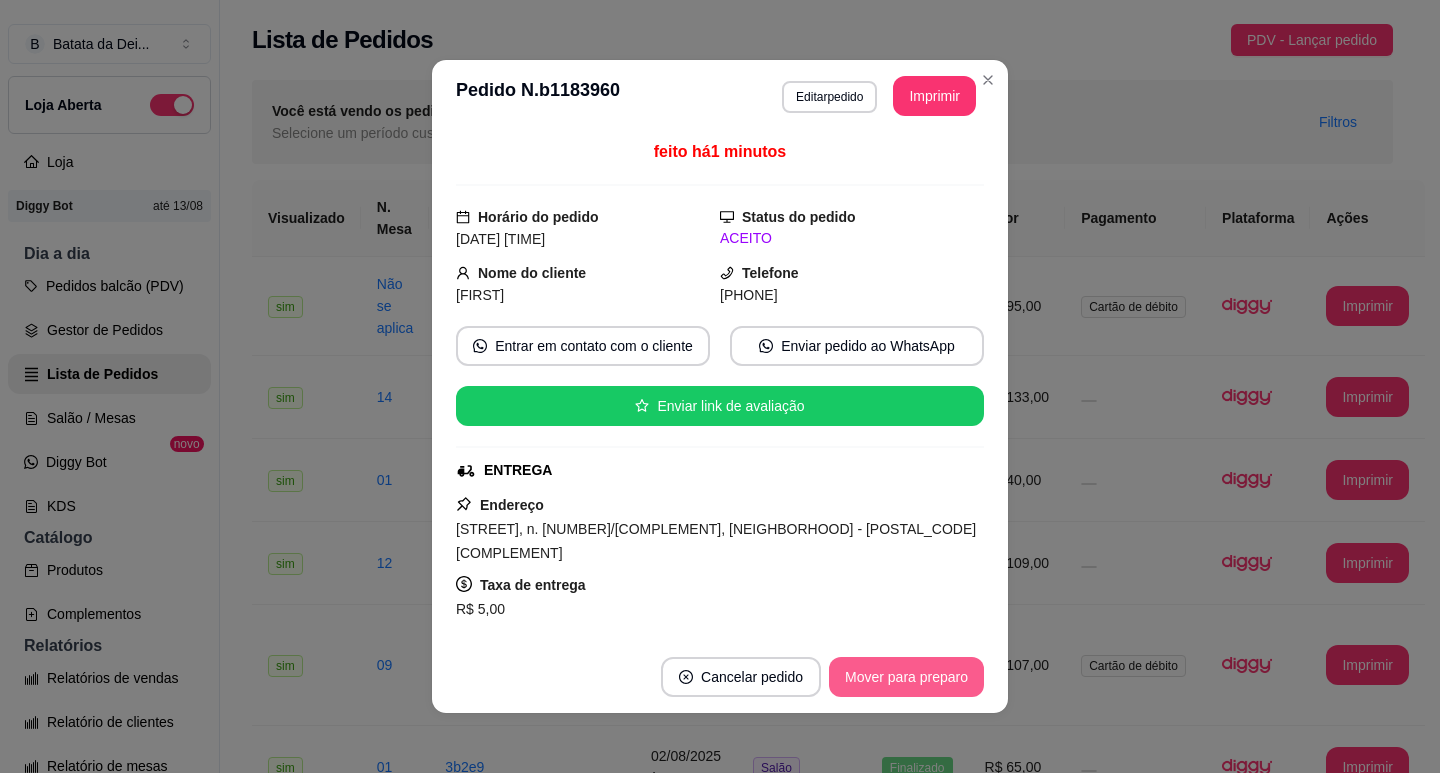 click on "Mover para preparo" at bounding box center (906, 677) 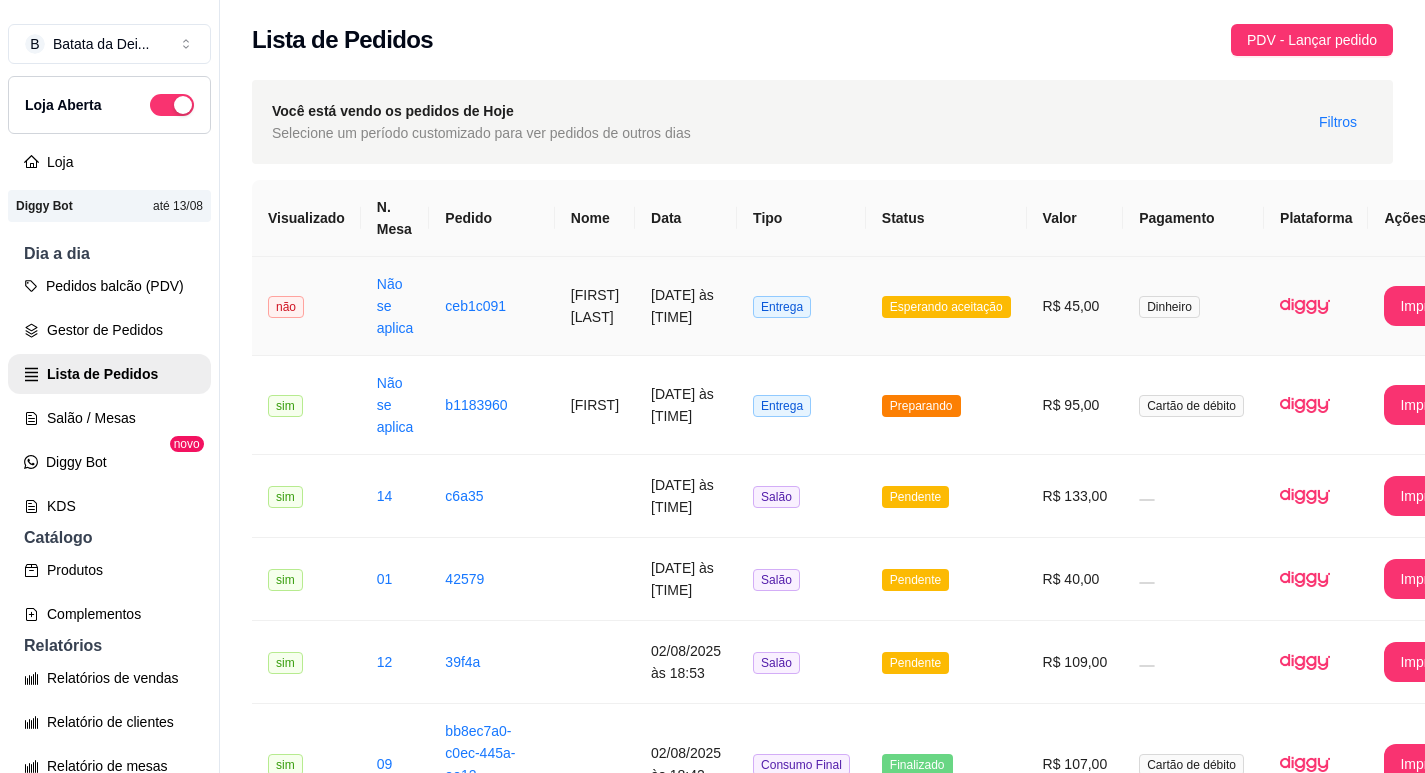 click on "ceb1c091" at bounding box center (491, 306) 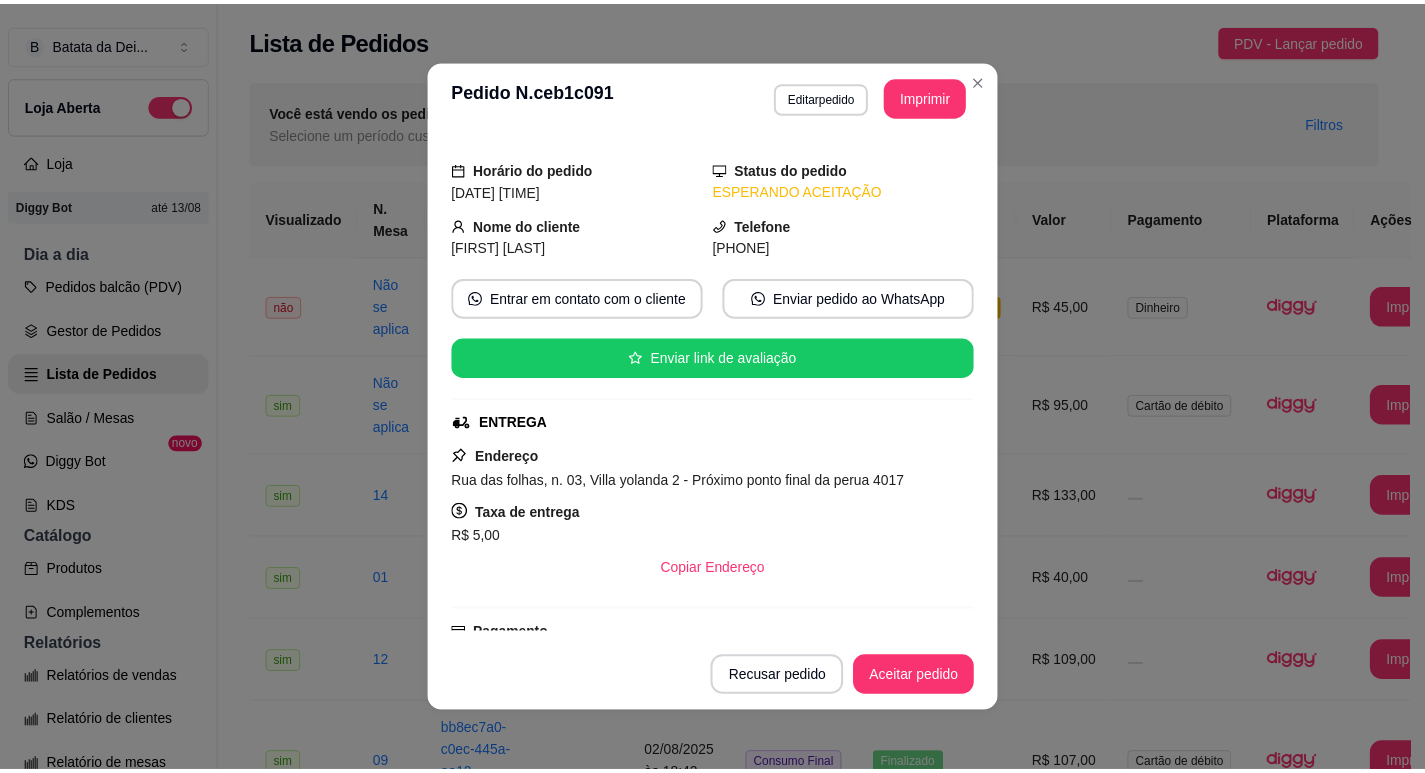 scroll, scrollTop: 0, scrollLeft: 0, axis: both 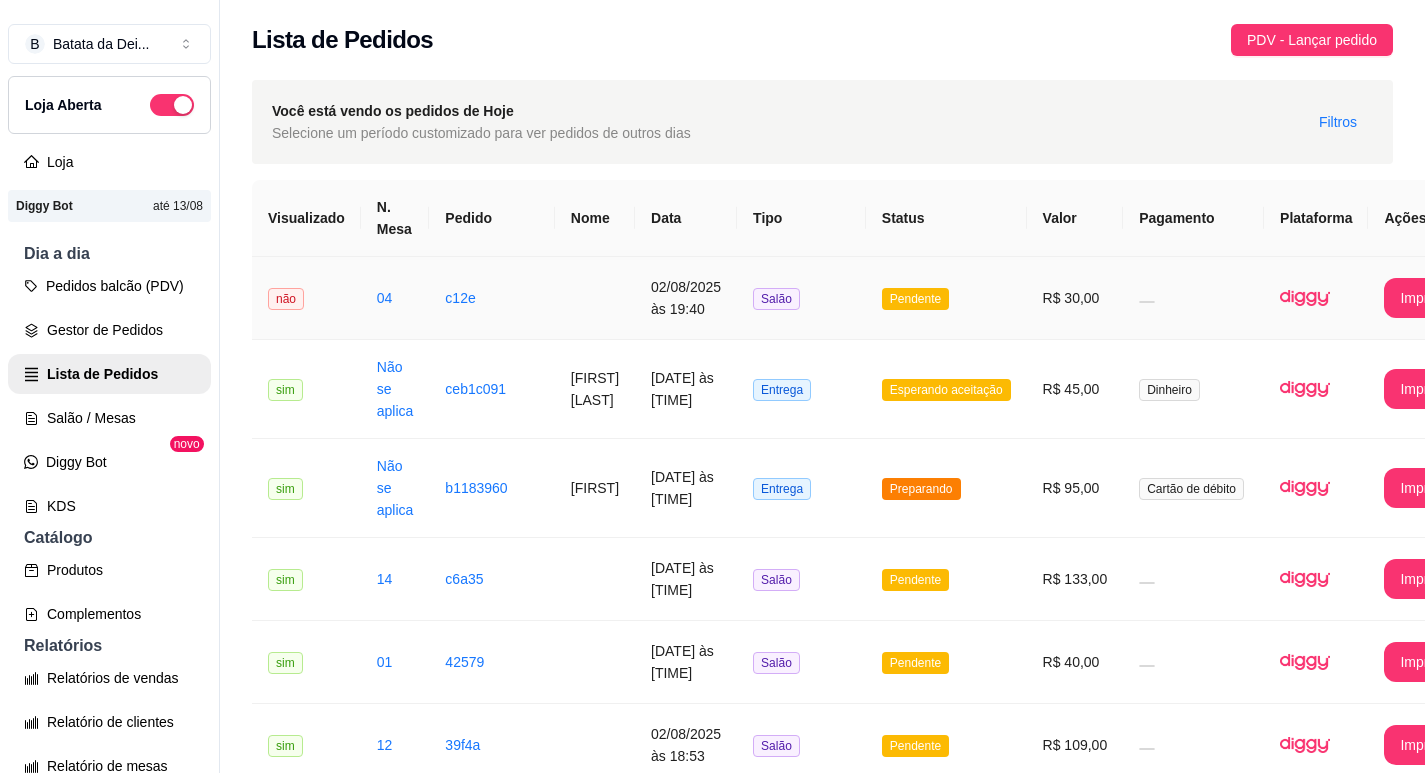 click at bounding box center [595, 298] 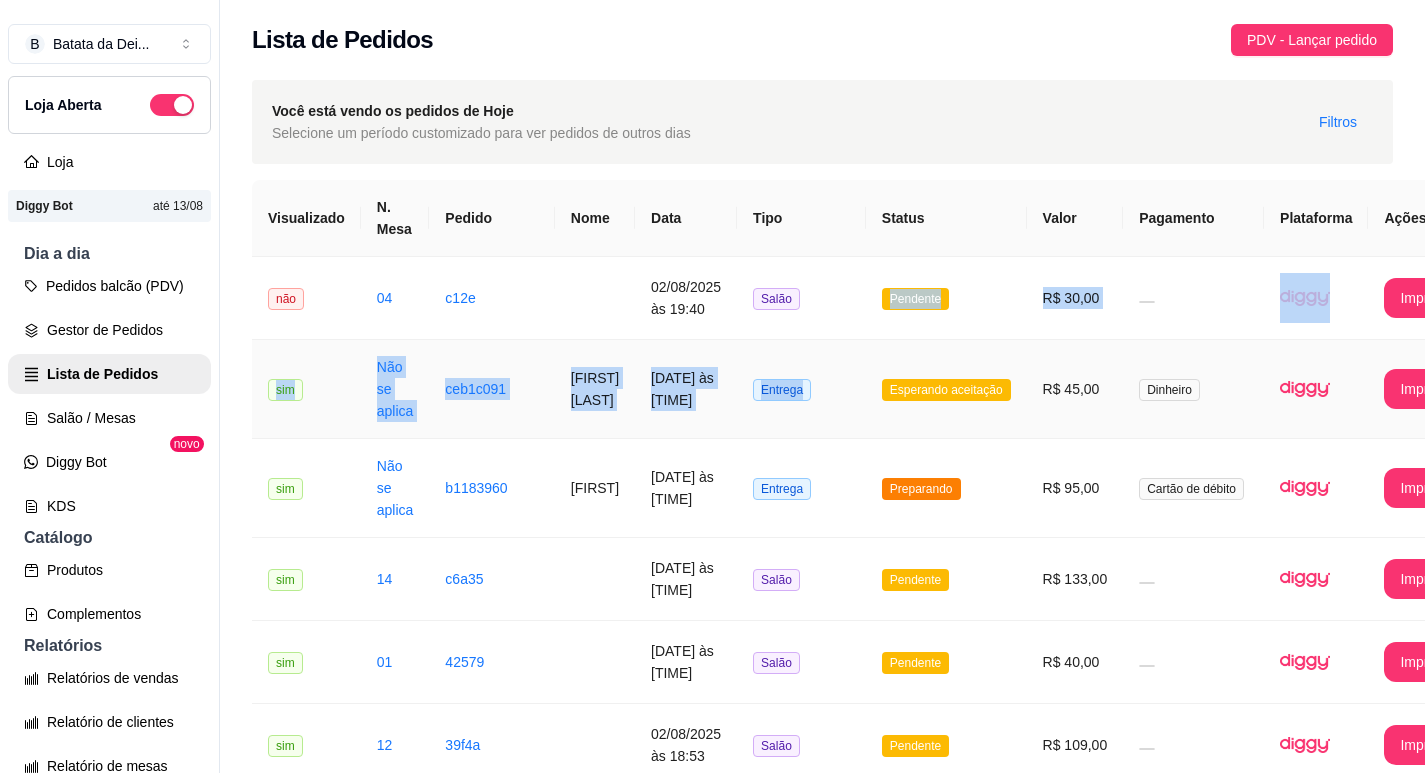 click on "**********" at bounding box center [867, 1251] 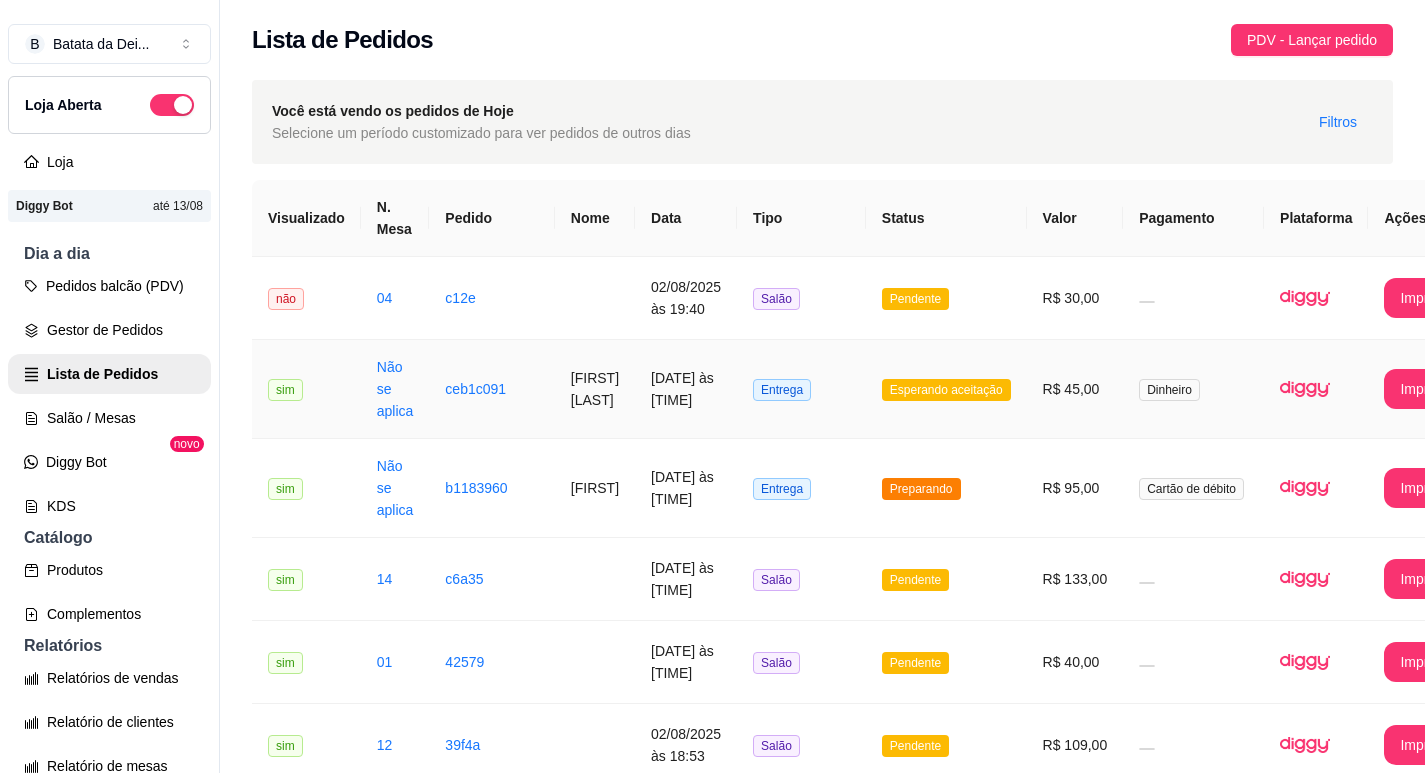 click on "Esperando aceitação" at bounding box center (946, 390) 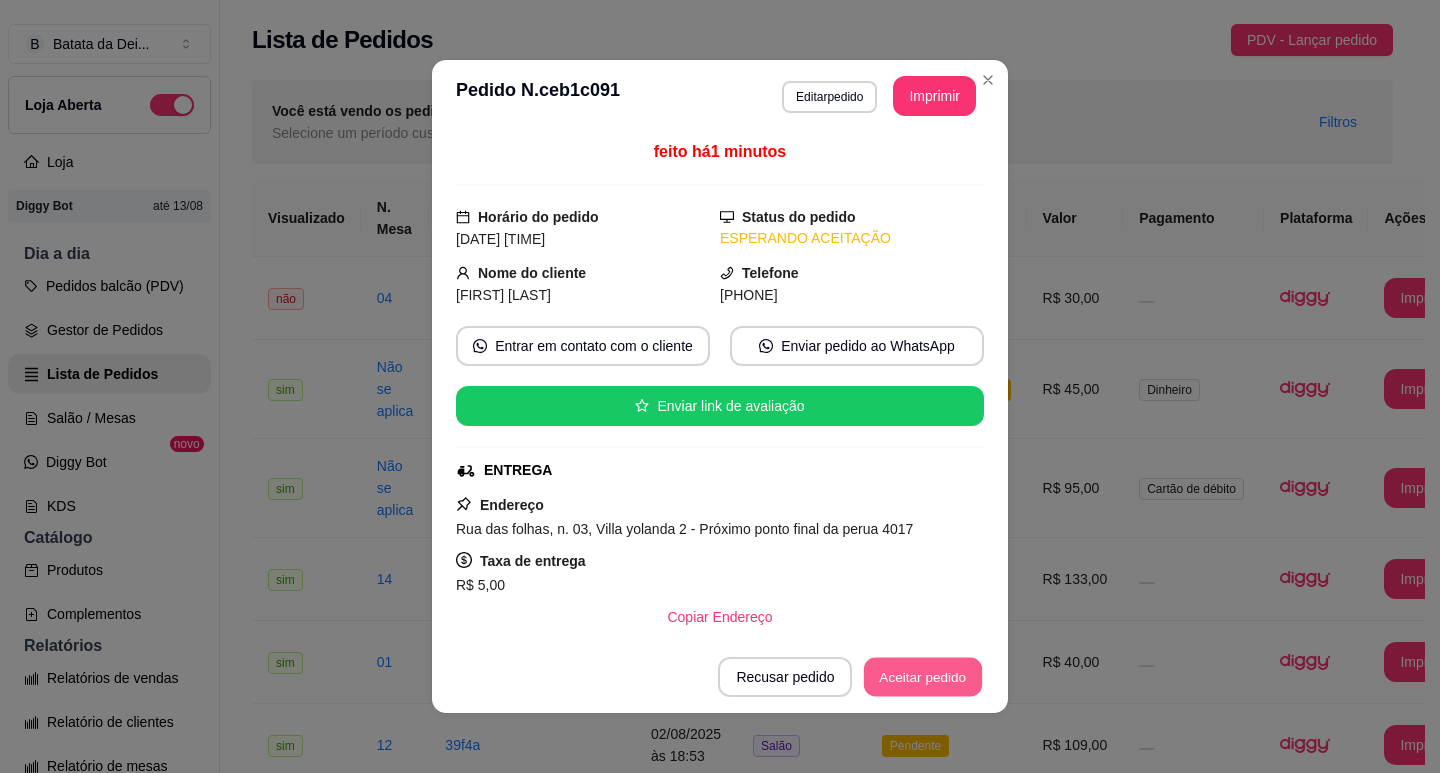 click on "Aceitar pedido" at bounding box center [923, 677] 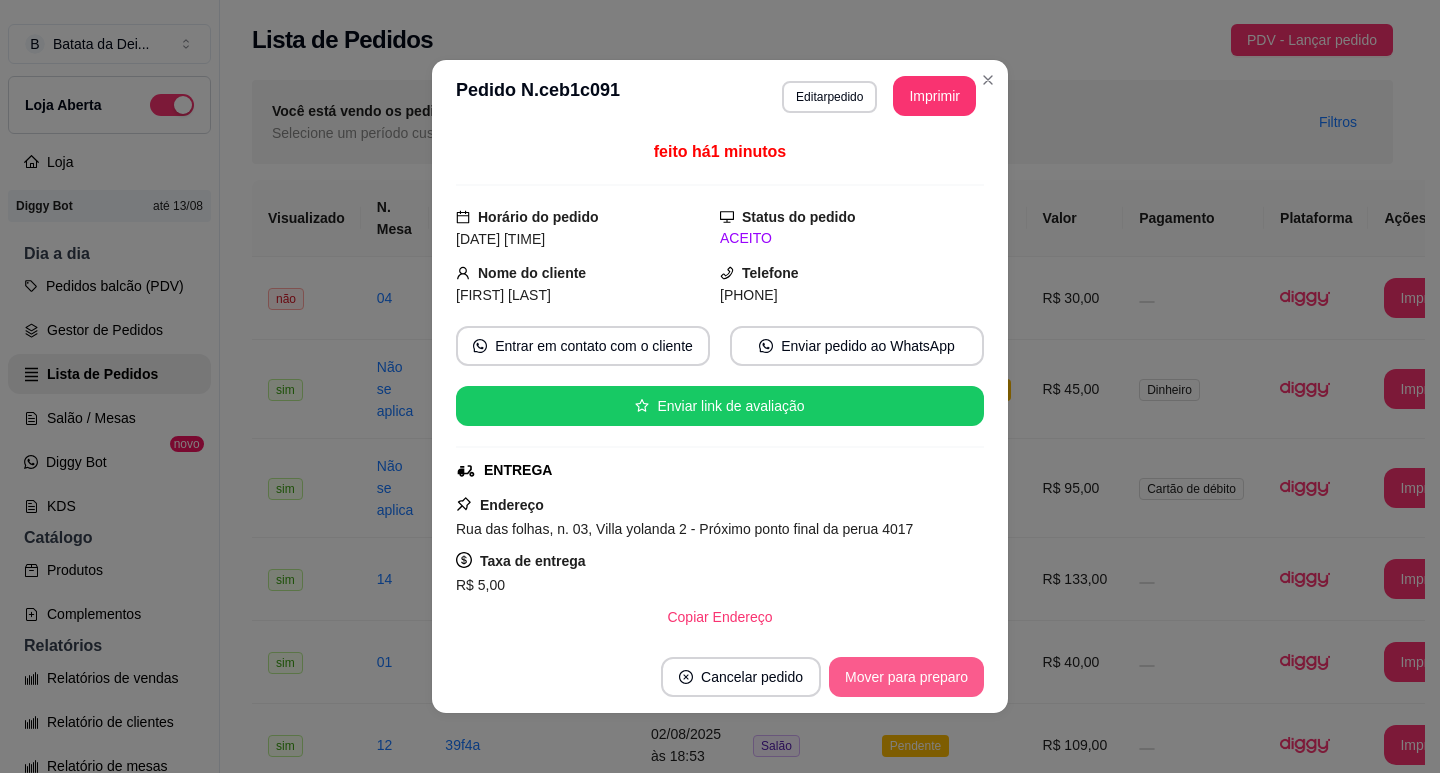 click on "Mover para preparo" at bounding box center [906, 677] 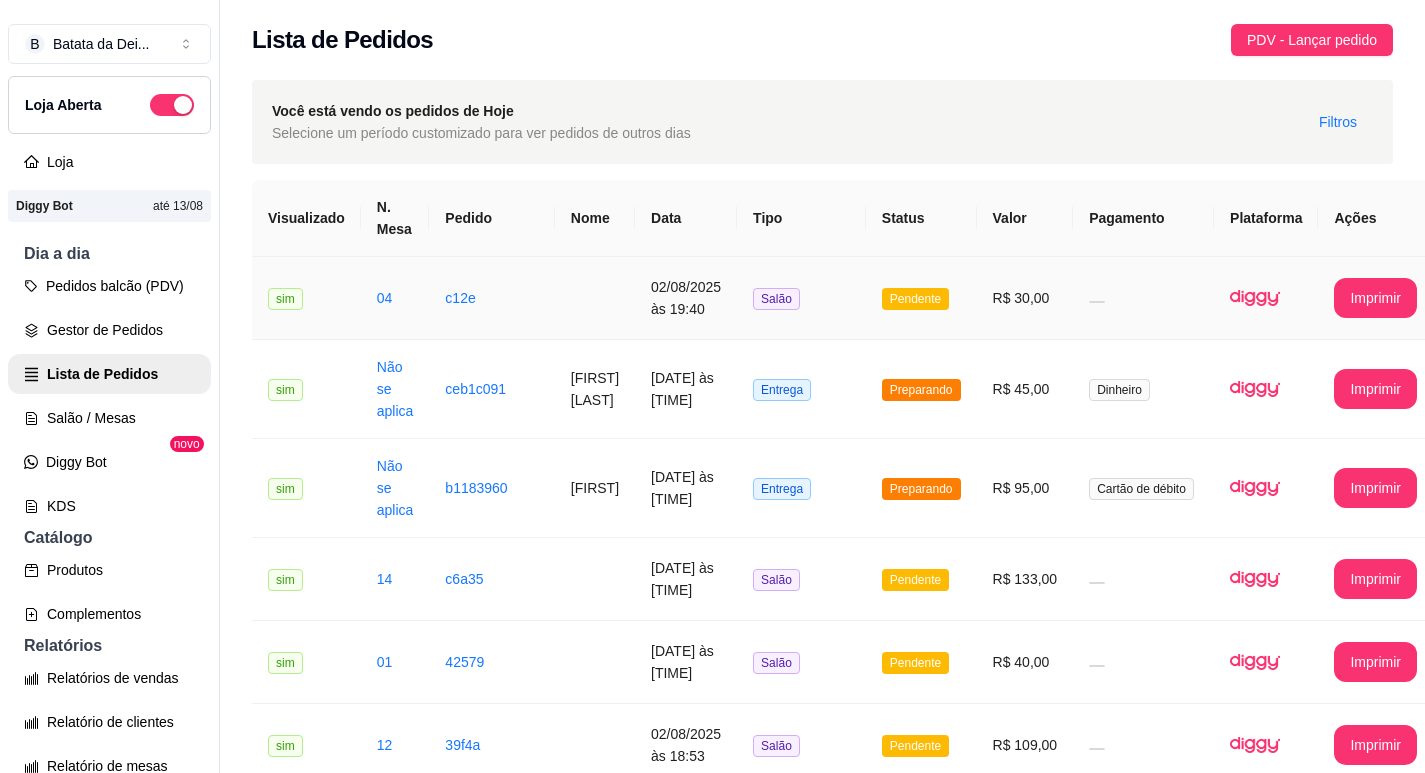 click on "Salão" at bounding box center (801, 298) 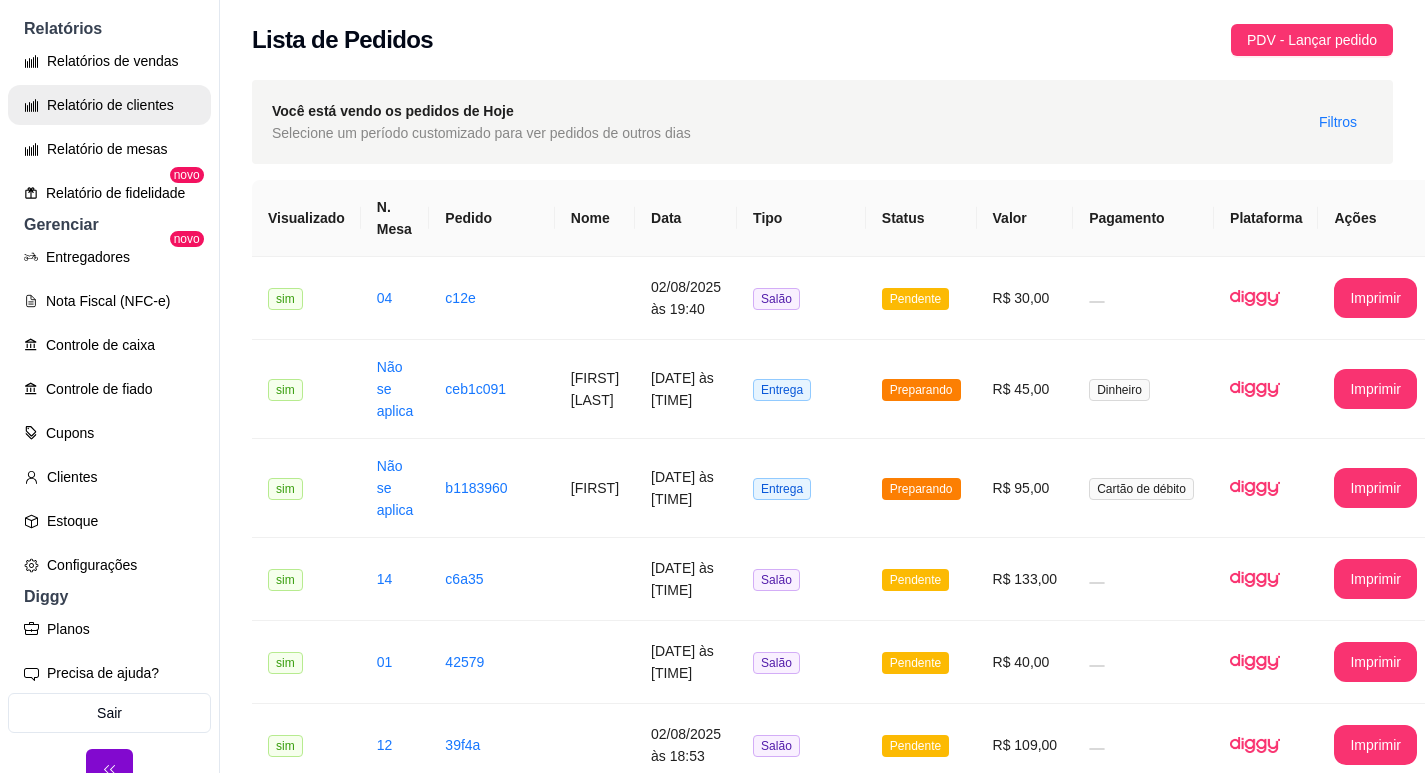 scroll, scrollTop: 641, scrollLeft: 0, axis: vertical 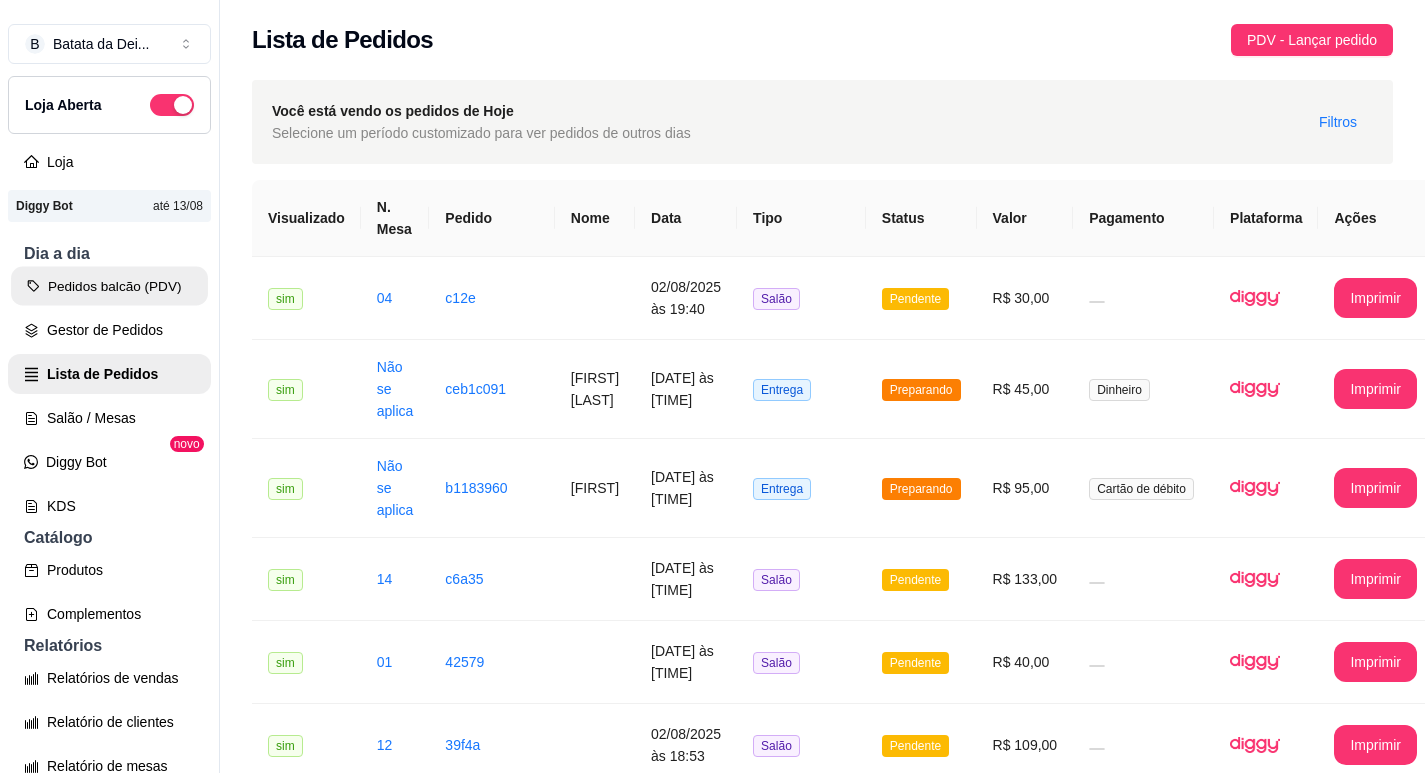 click on "Pedidos balcão (PDV)" at bounding box center [109, 286] 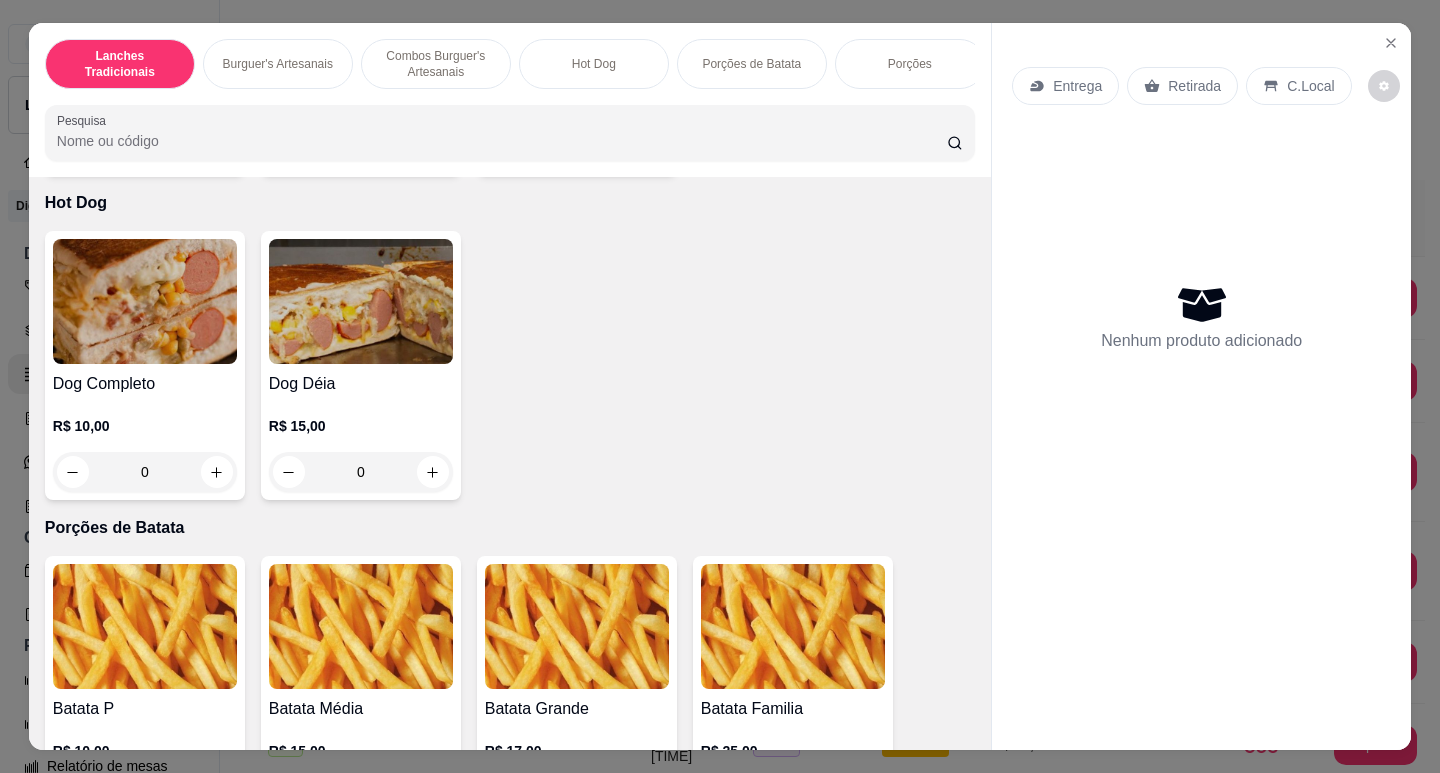 scroll, scrollTop: 2900, scrollLeft: 0, axis: vertical 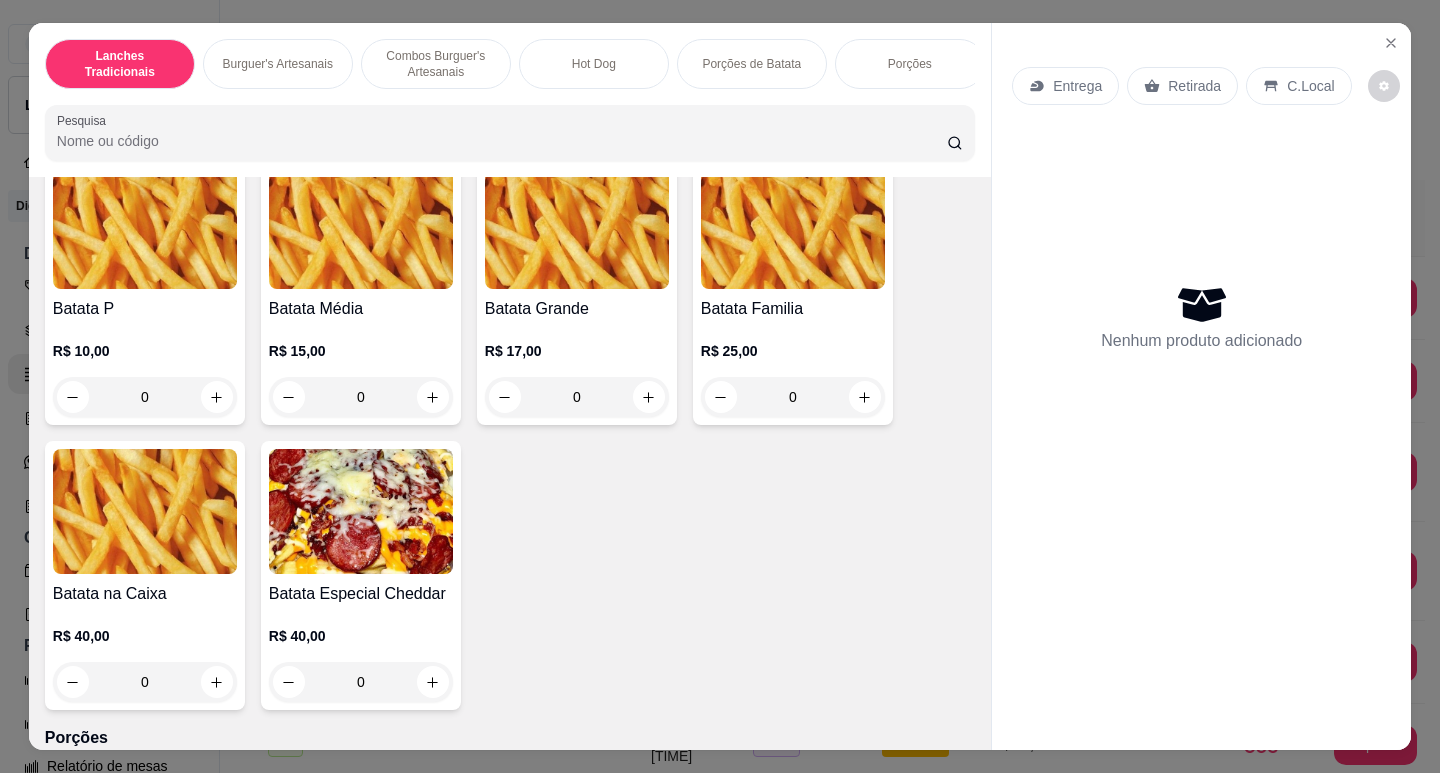click on "0" at bounding box center (577, 397) 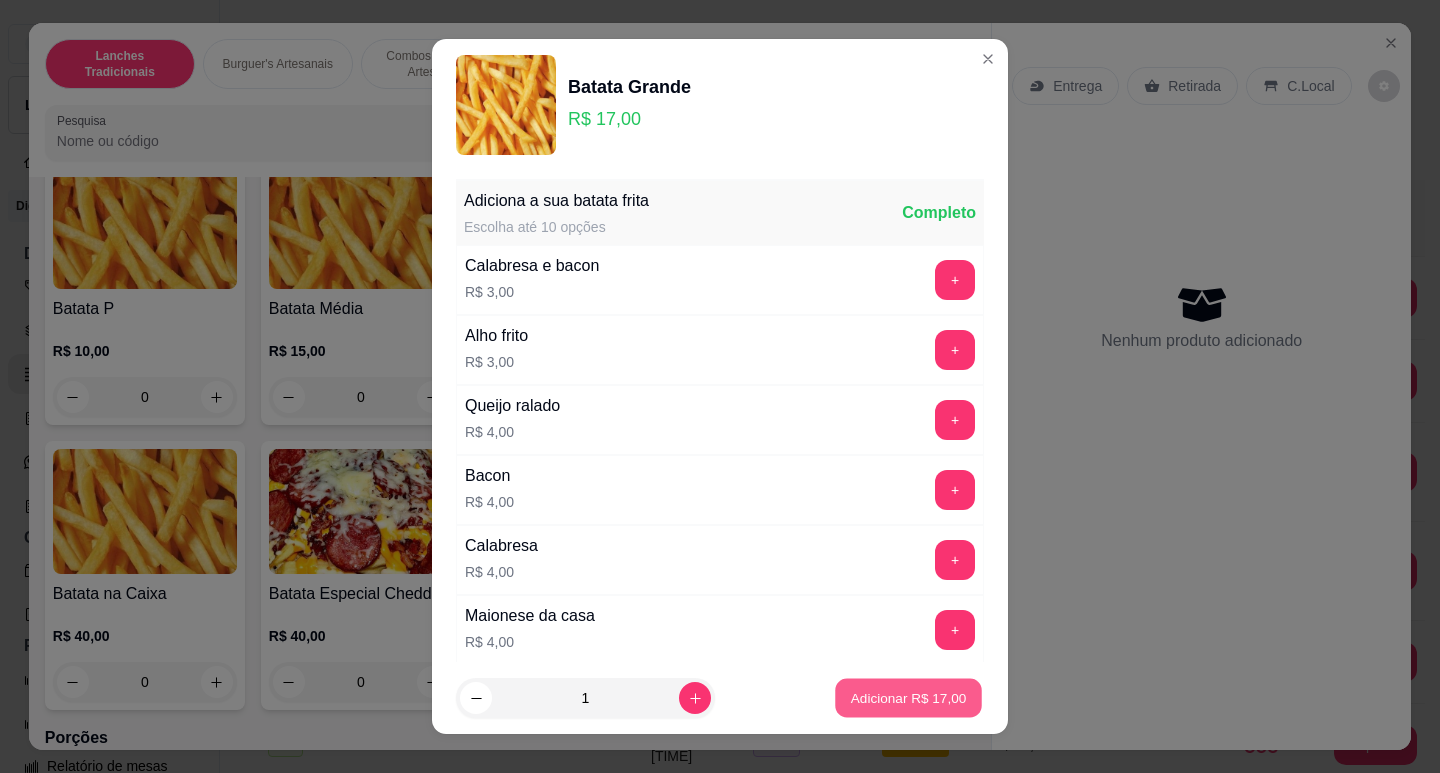 click on "Adicionar   R$ 17,00" at bounding box center (909, 698) 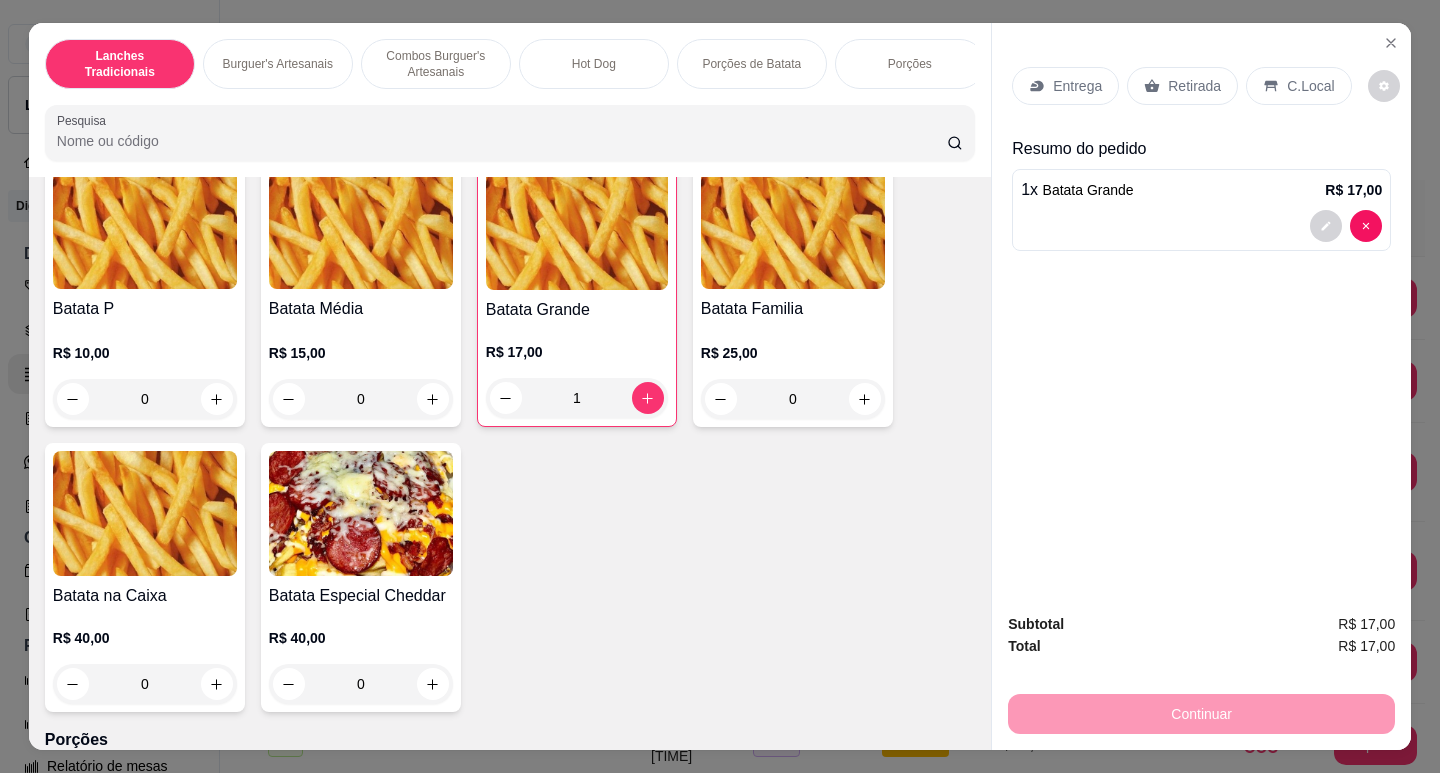 click on "Entrega" at bounding box center (1077, 86) 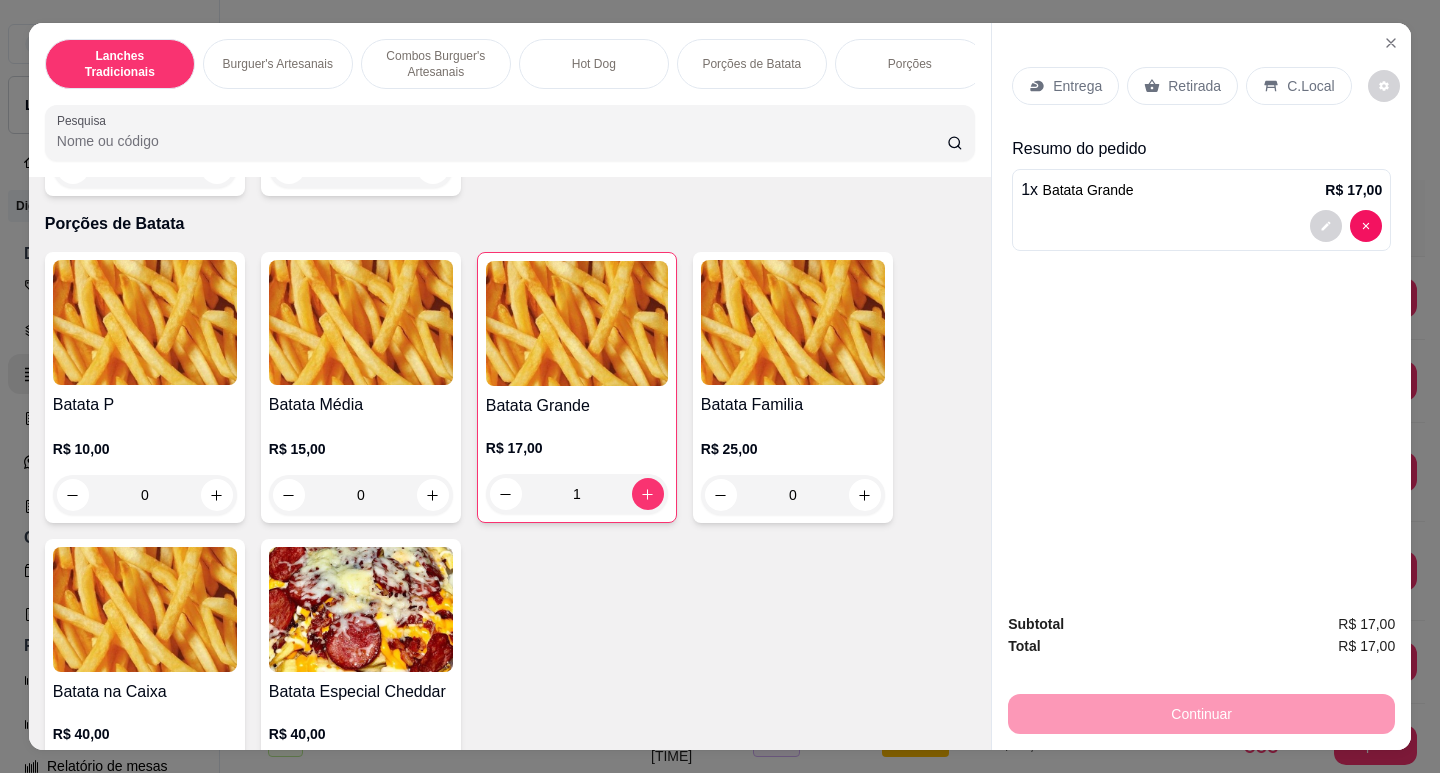 scroll, scrollTop: 2800, scrollLeft: 0, axis: vertical 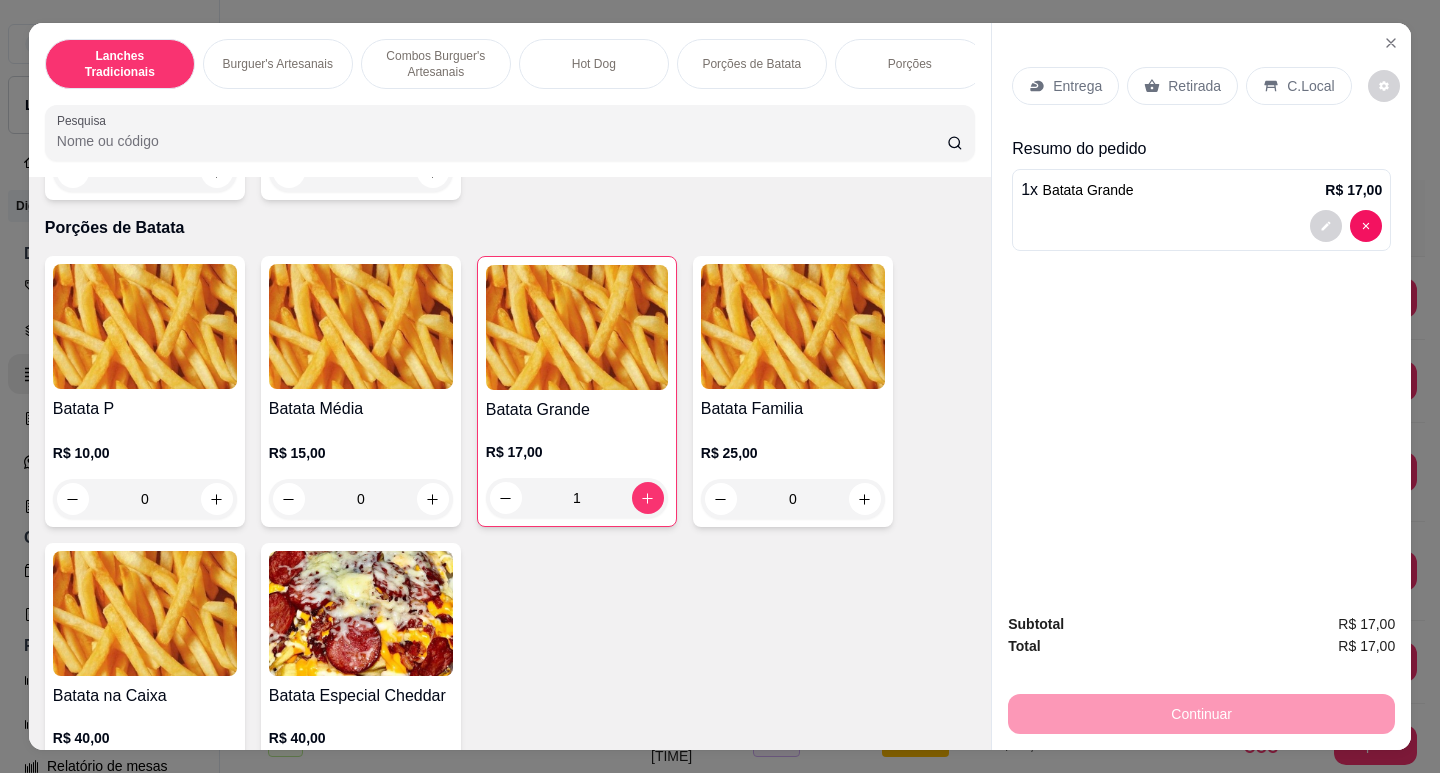 click on "Entrega" at bounding box center [1077, 86] 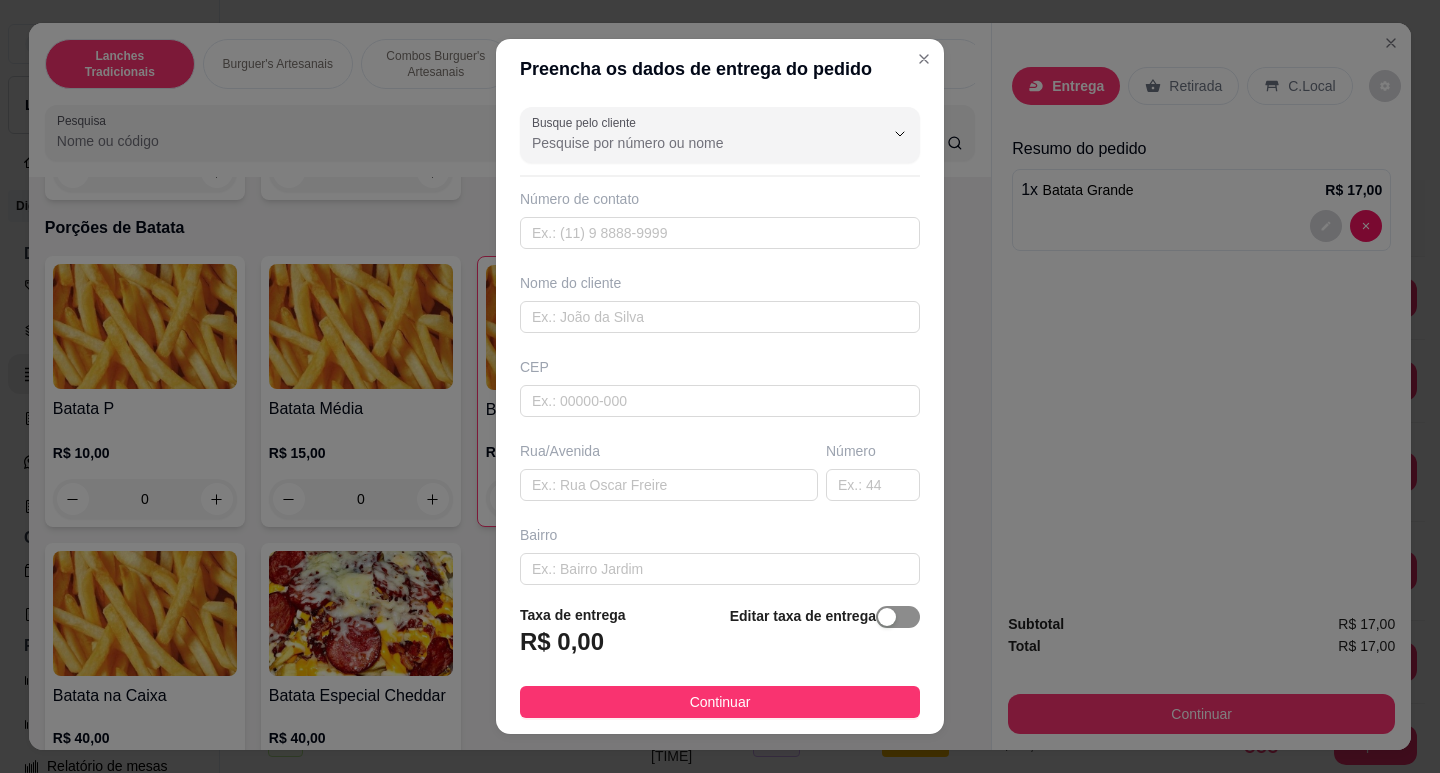 click on "Editar taxa de entrega" at bounding box center [825, 637] 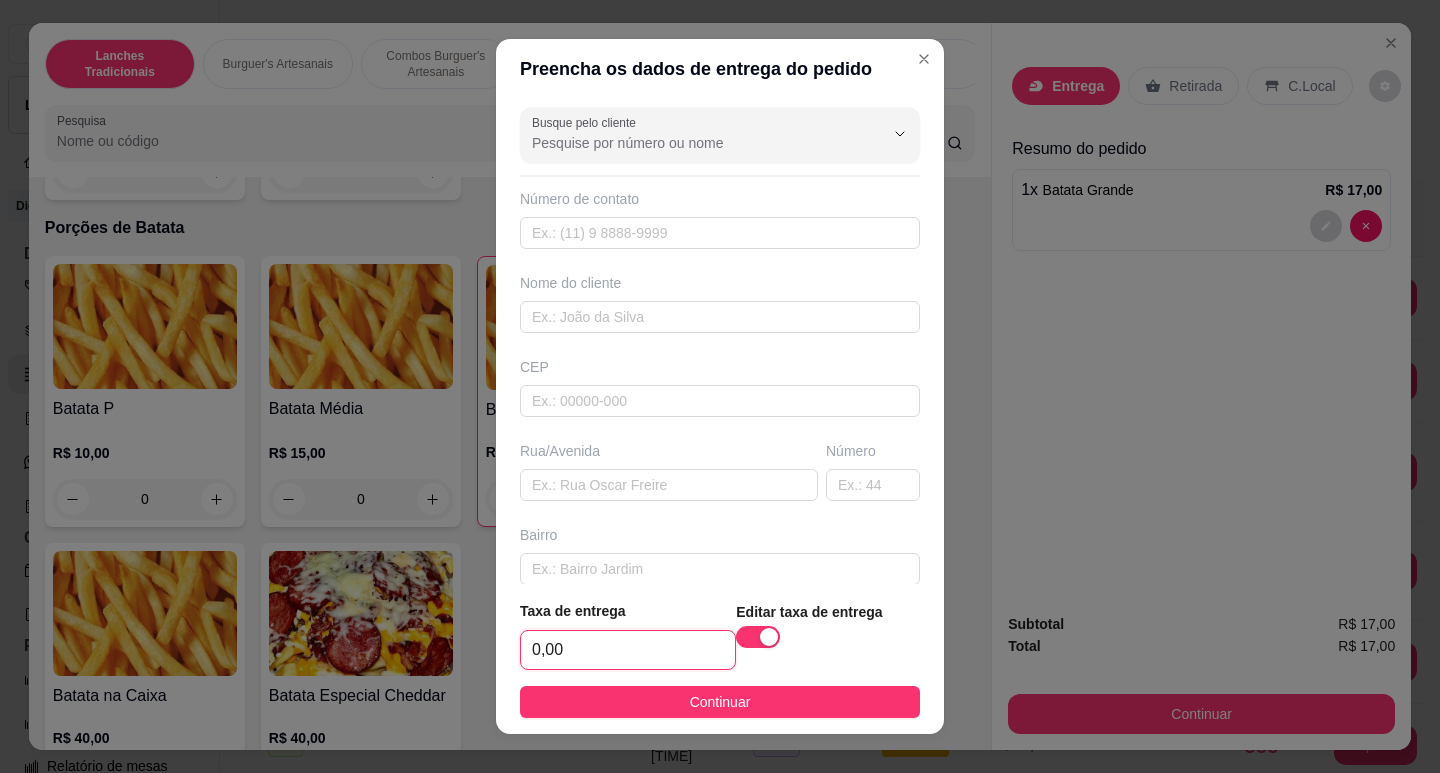 click on "0,00" at bounding box center [628, 650] 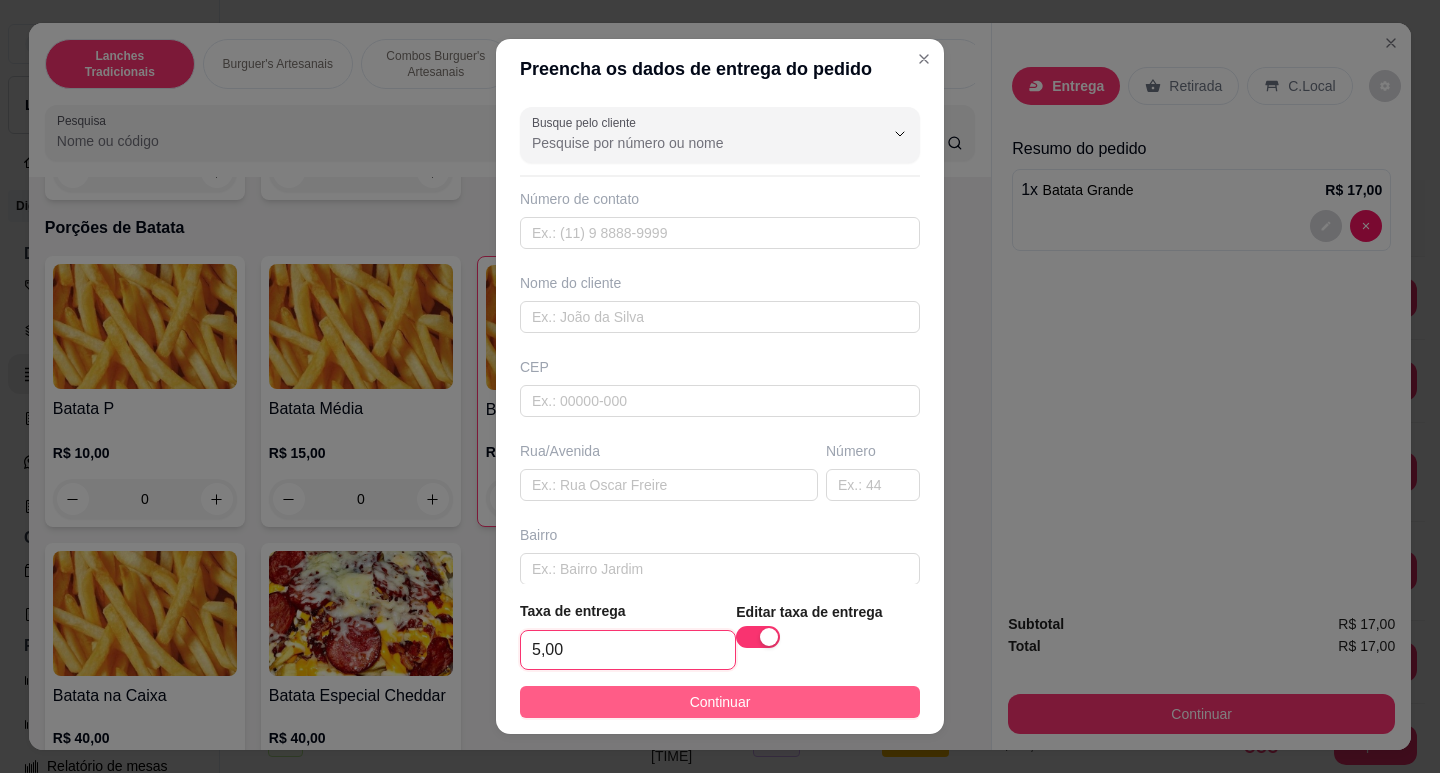 type on "5,00" 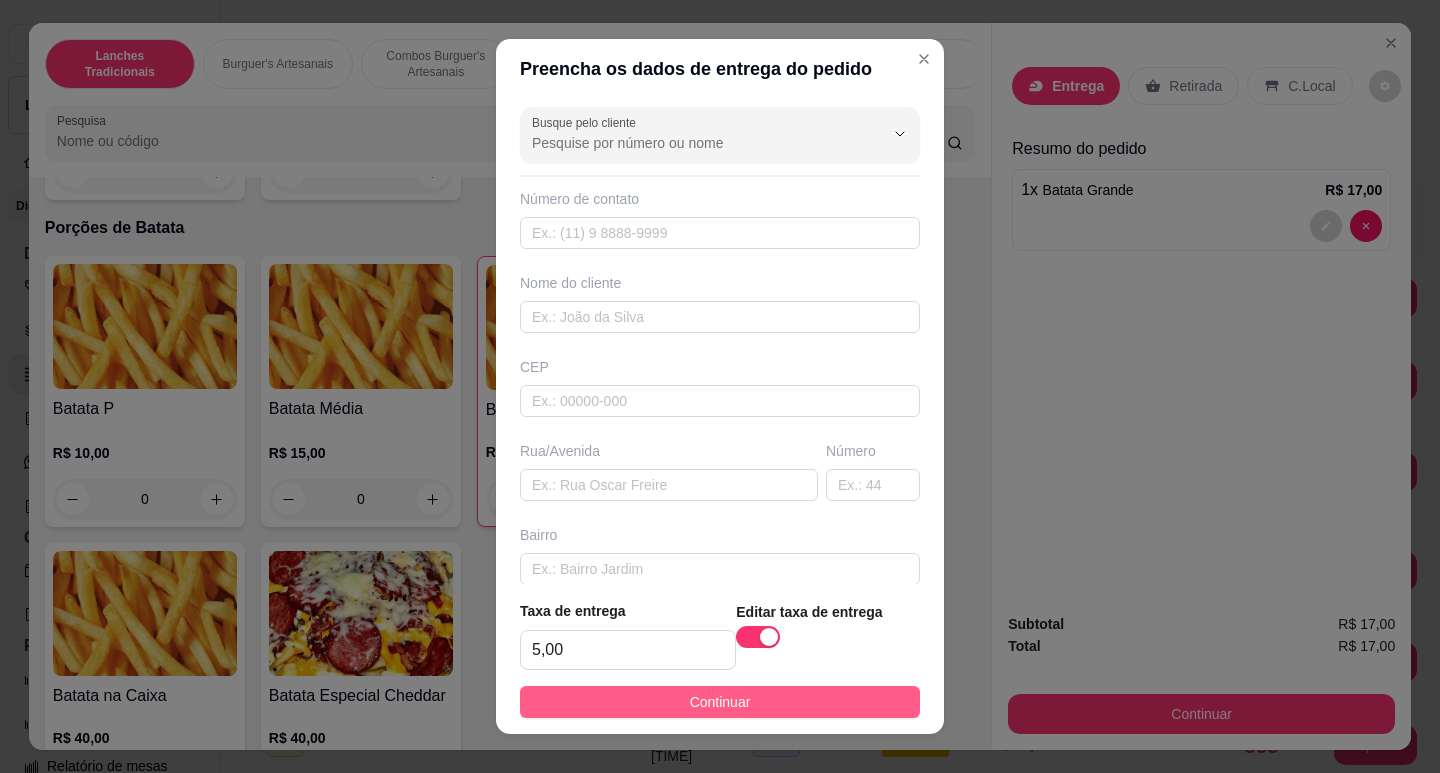 click on "Continuar" at bounding box center [720, 702] 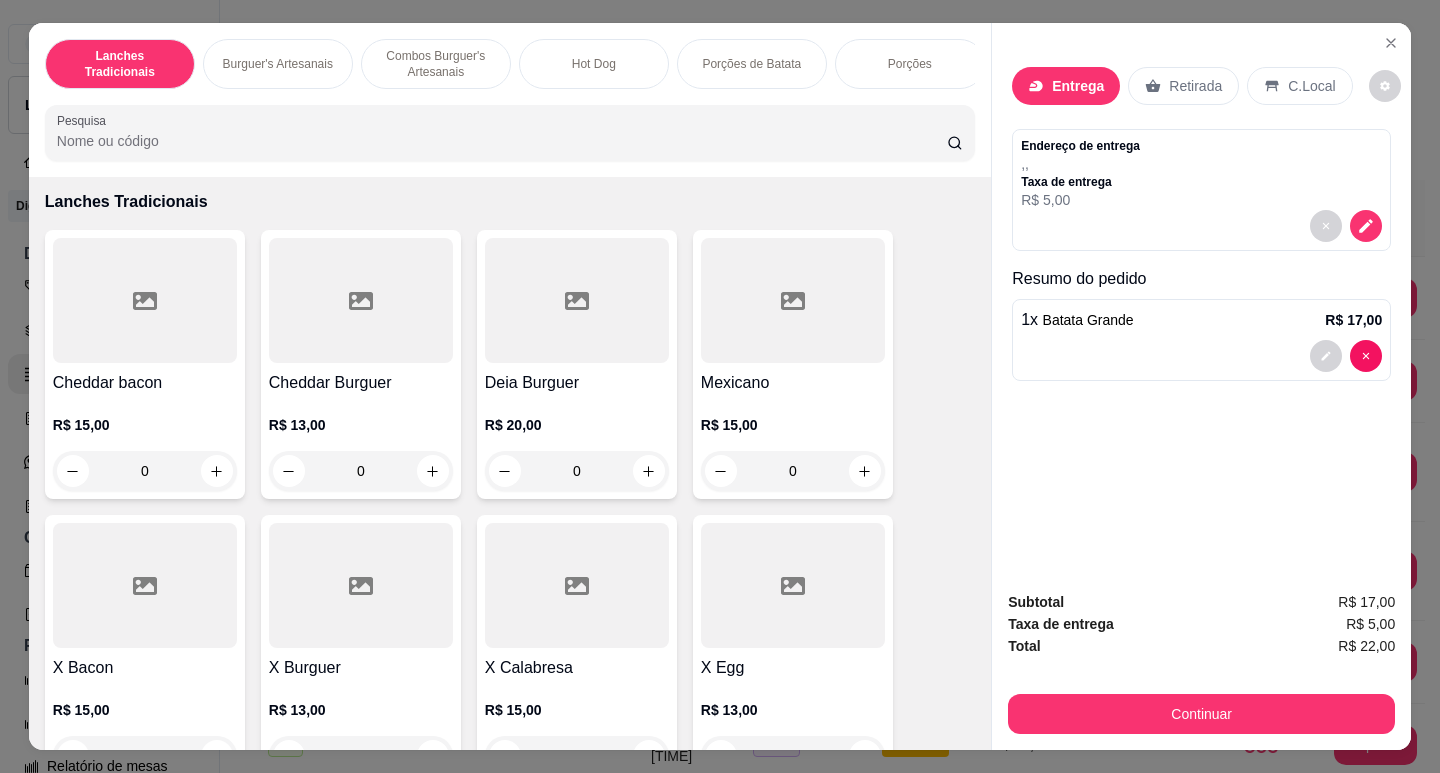 scroll, scrollTop: 0, scrollLeft: 0, axis: both 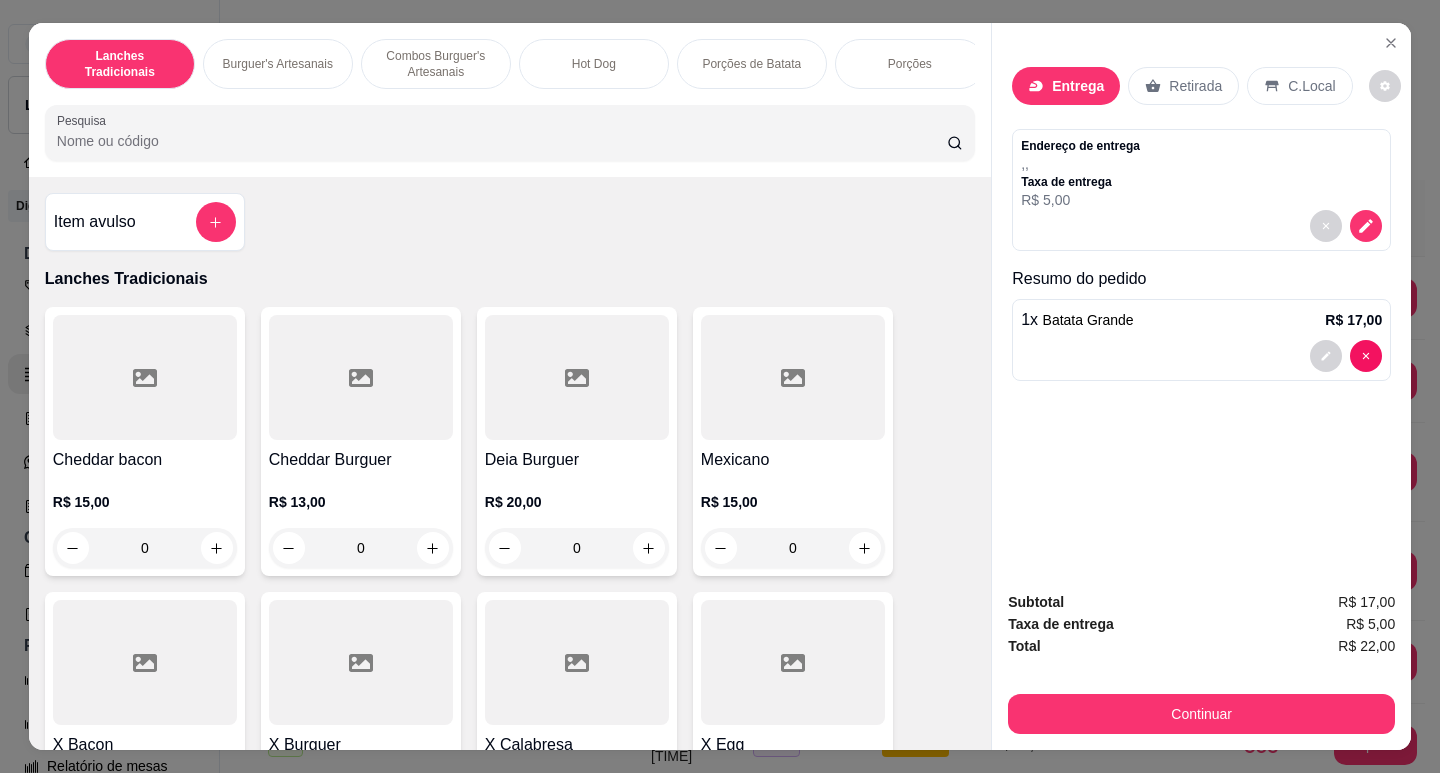 click on "Item avulso" at bounding box center (145, 222) 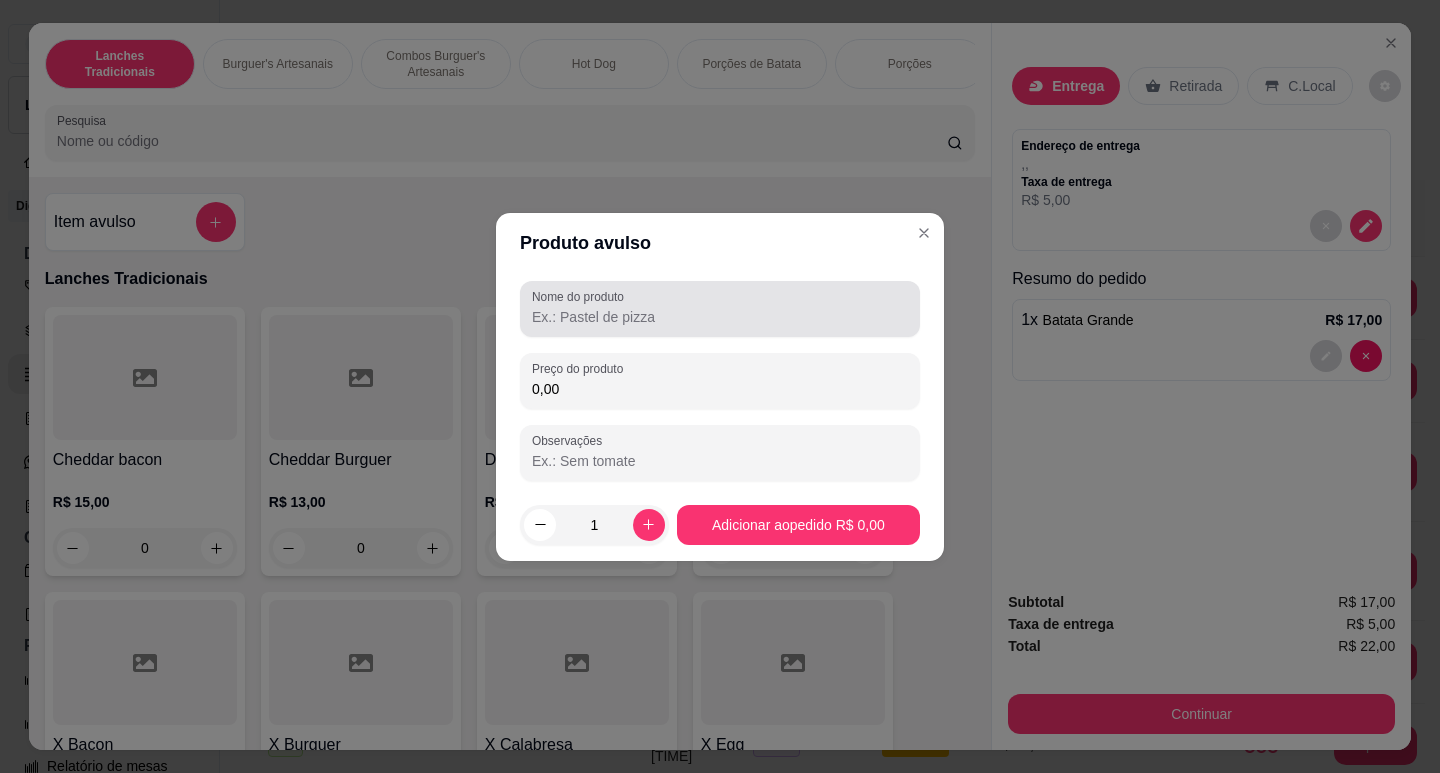 click on "Nome do produto" at bounding box center [720, 317] 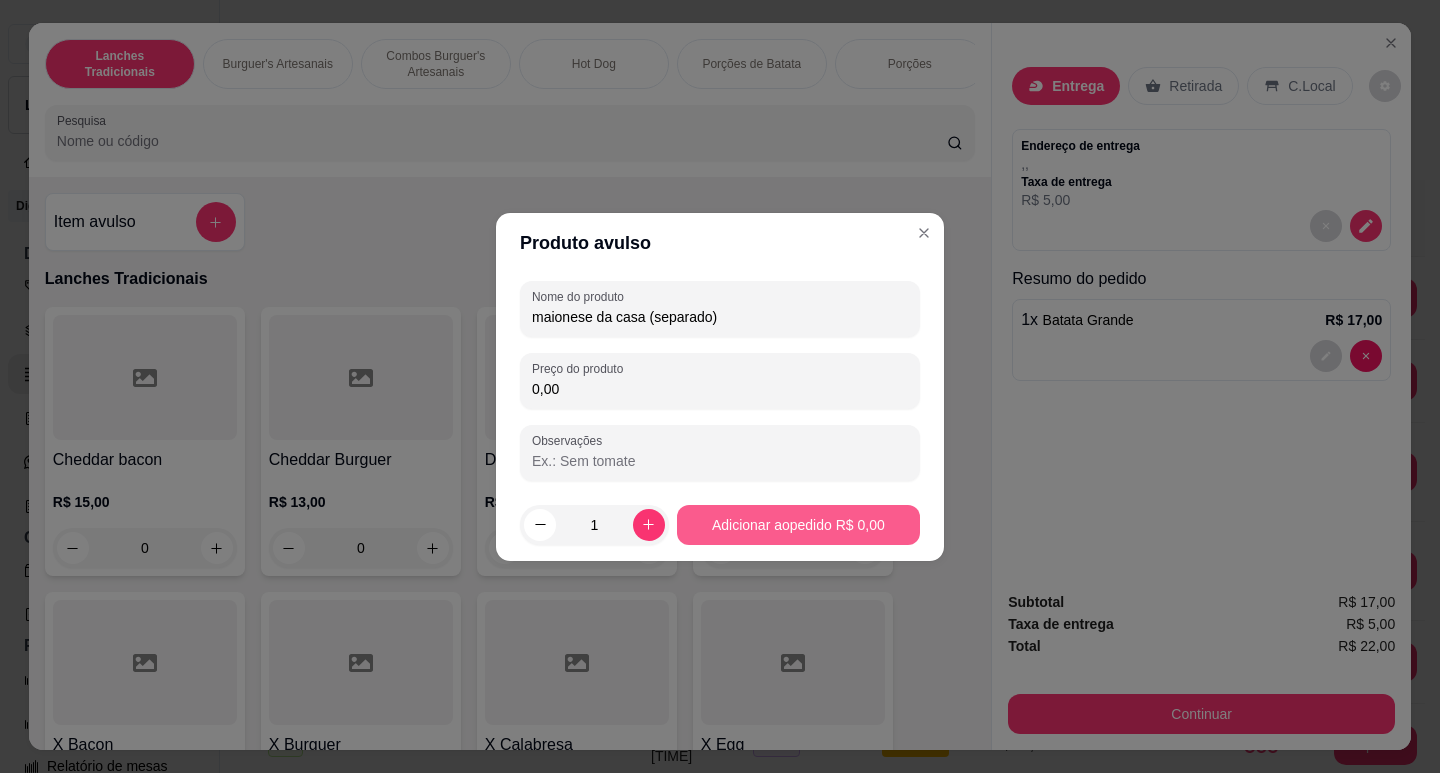 type on "maionese da casa (separado)" 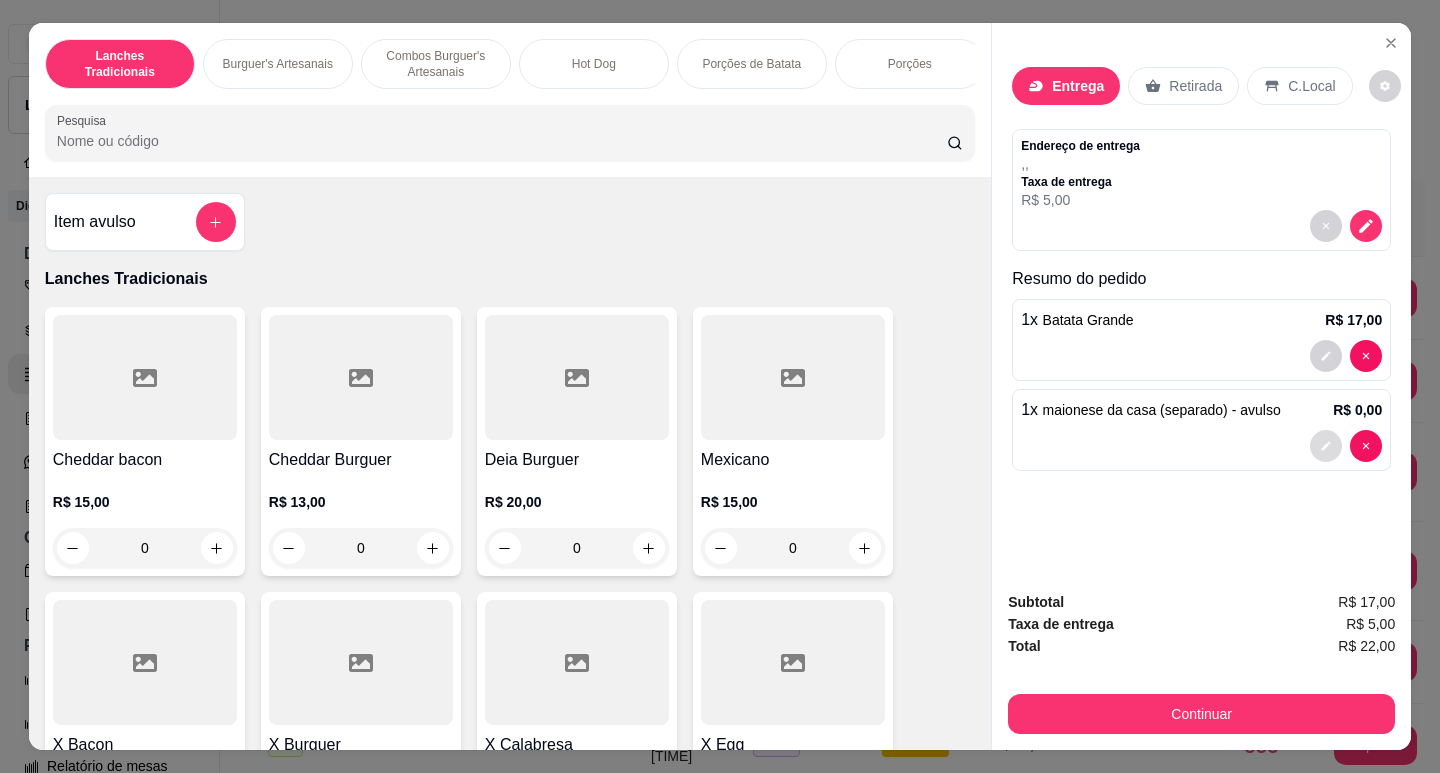click at bounding box center (1326, 446) 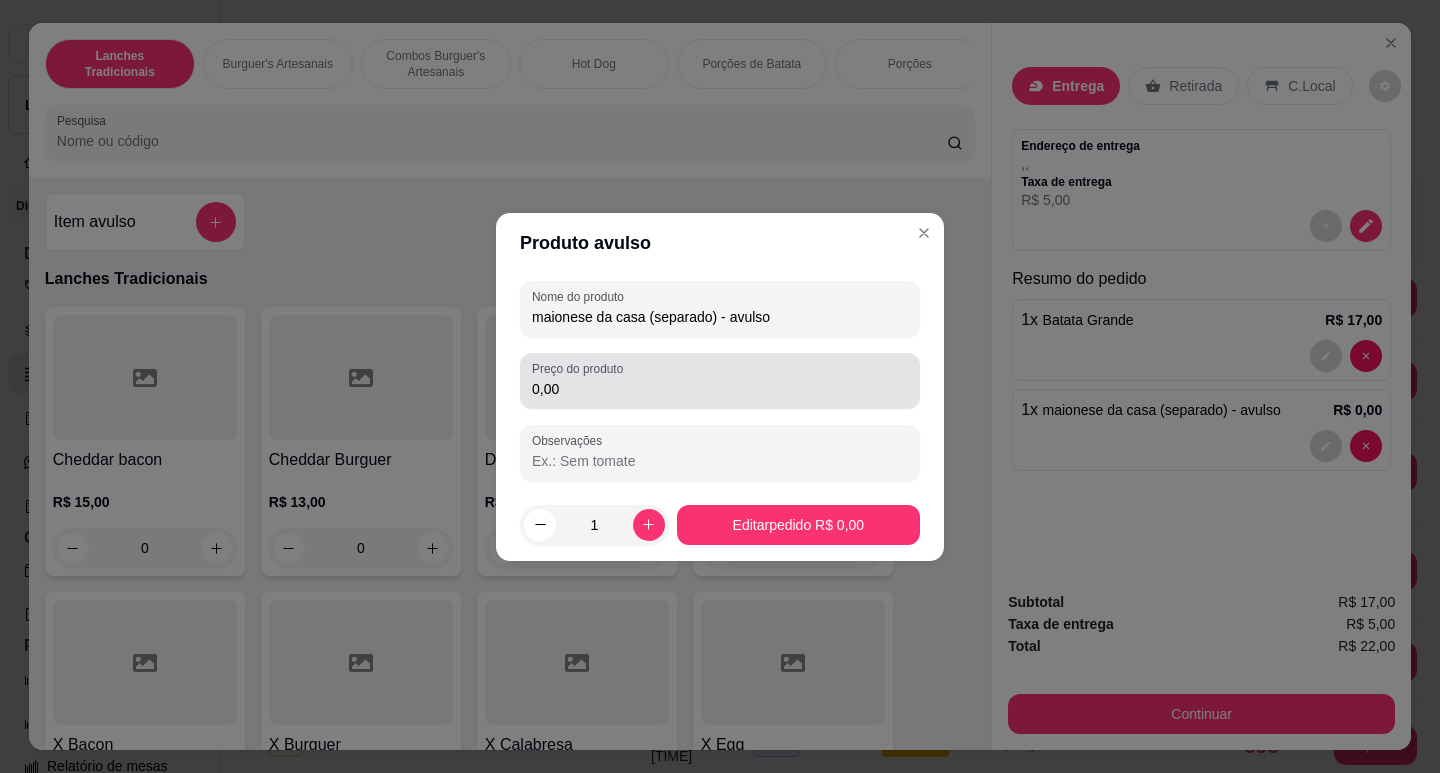 click on "Preço do produto" at bounding box center [581, 368] 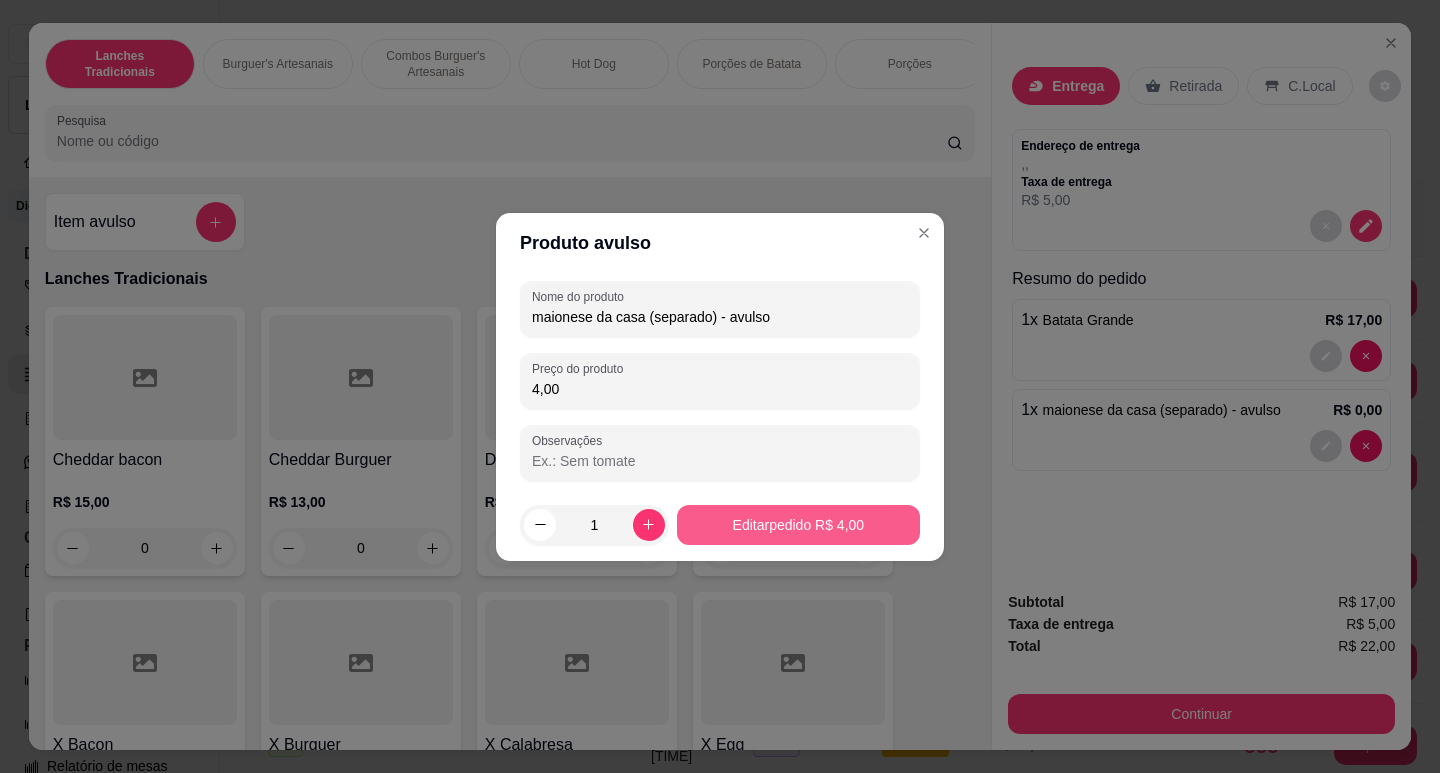 type on "4,00" 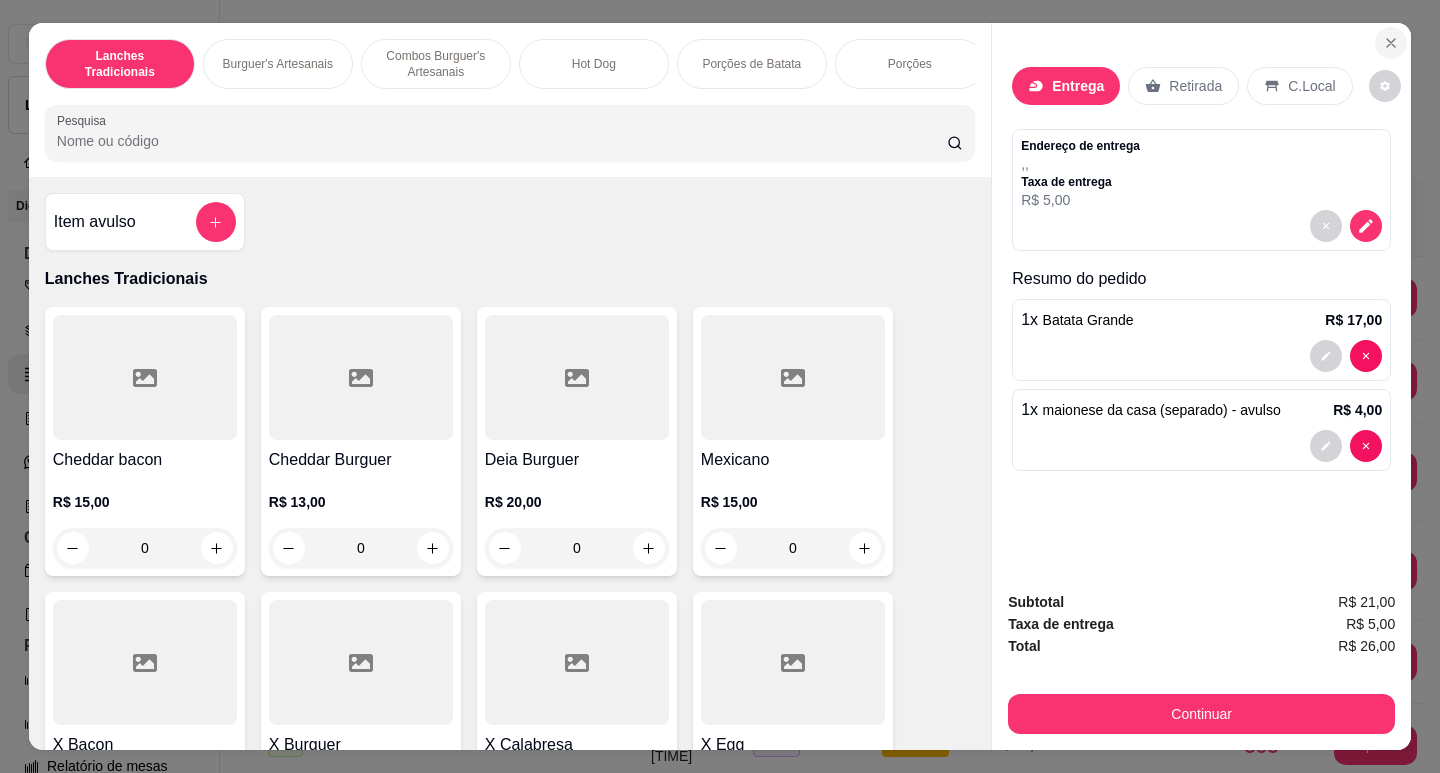 click 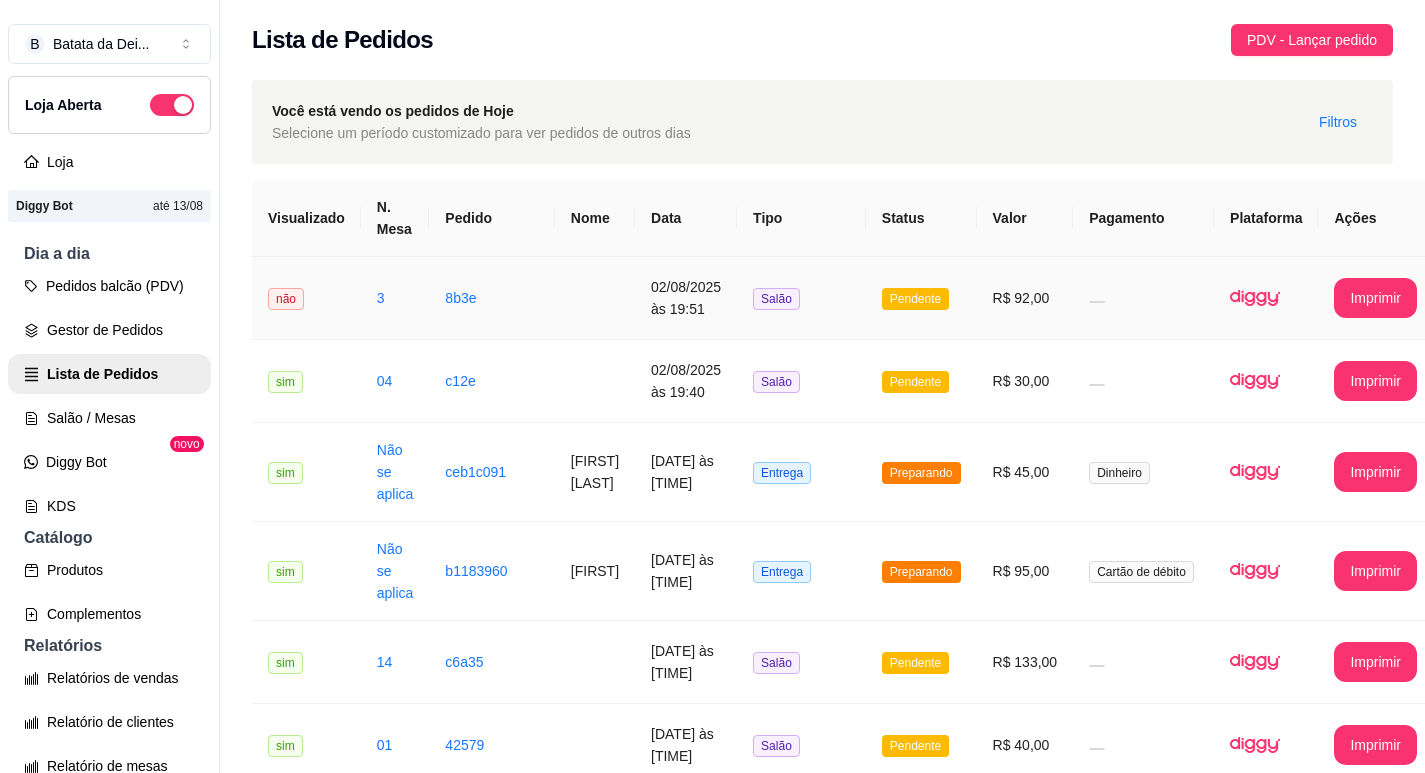 click on "8b3e" at bounding box center (491, 298) 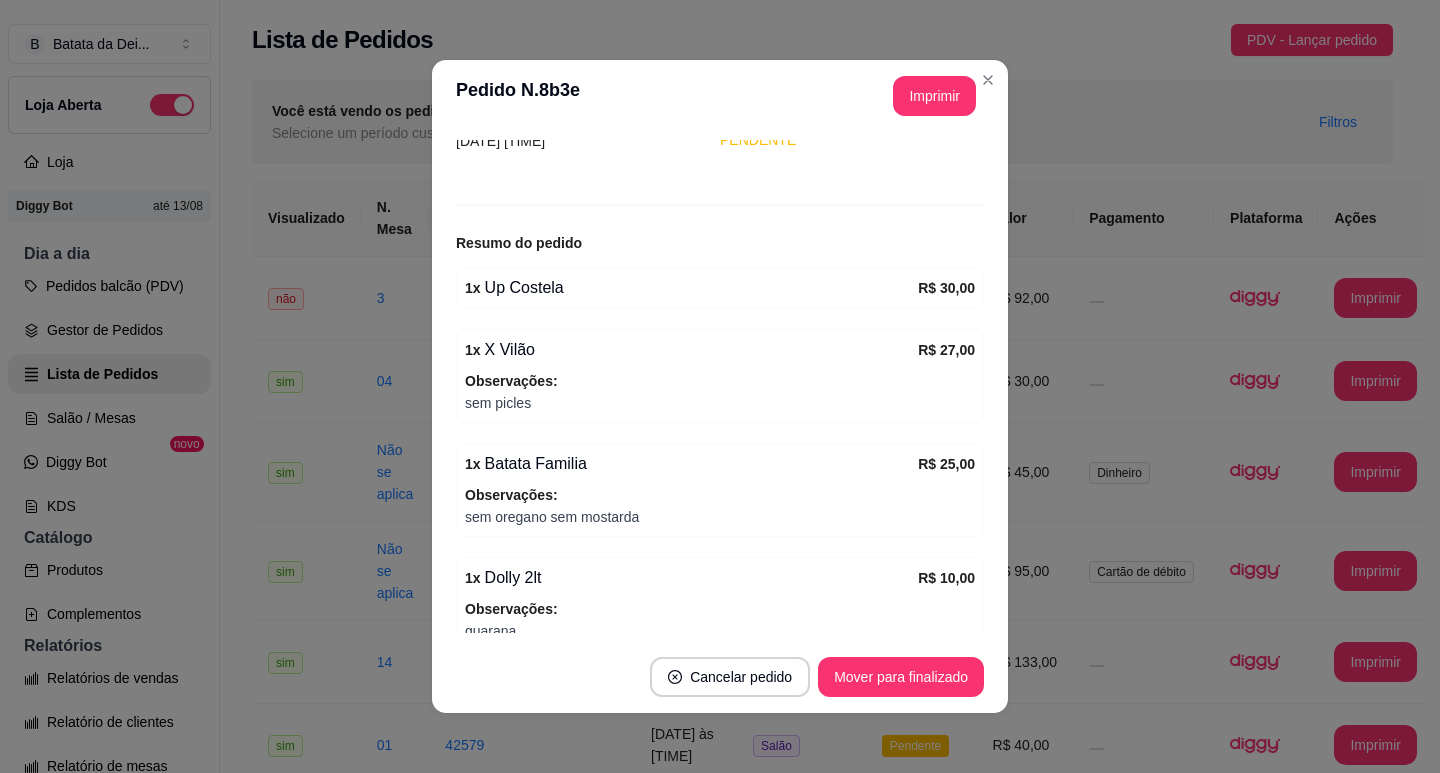 scroll, scrollTop: 258, scrollLeft: 0, axis: vertical 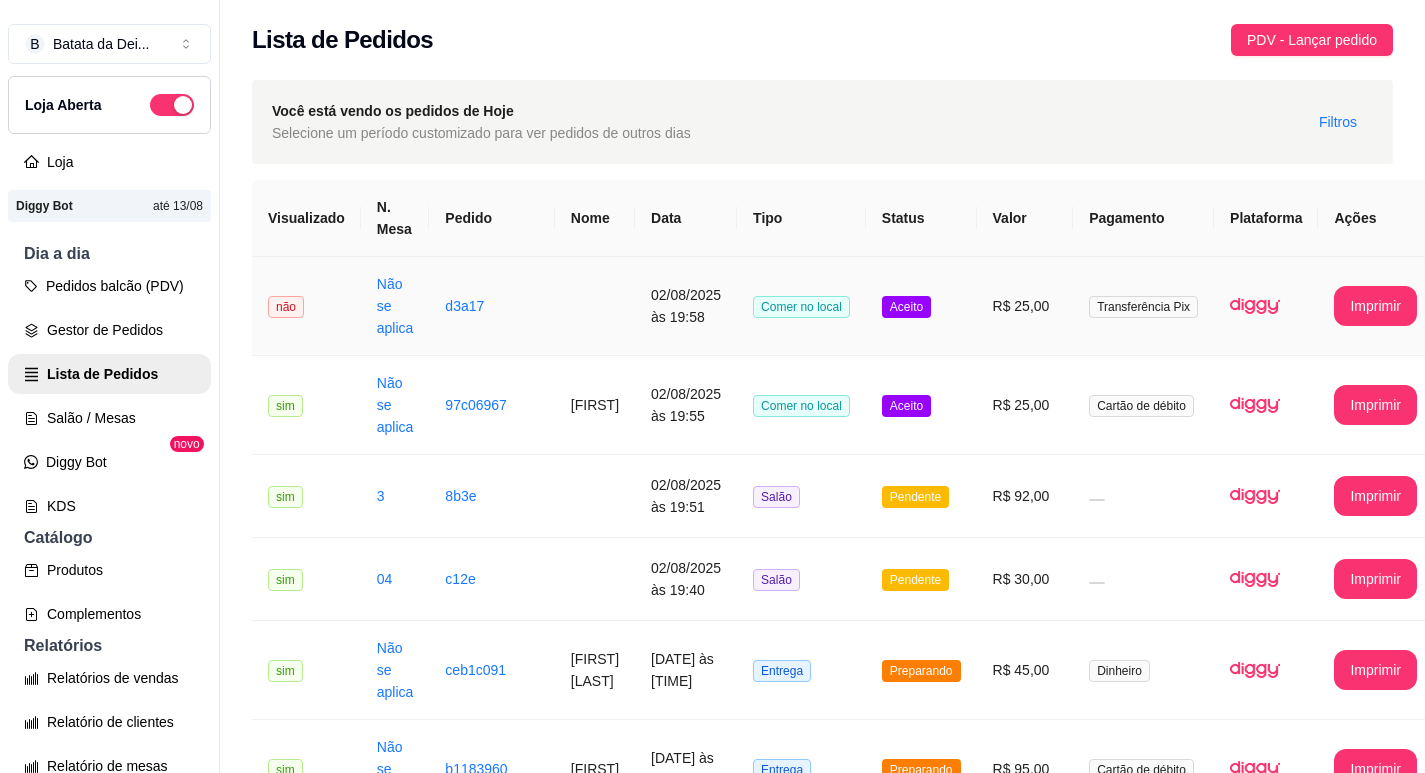 click on "Comer no local" at bounding box center [801, 306] 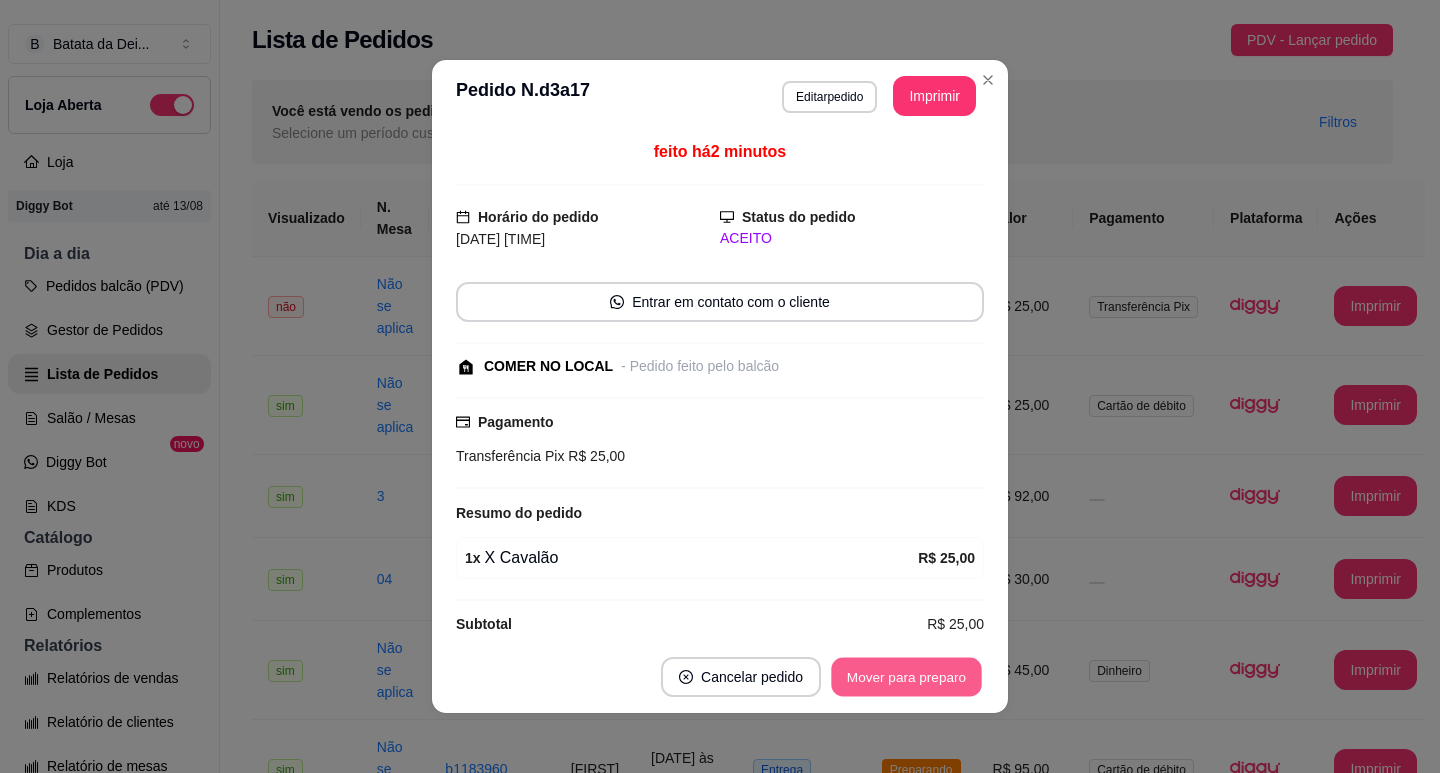 click on "Mover para preparo" at bounding box center [906, 677] 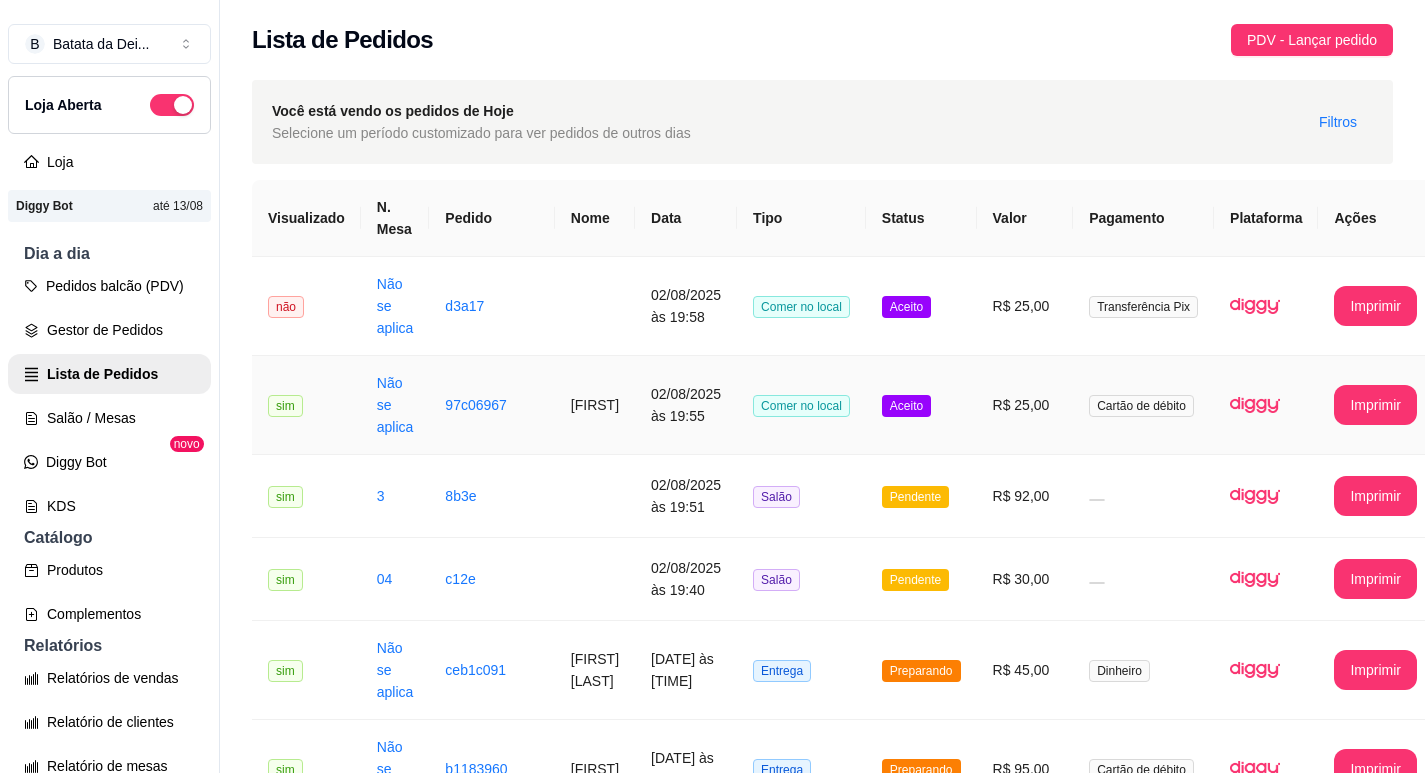 click on "Aceito" at bounding box center (921, 405) 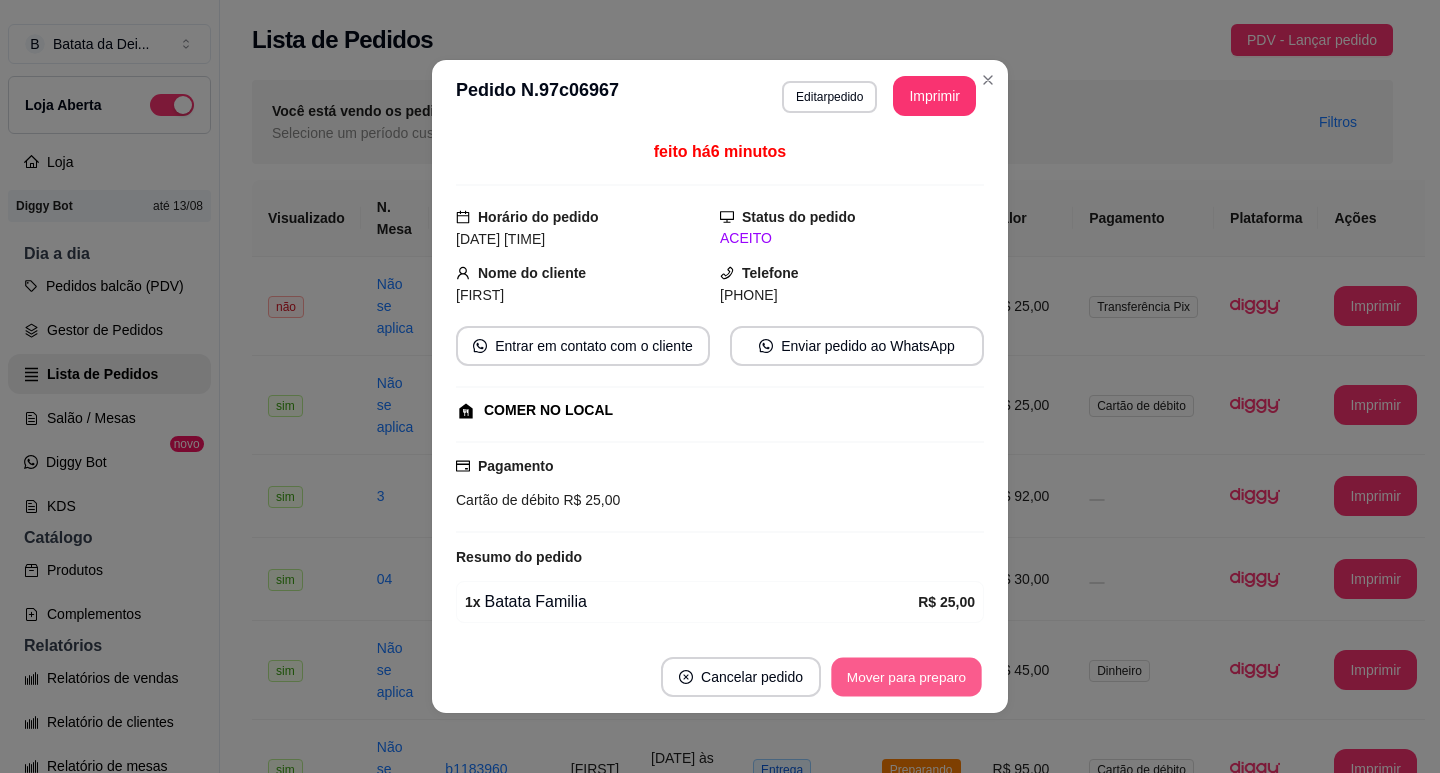 click on "Mover para preparo" at bounding box center (906, 677) 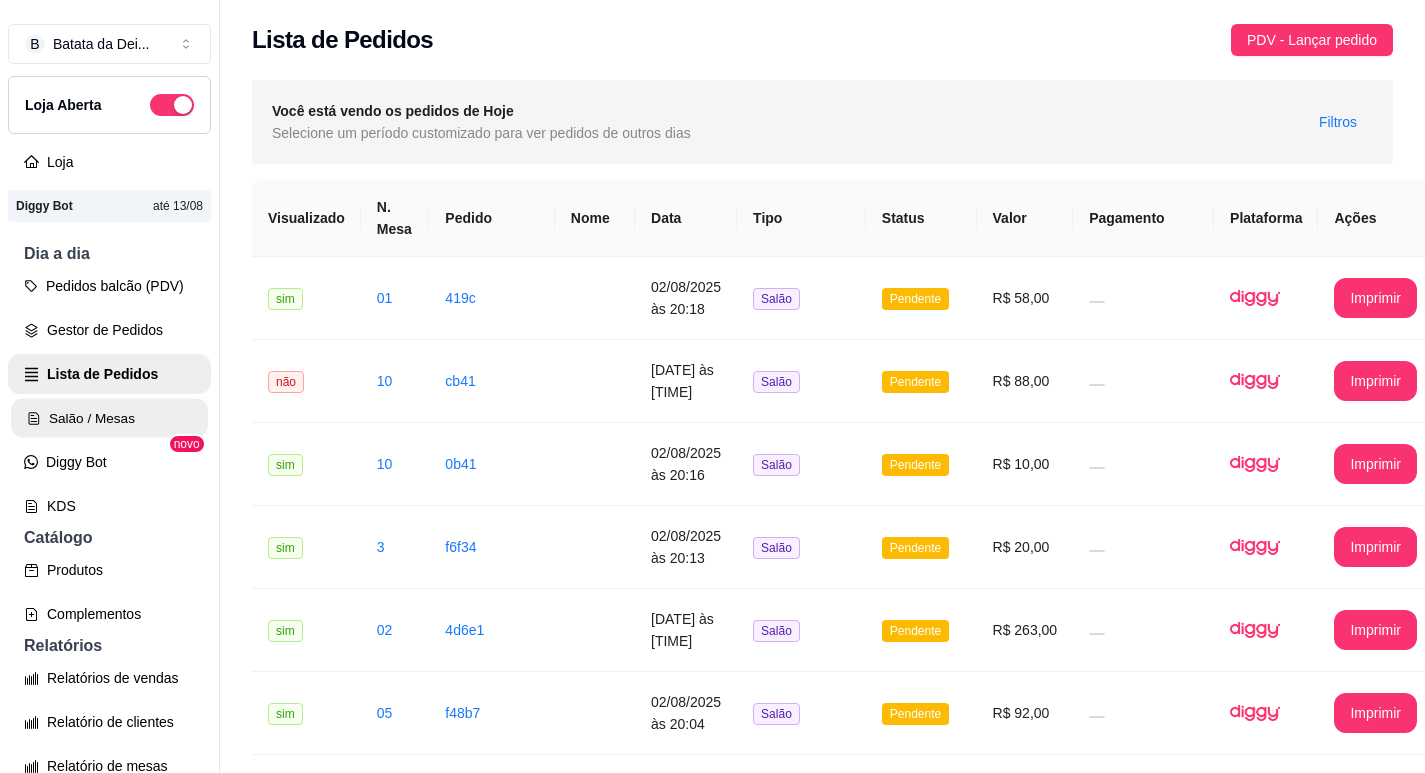 click on "Salão / Mesas" at bounding box center (109, 418) 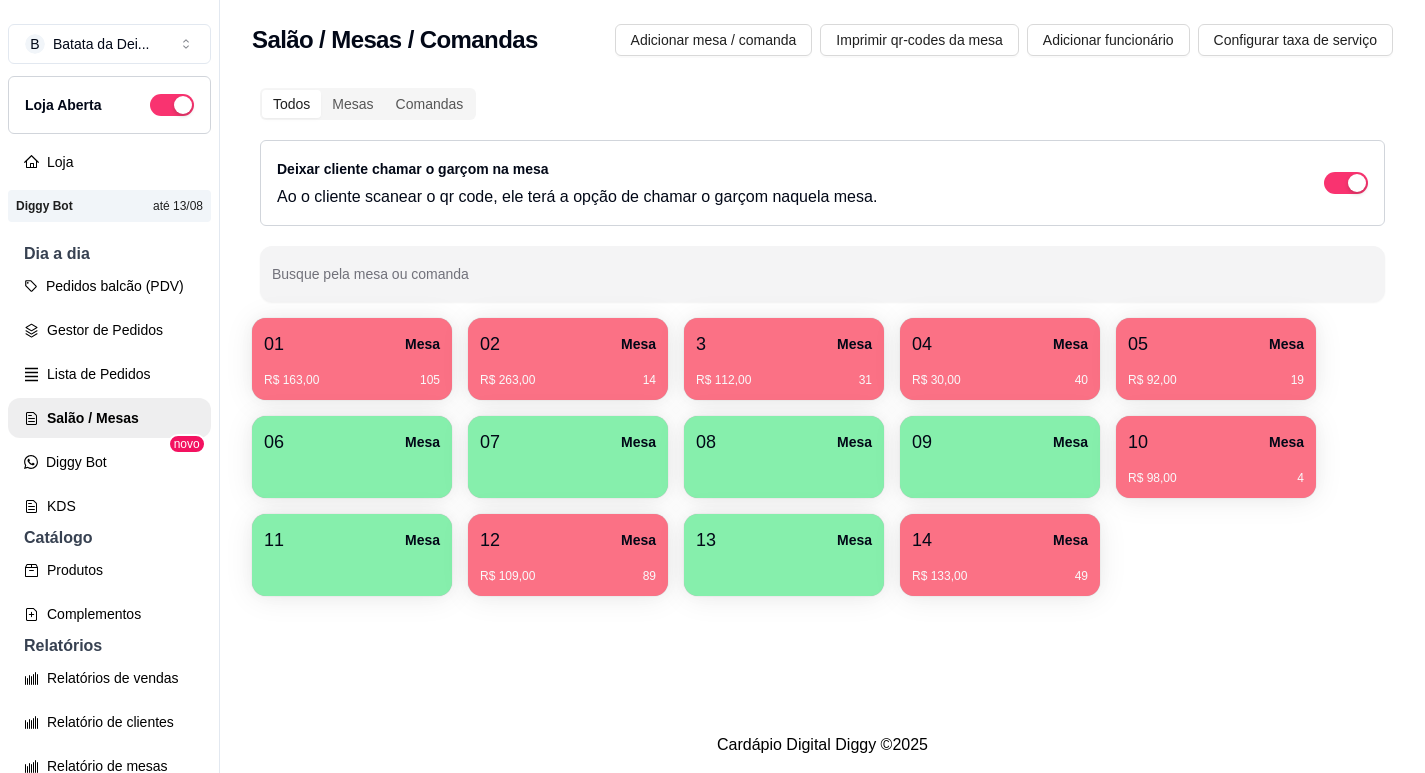 click on "07 Mesa" at bounding box center (568, 457) 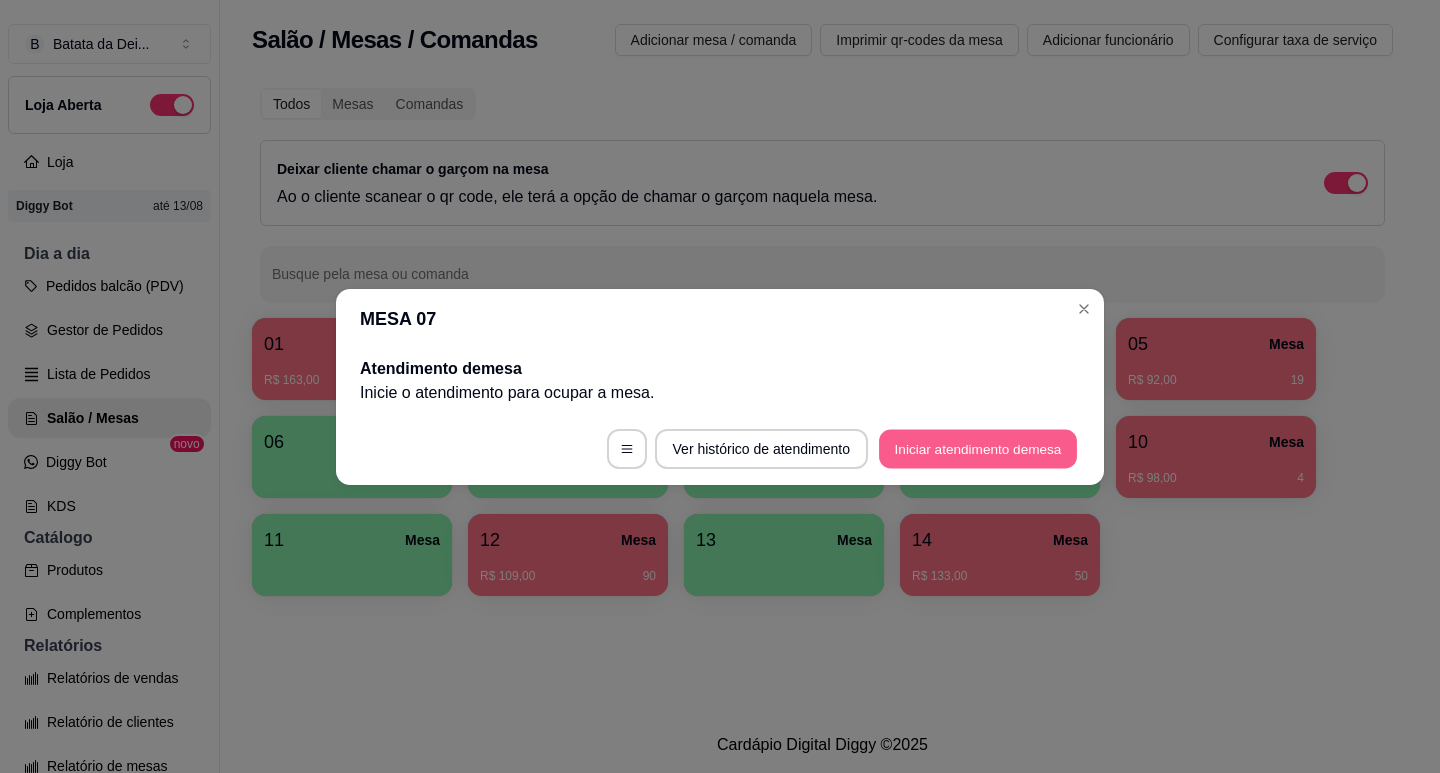 click on "Iniciar atendimento de  mesa" at bounding box center (978, 448) 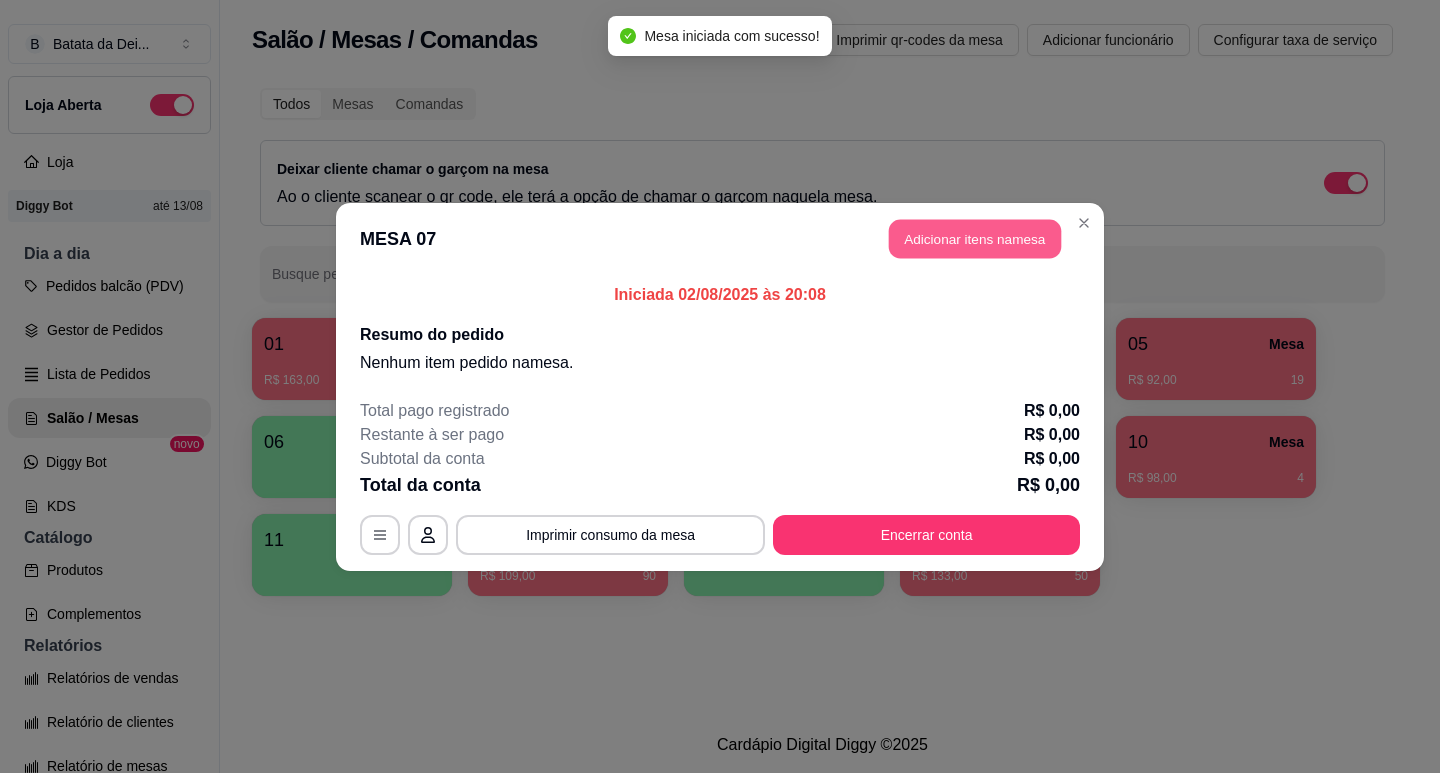 click on "Adicionar itens na  mesa" at bounding box center (975, 238) 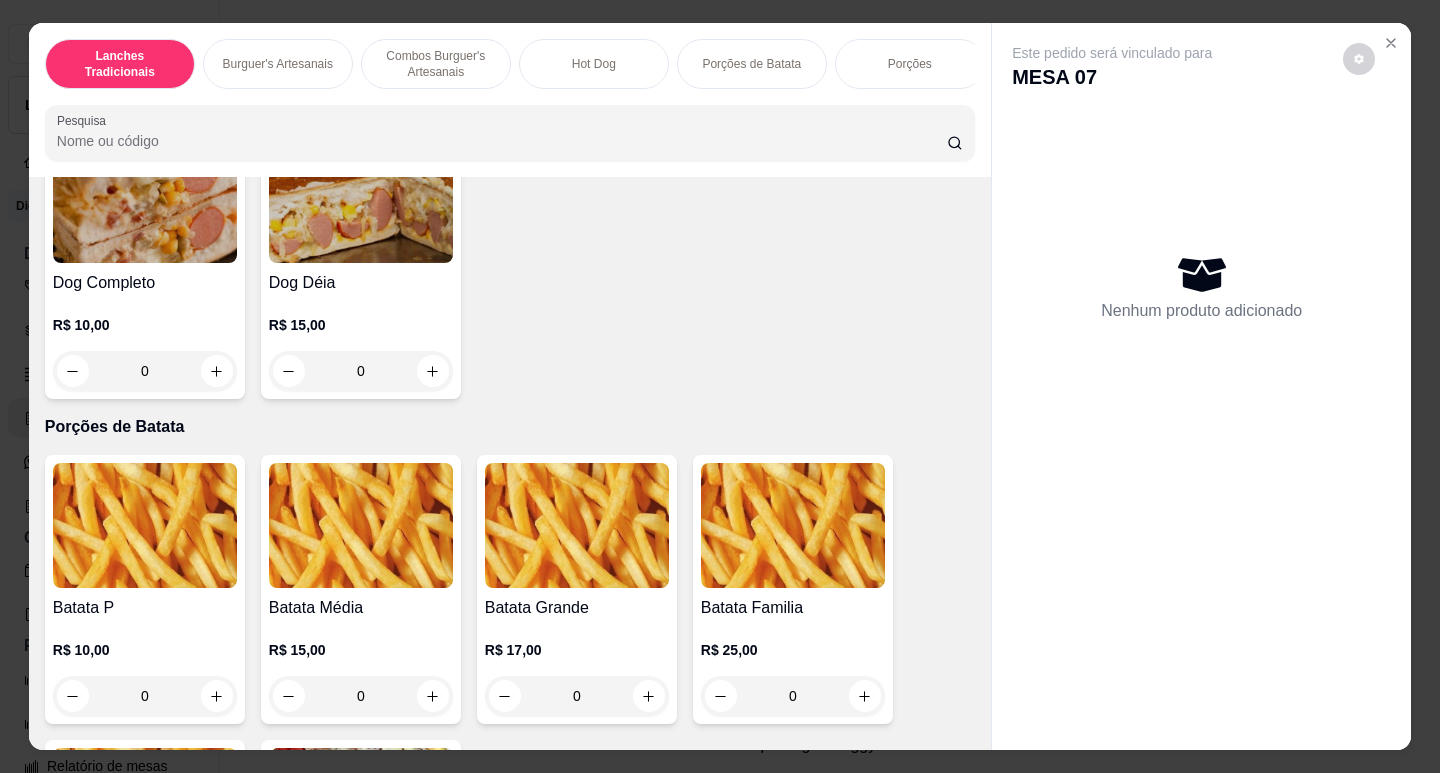 scroll, scrollTop: 2900, scrollLeft: 0, axis: vertical 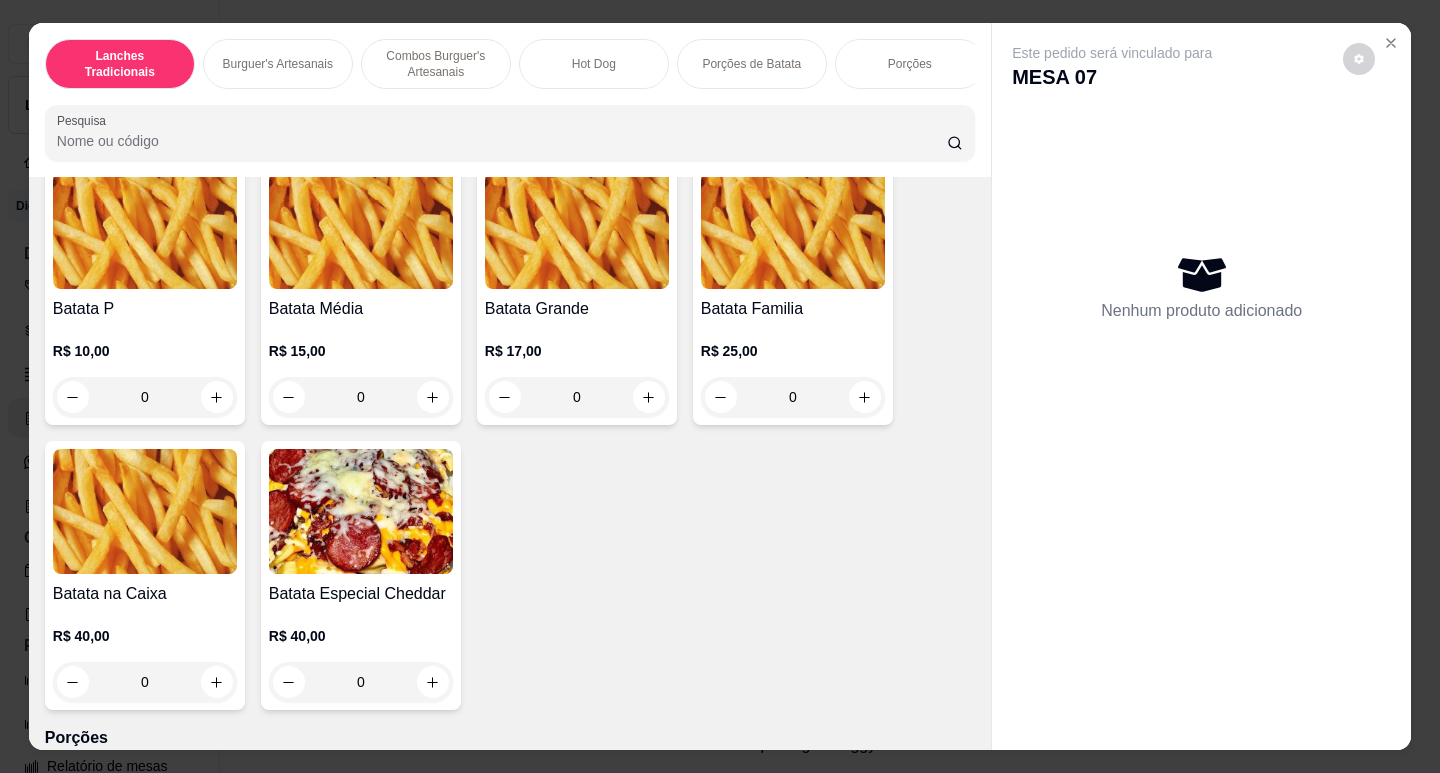 click on "0" at bounding box center [793, 397] 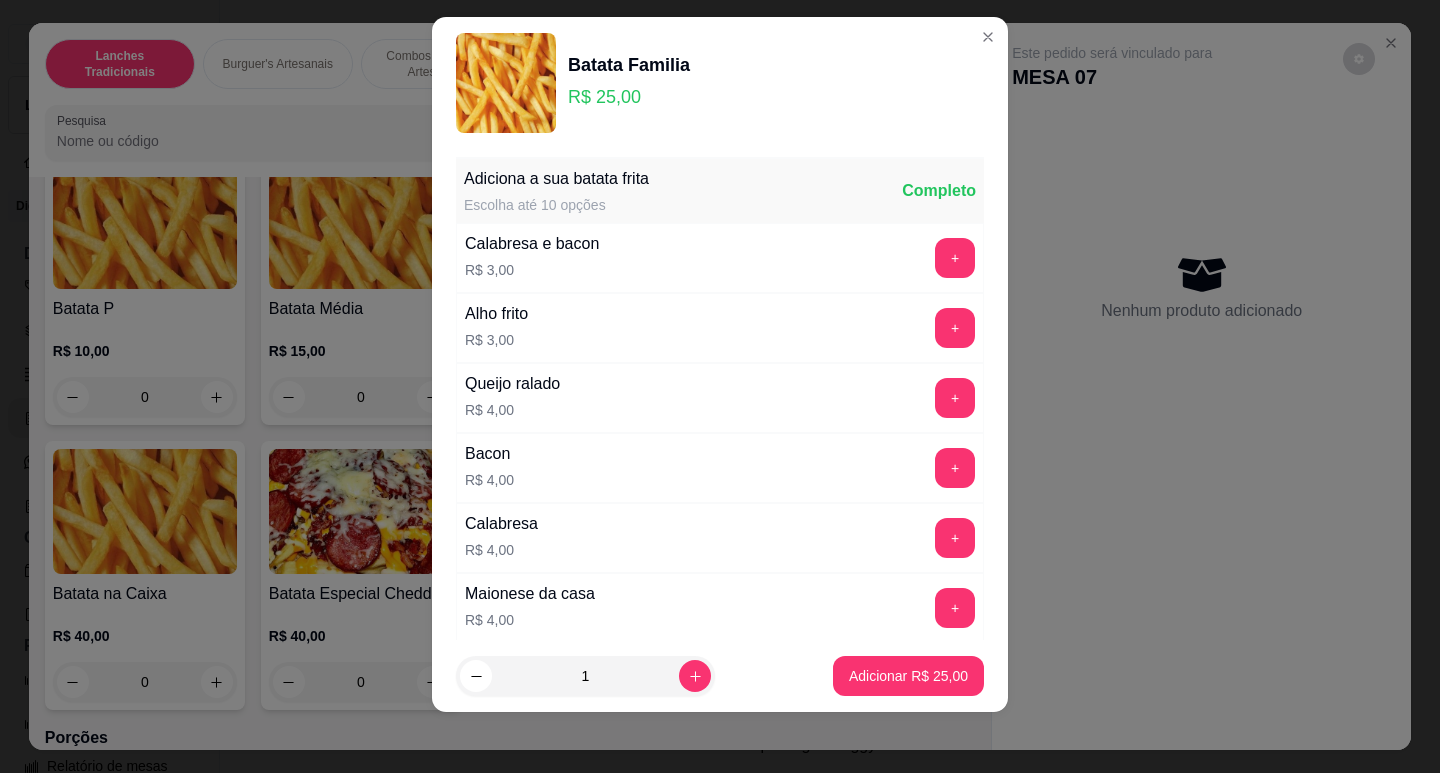 scroll, scrollTop: 25, scrollLeft: 0, axis: vertical 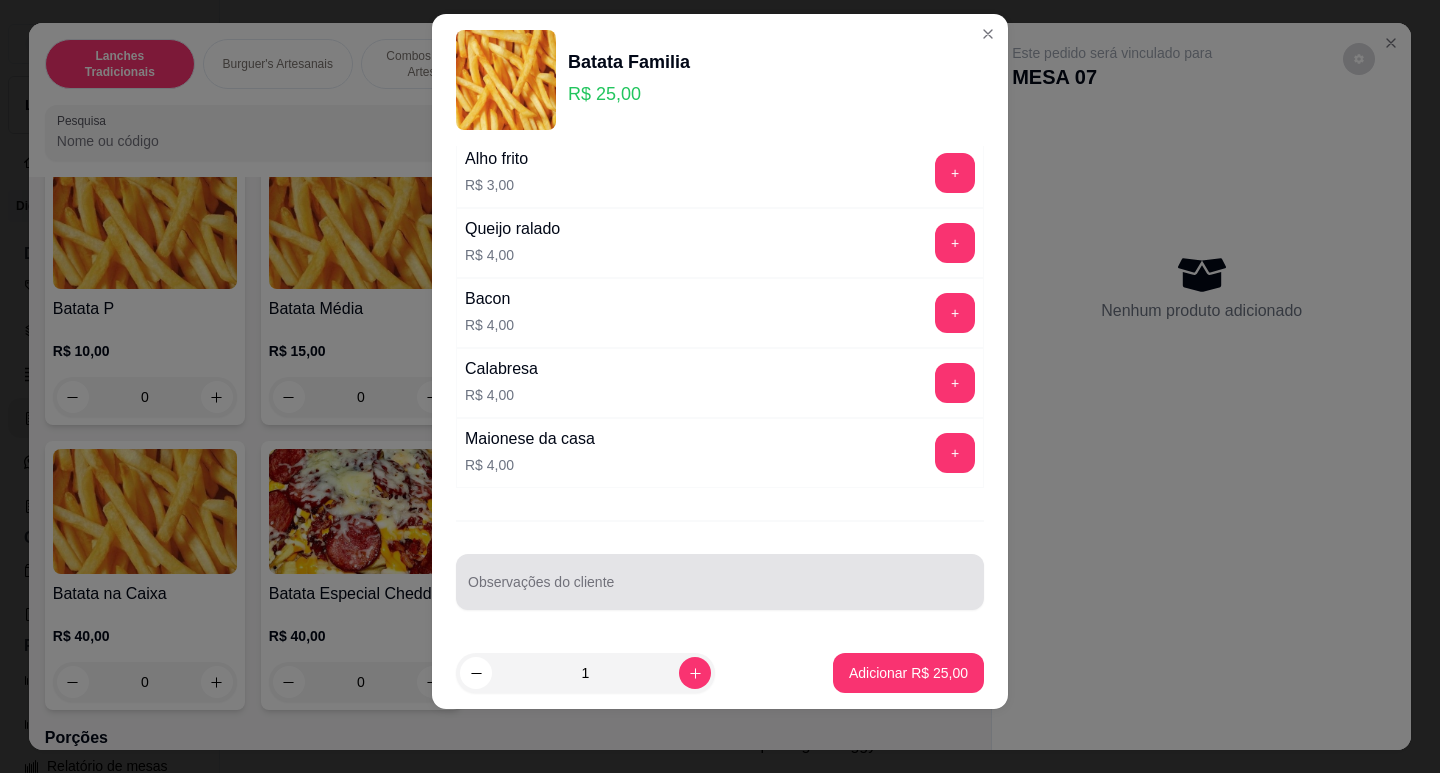 click at bounding box center [720, 582] 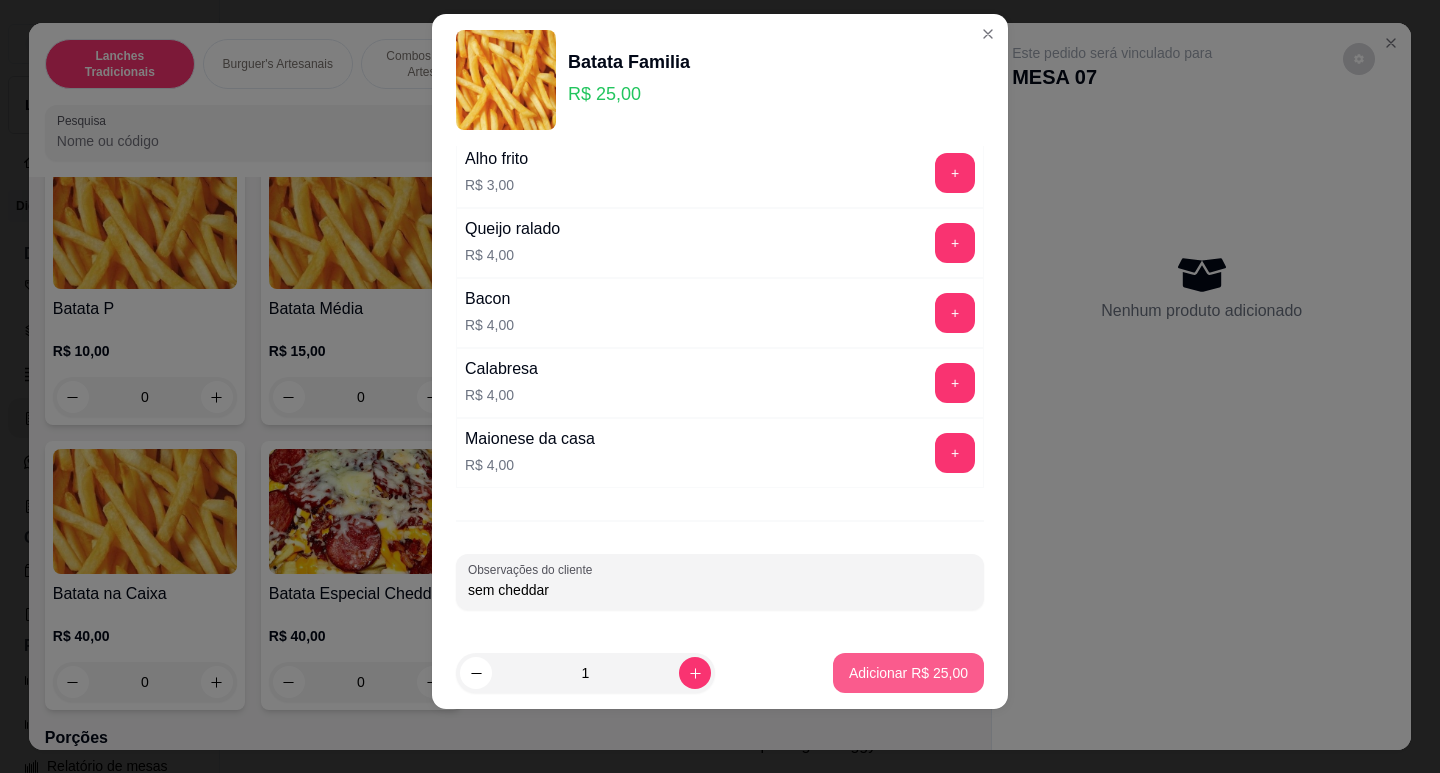 type on "sem cheddar" 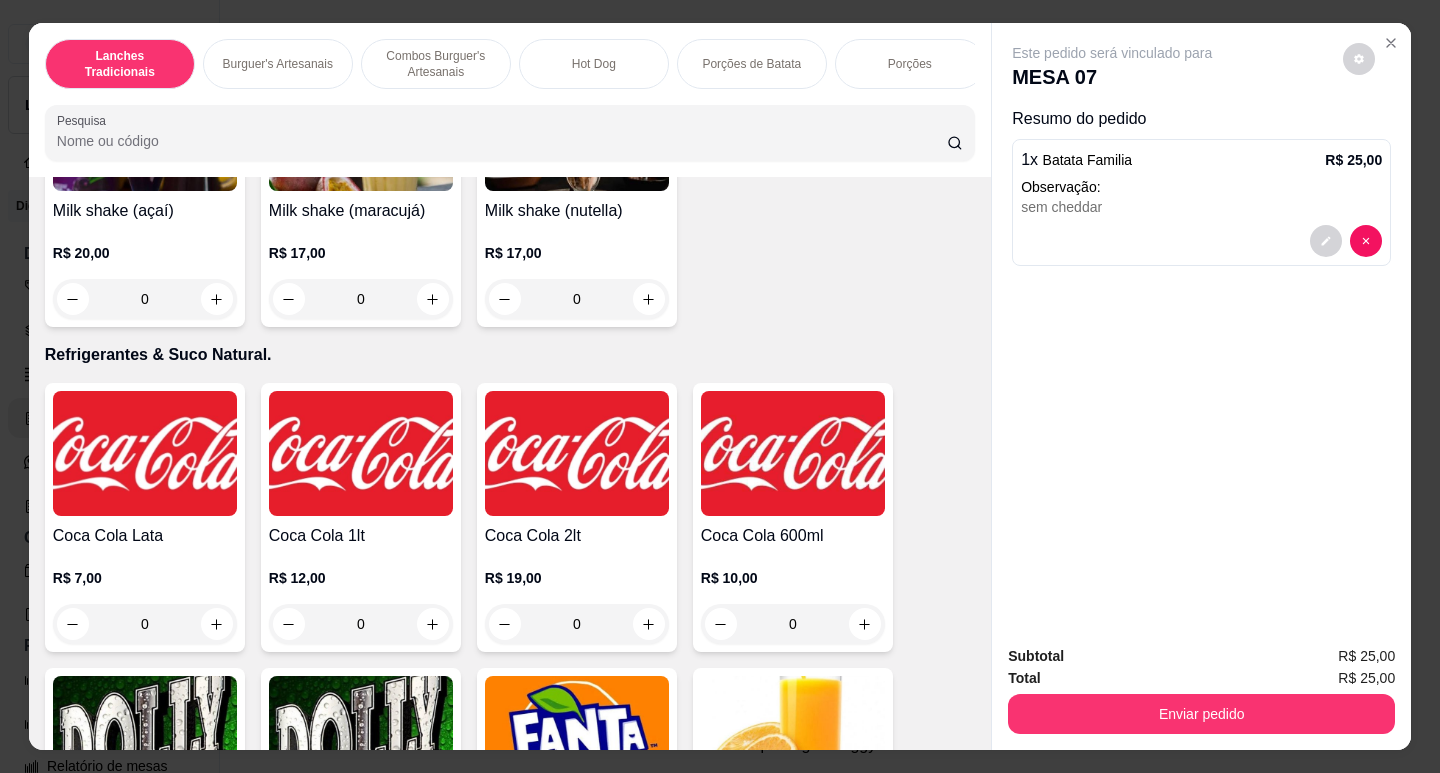 scroll, scrollTop: 5000, scrollLeft: 0, axis: vertical 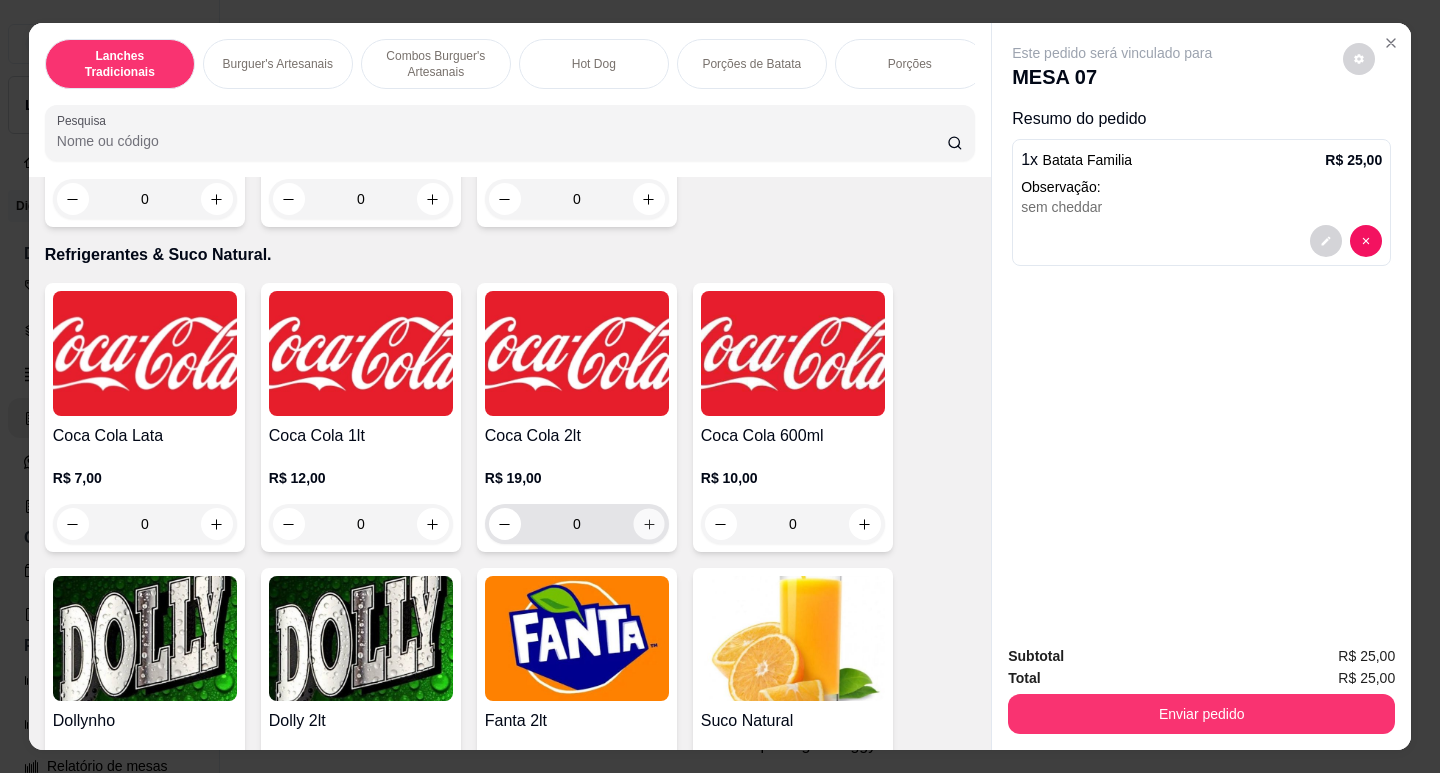 click at bounding box center [648, 524] 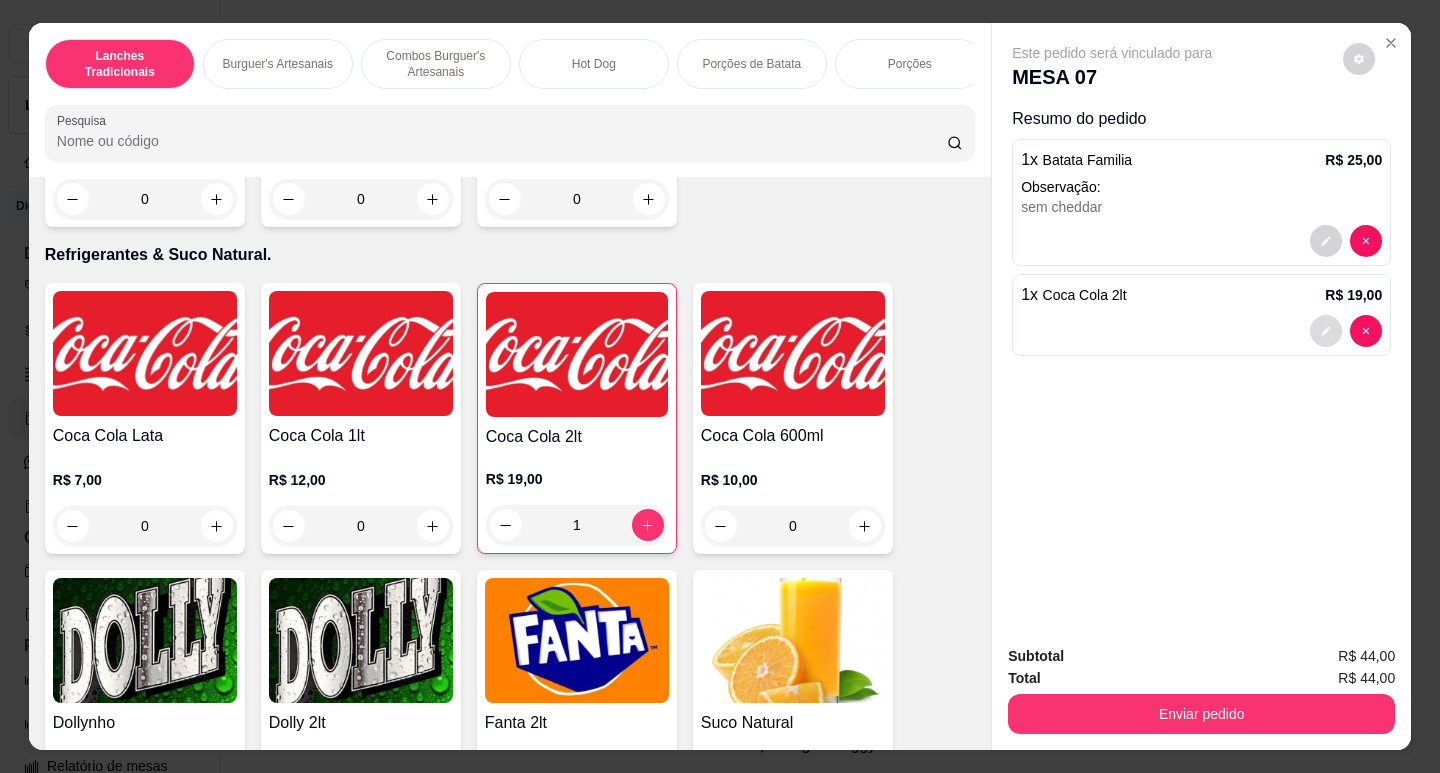 click 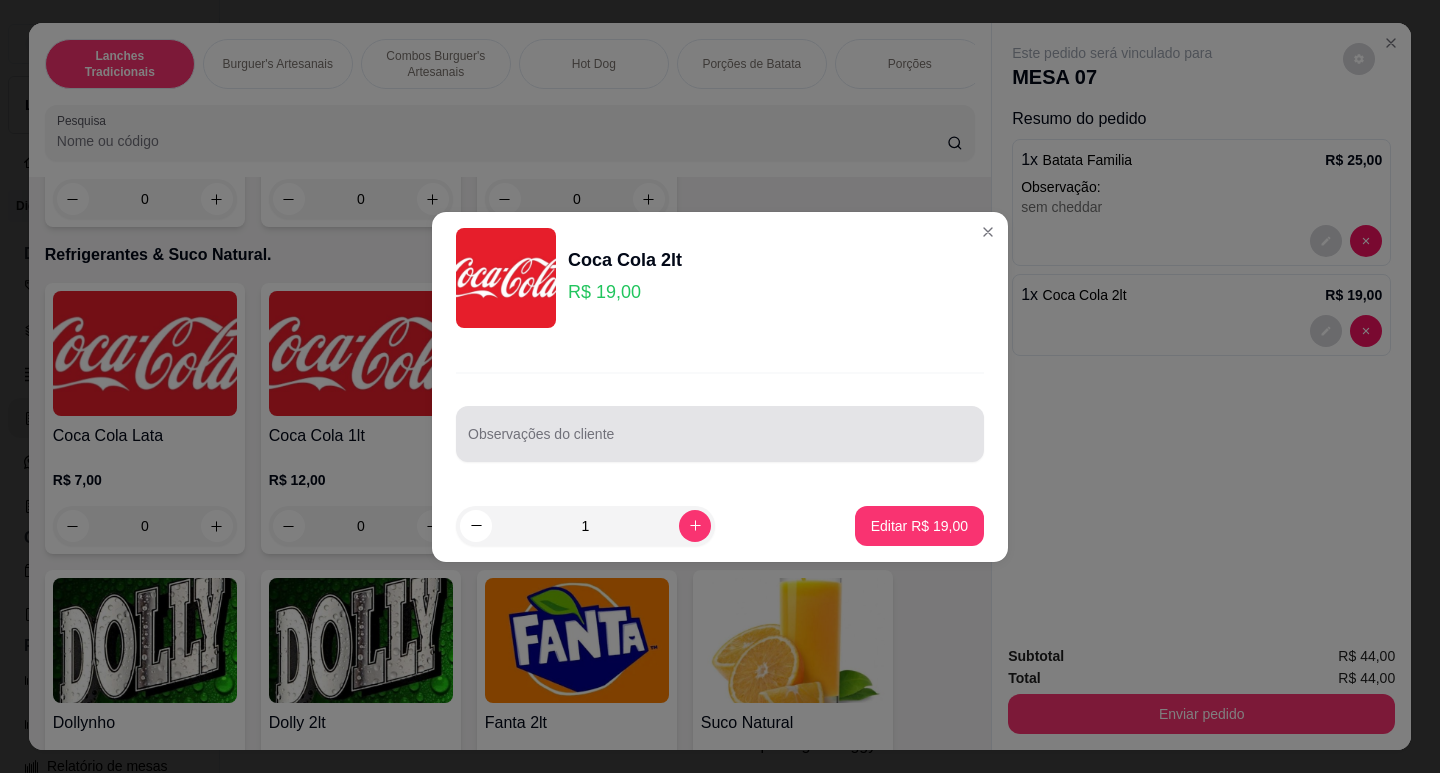 click at bounding box center [720, 434] 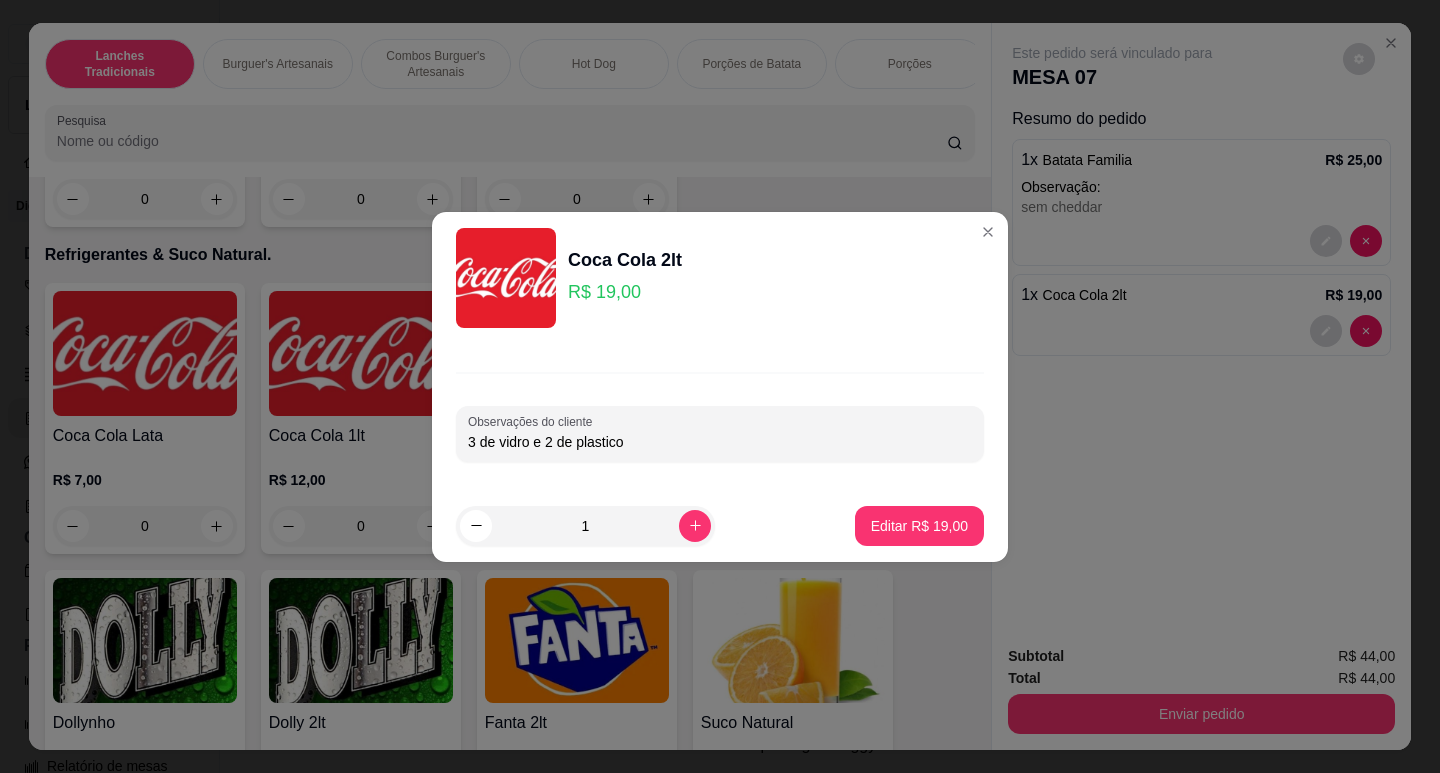 type on "3 de vidro e 2 de plastico" 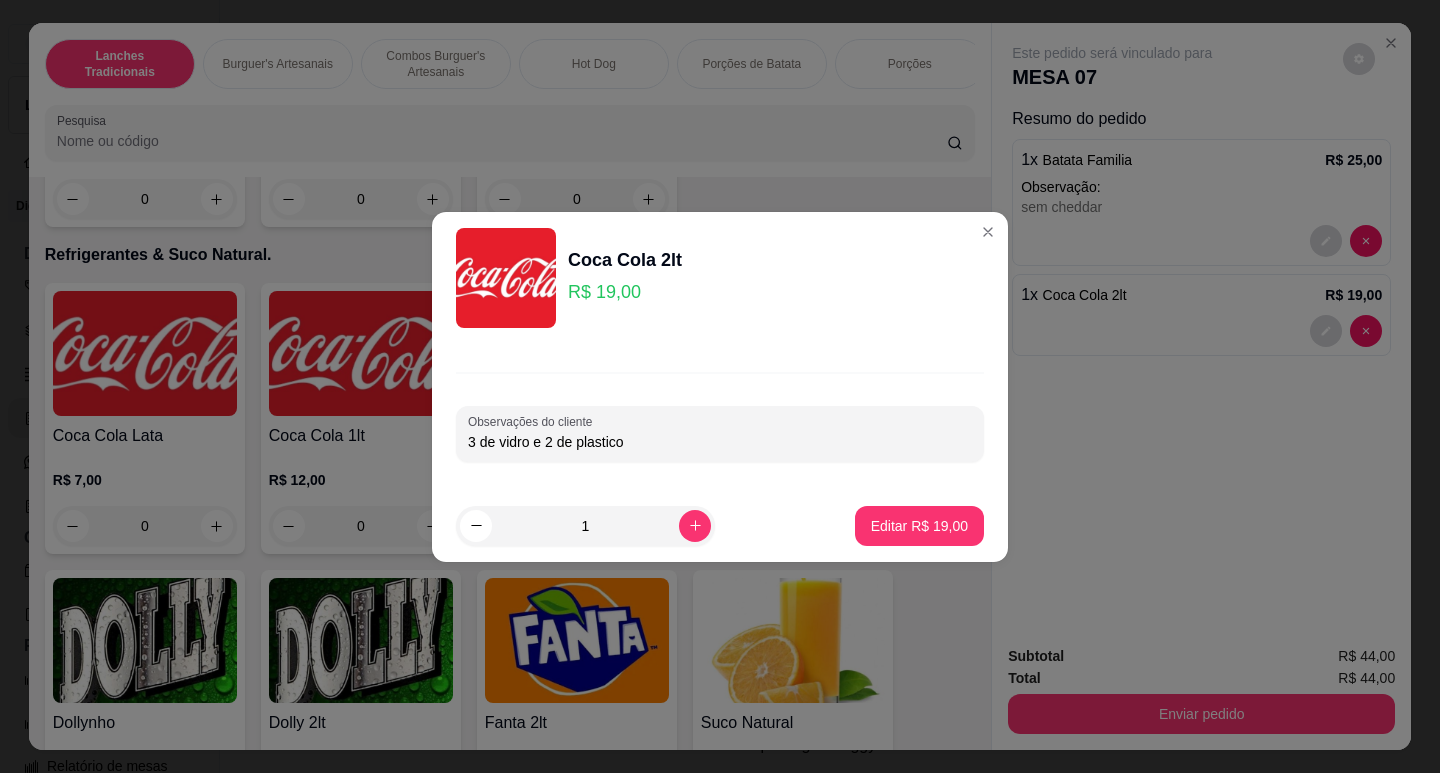 click on "Editar R$ [PRICE]" at bounding box center [919, 526] 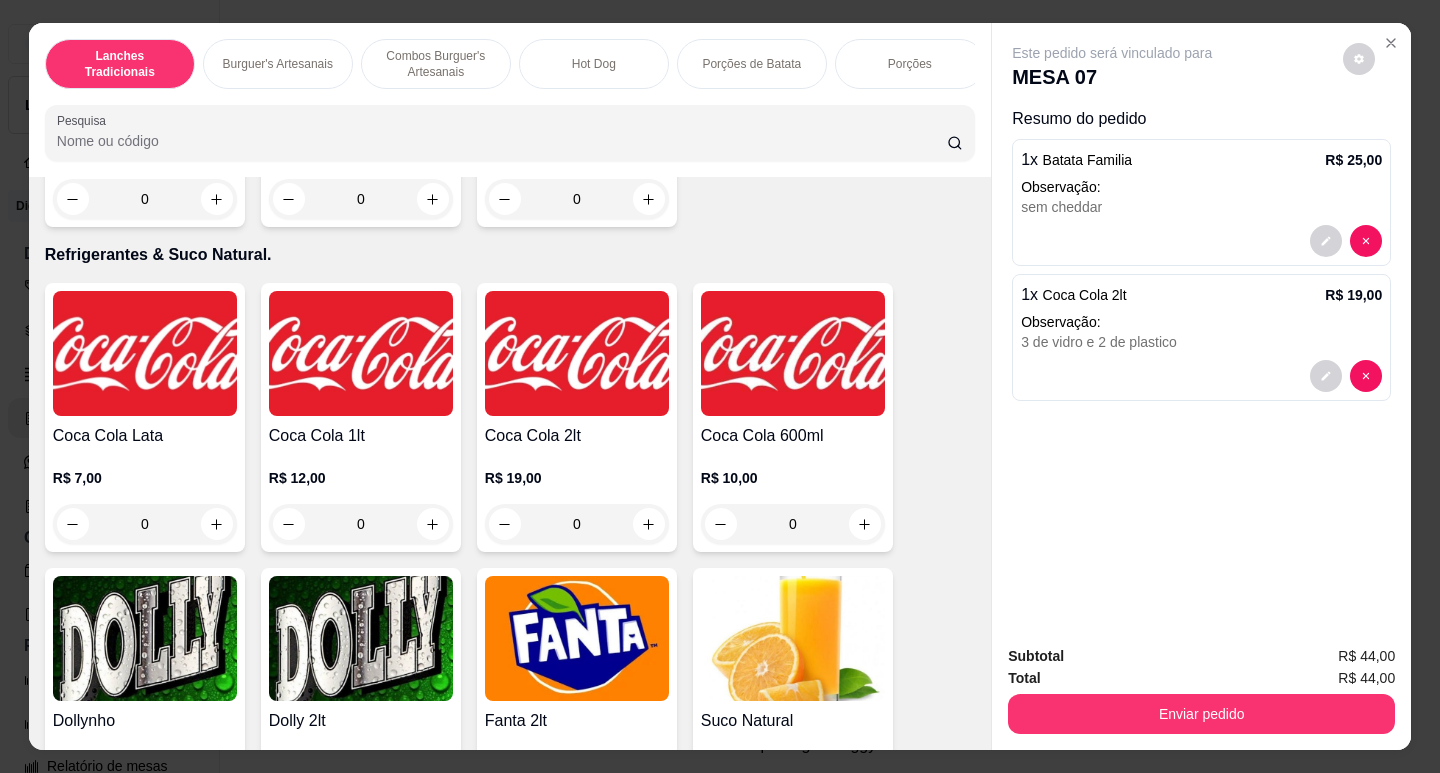 scroll, scrollTop: 48, scrollLeft: 0, axis: vertical 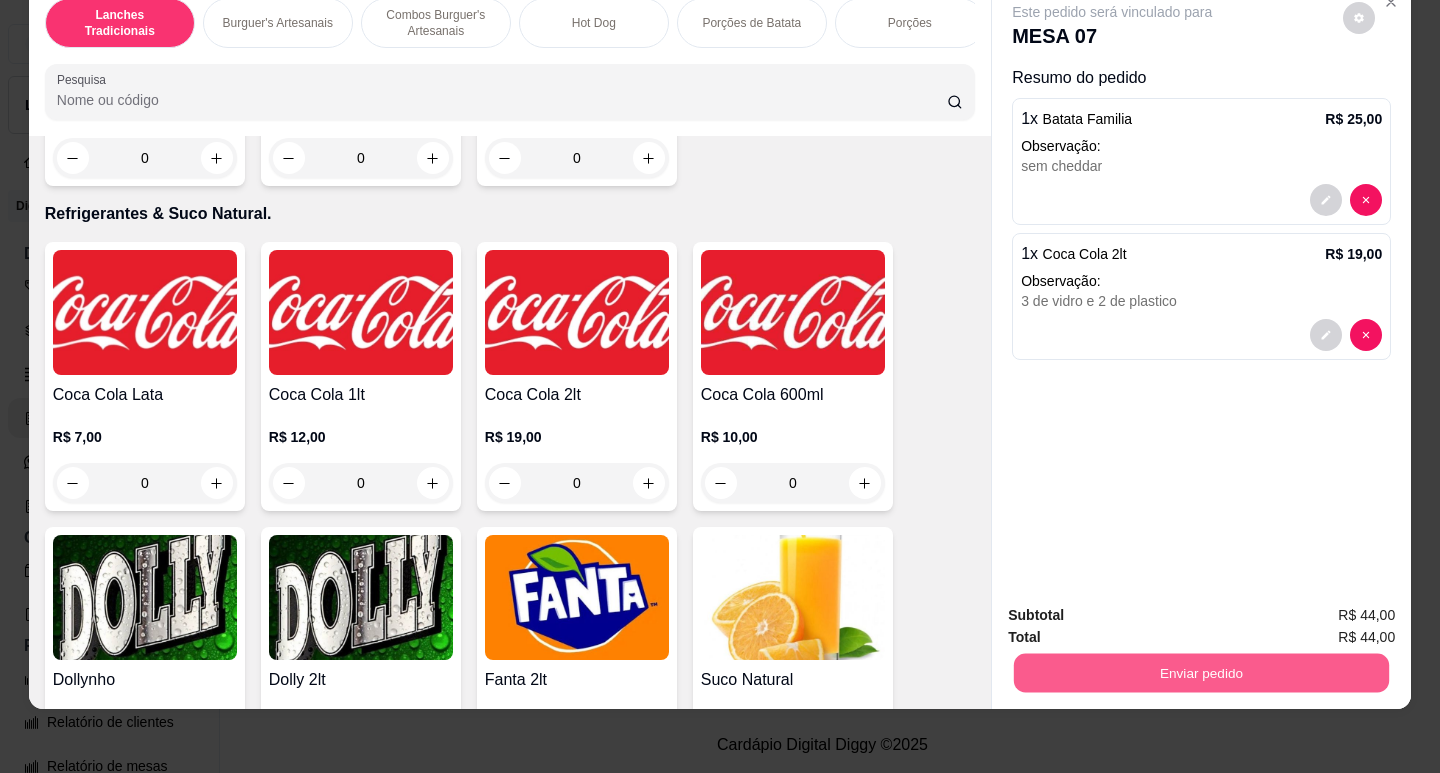 click on "Enviar pedido" at bounding box center (1201, 672) 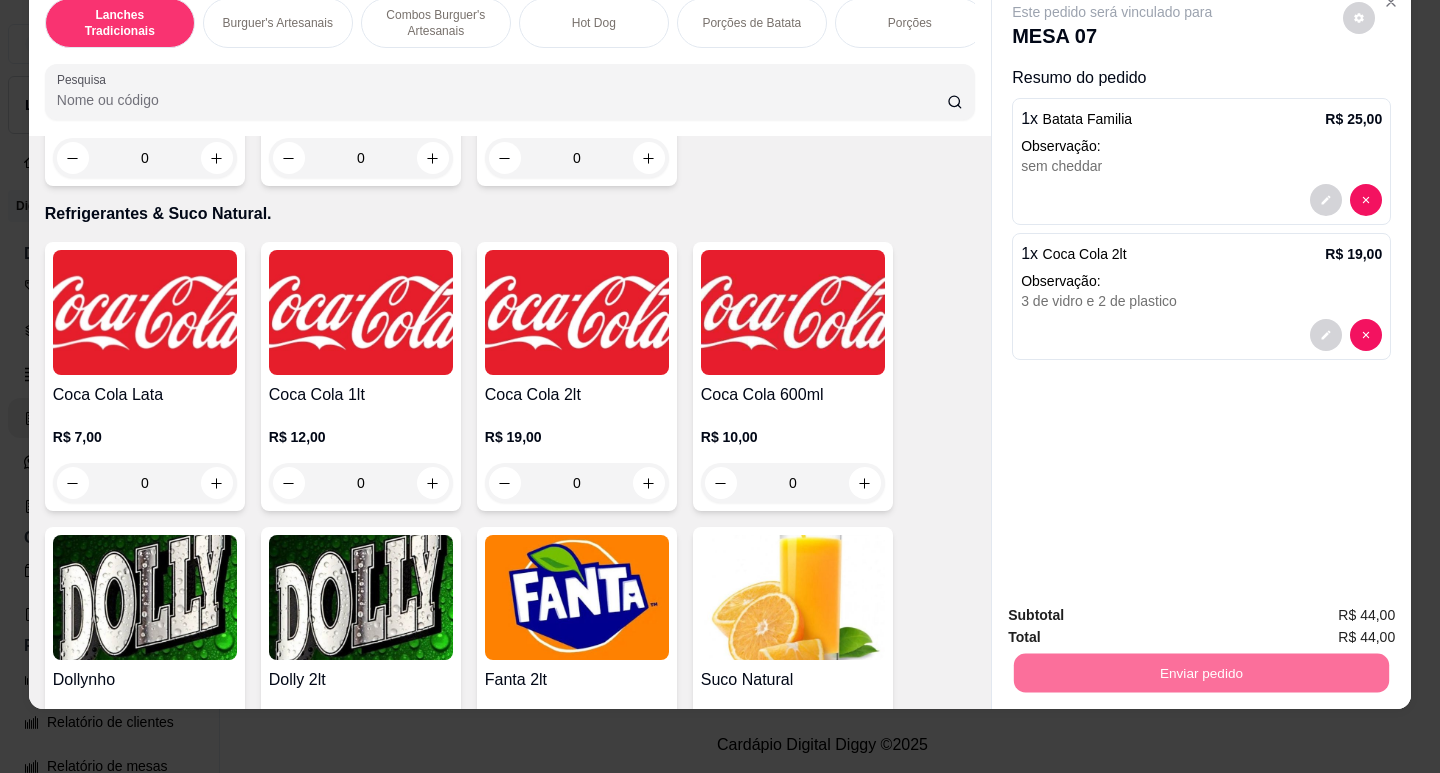 click on "Não registrar e enviar pedido" at bounding box center (1135, 609) 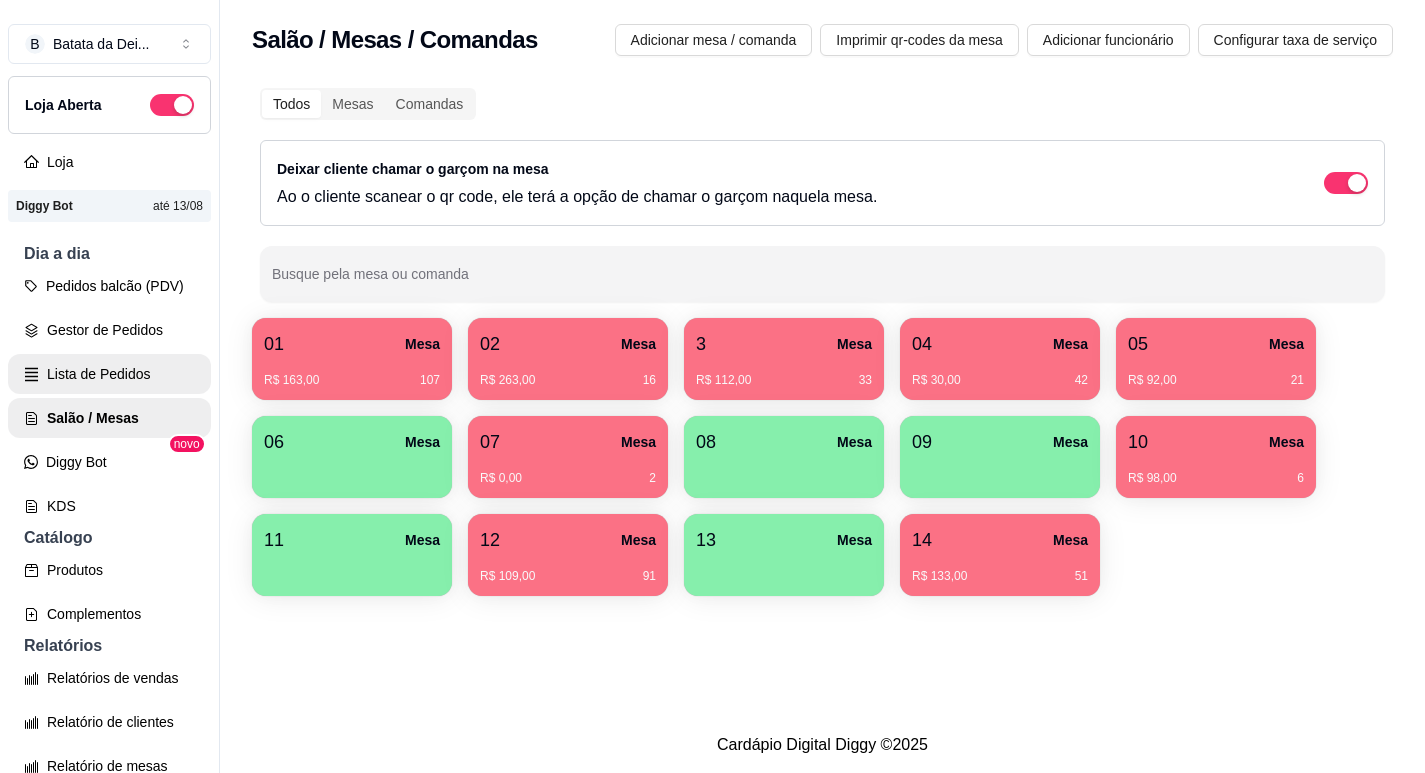 click on "Lista de Pedidos" at bounding box center (109, 374) 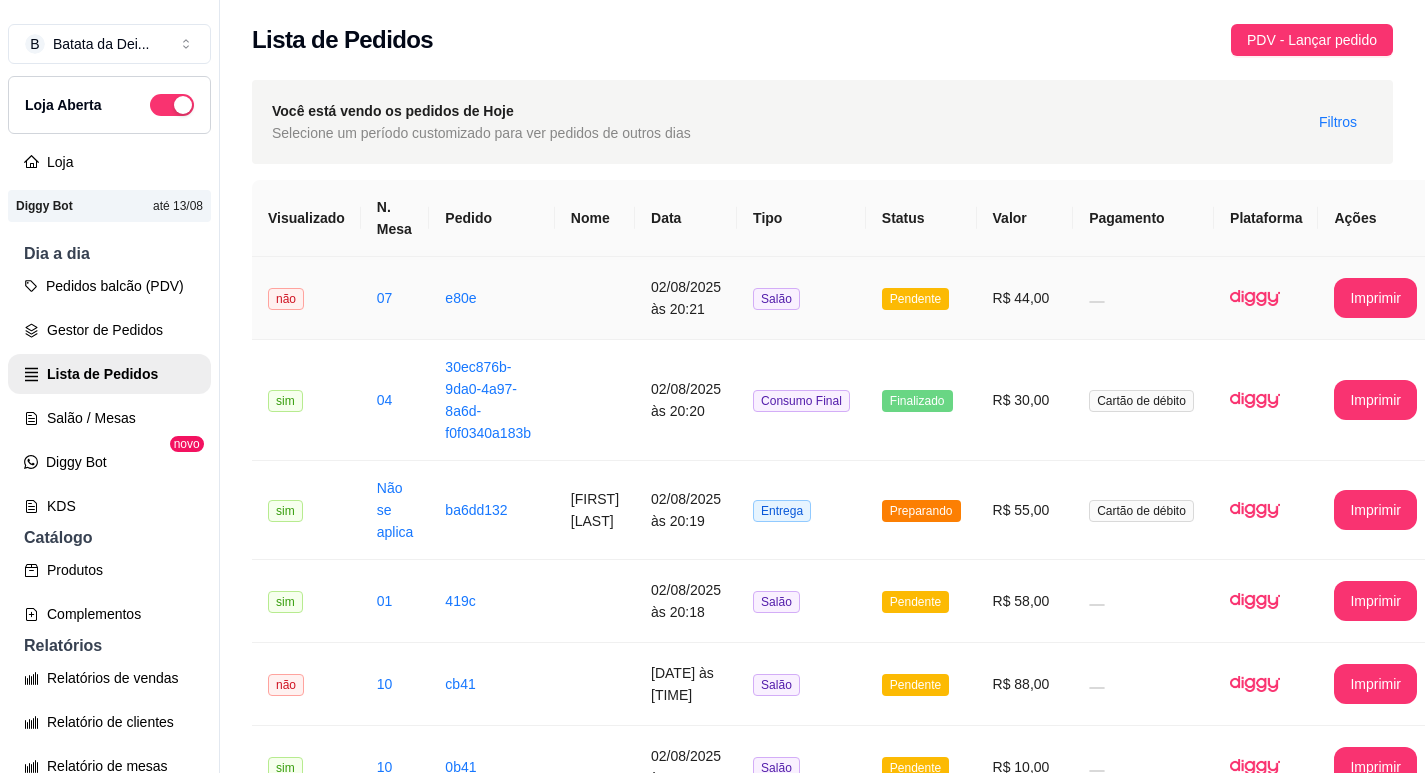 click on "e80e" at bounding box center [491, 298] 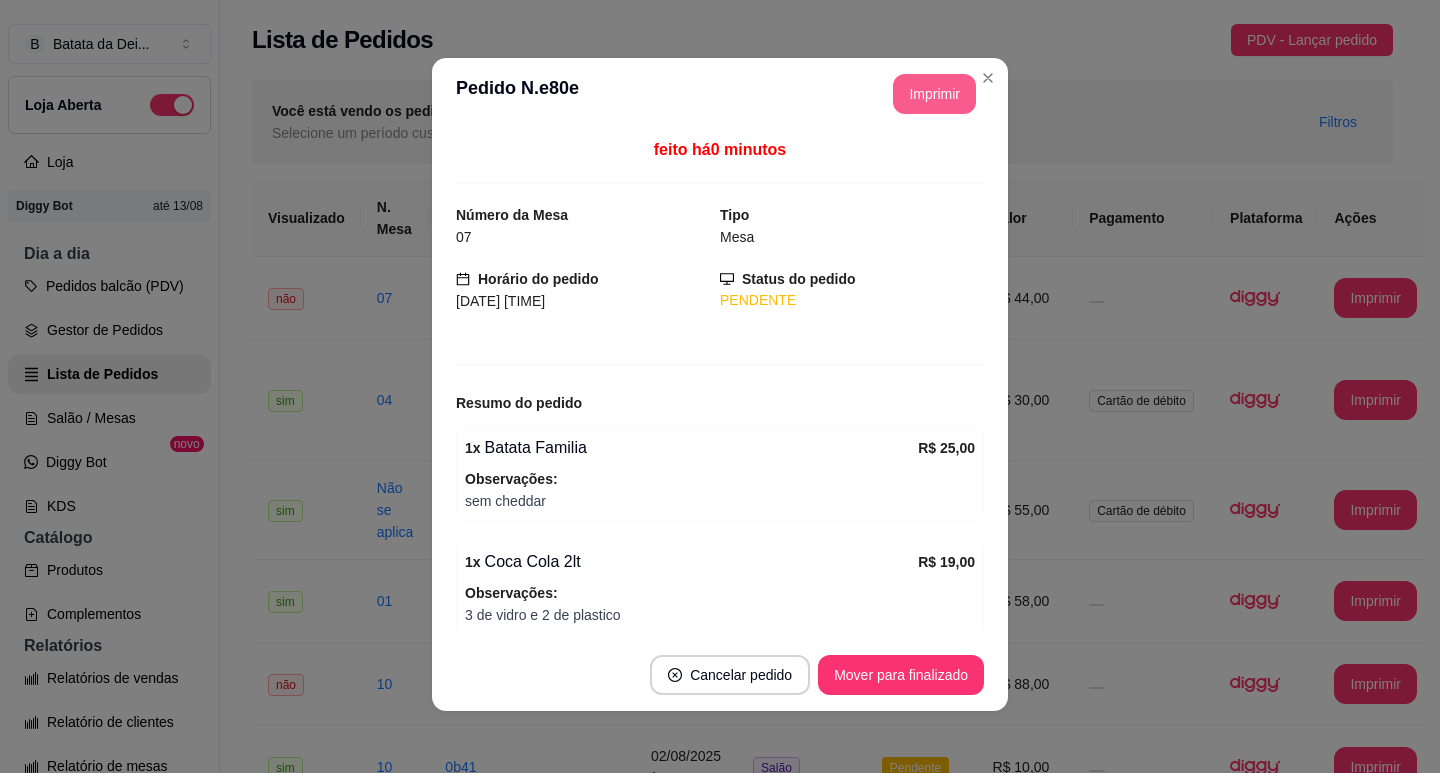 scroll, scrollTop: 0, scrollLeft: 0, axis: both 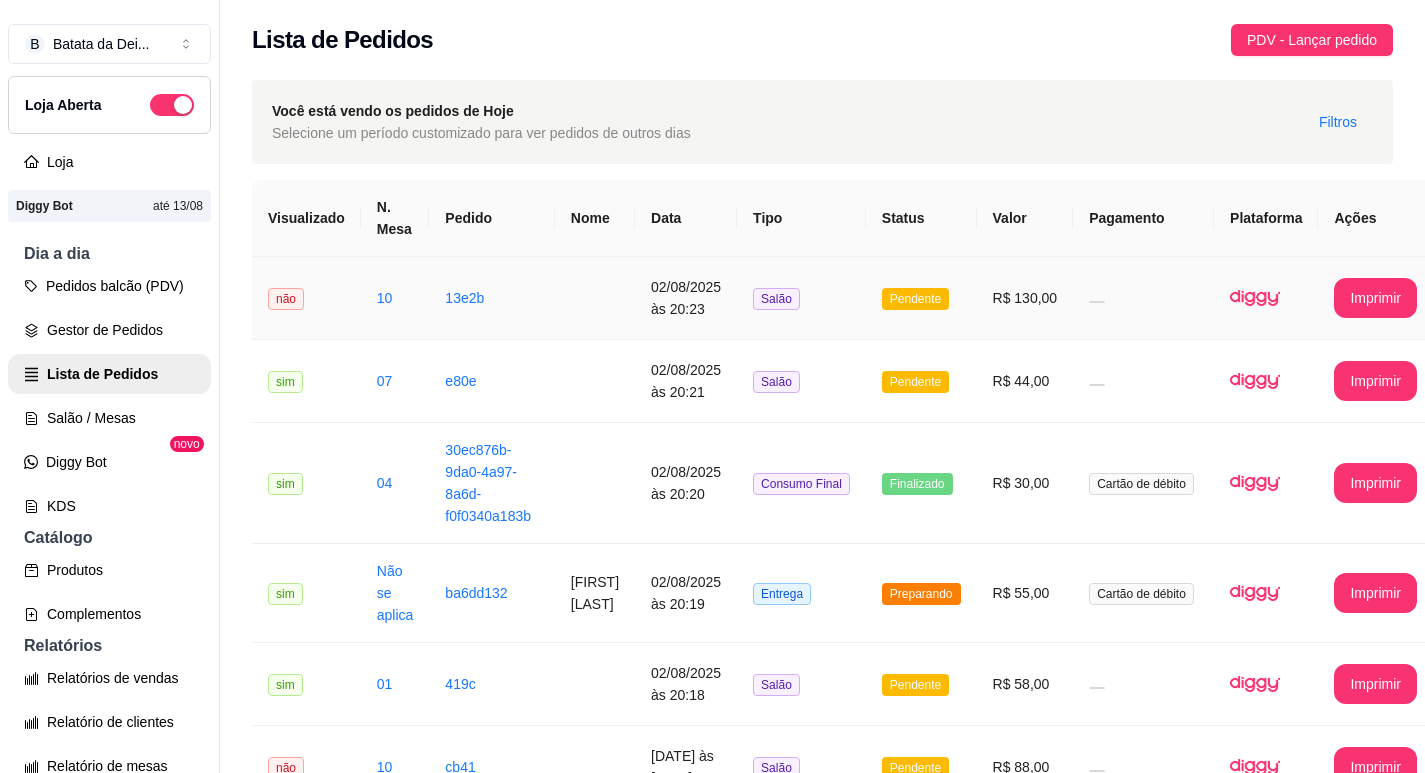 click on "não" at bounding box center (306, 298) 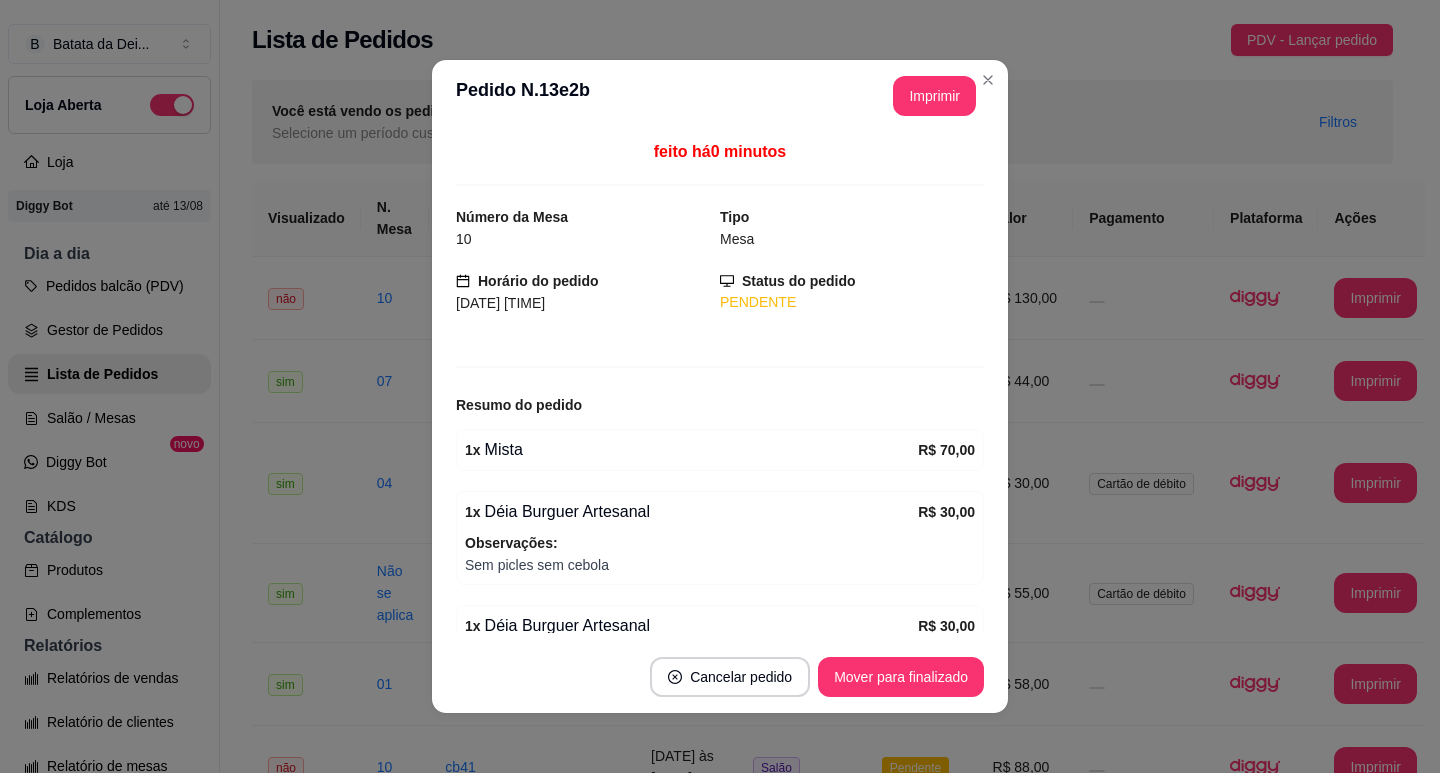 scroll, scrollTop: 4, scrollLeft: 0, axis: vertical 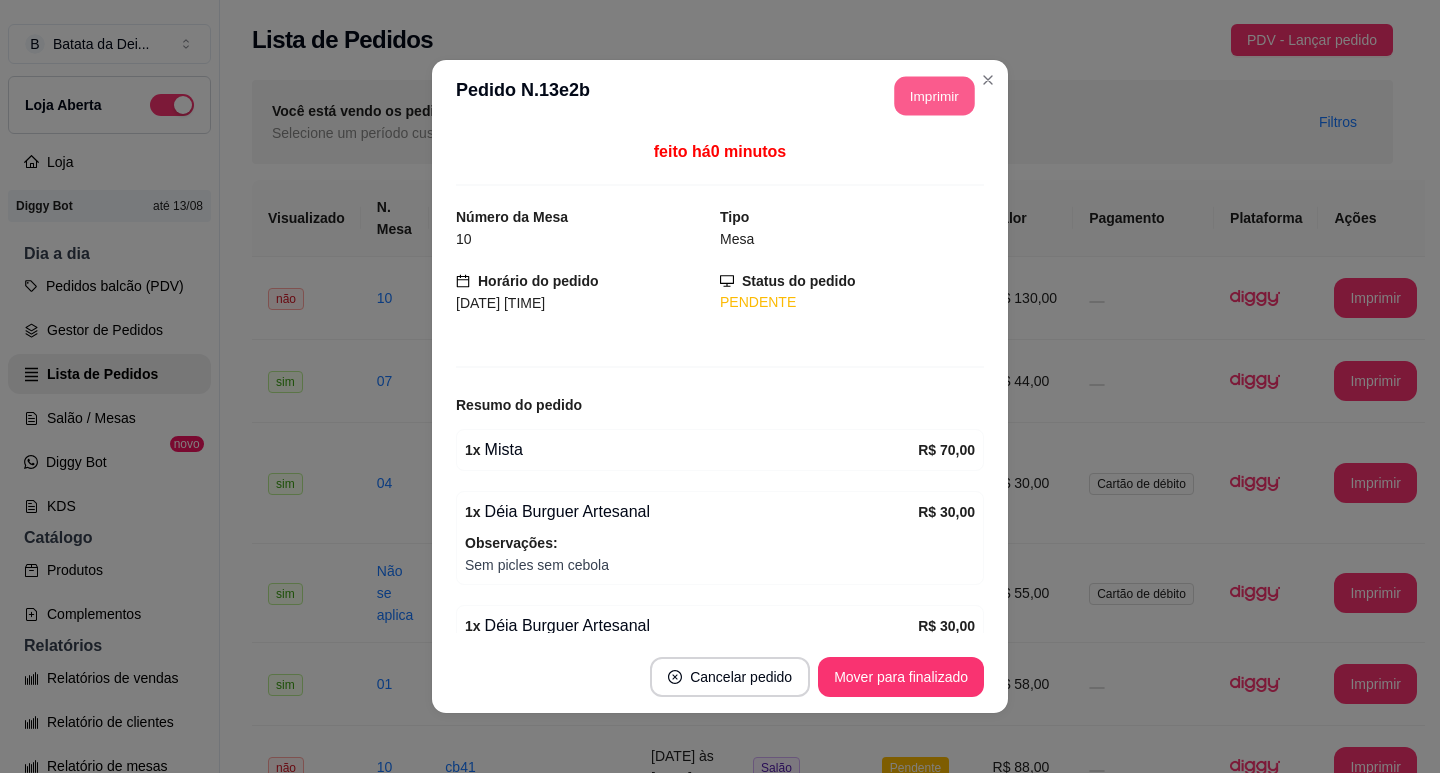 click on "Imprimir" at bounding box center (935, 96) 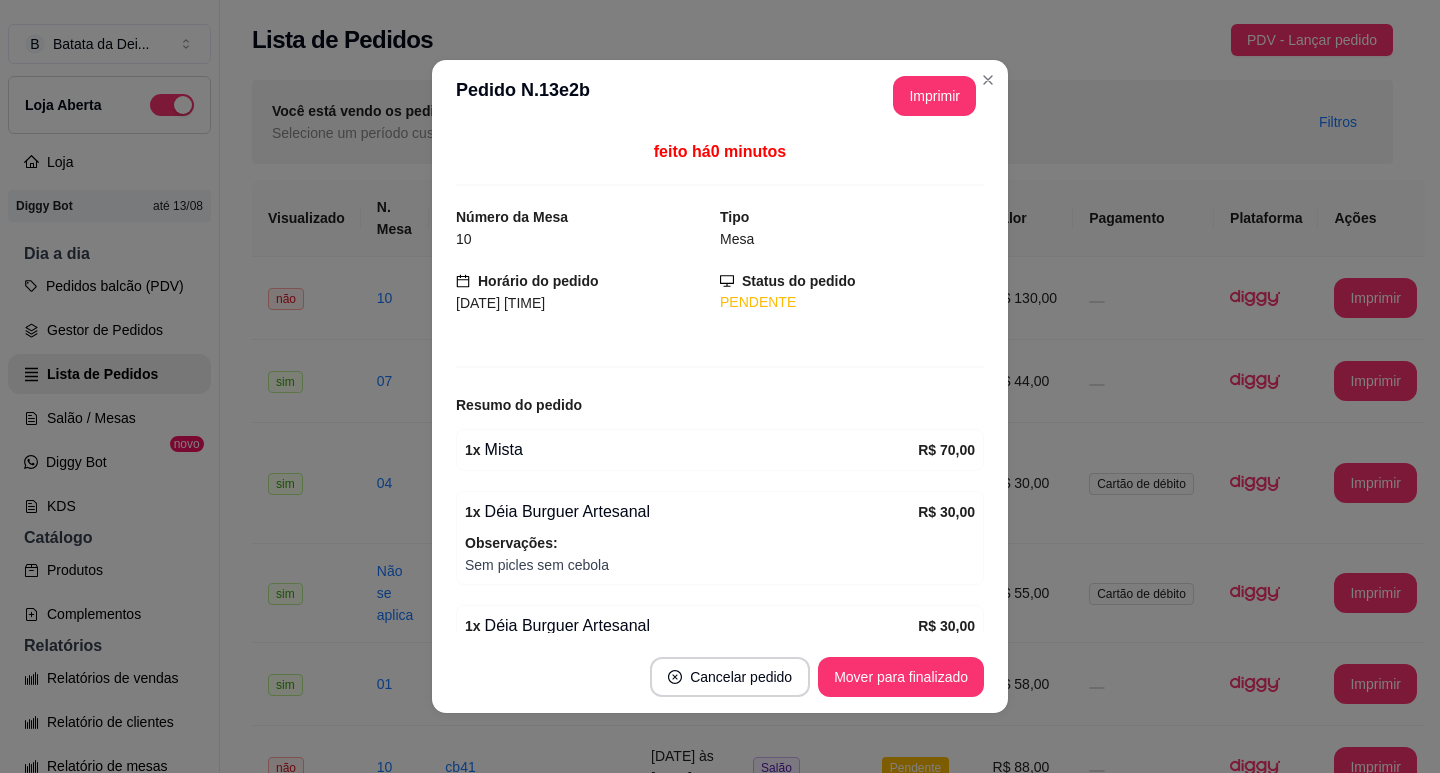 scroll, scrollTop: 0, scrollLeft: 0, axis: both 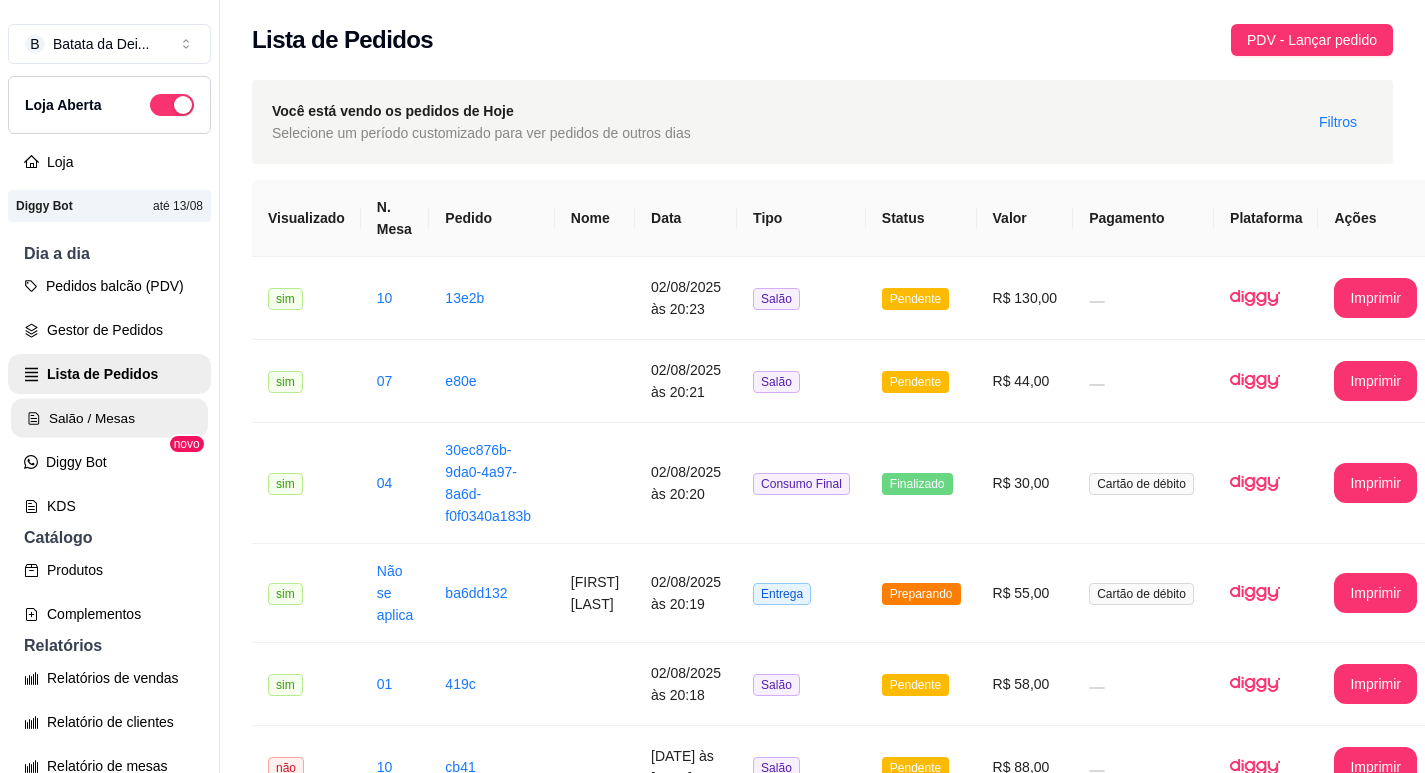click on "Salão / Mesas" at bounding box center [109, 418] 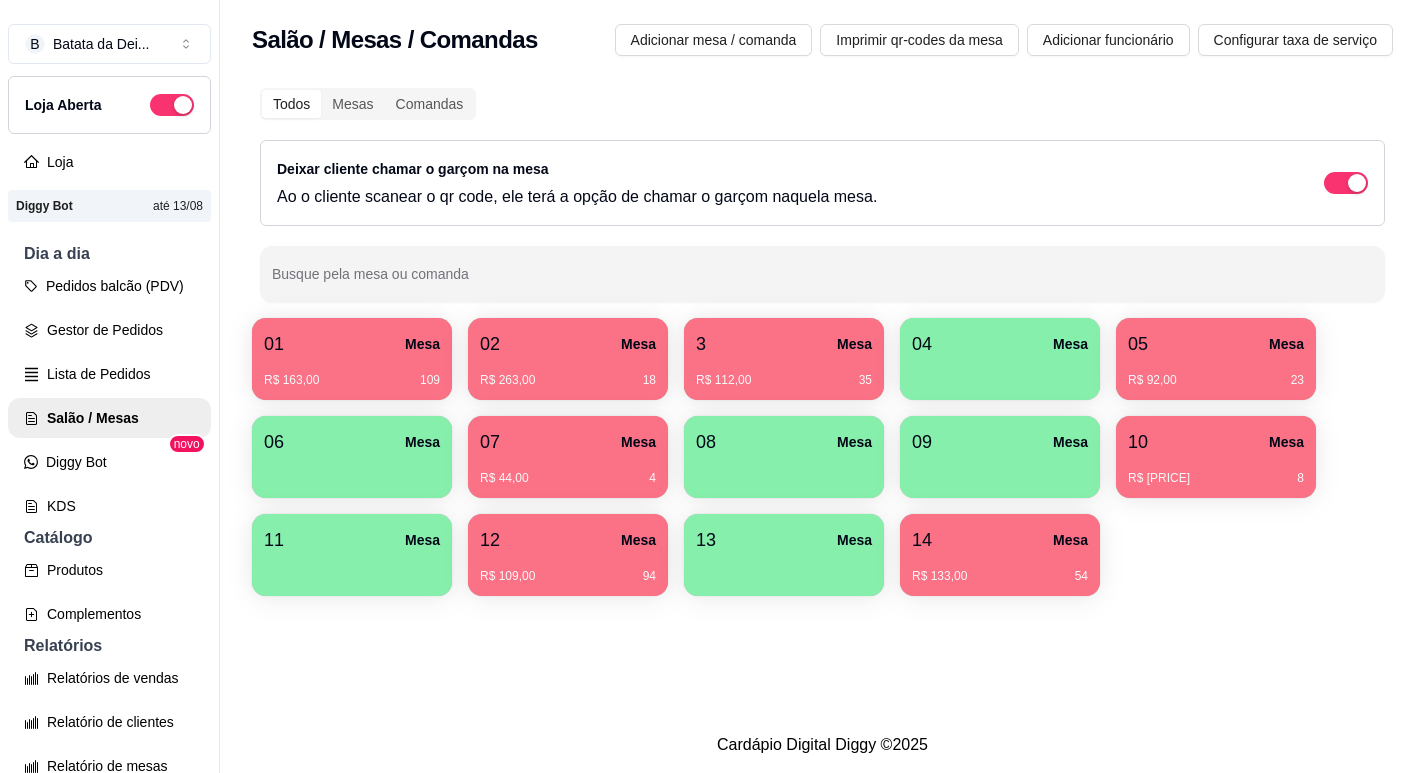 click on "12 Mesa R$ 109,00 94" at bounding box center (568, 555) 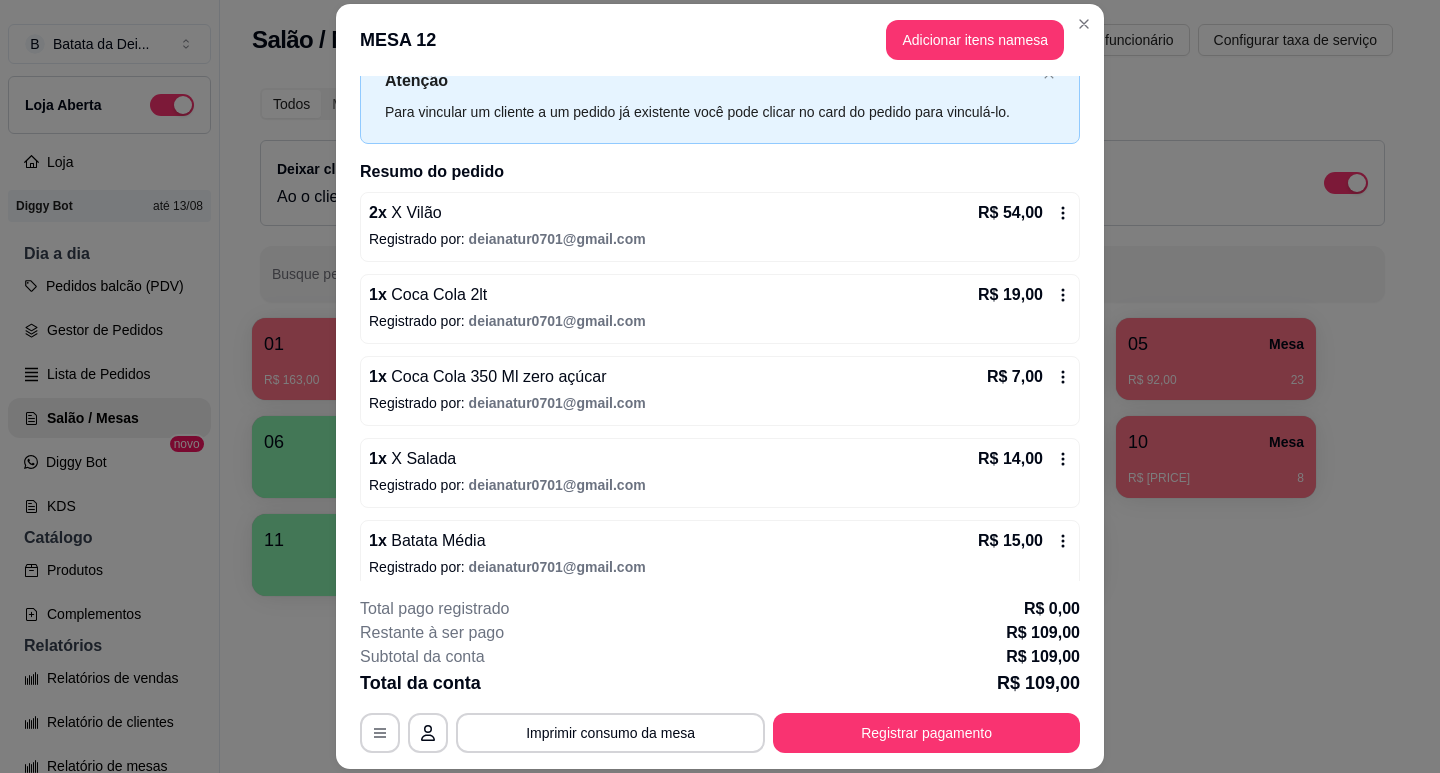scroll, scrollTop: 90, scrollLeft: 0, axis: vertical 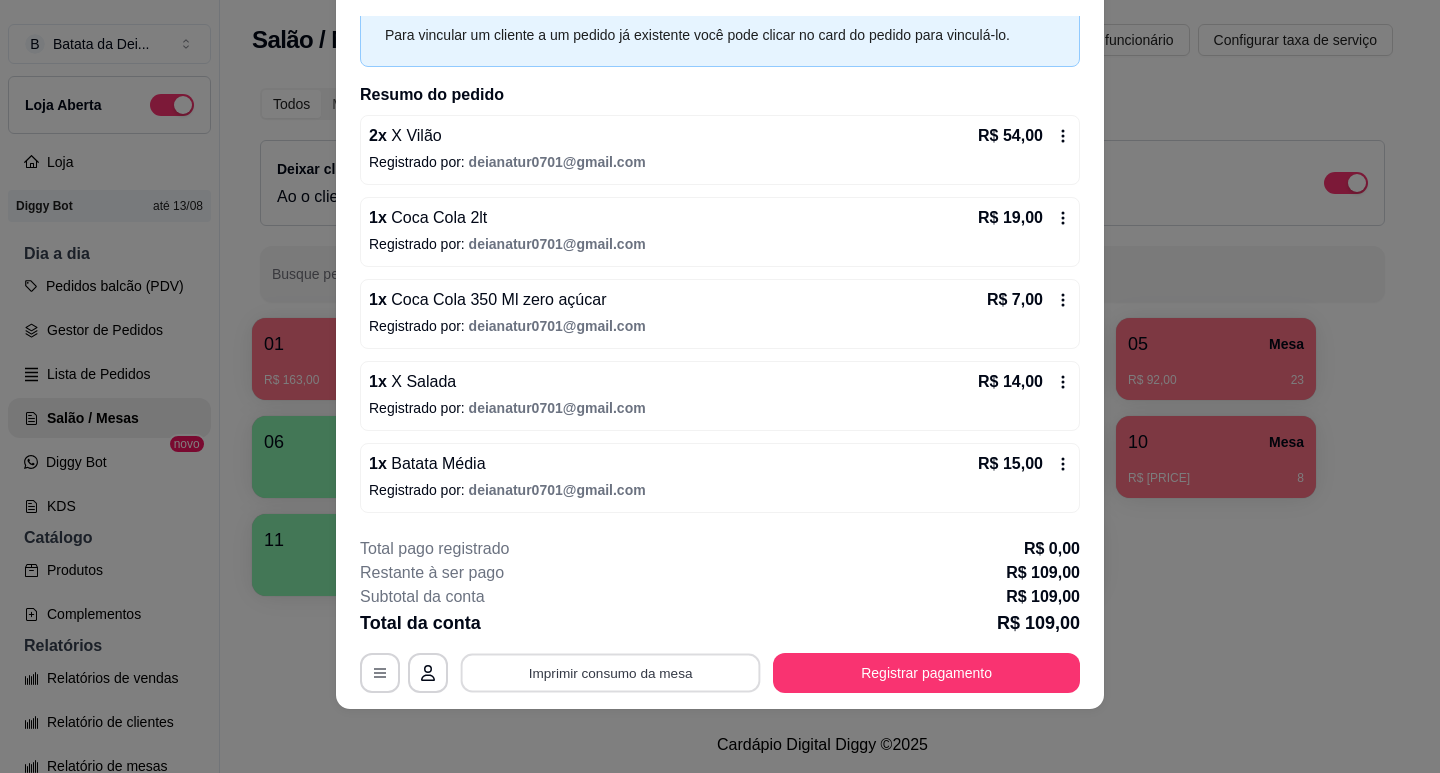 click on "Imprimir consumo da mesa" at bounding box center [611, 673] 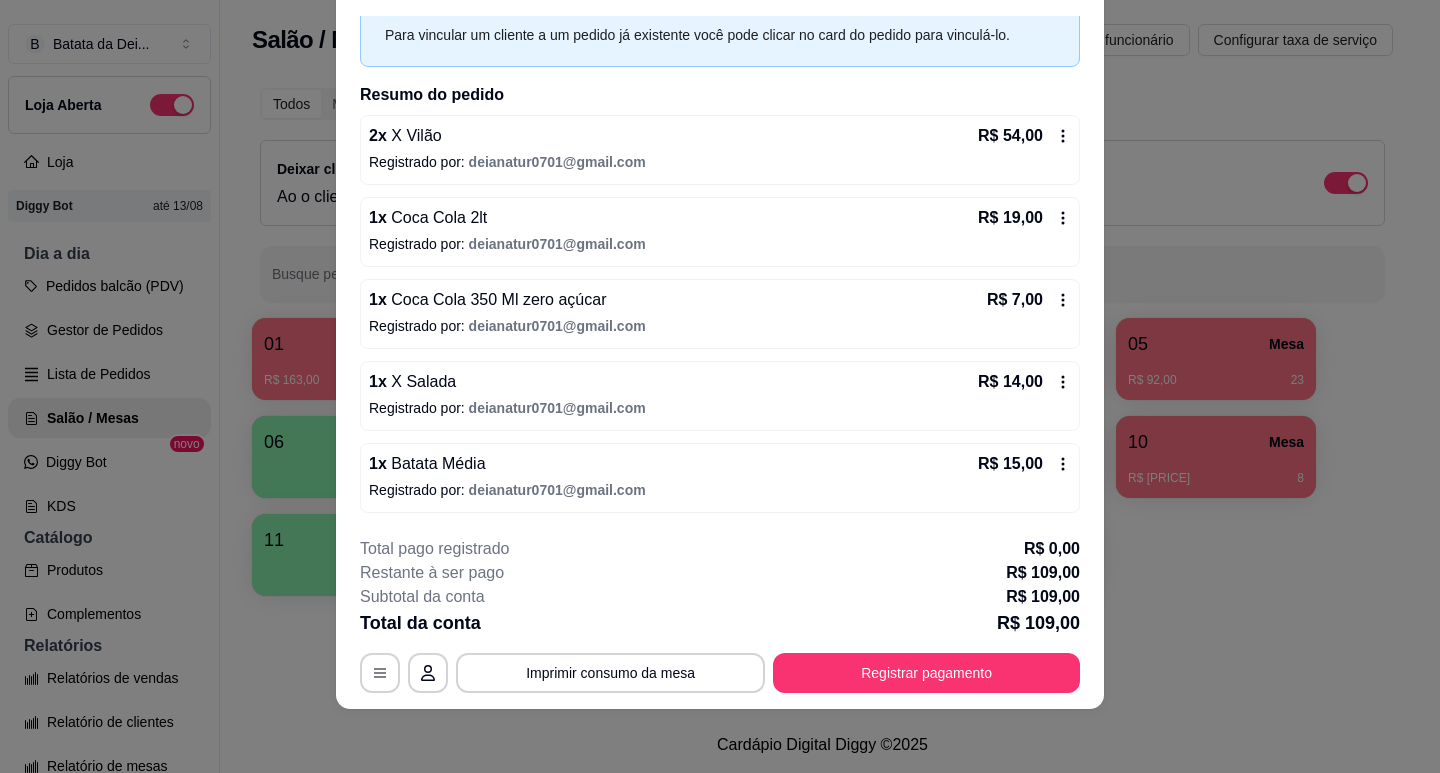 scroll, scrollTop: 0, scrollLeft: 0, axis: both 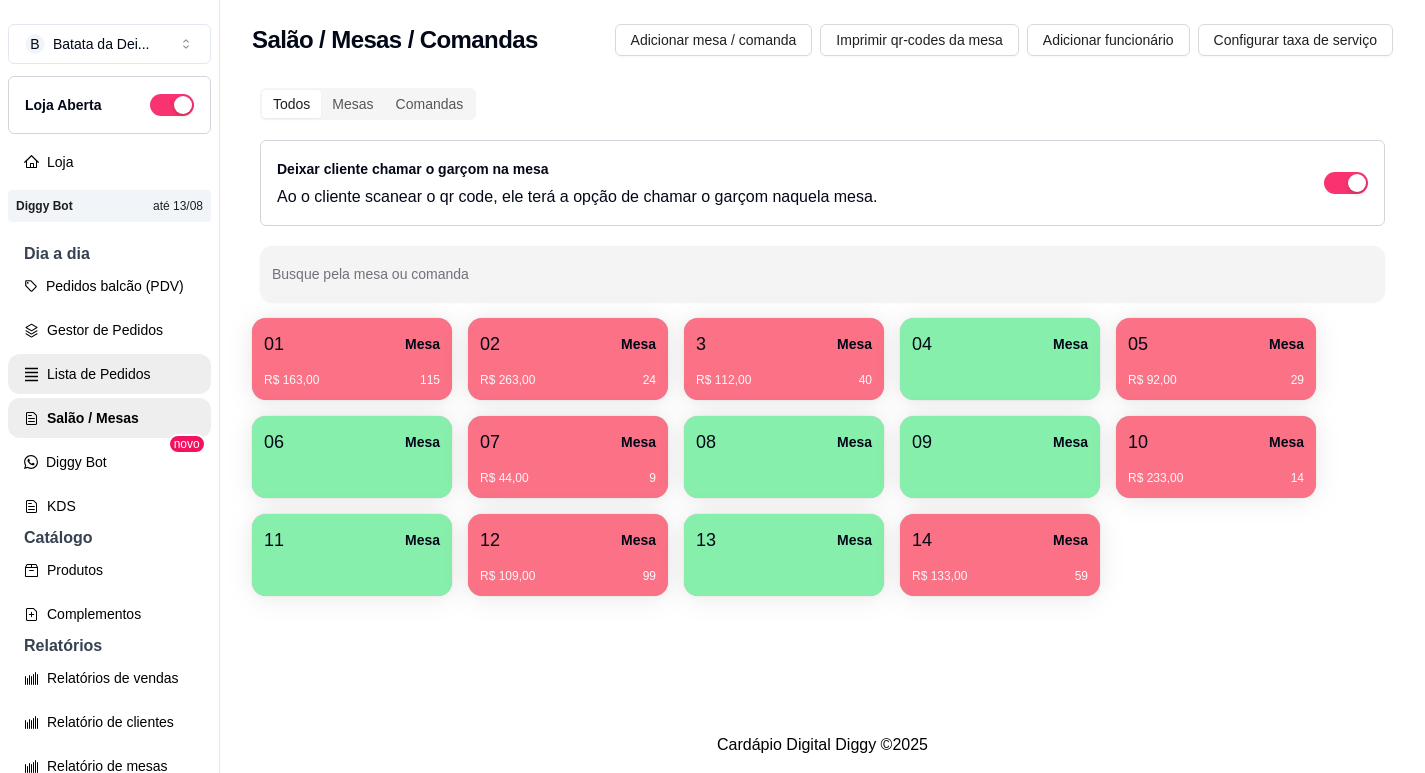 click on "Lista de Pedidos" at bounding box center [109, 374] 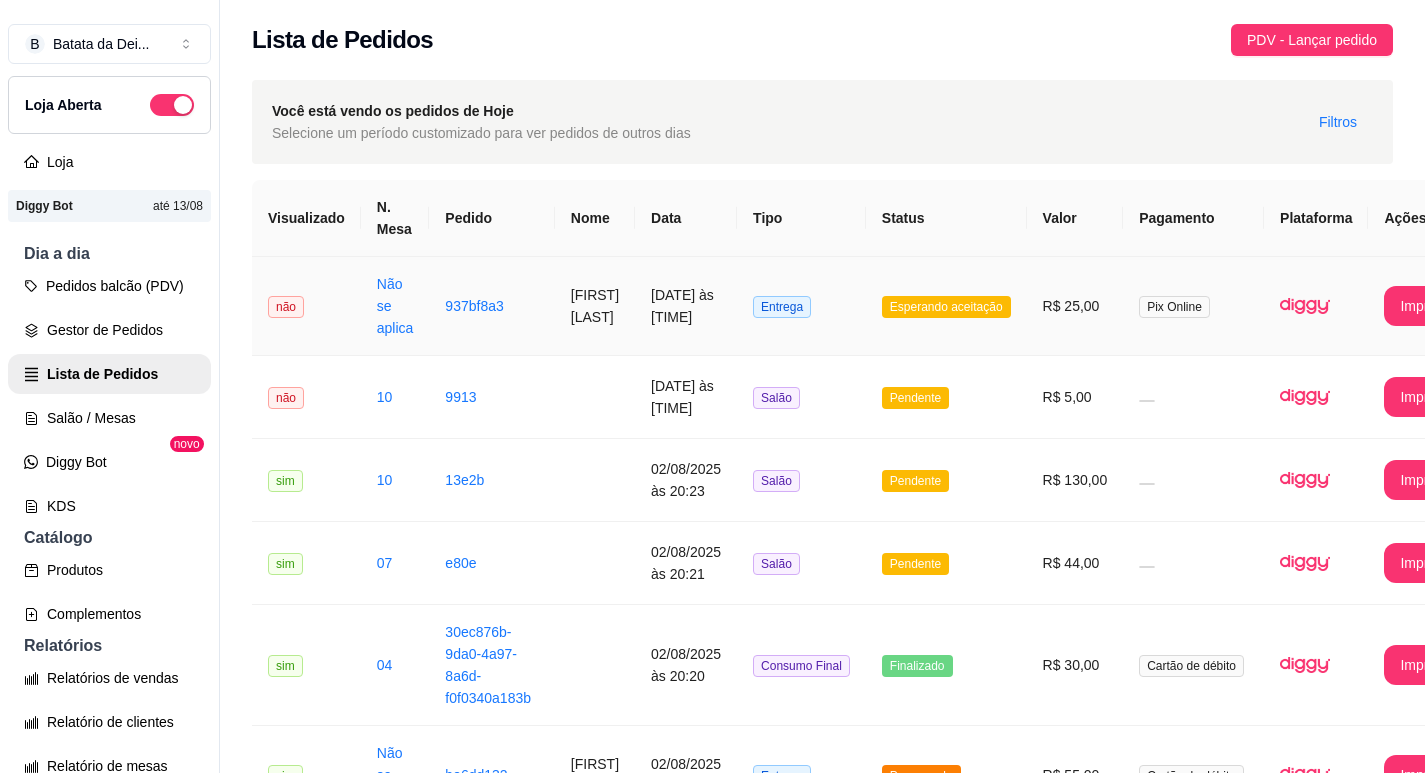 click on "937bf8a3" at bounding box center [491, 306] 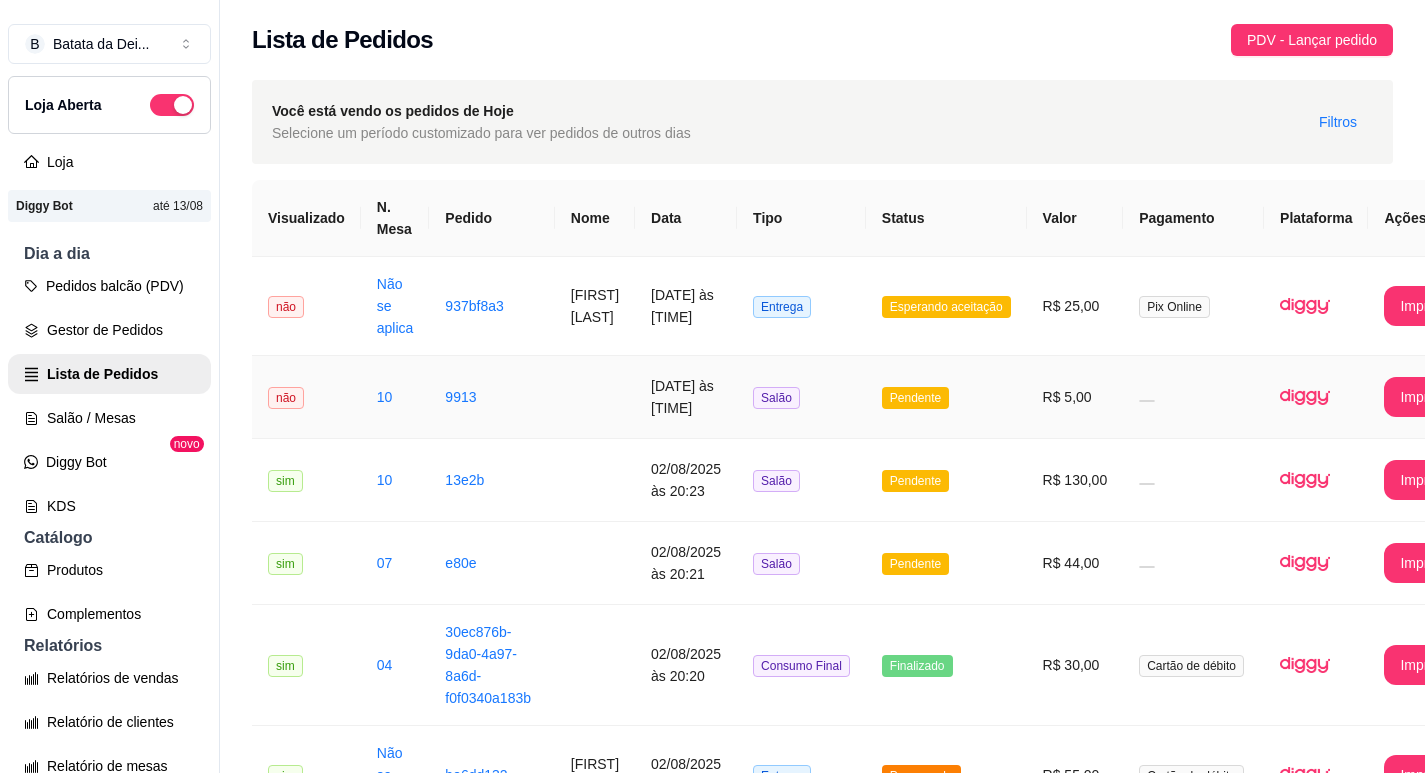 click on "Salão" at bounding box center [801, 397] 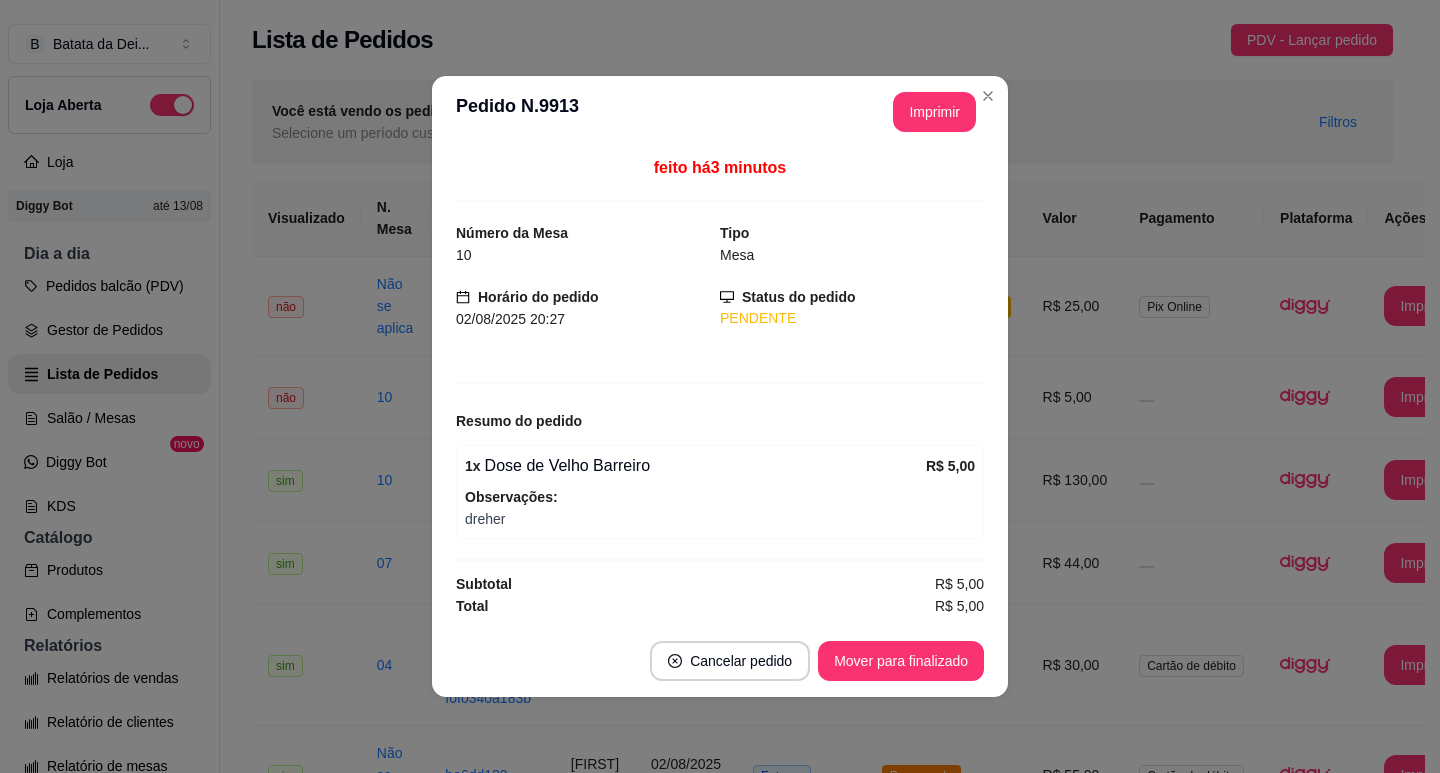 click on "1 x Dose de Velho Barreiro R$ [PRICE] Observações: dreher" at bounding box center (720, 492) 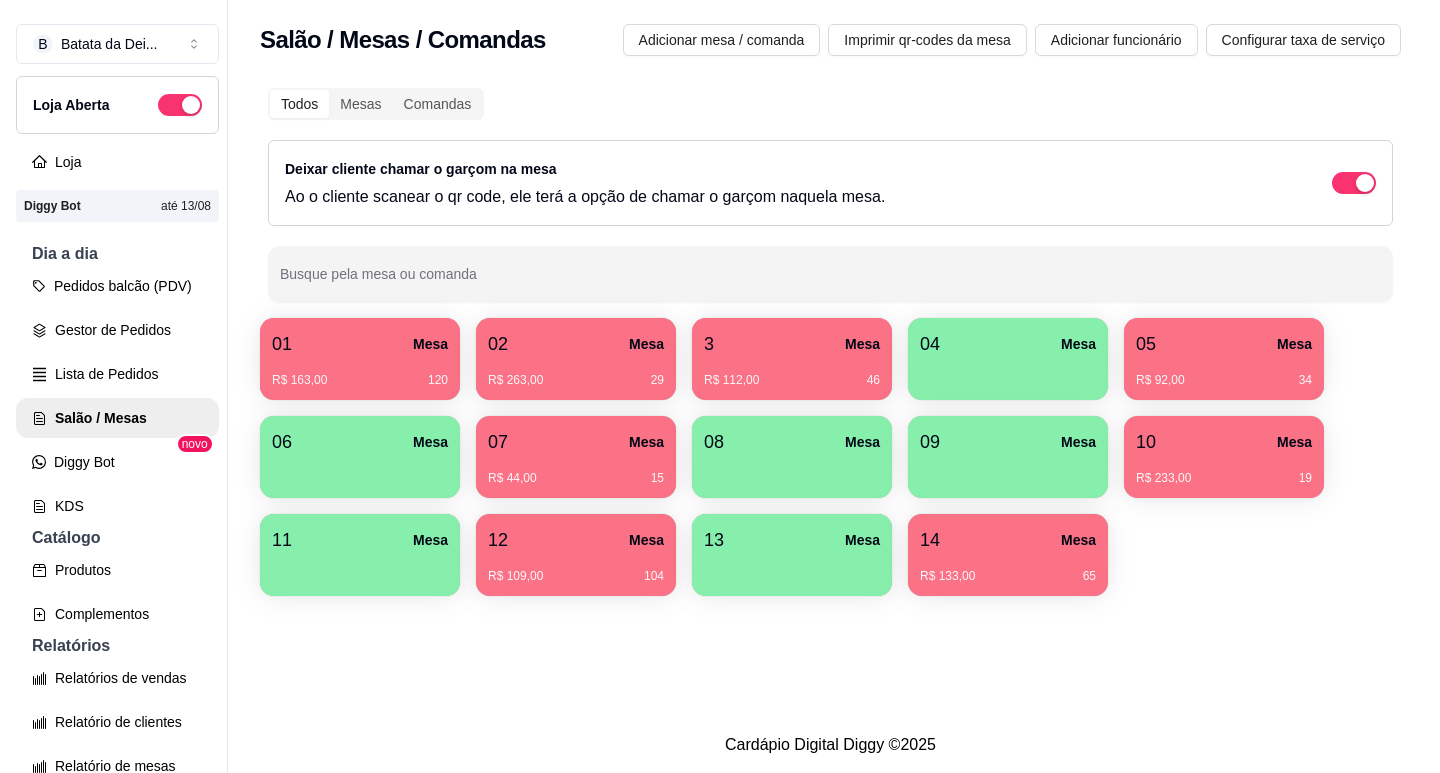 scroll, scrollTop: 0, scrollLeft: 0, axis: both 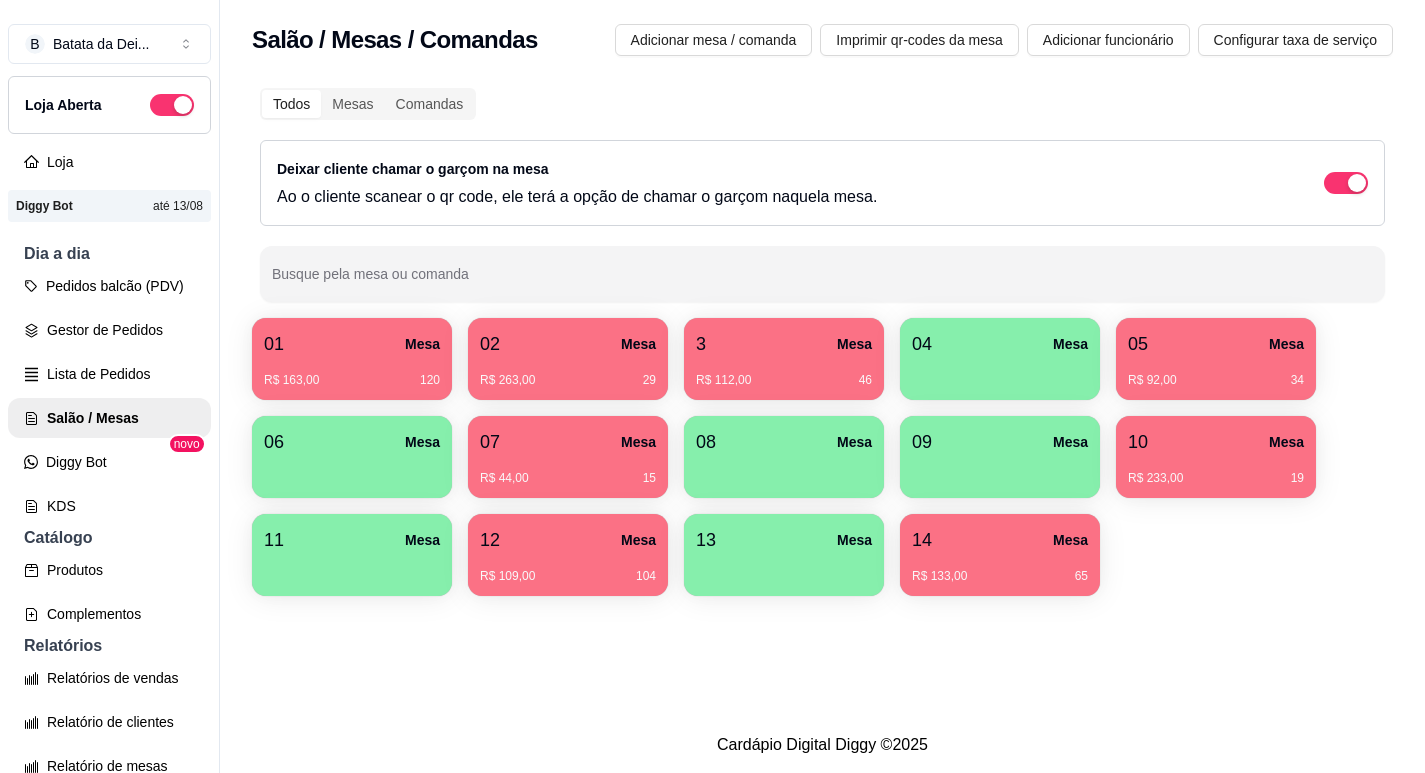 click at bounding box center (352, 471) 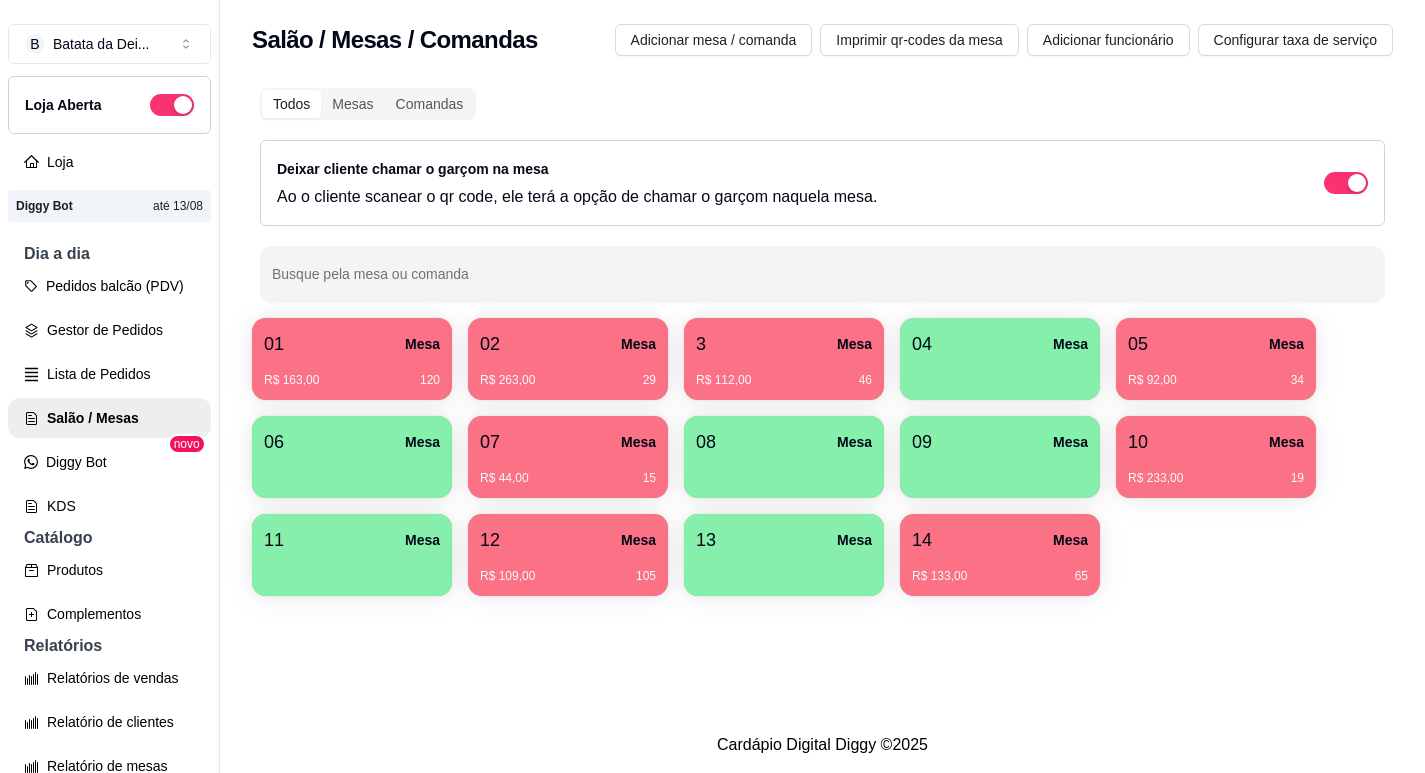 click on "R$ 112,00 46" at bounding box center (784, 380) 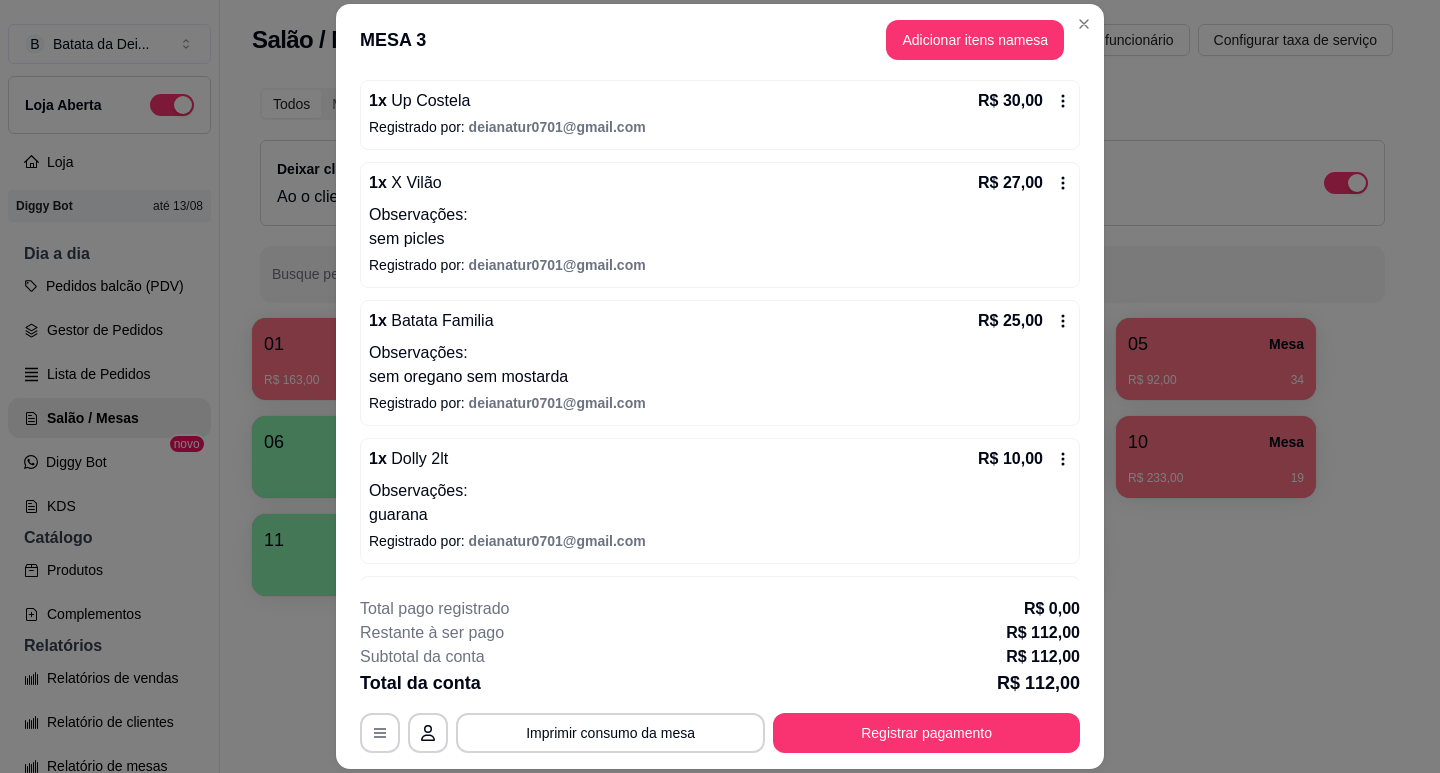 scroll, scrollTop: 200, scrollLeft: 0, axis: vertical 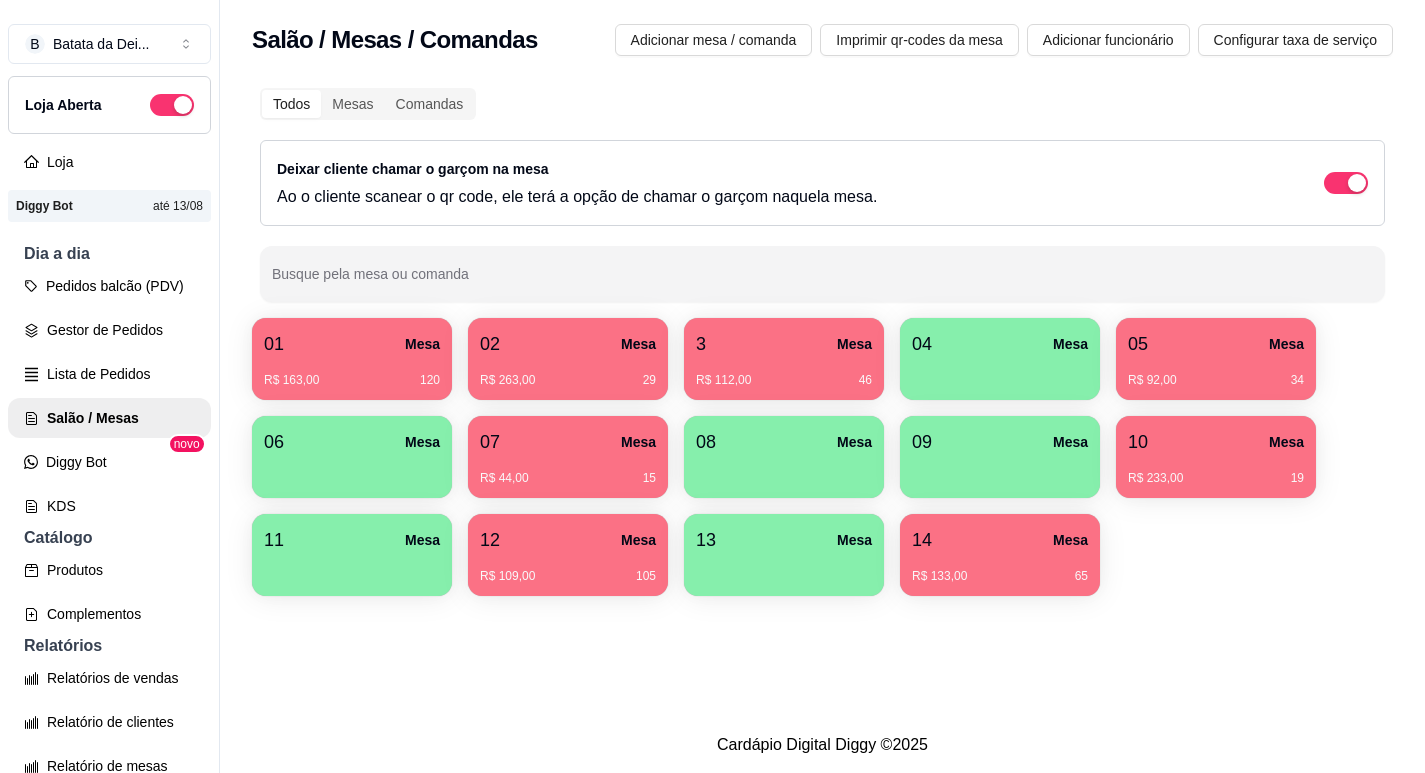 click on "R$ 109,00" at bounding box center [507, 576] 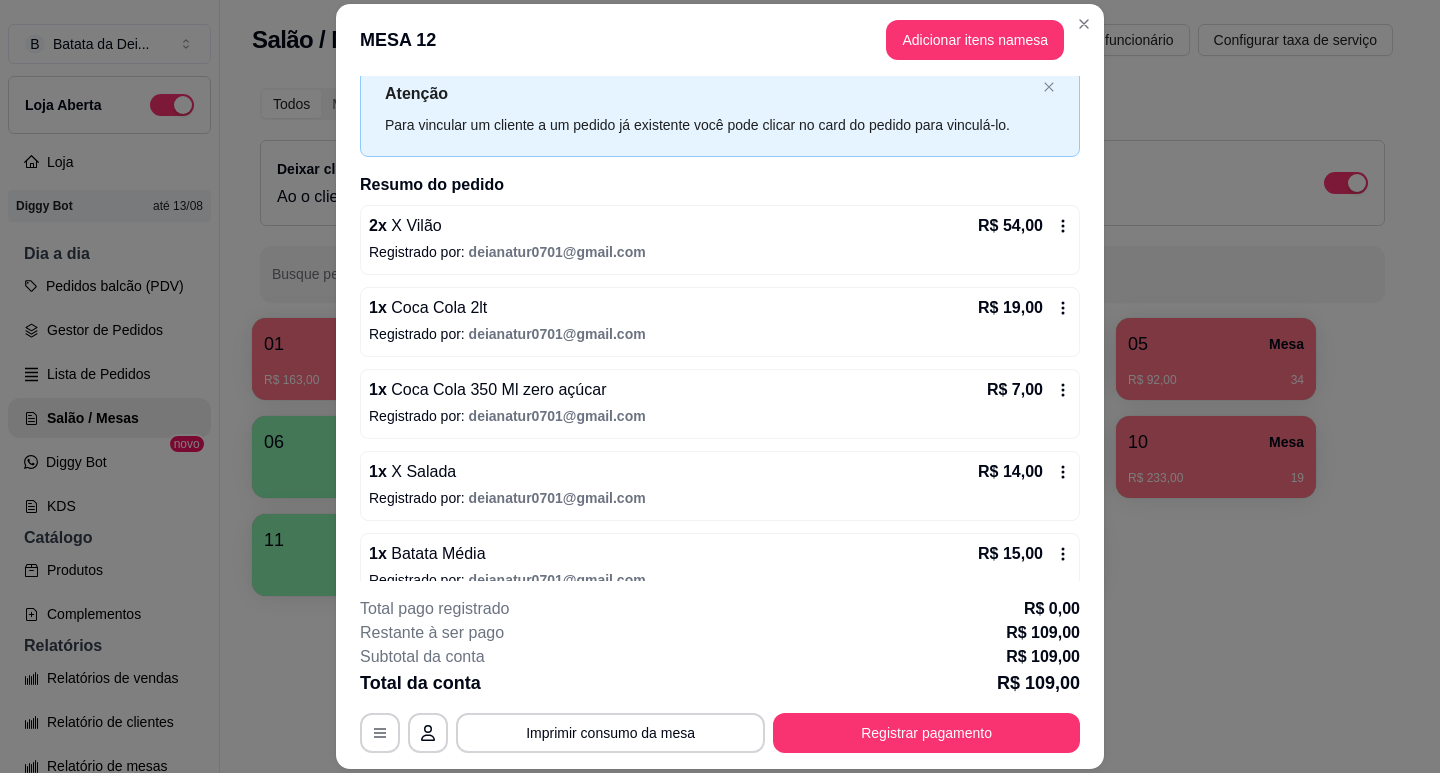 scroll, scrollTop: 90, scrollLeft: 0, axis: vertical 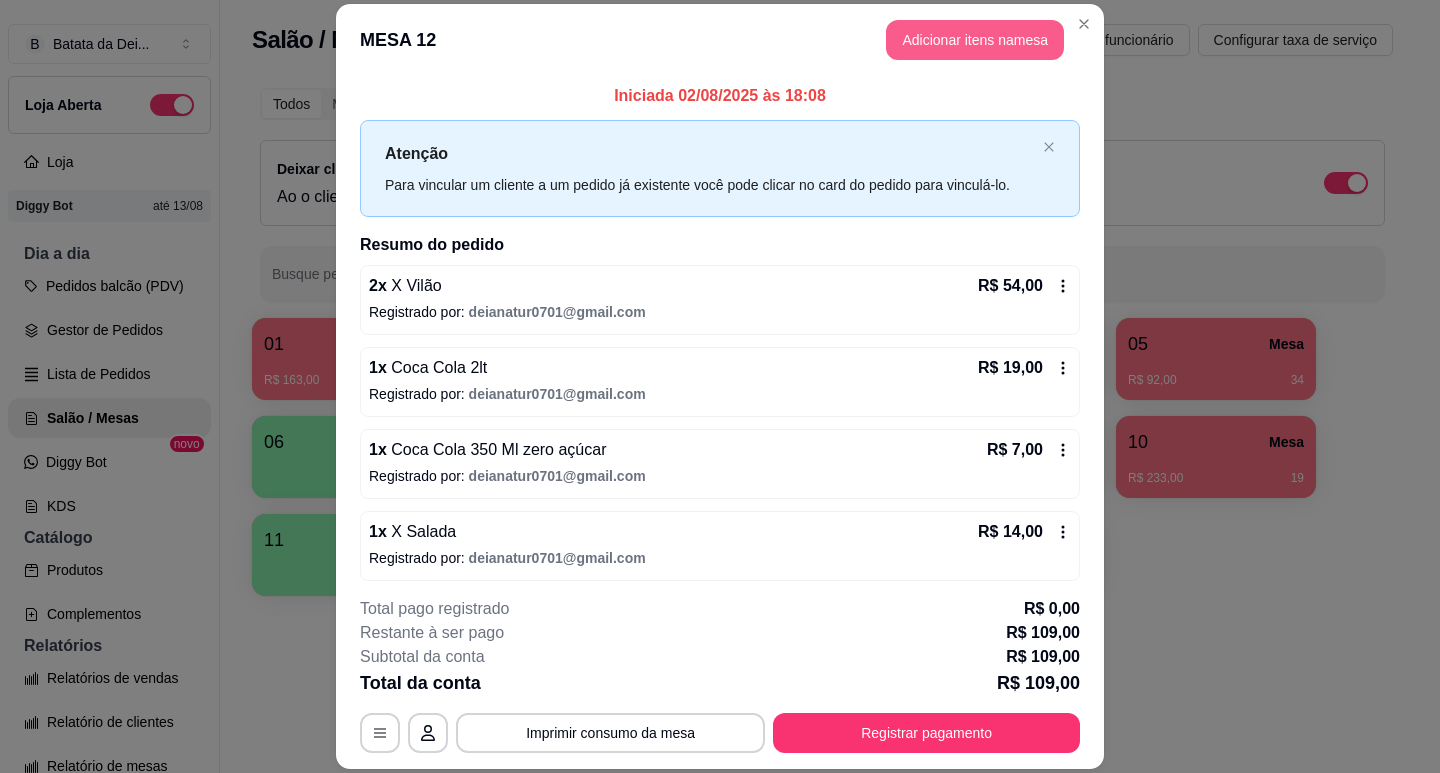 click on "Adicionar itens na  mesa" at bounding box center [975, 40] 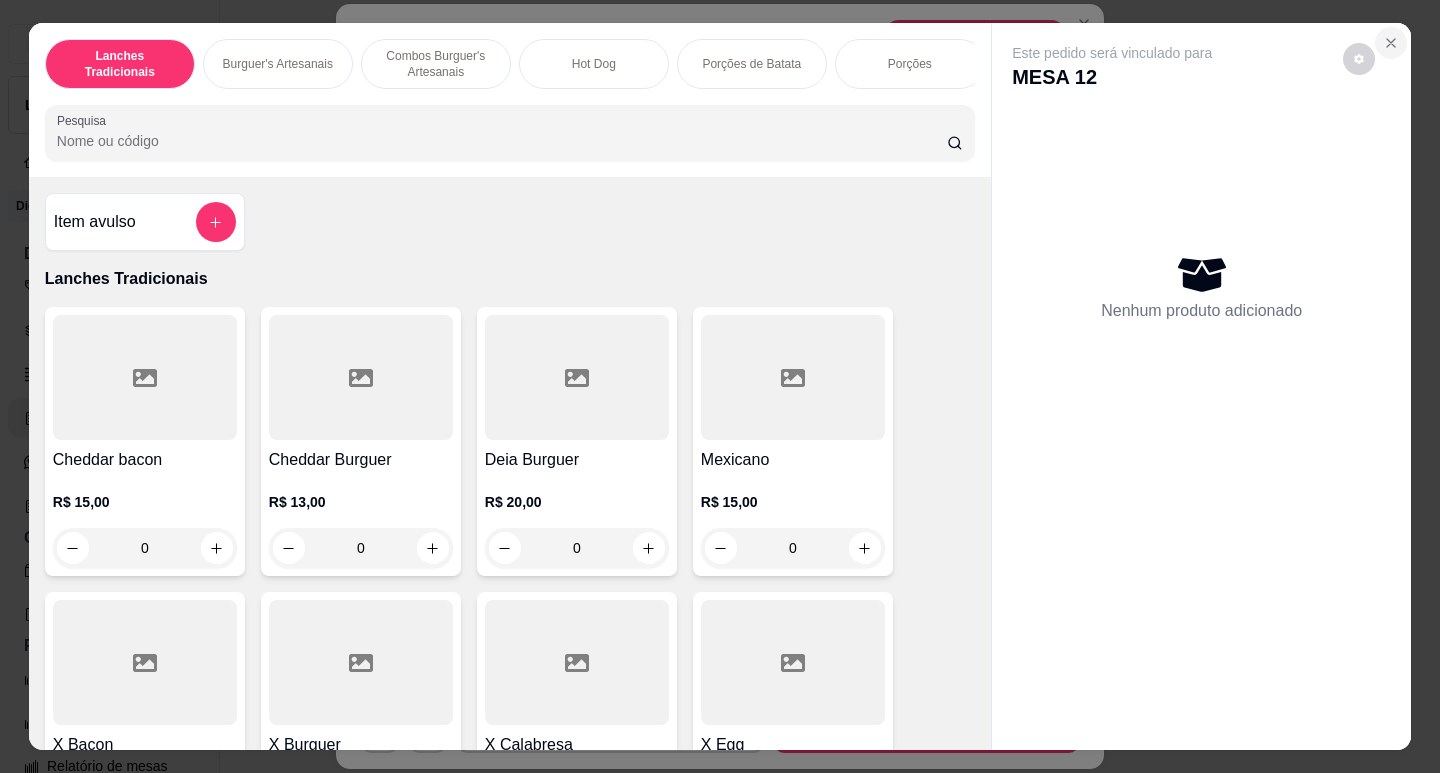 click at bounding box center (1391, 43) 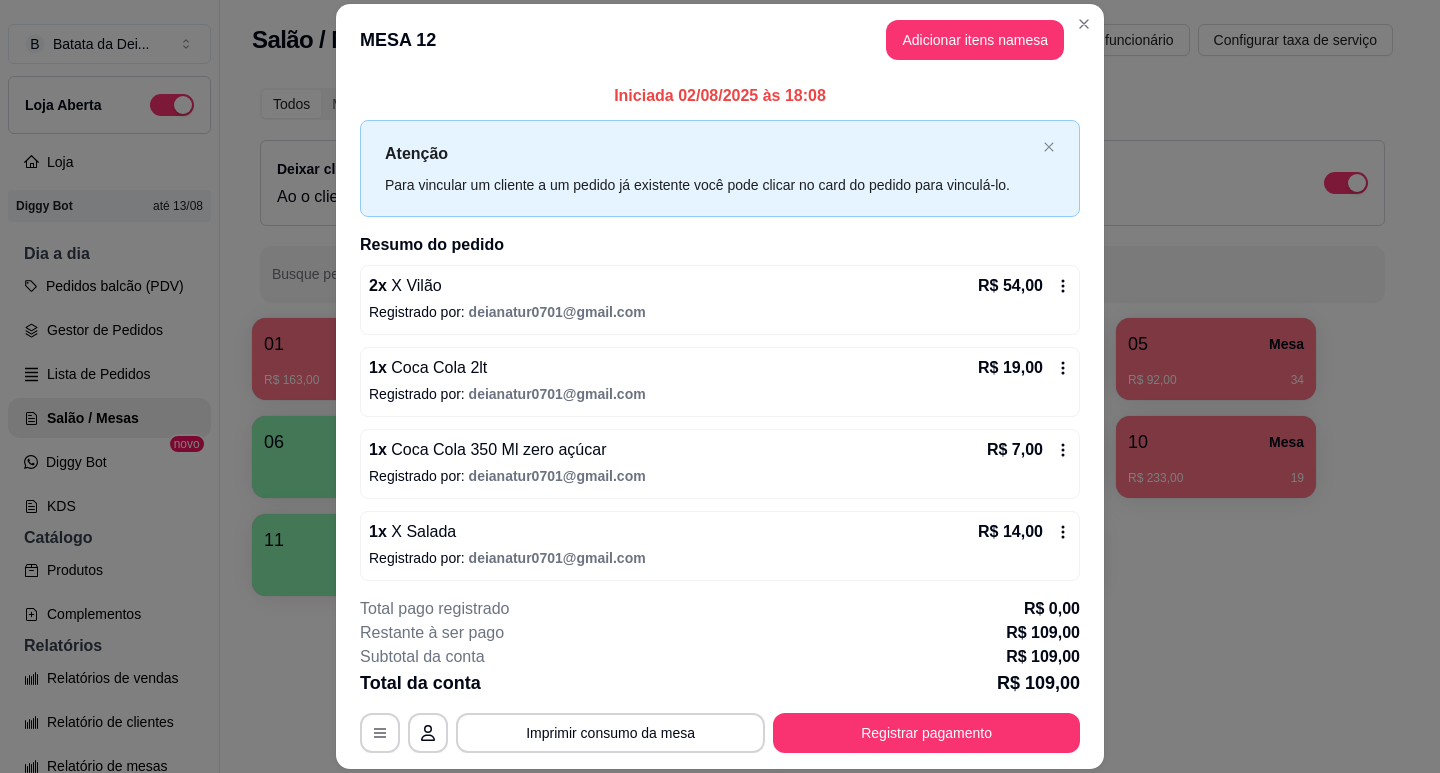 click on "MESA 12 Adicionar itens na  mesa" at bounding box center (720, 40) 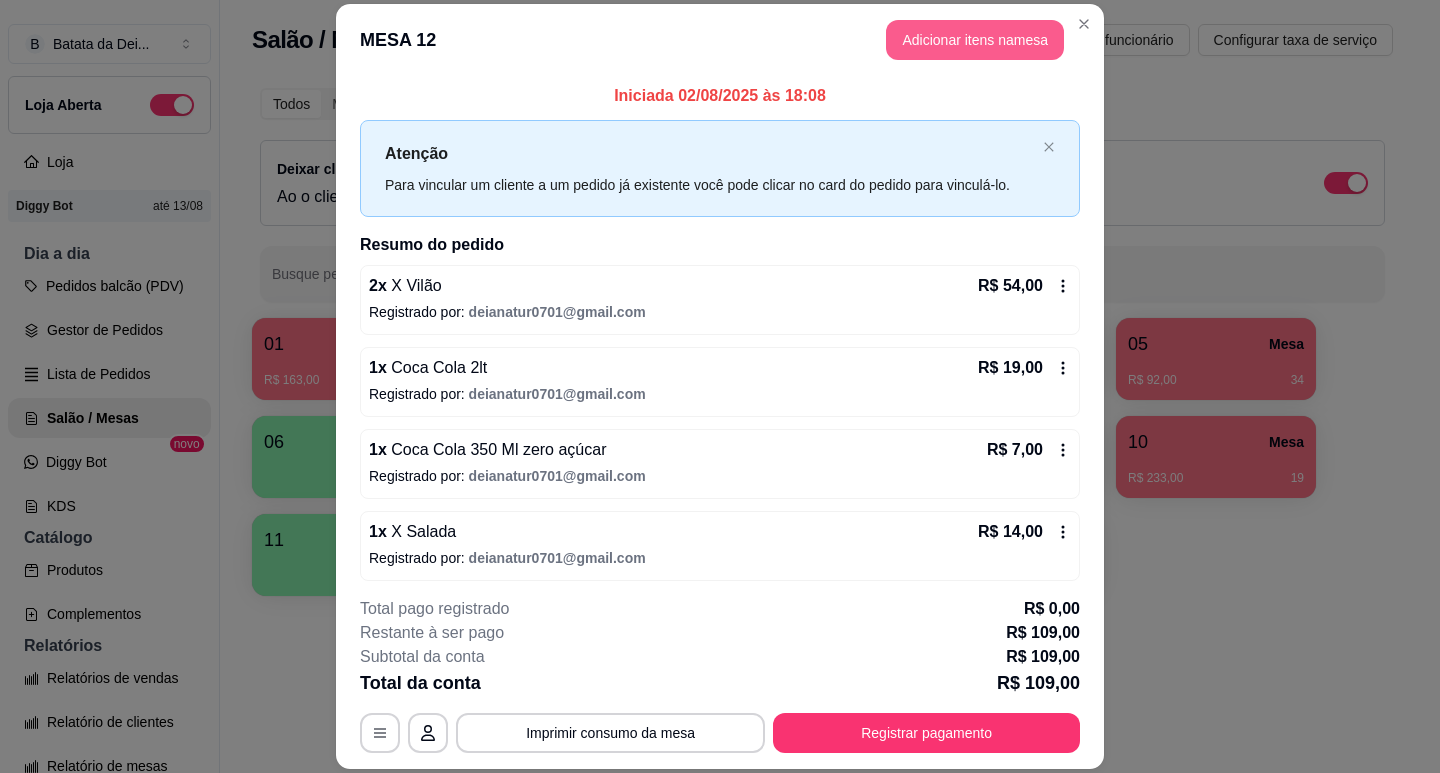click on "Adicionar itens na  mesa" at bounding box center [975, 40] 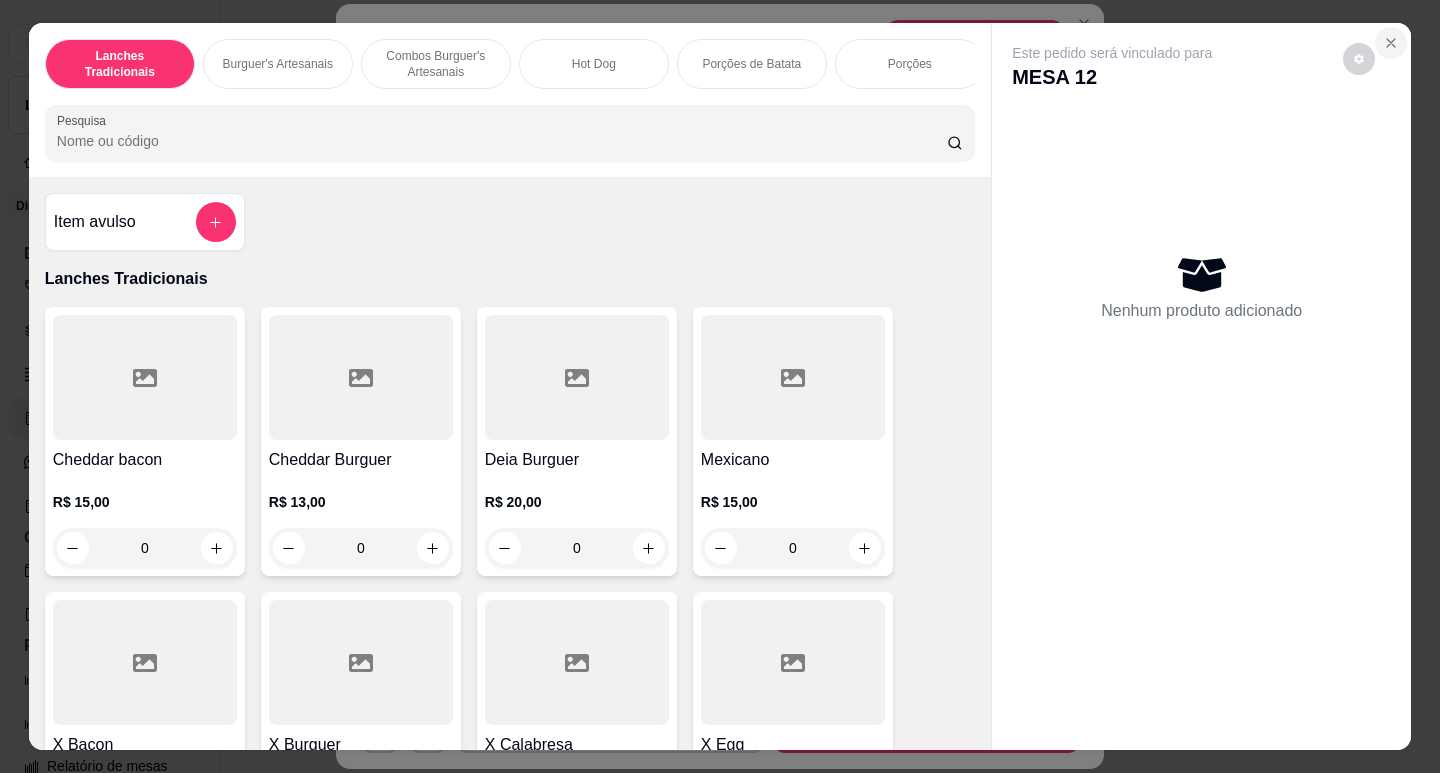 click 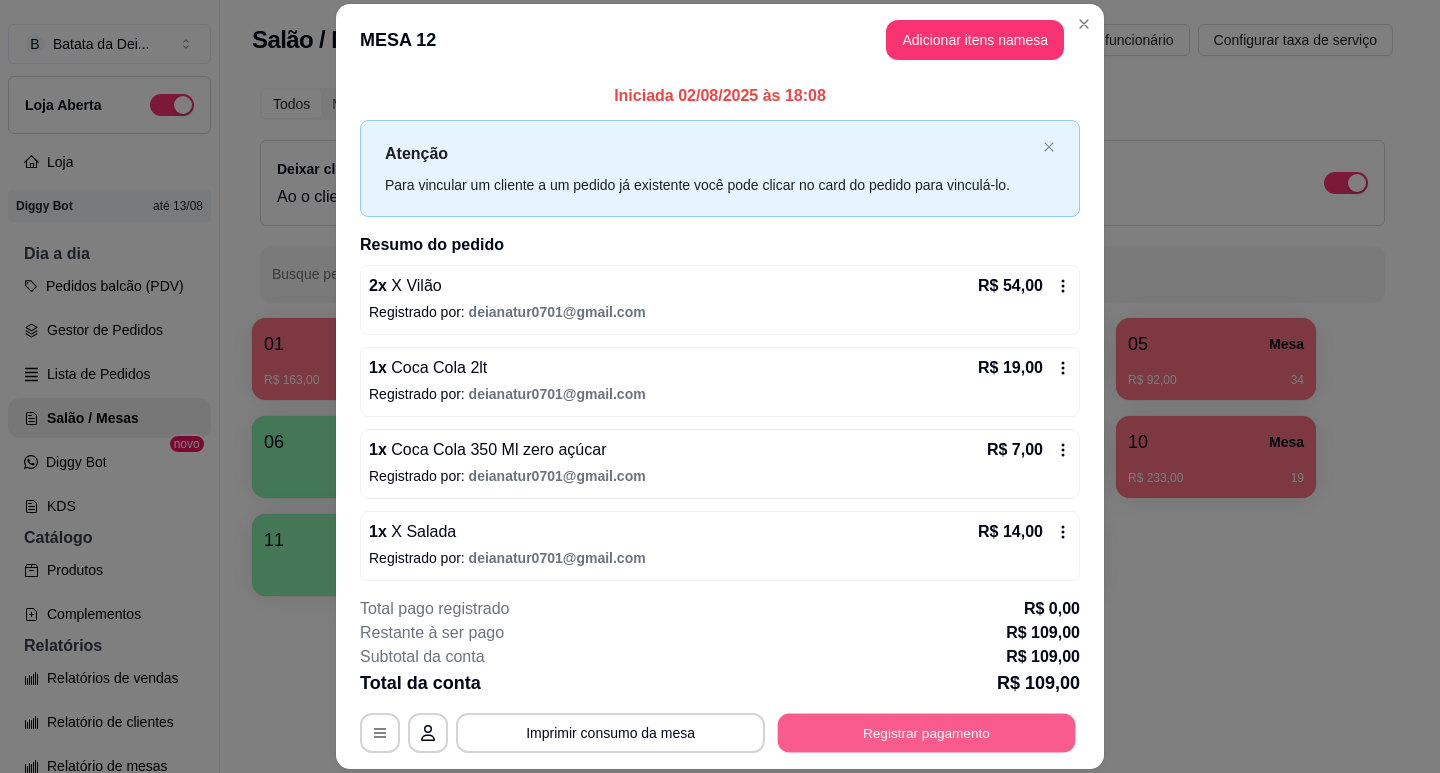 click on "Registrar pagamento" at bounding box center (927, 733) 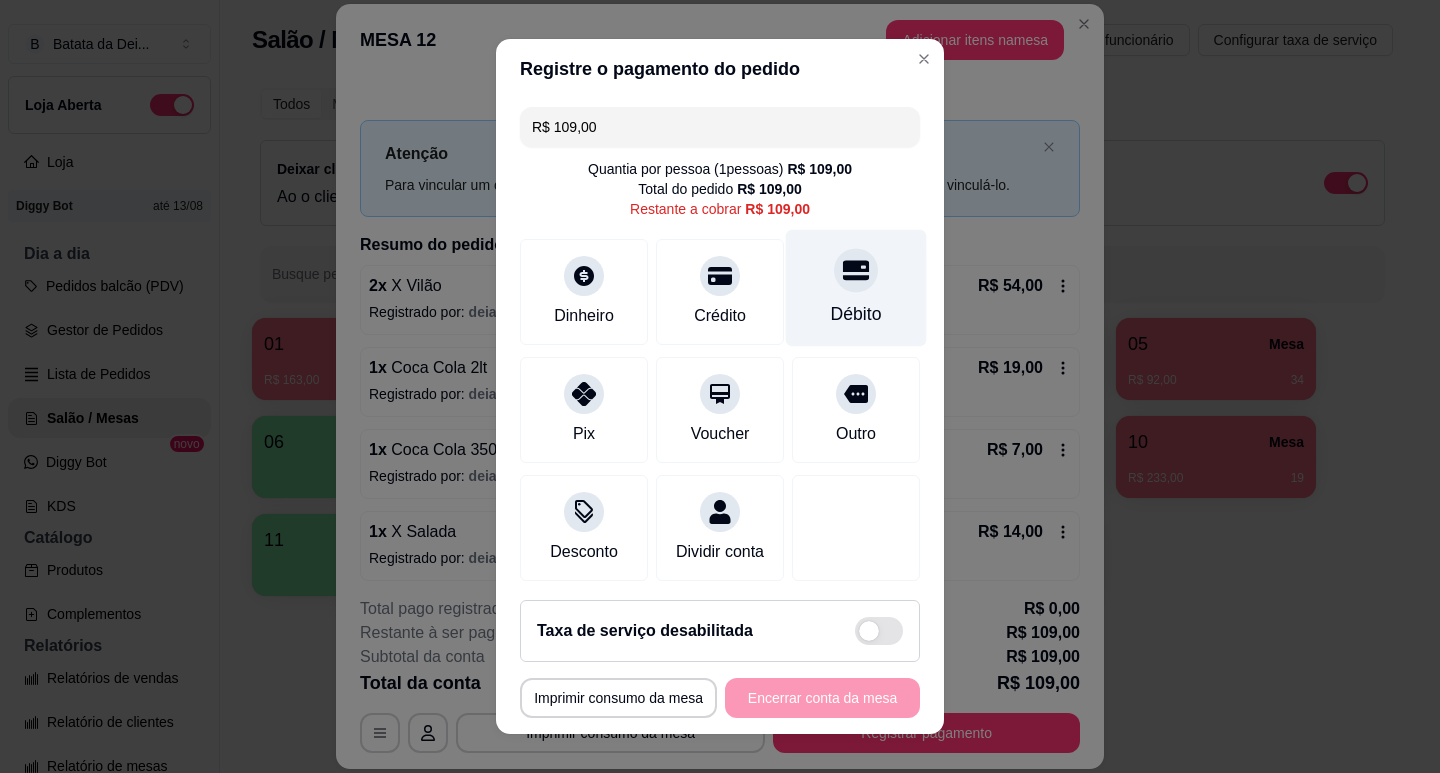 click on "Débito" at bounding box center (856, 287) 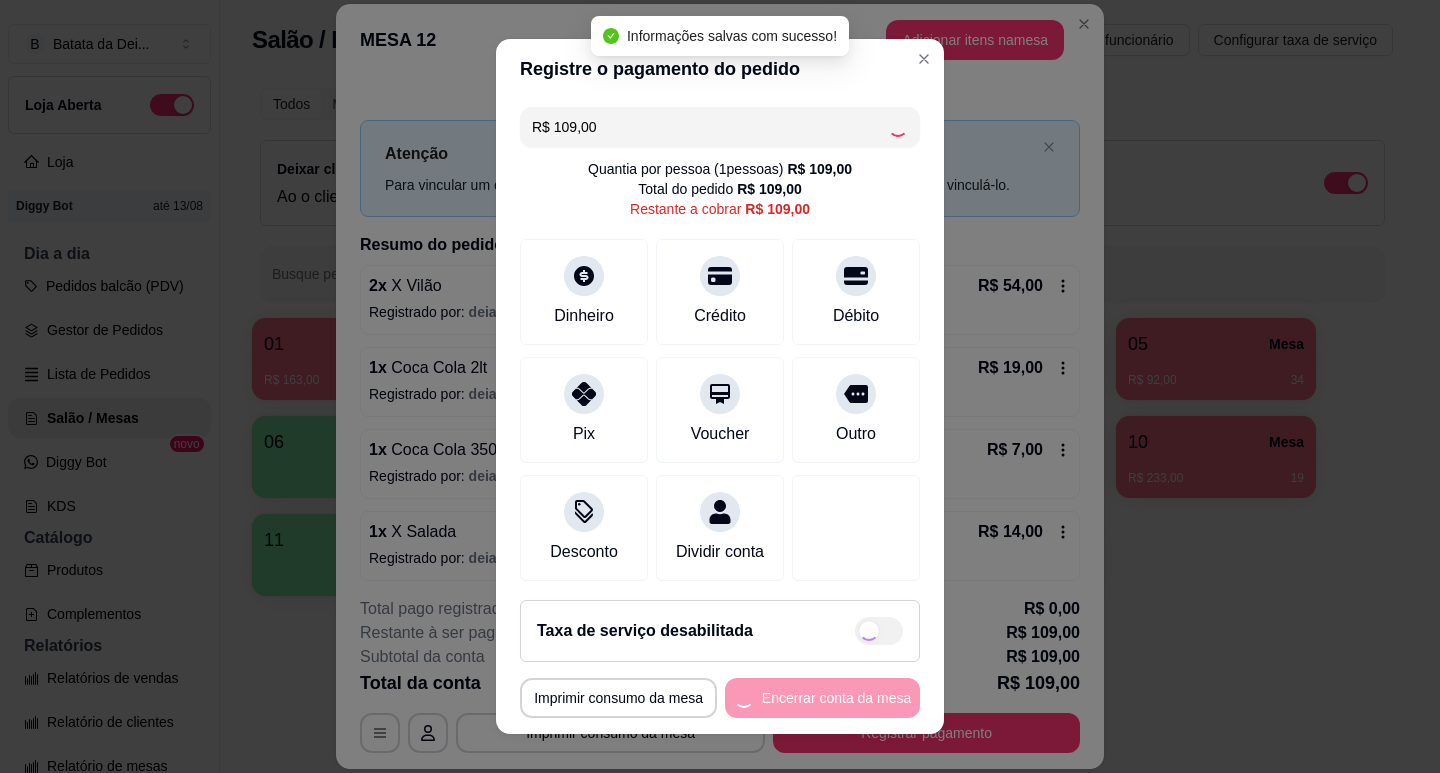 type on "R$ 0,00" 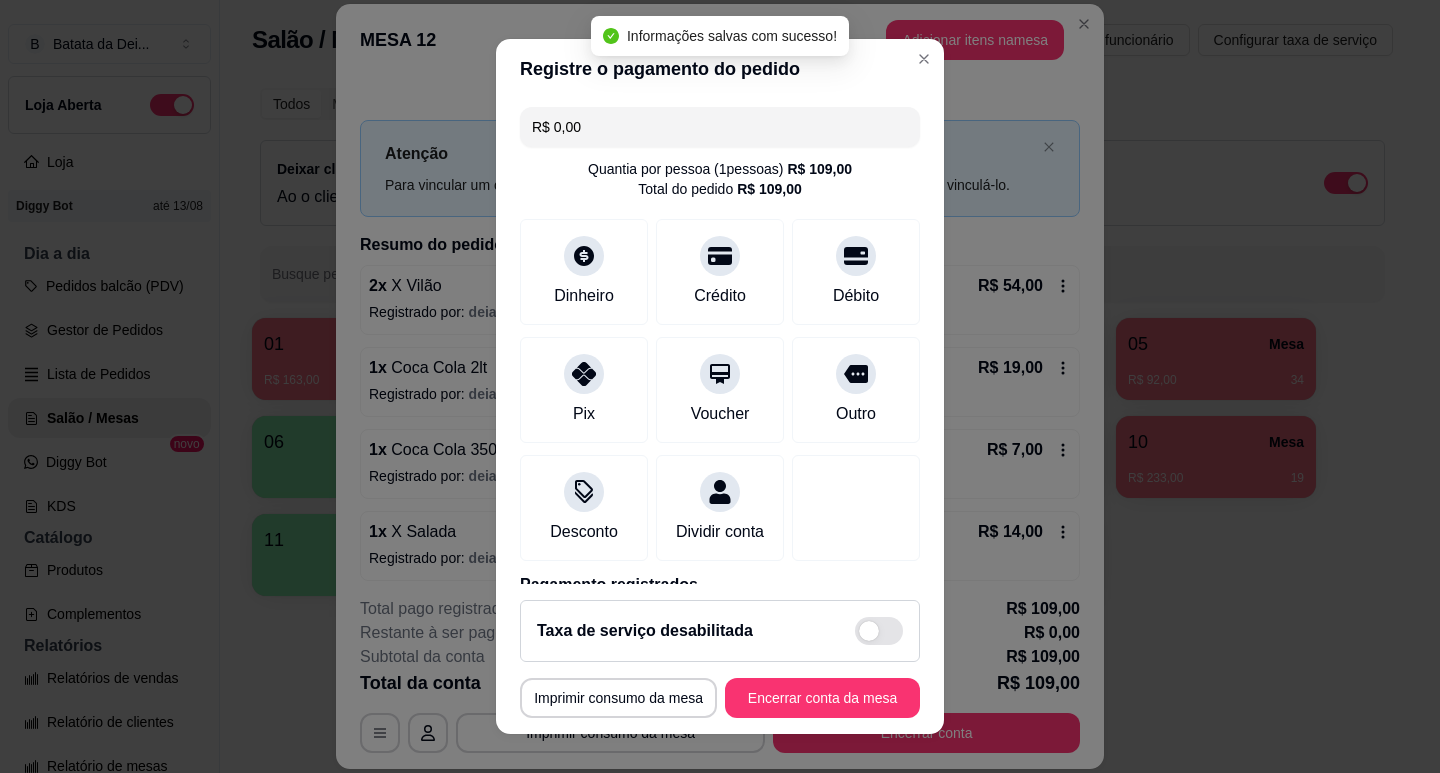 click on "**********" at bounding box center (720, 659) 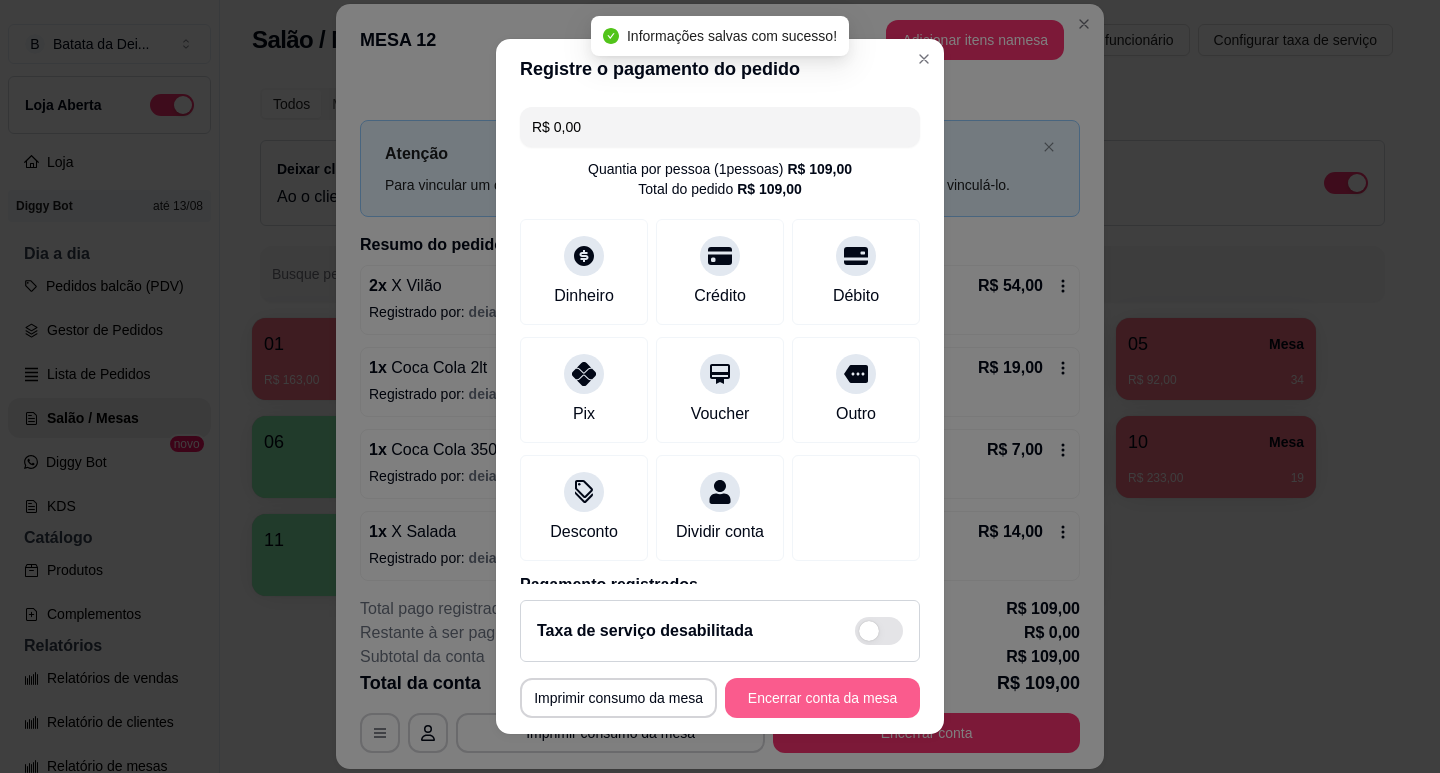 click on "Encerrar conta da mesa" at bounding box center [822, 698] 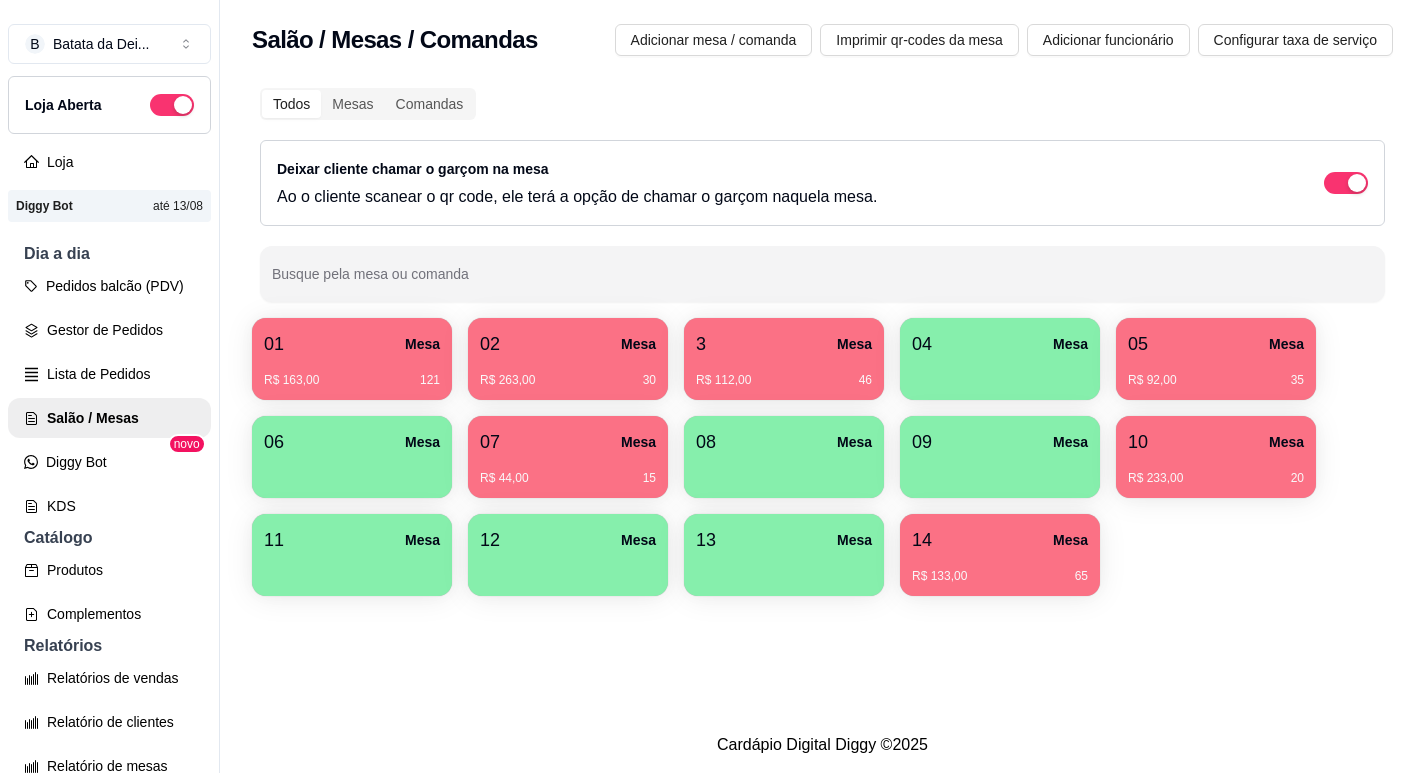 click on "3 Mesa" at bounding box center [784, 344] 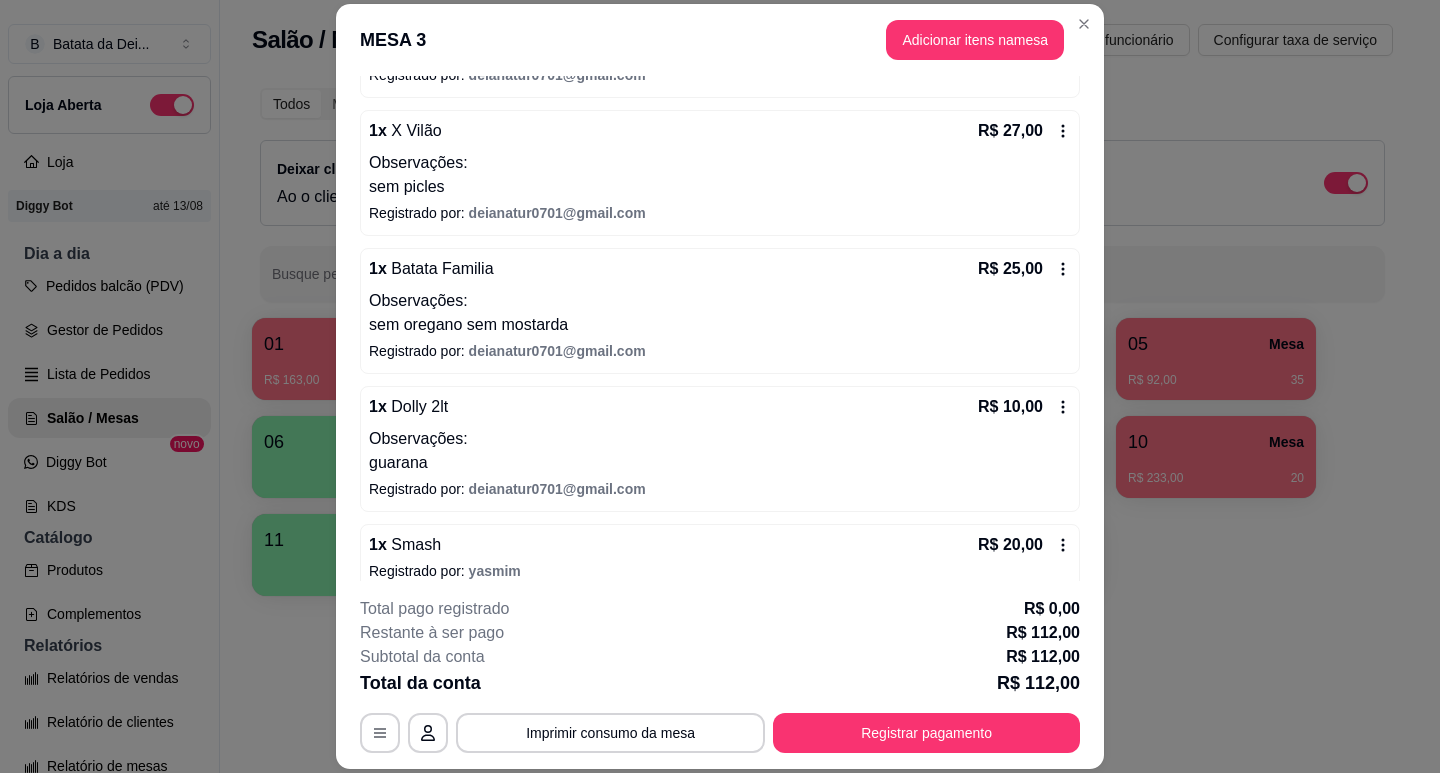 scroll, scrollTop: 258, scrollLeft: 0, axis: vertical 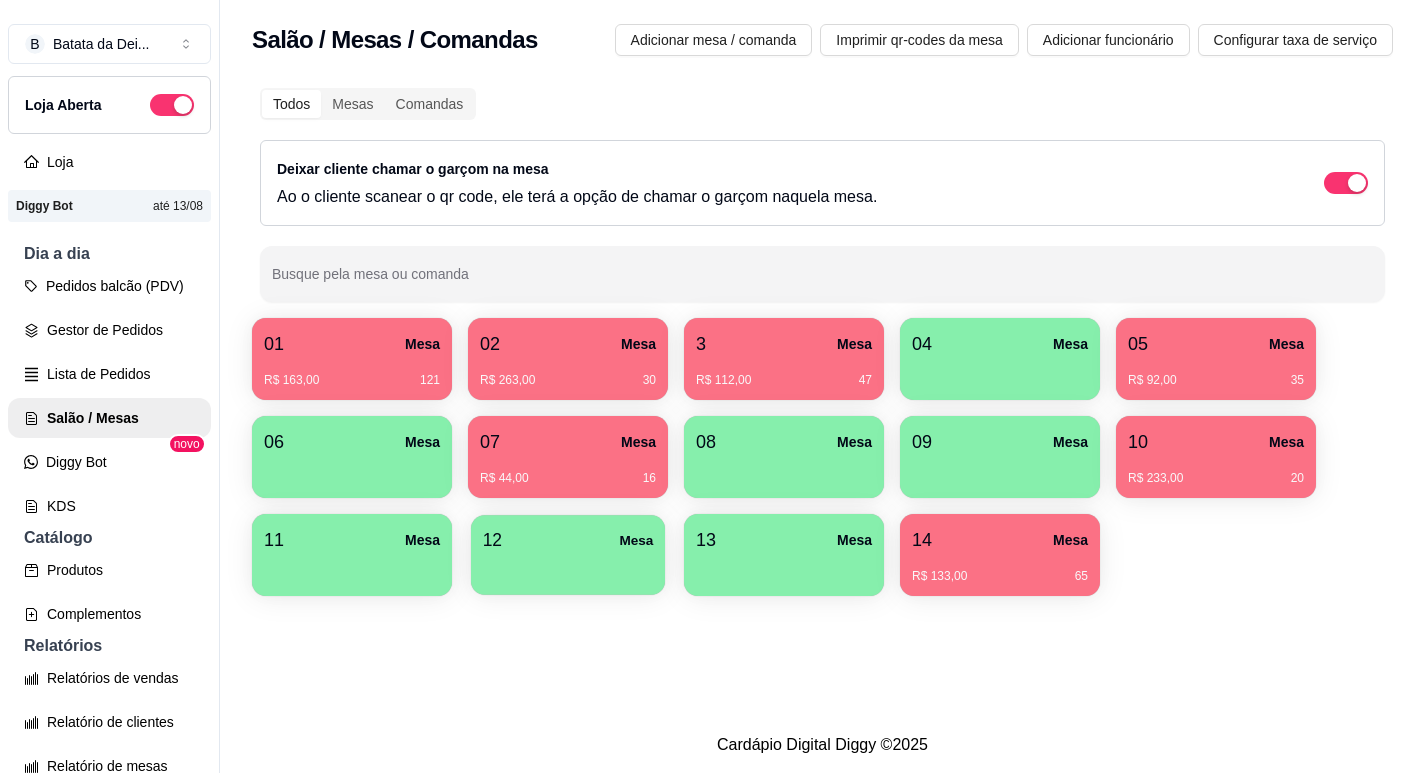 click on "12 Mesa" at bounding box center [568, 540] 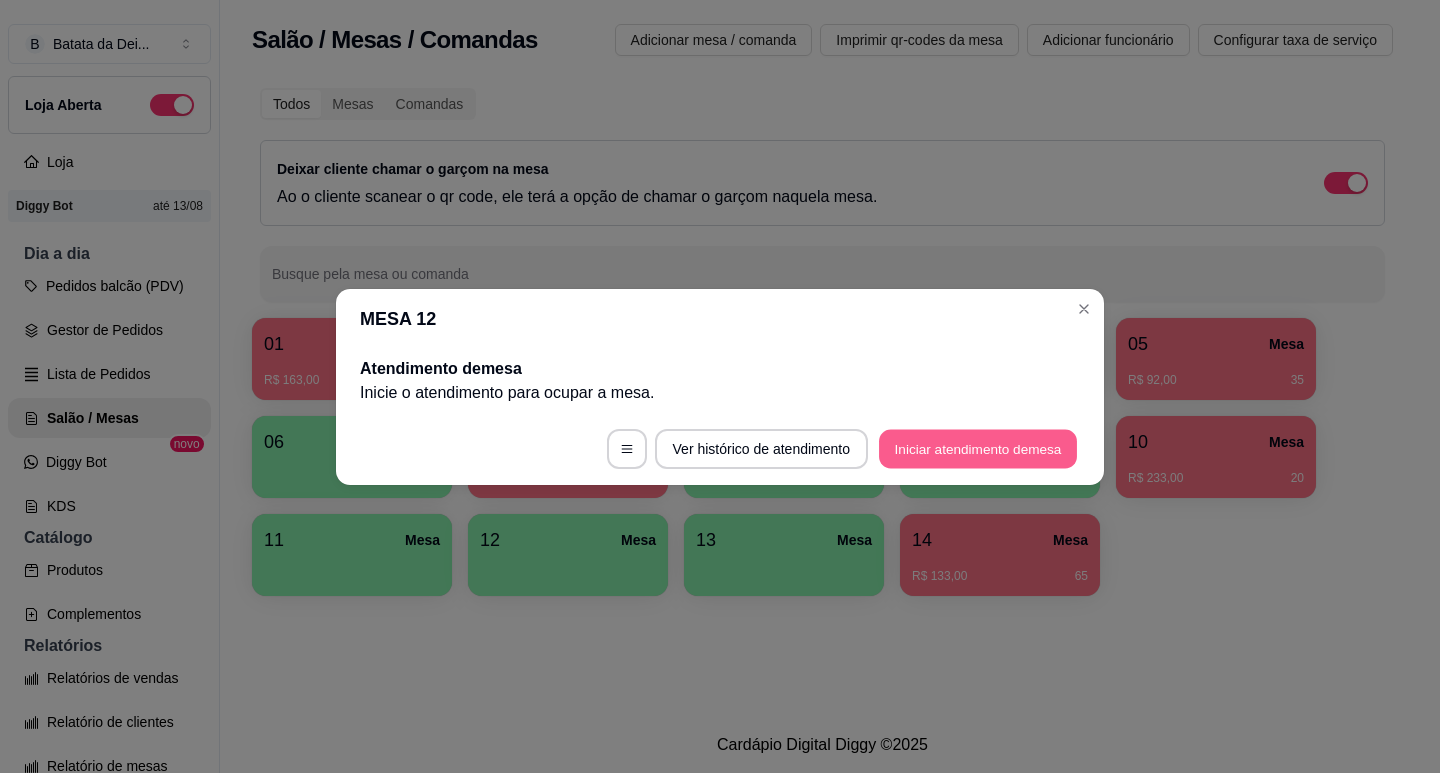 click on "Iniciar atendimento de  mesa" at bounding box center [978, 448] 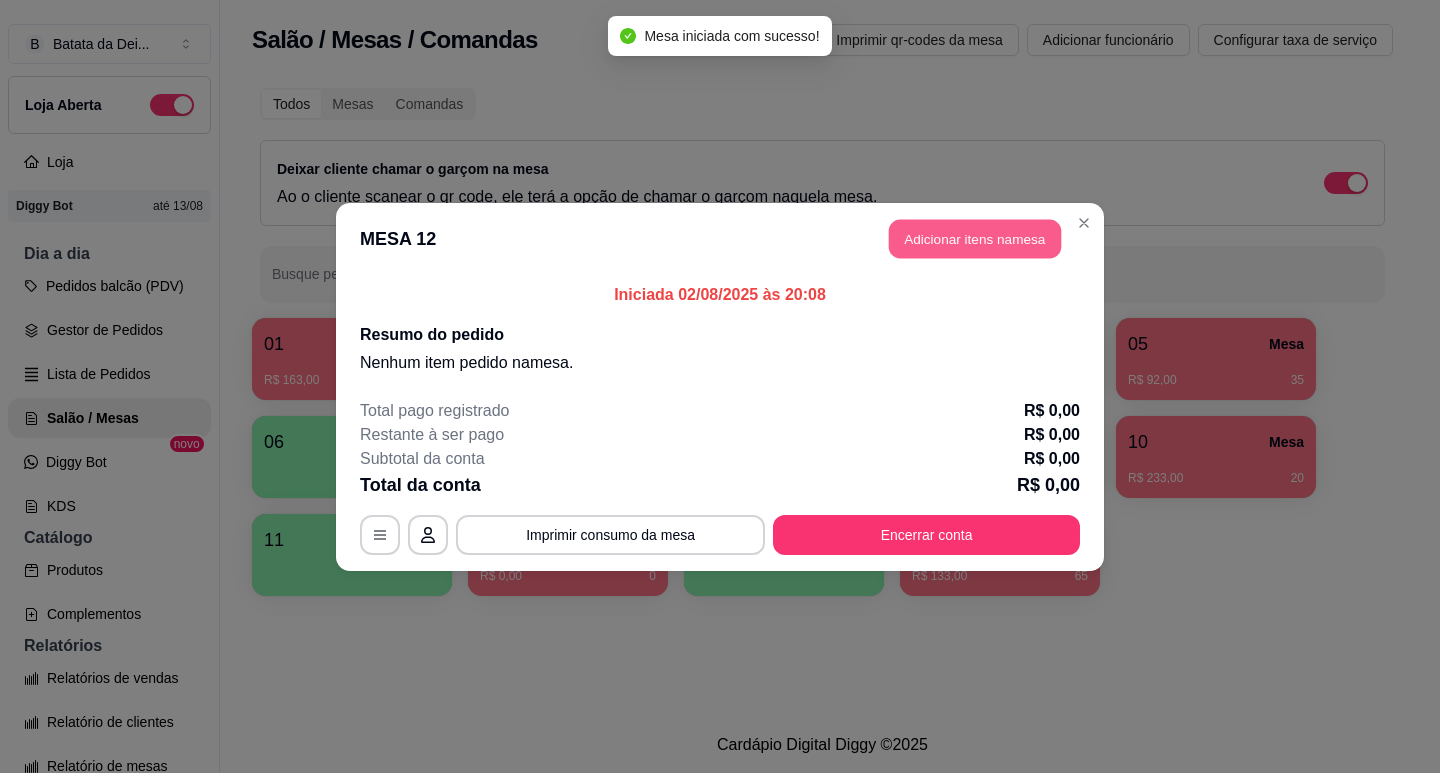 click on "Adicionar itens na  mesa" at bounding box center (975, 238) 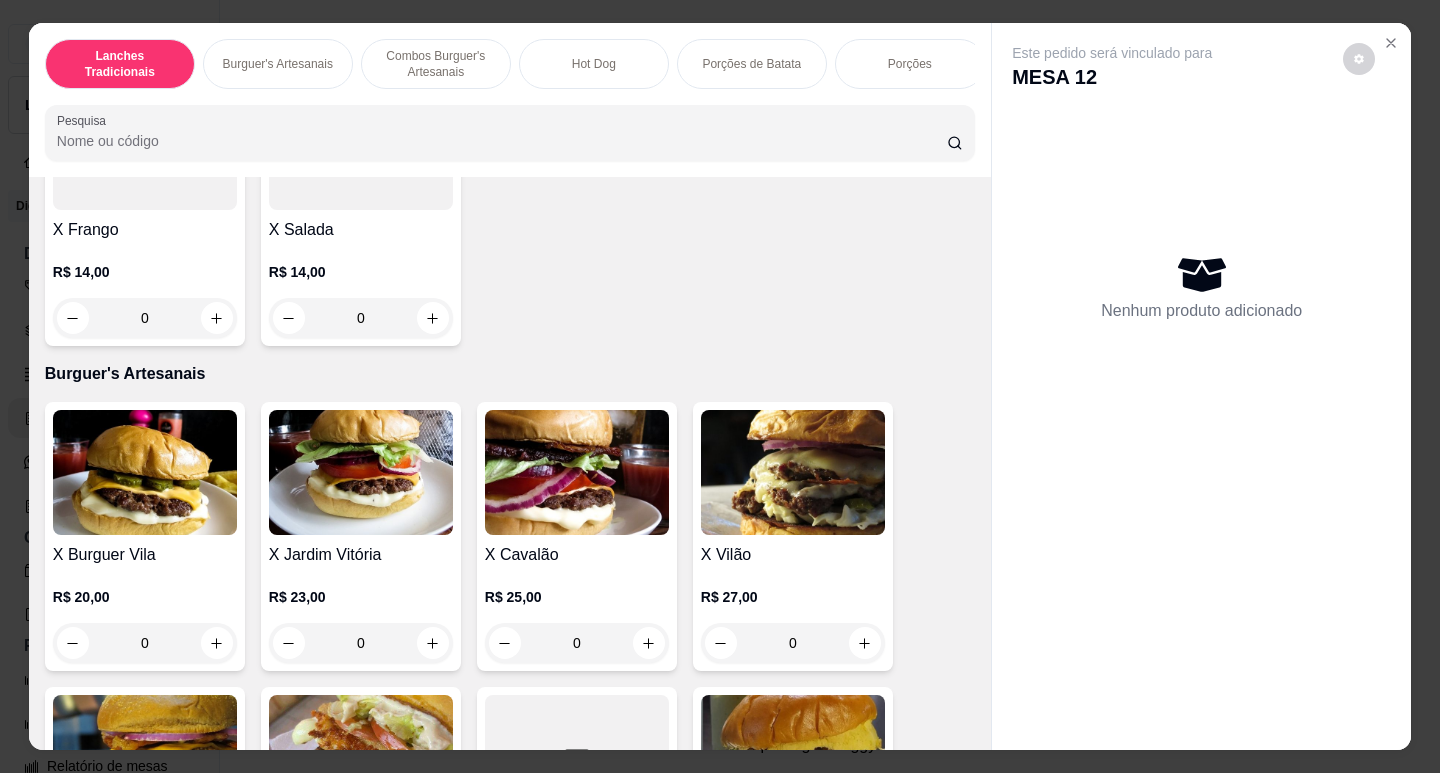 scroll, scrollTop: 1100, scrollLeft: 0, axis: vertical 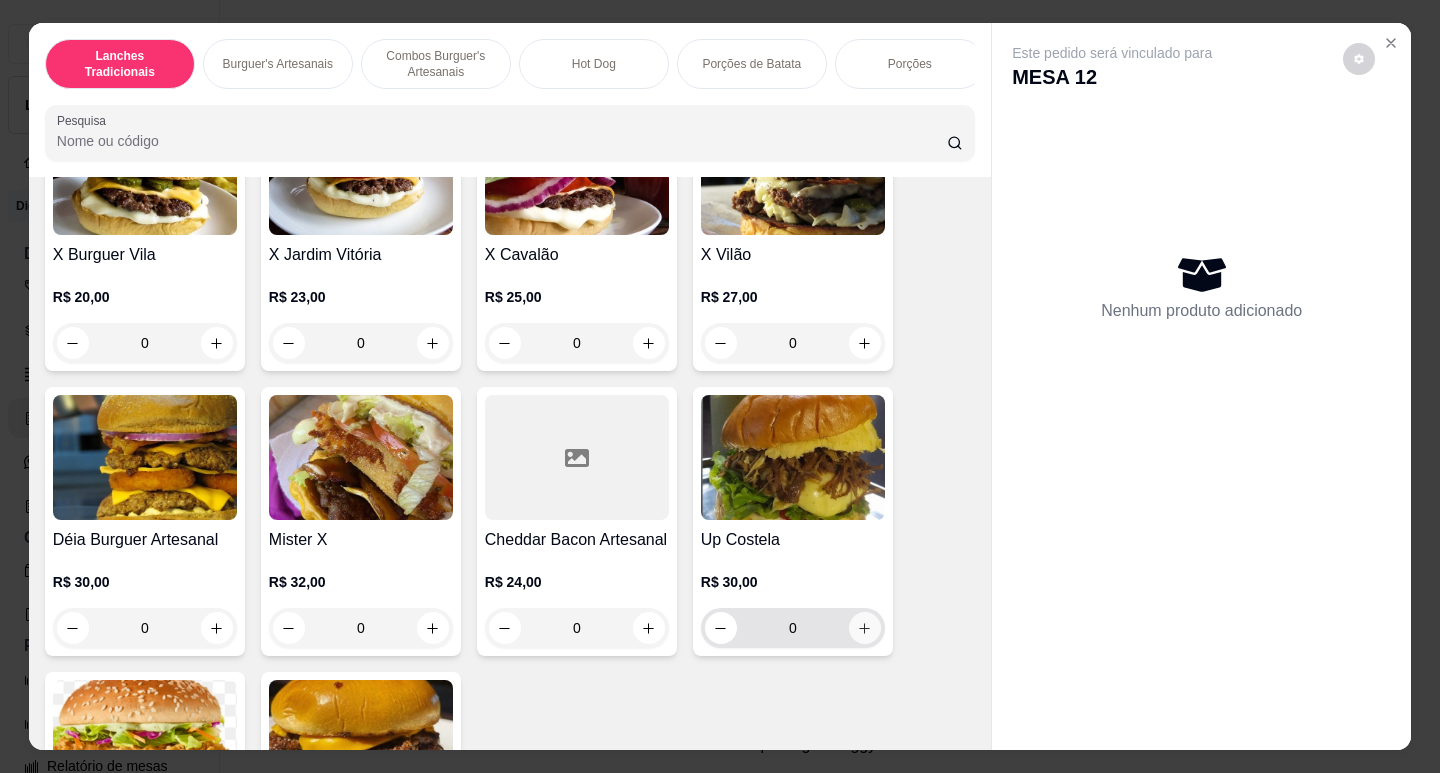click at bounding box center (865, 628) 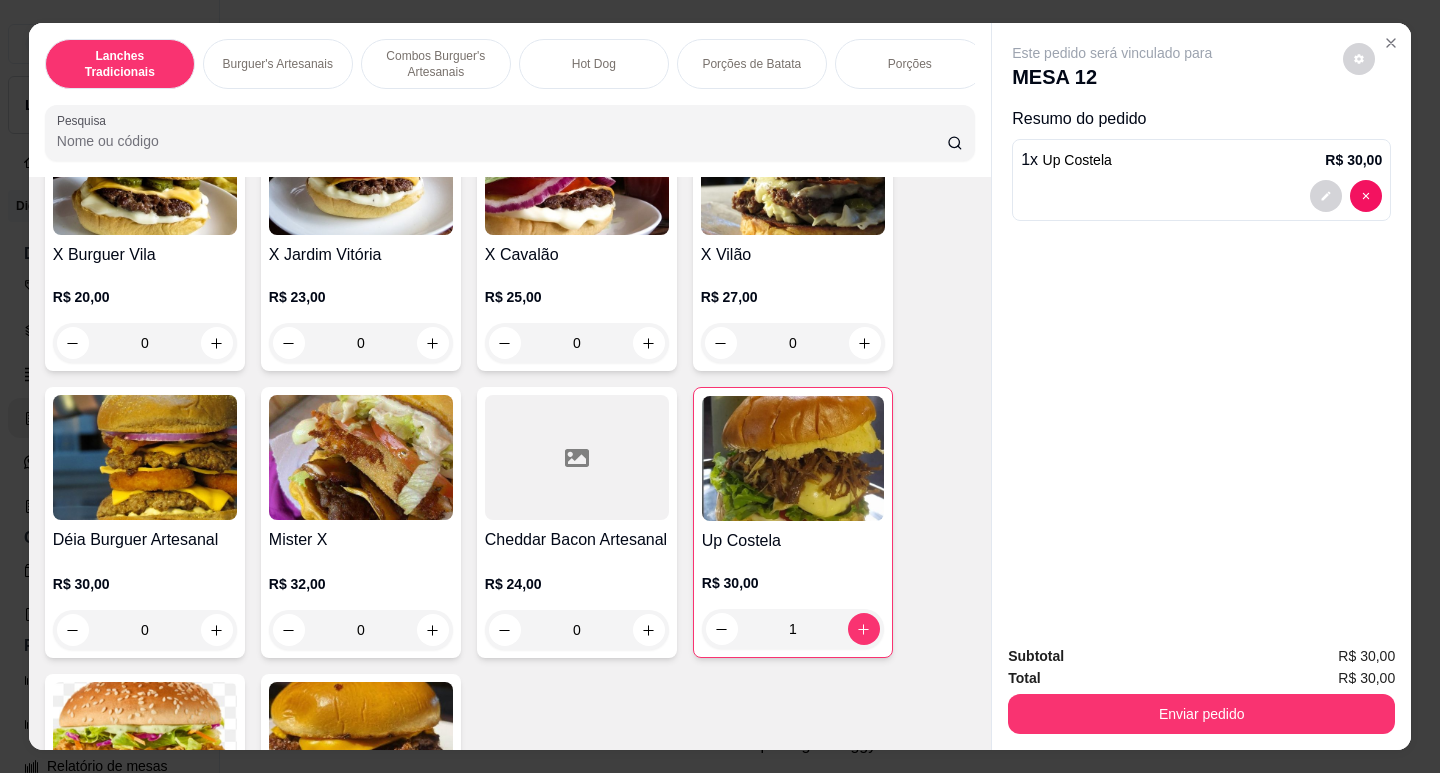 click on "0" at bounding box center (793, 343) 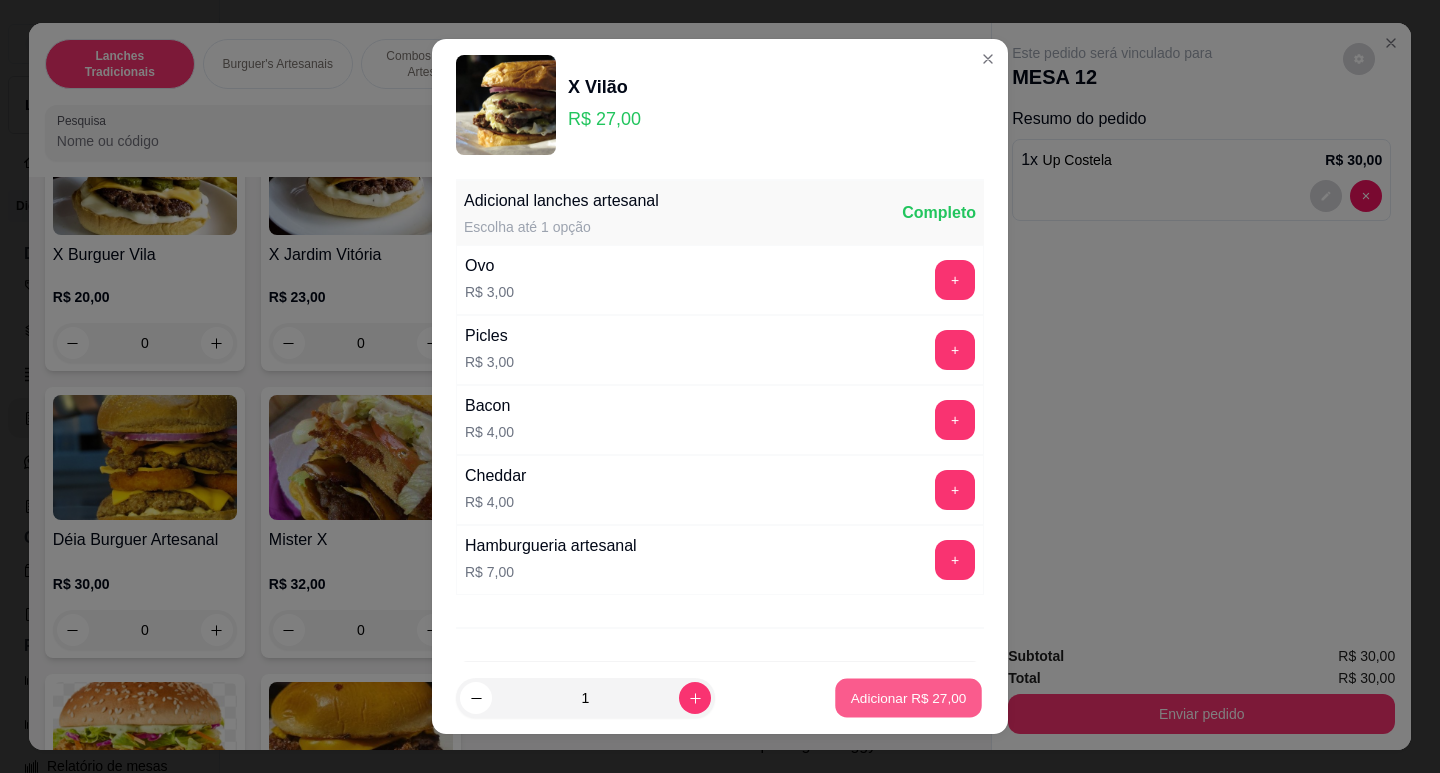 click on "Adicionar   R$ 27,00" at bounding box center (909, 698) 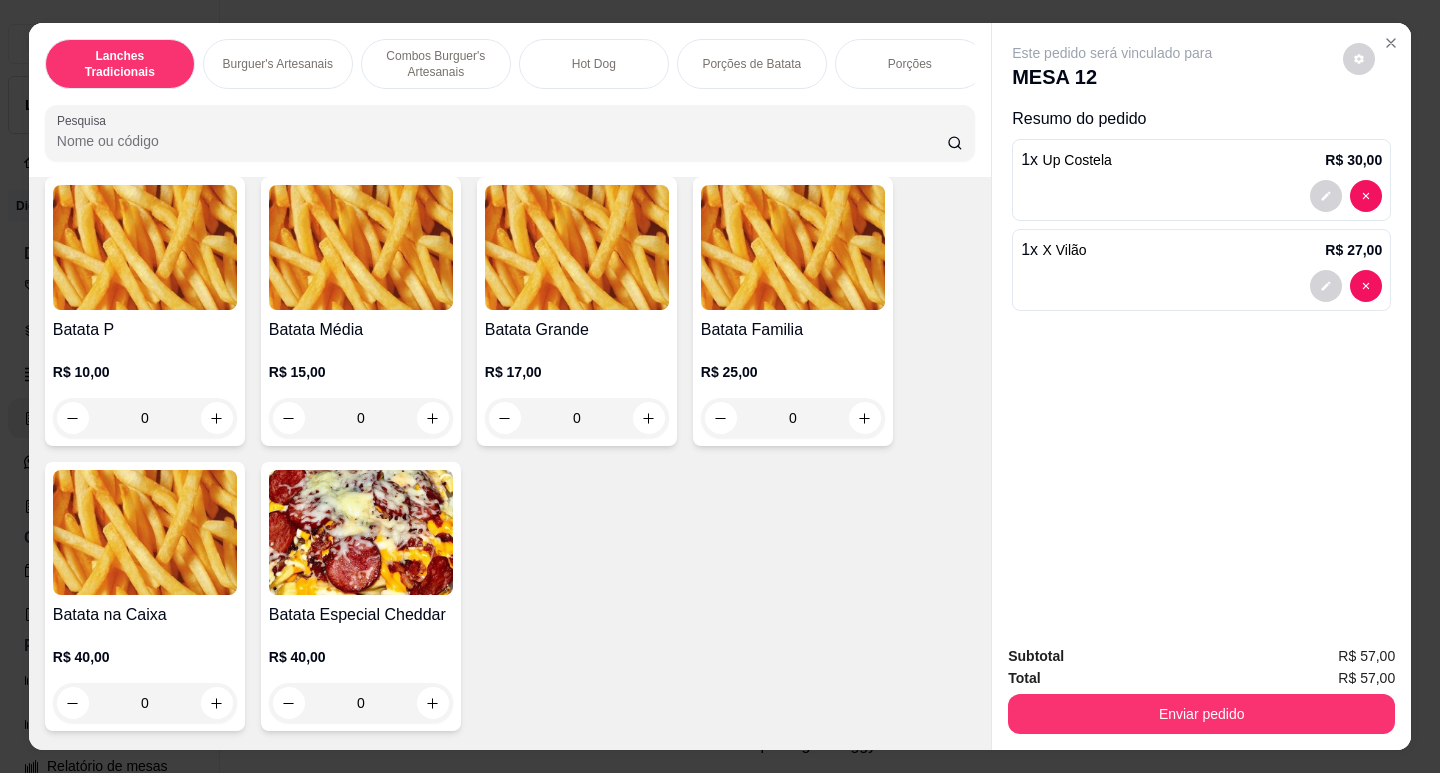 scroll, scrollTop: 2800, scrollLeft: 0, axis: vertical 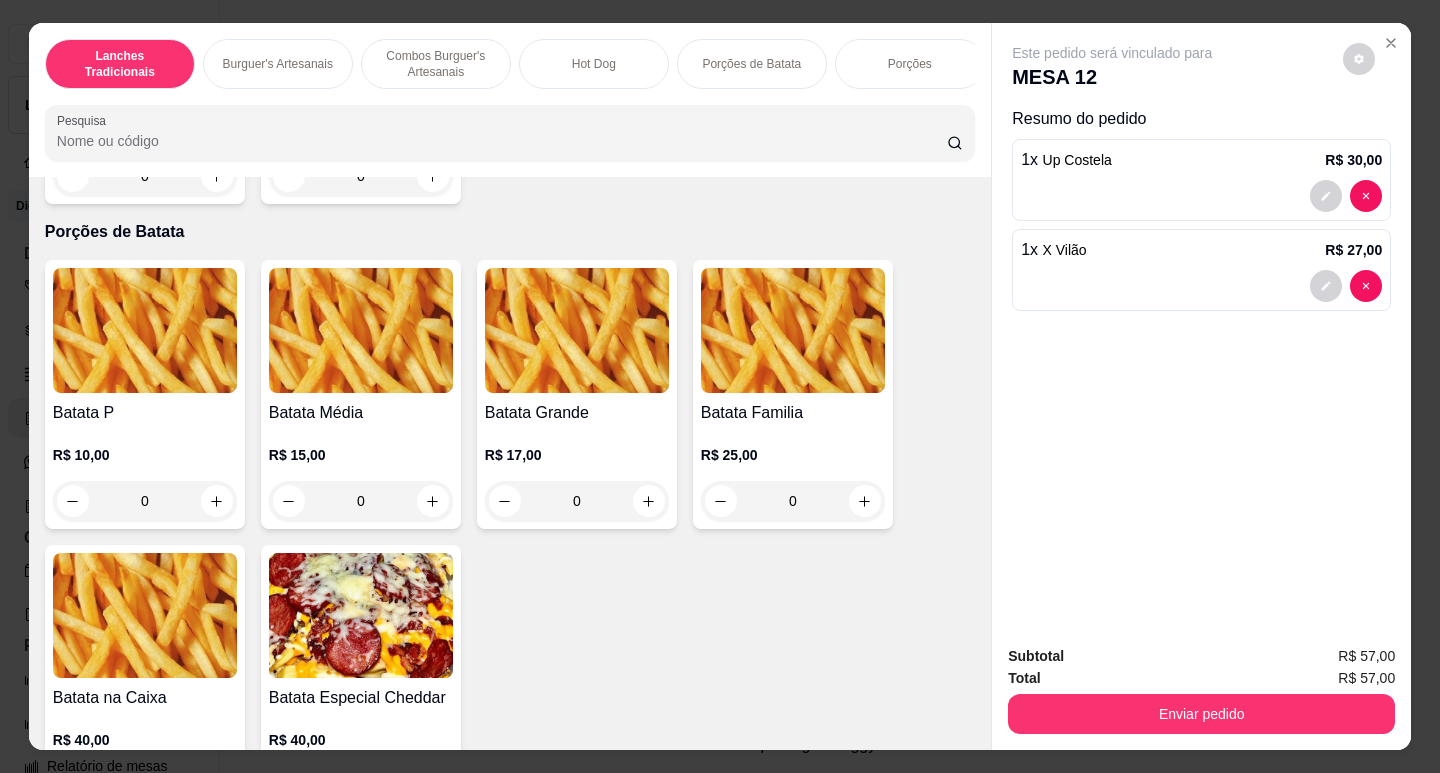 click on "0" at bounding box center [793, 501] 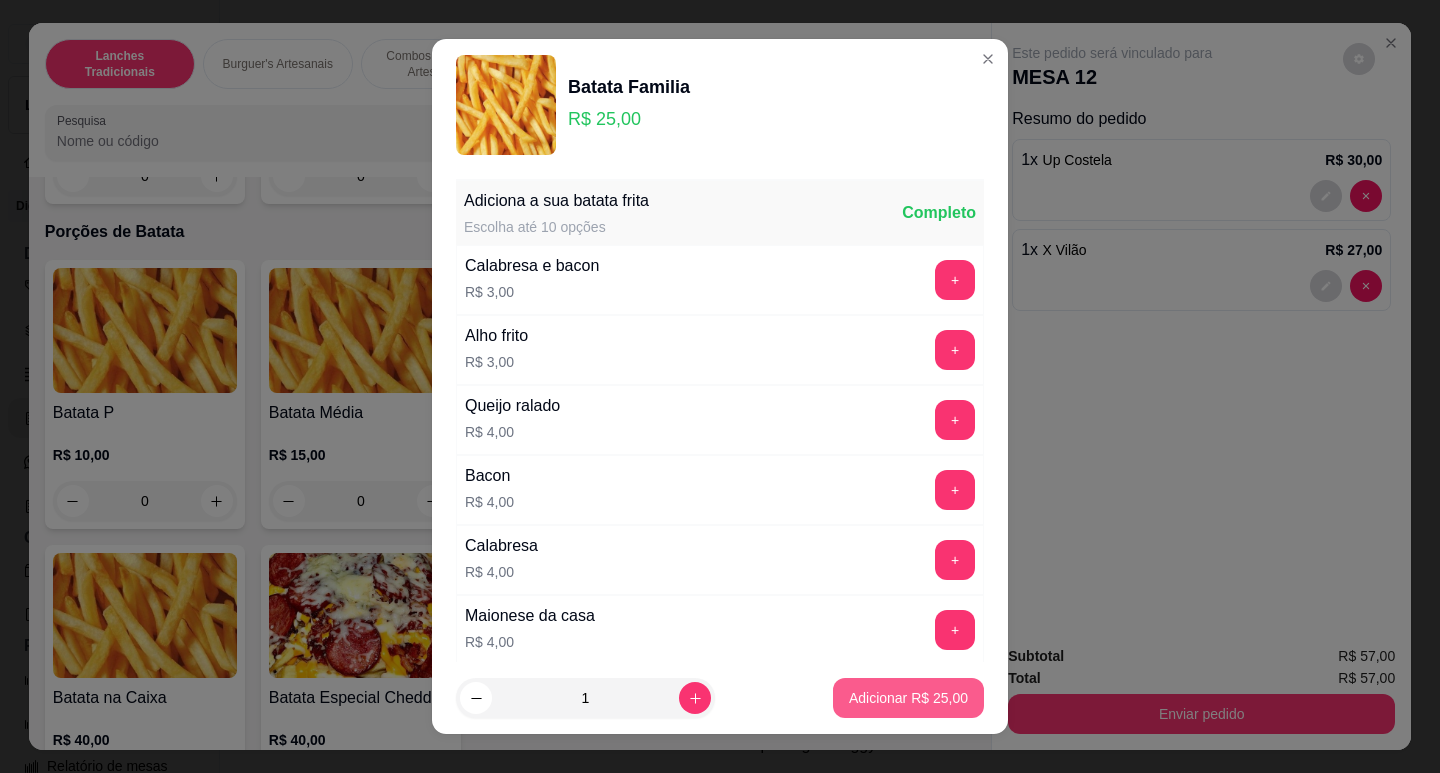 click on "Adicionar   R$ 25,00" at bounding box center (908, 698) 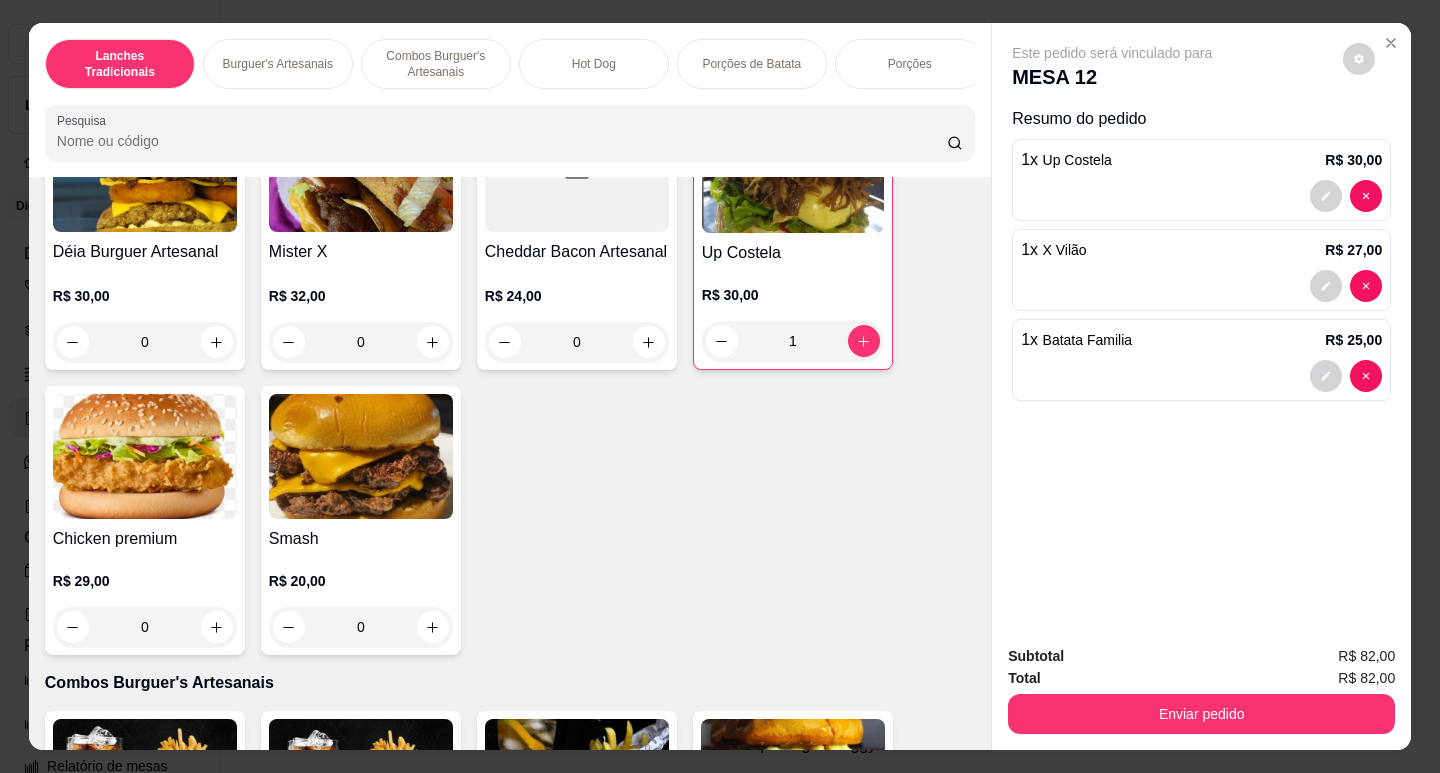 scroll, scrollTop: 1300, scrollLeft: 0, axis: vertical 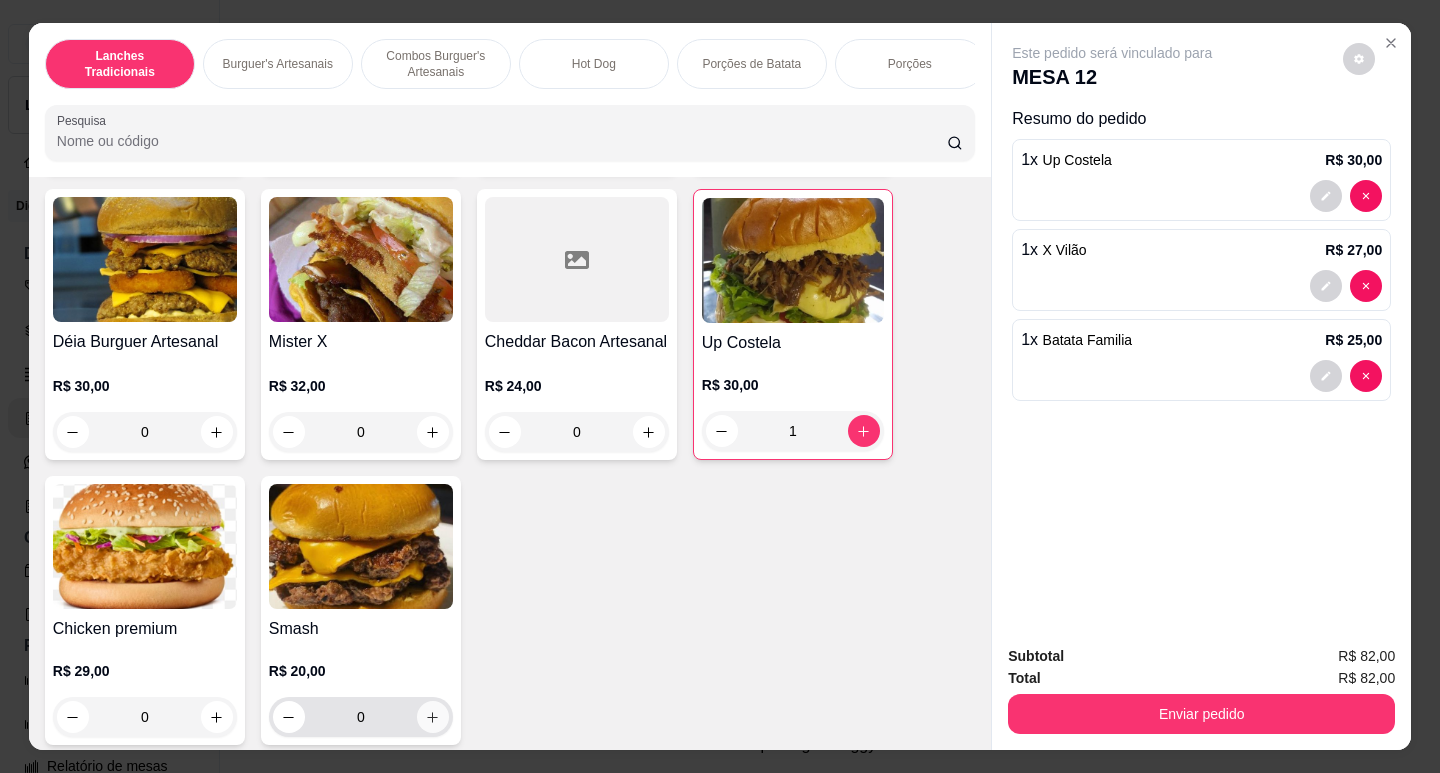 click at bounding box center (433, 717) 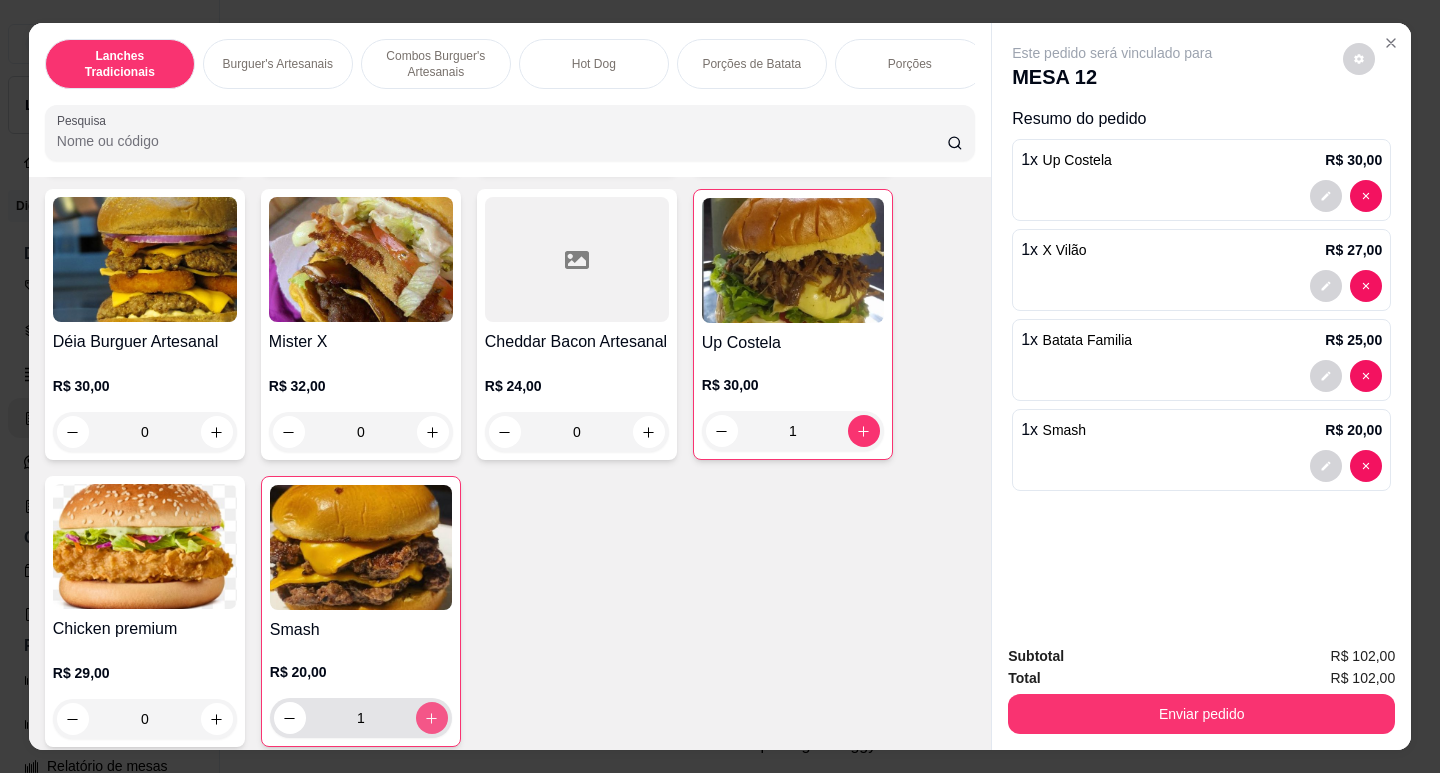 type on "1" 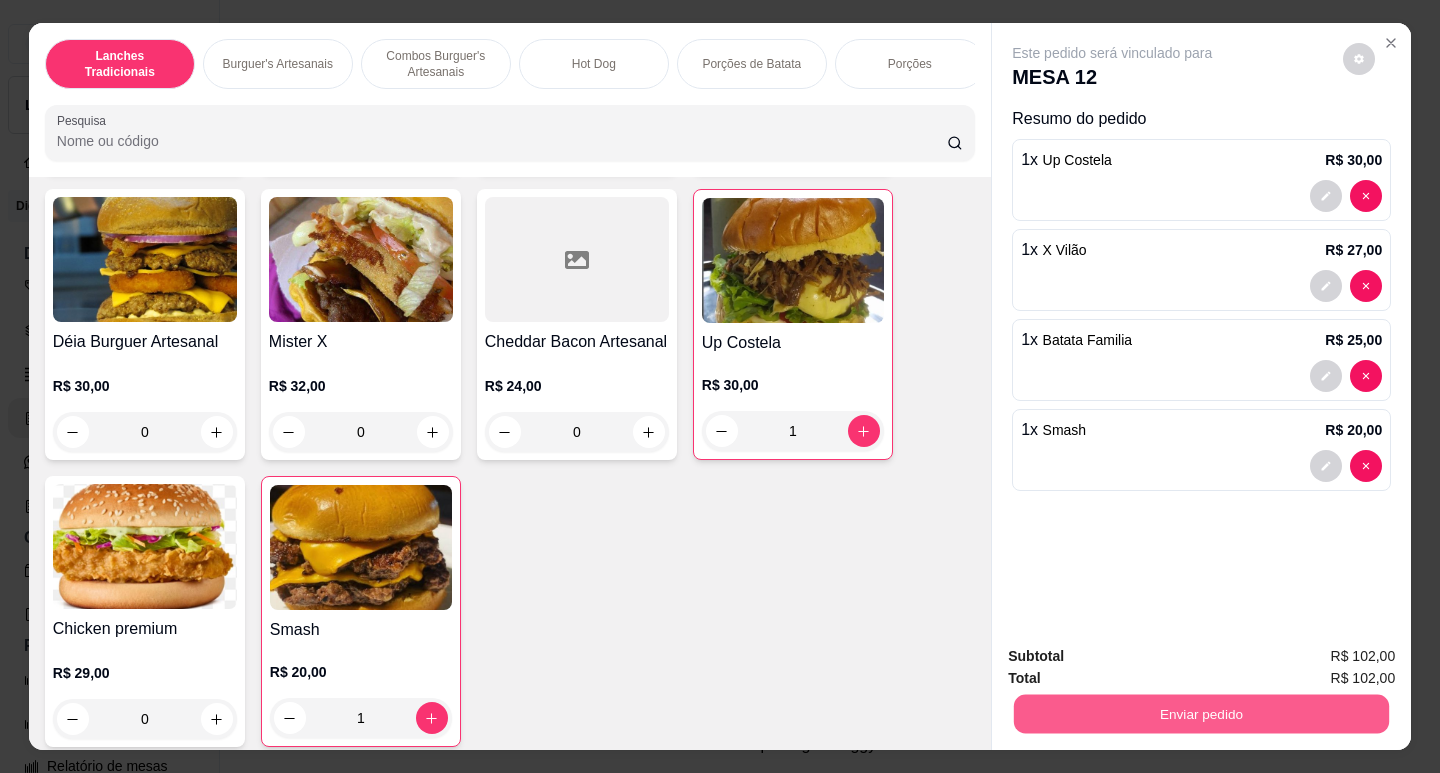 click on "Enviar pedido" at bounding box center [1201, 713] 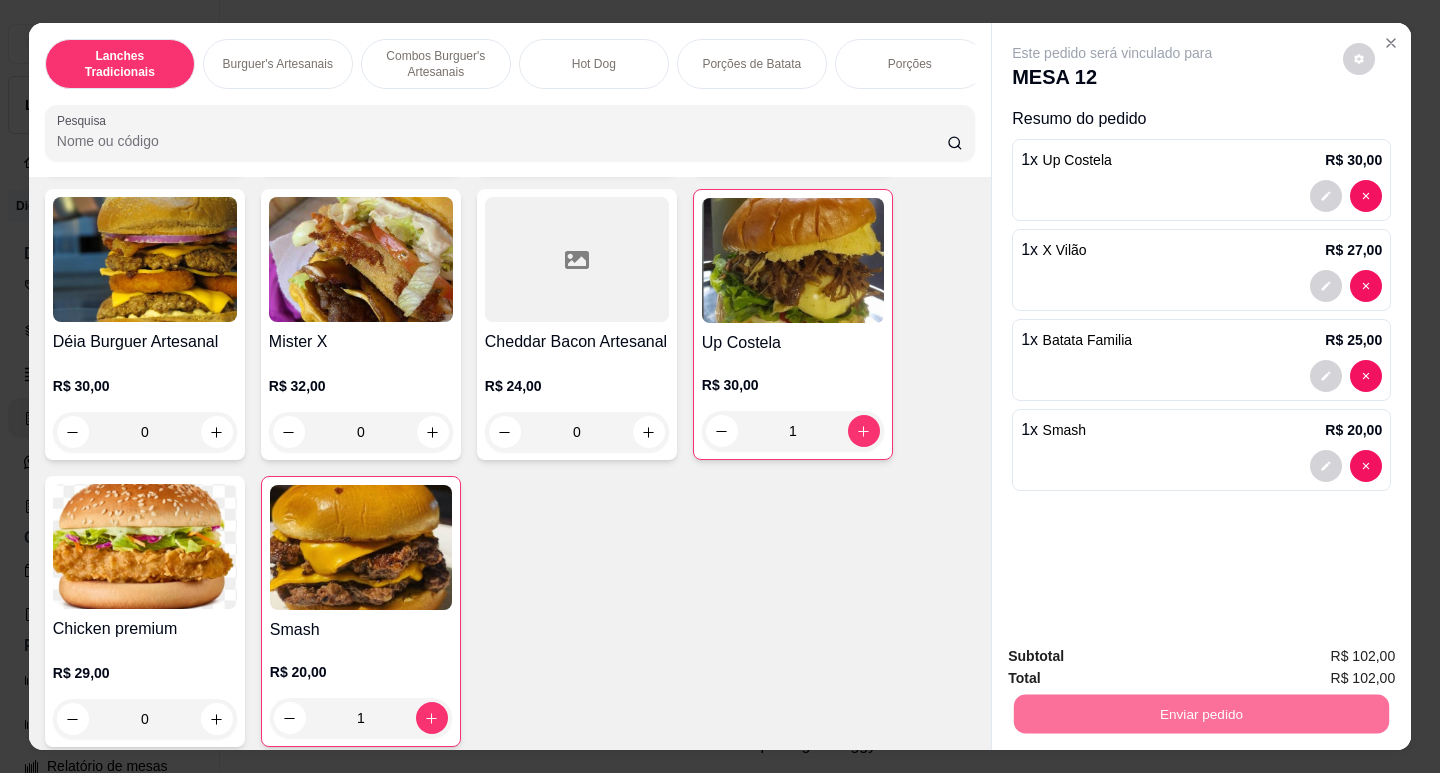 click on "Não registrar e enviar pedido" at bounding box center (1136, 656) 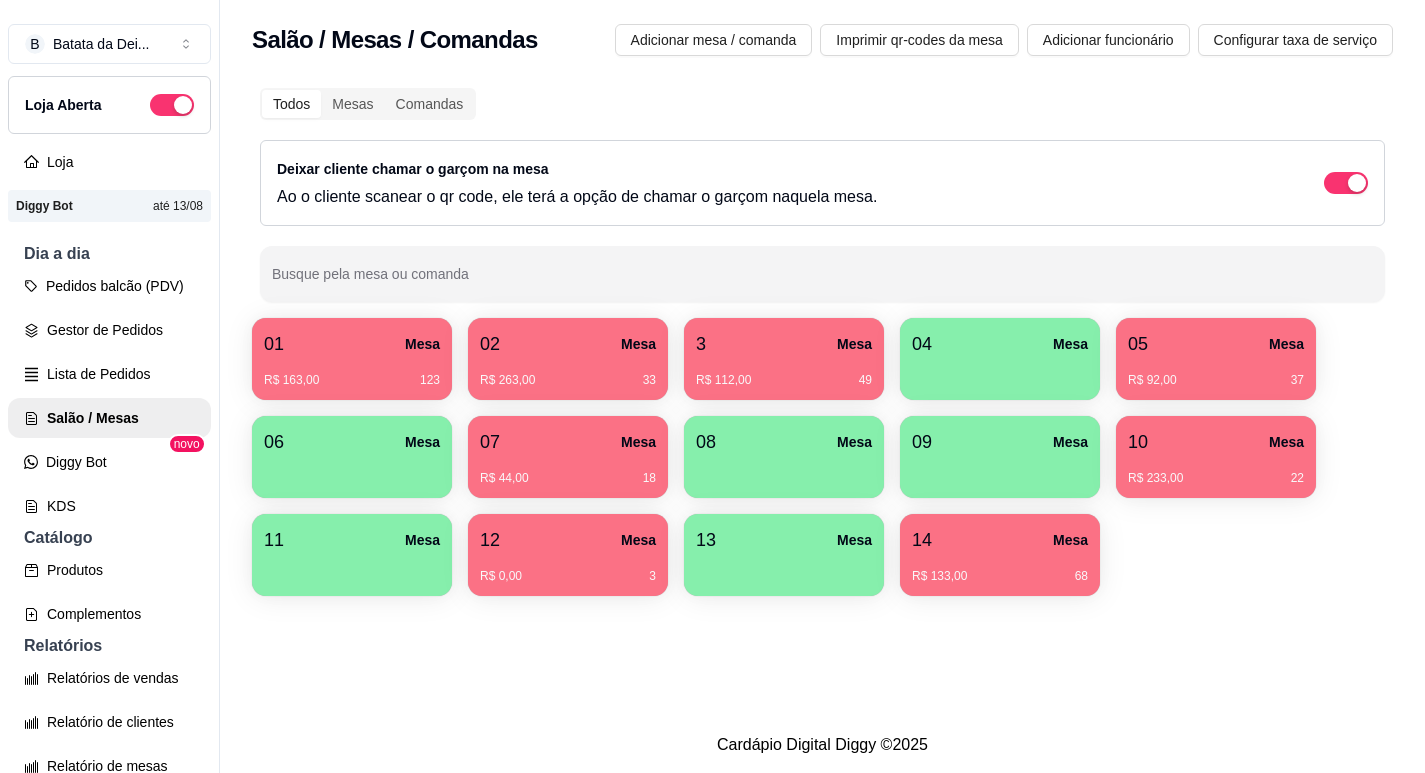 click on "R$ 112,00 49" at bounding box center [784, 373] 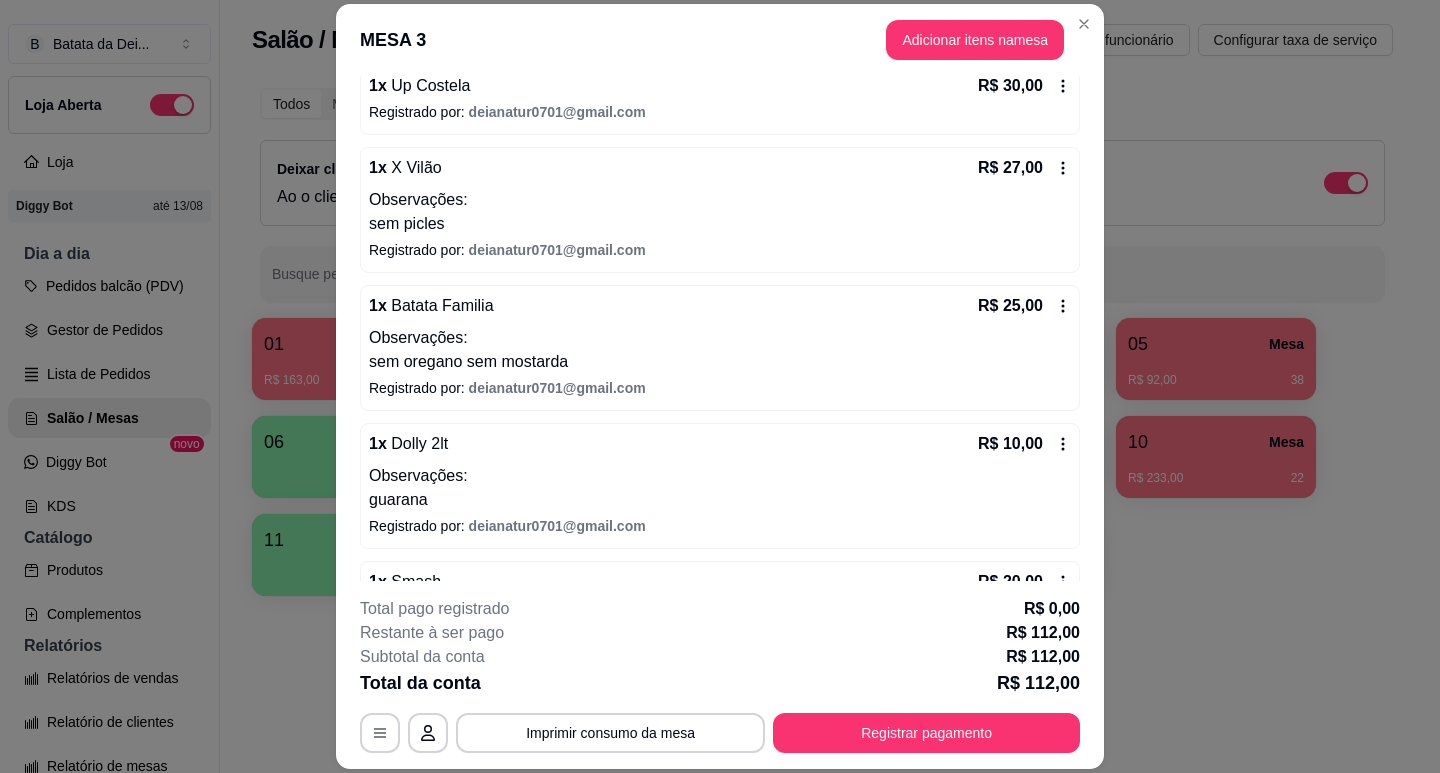 scroll, scrollTop: 258, scrollLeft: 0, axis: vertical 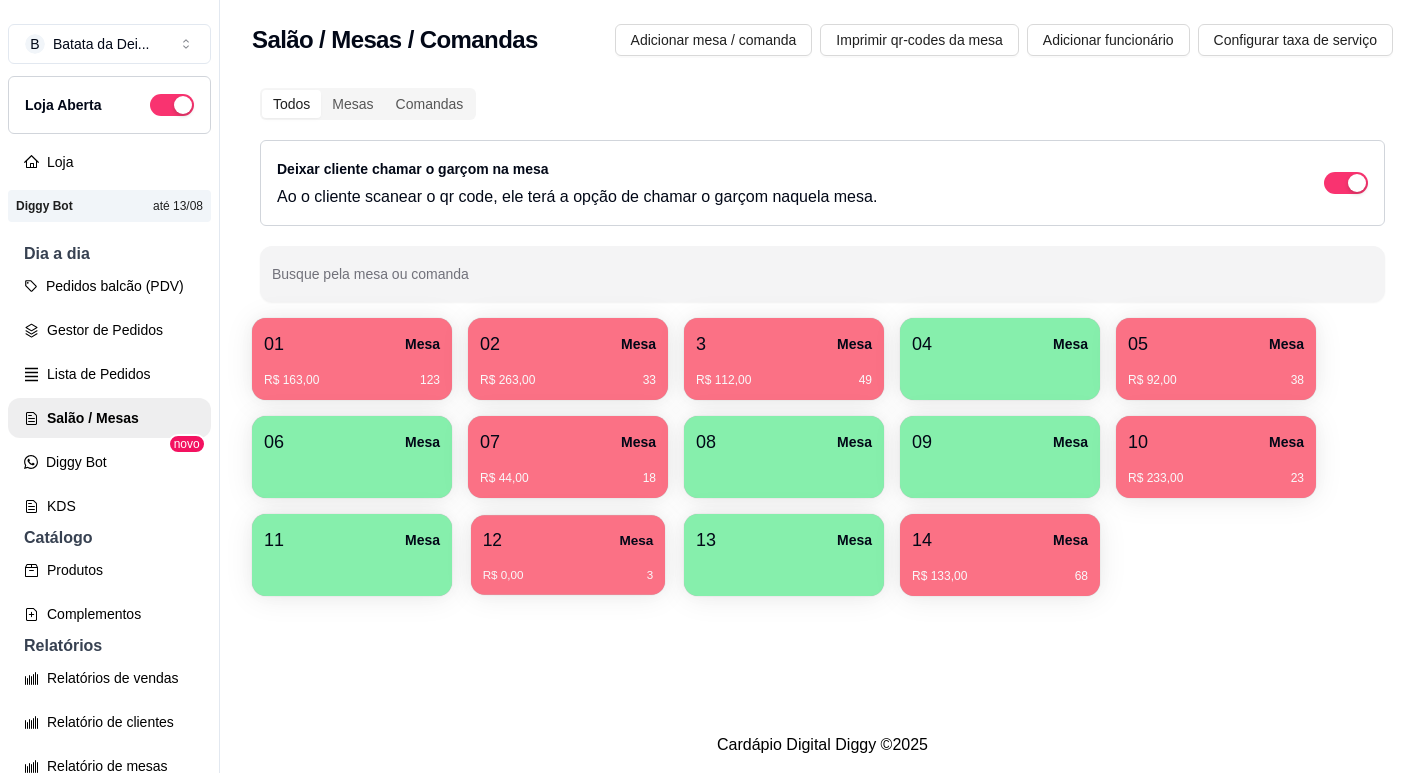 click on "R$ 0,00 3" at bounding box center [568, 568] 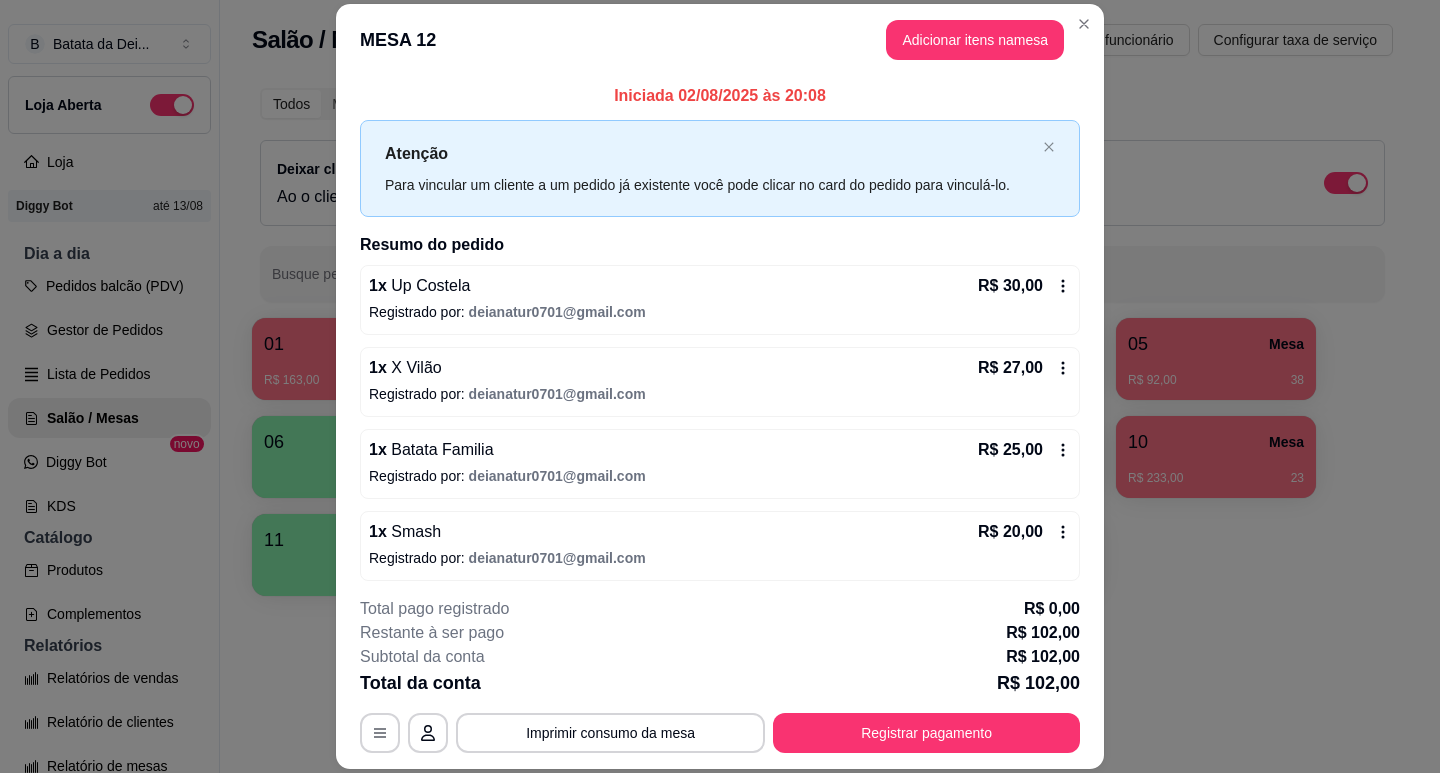 click on "Adicionar itens na  mesa" at bounding box center [975, 40] 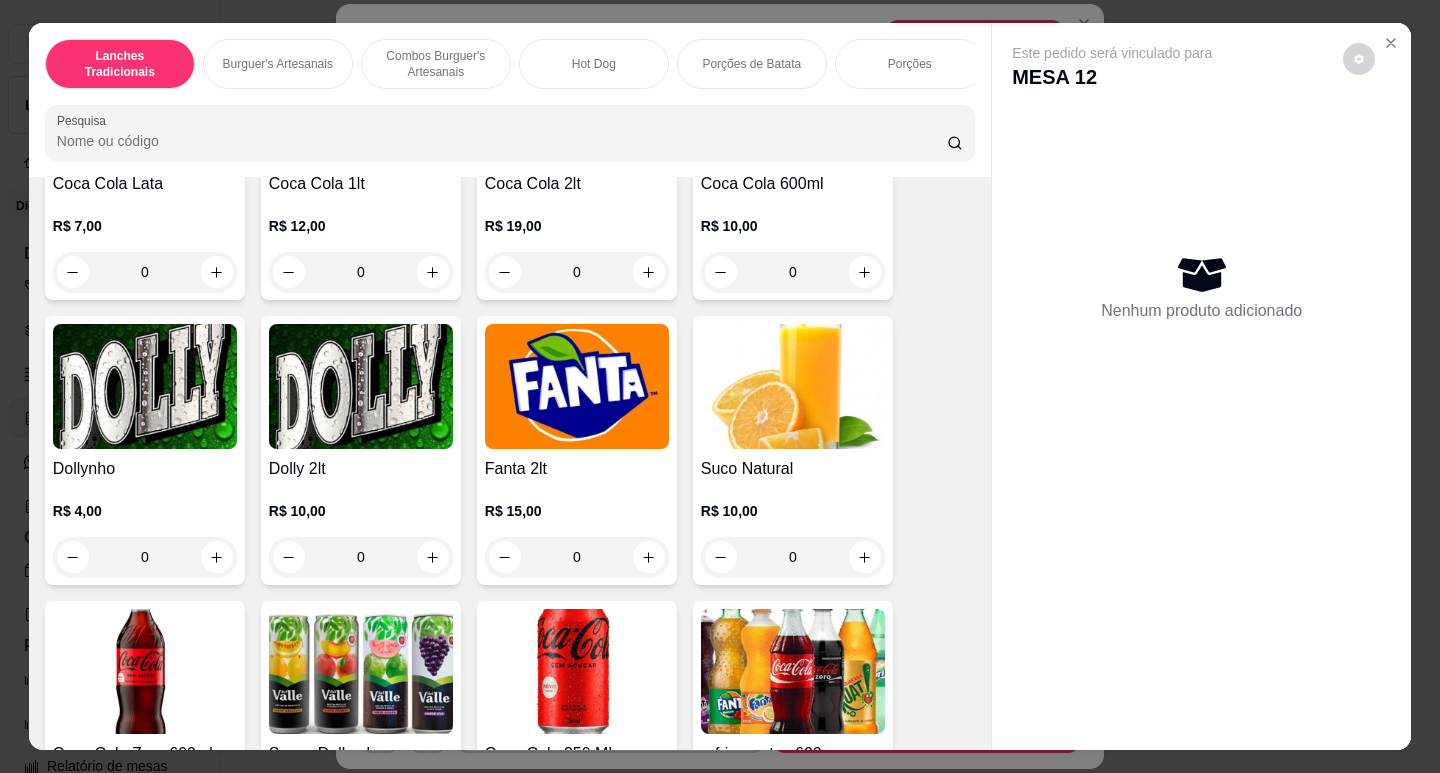 scroll, scrollTop: 5200, scrollLeft: 0, axis: vertical 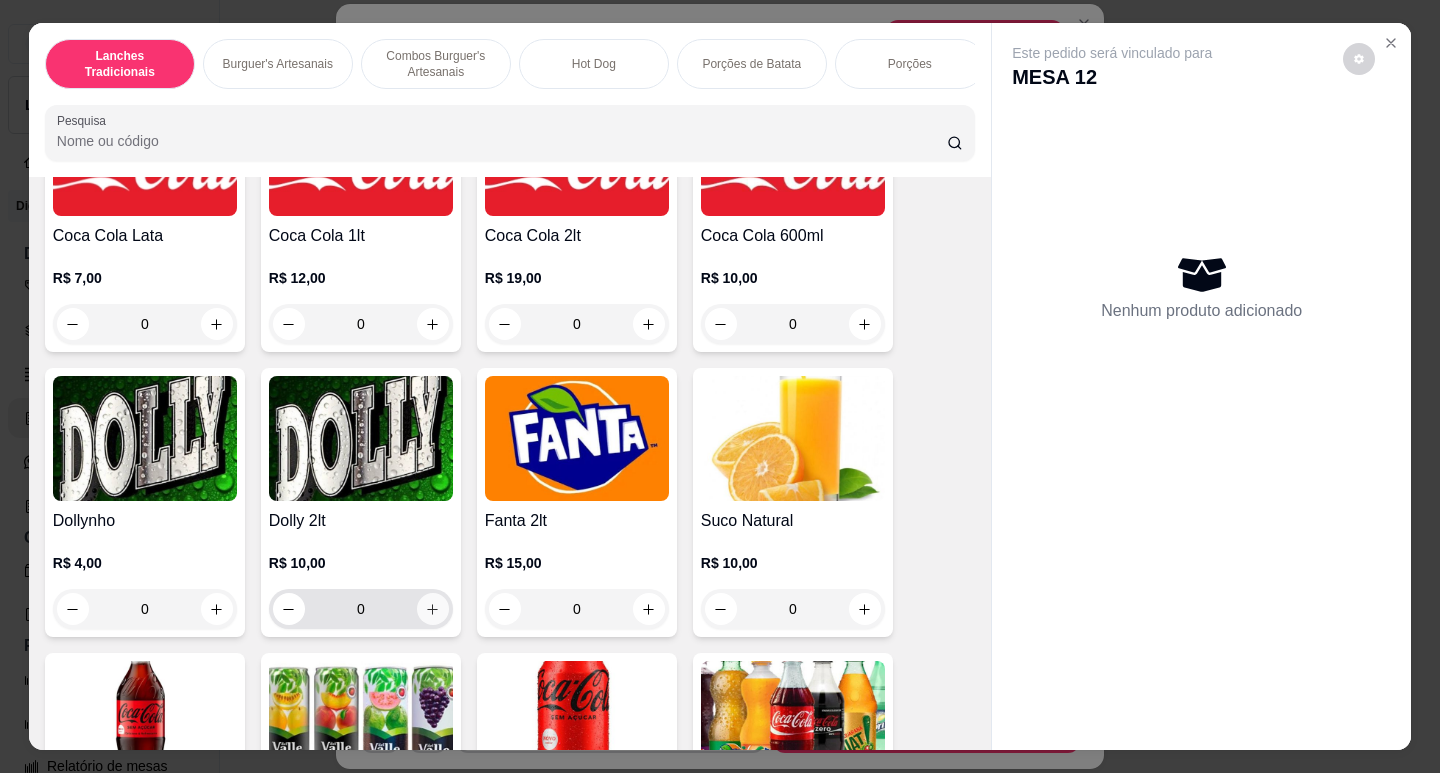 click at bounding box center [433, 609] 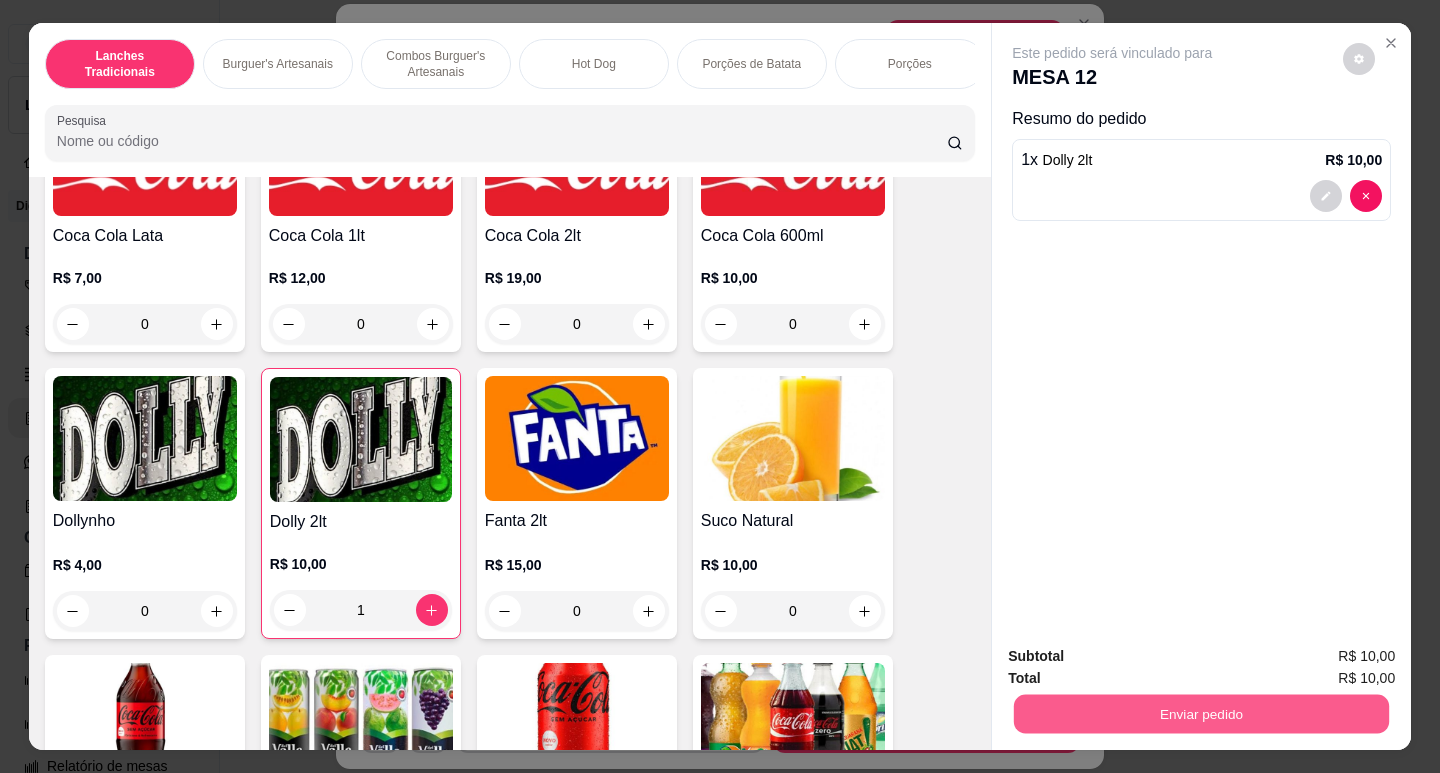 click on "Enviar pedido" at bounding box center (1201, 713) 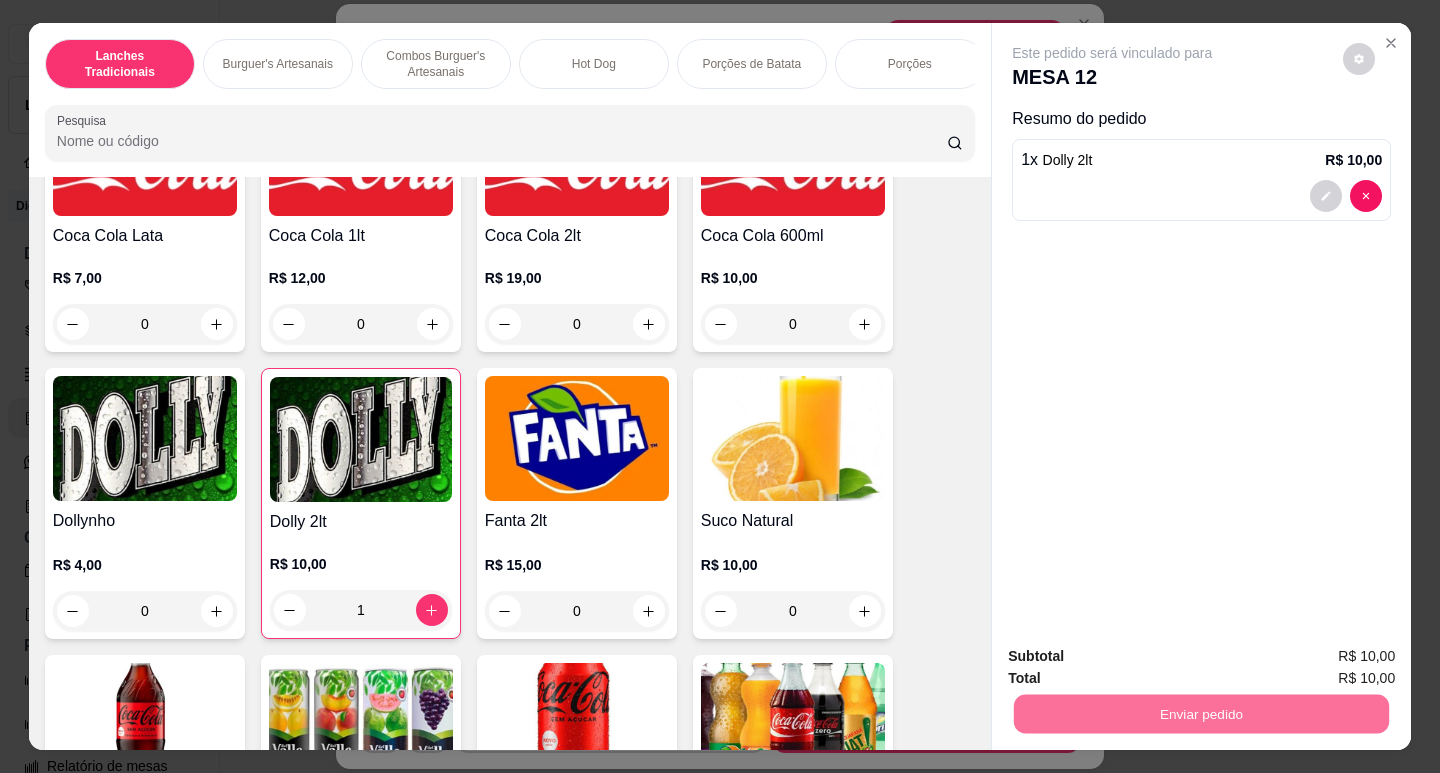 click on "Não registrar e enviar pedido" at bounding box center (1136, 656) 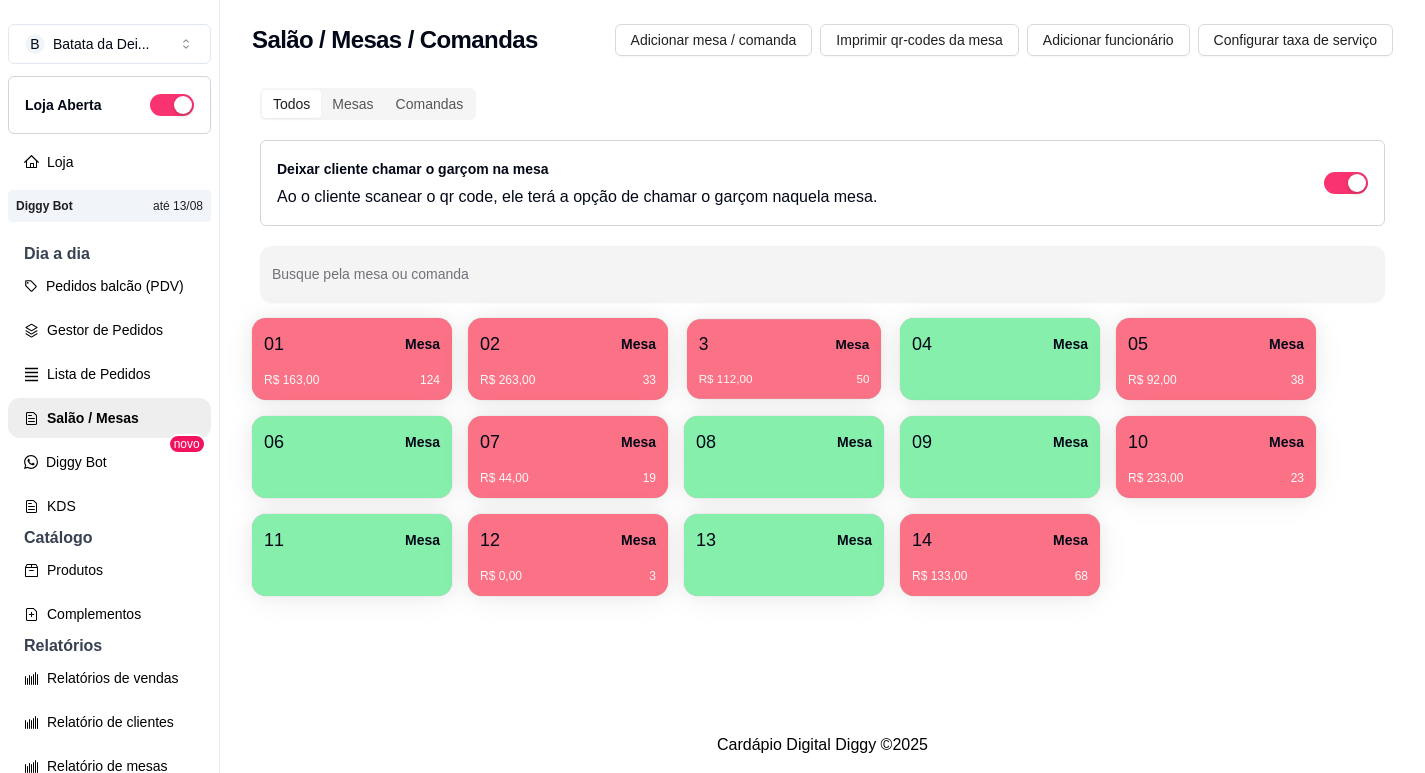 click on "R$ 112,00 50" at bounding box center (784, 372) 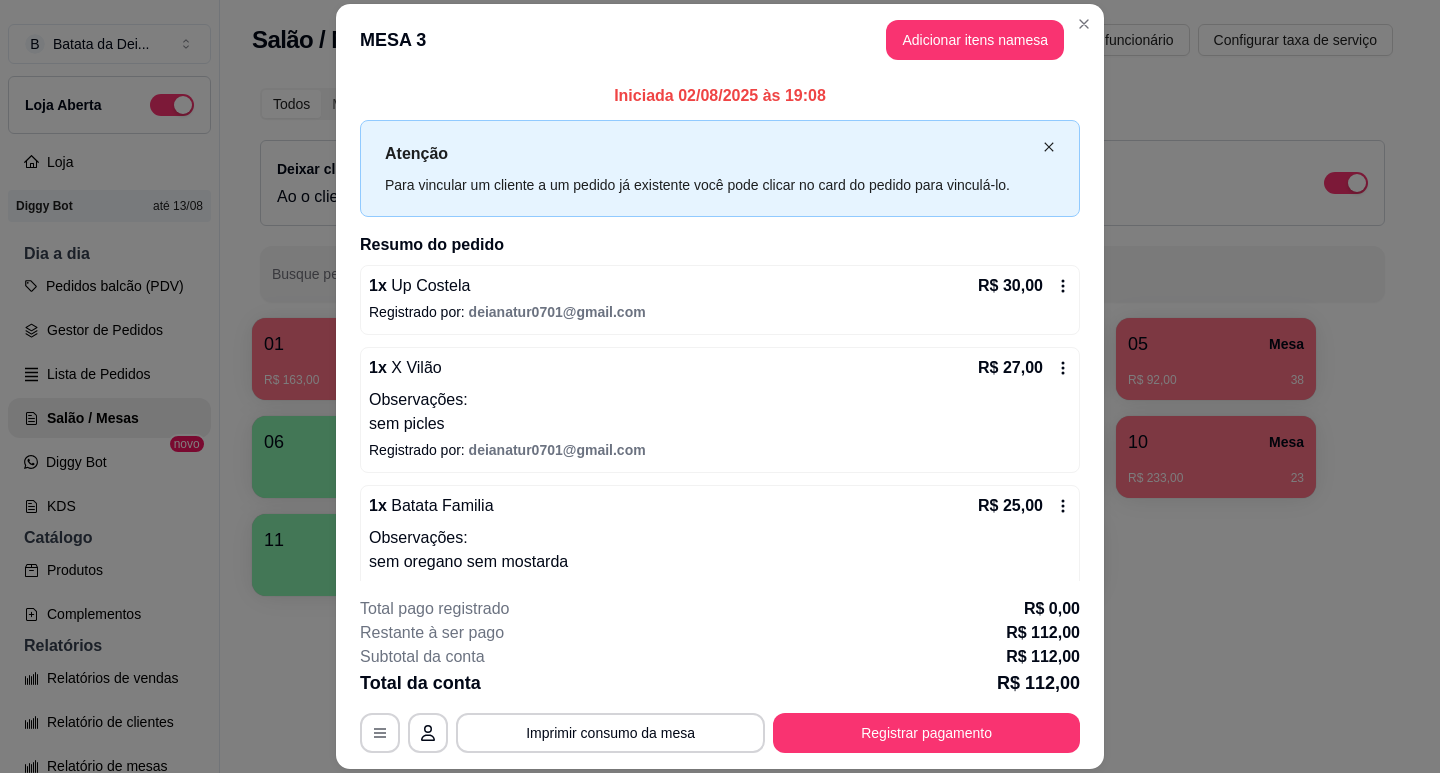 click 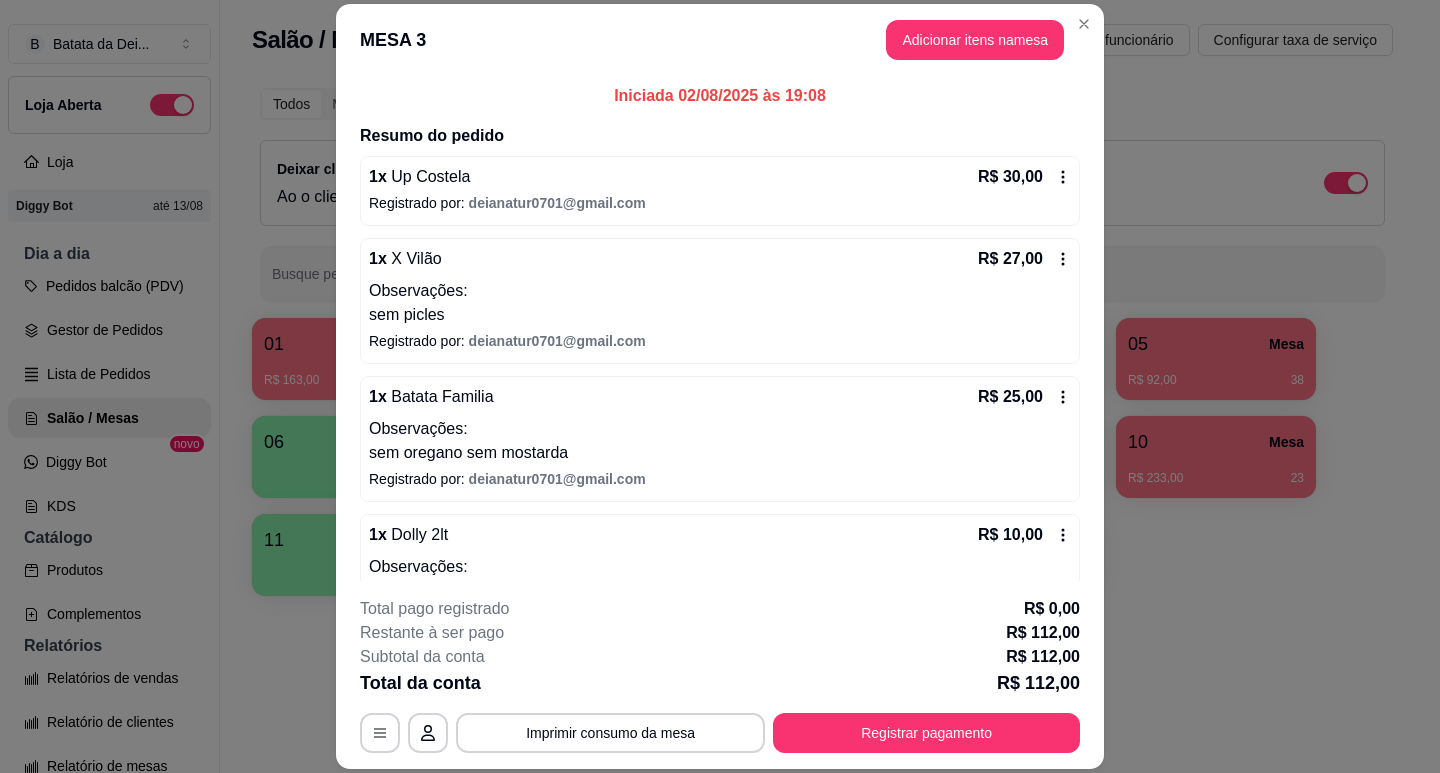 click on "MESA 3 Adicionar itens na  mesa" at bounding box center [720, 40] 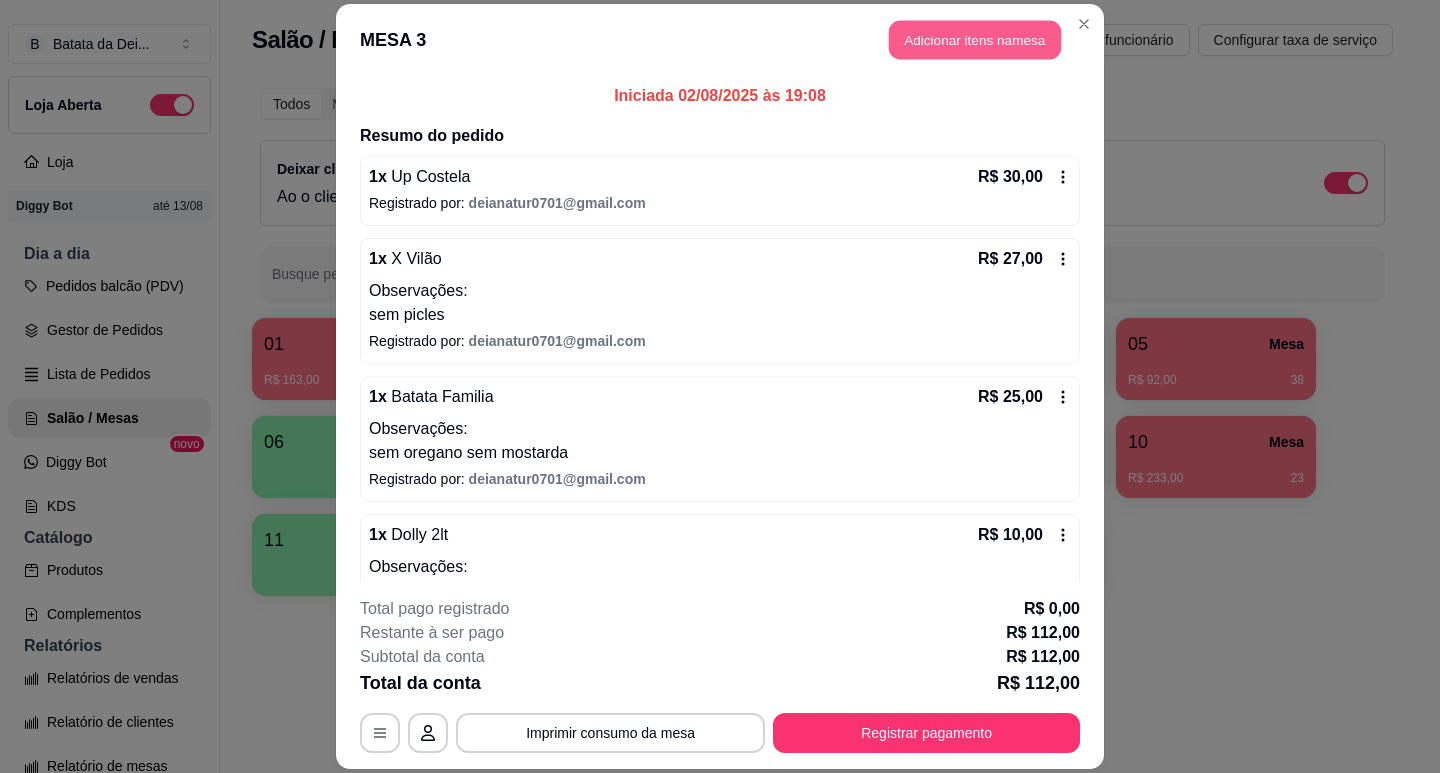 click on "Adicionar itens na  mesa" at bounding box center [975, 39] 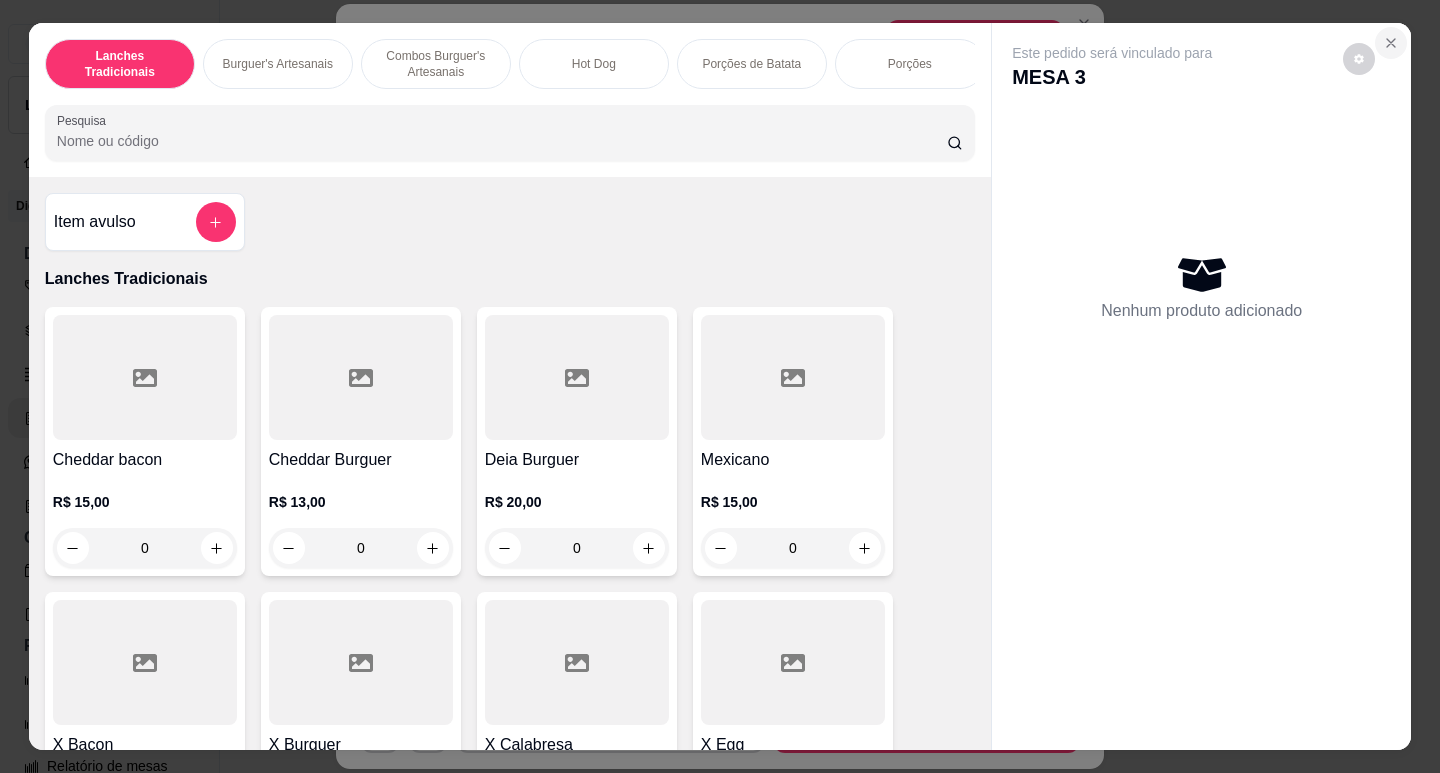 click 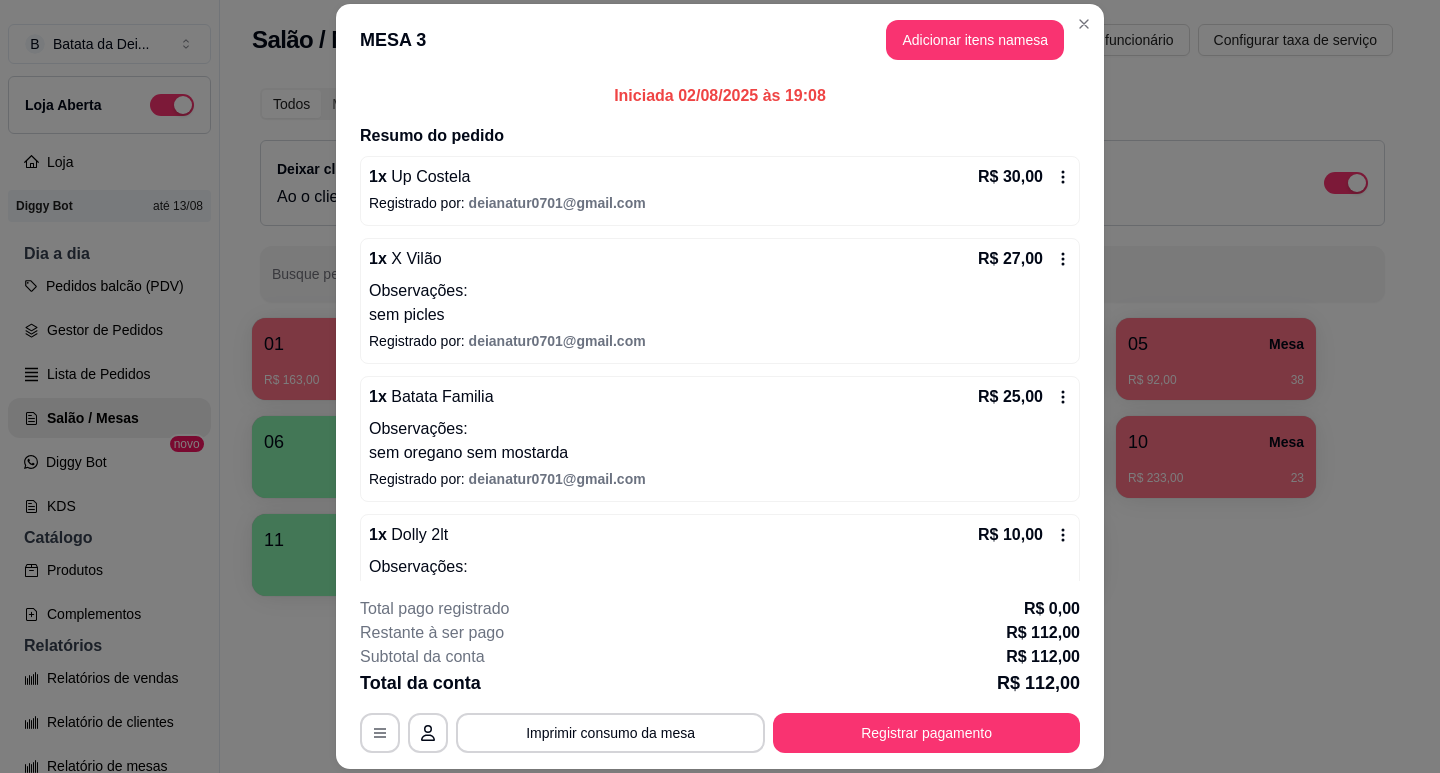 click on "1 x   Up Costela  R$ 30,00 Registrado por:   deianatur0701@gmail.com" at bounding box center [720, 191] 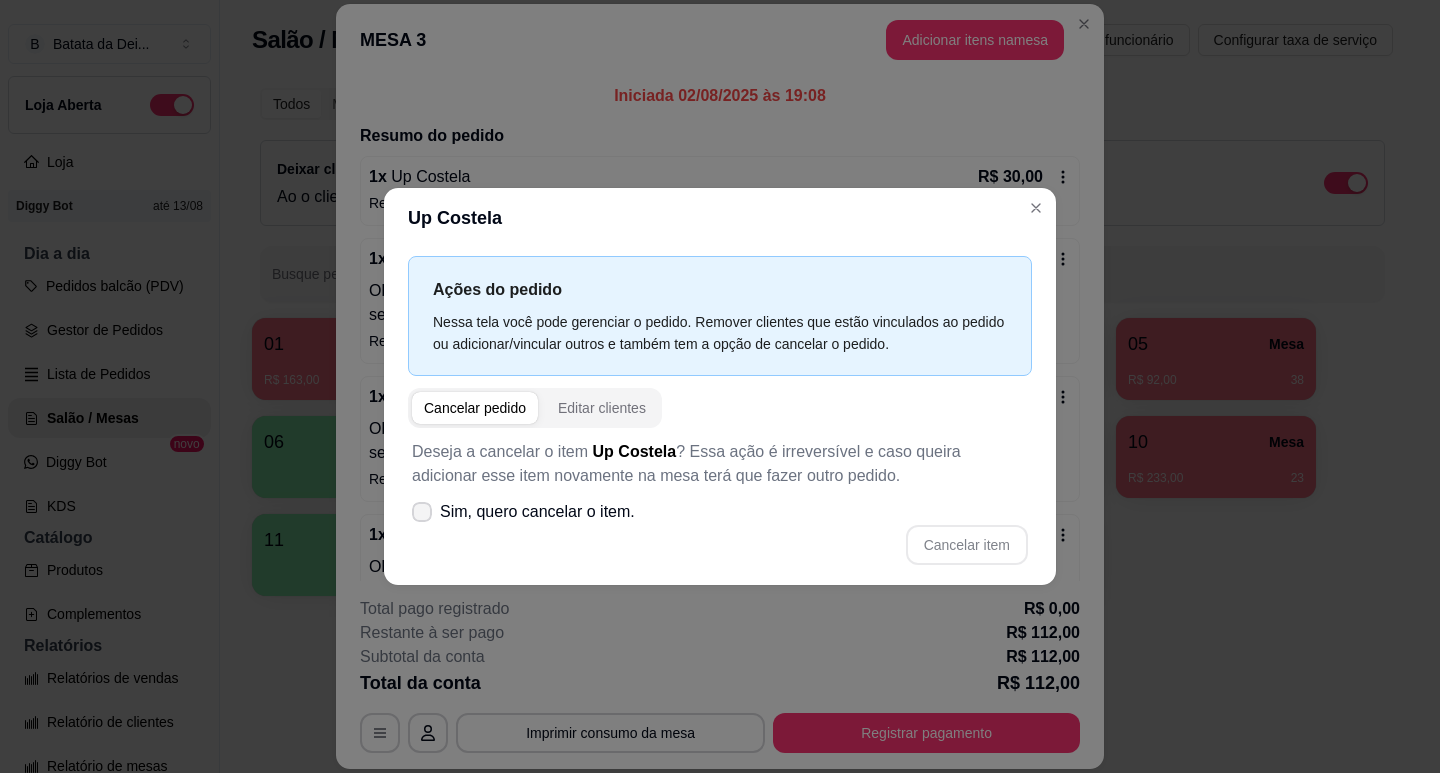 click 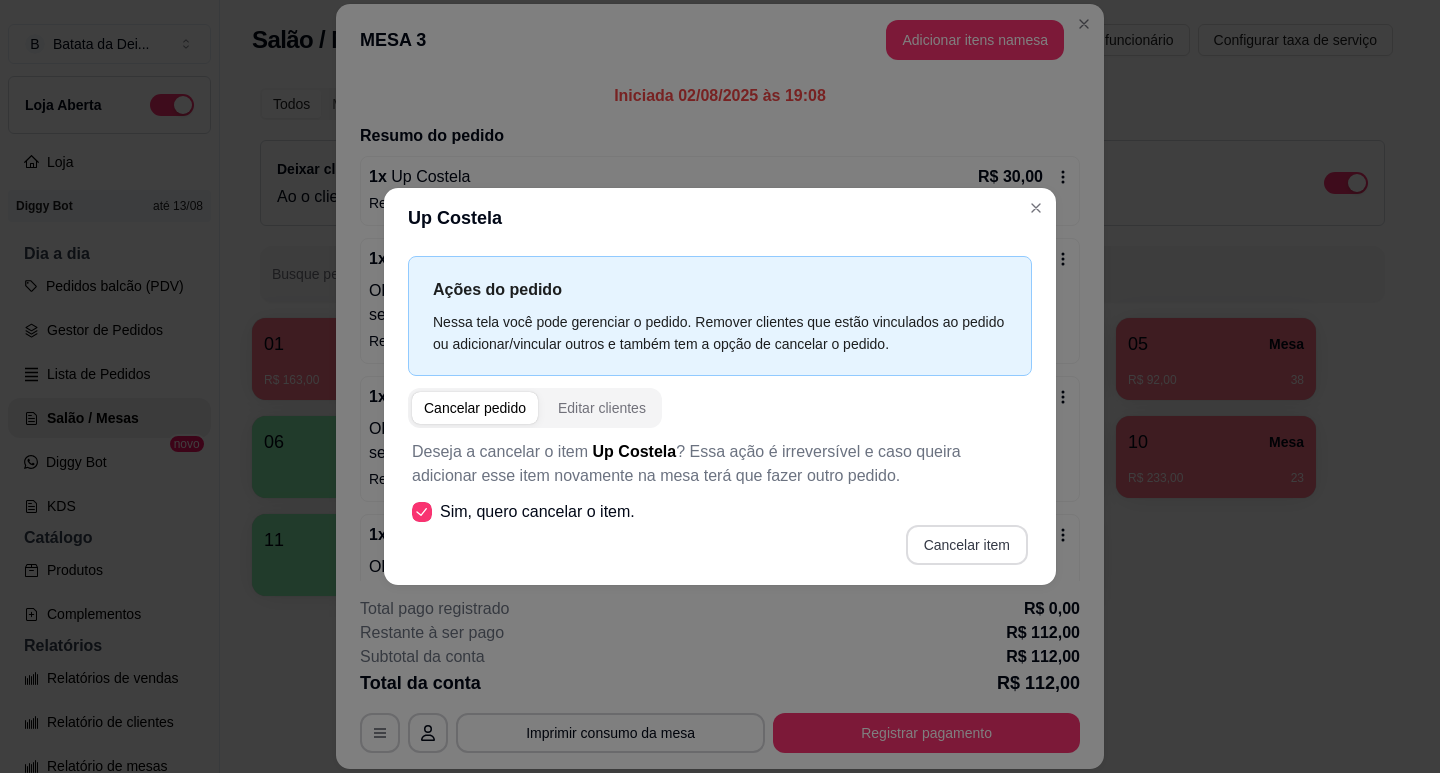 click on "Cancelar item" at bounding box center (967, 545) 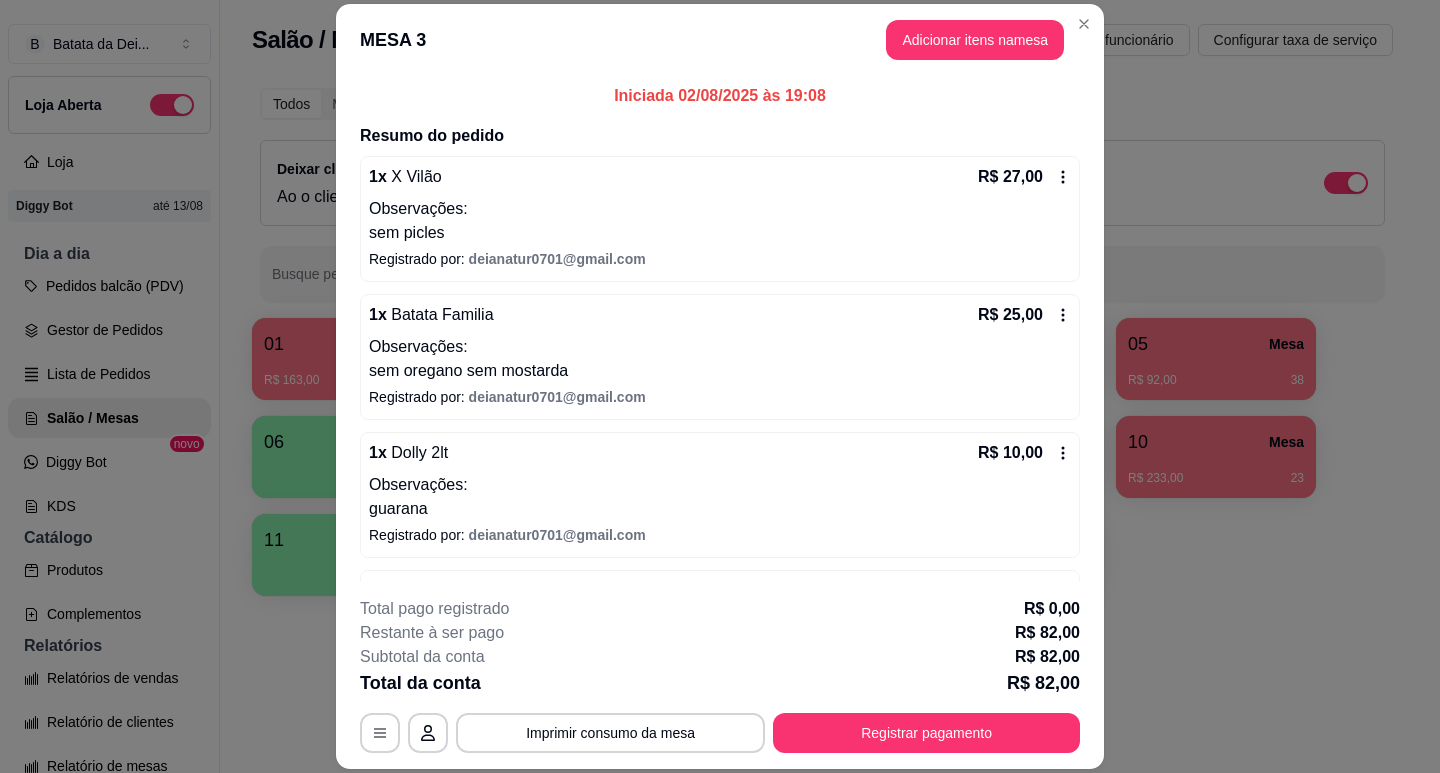 click 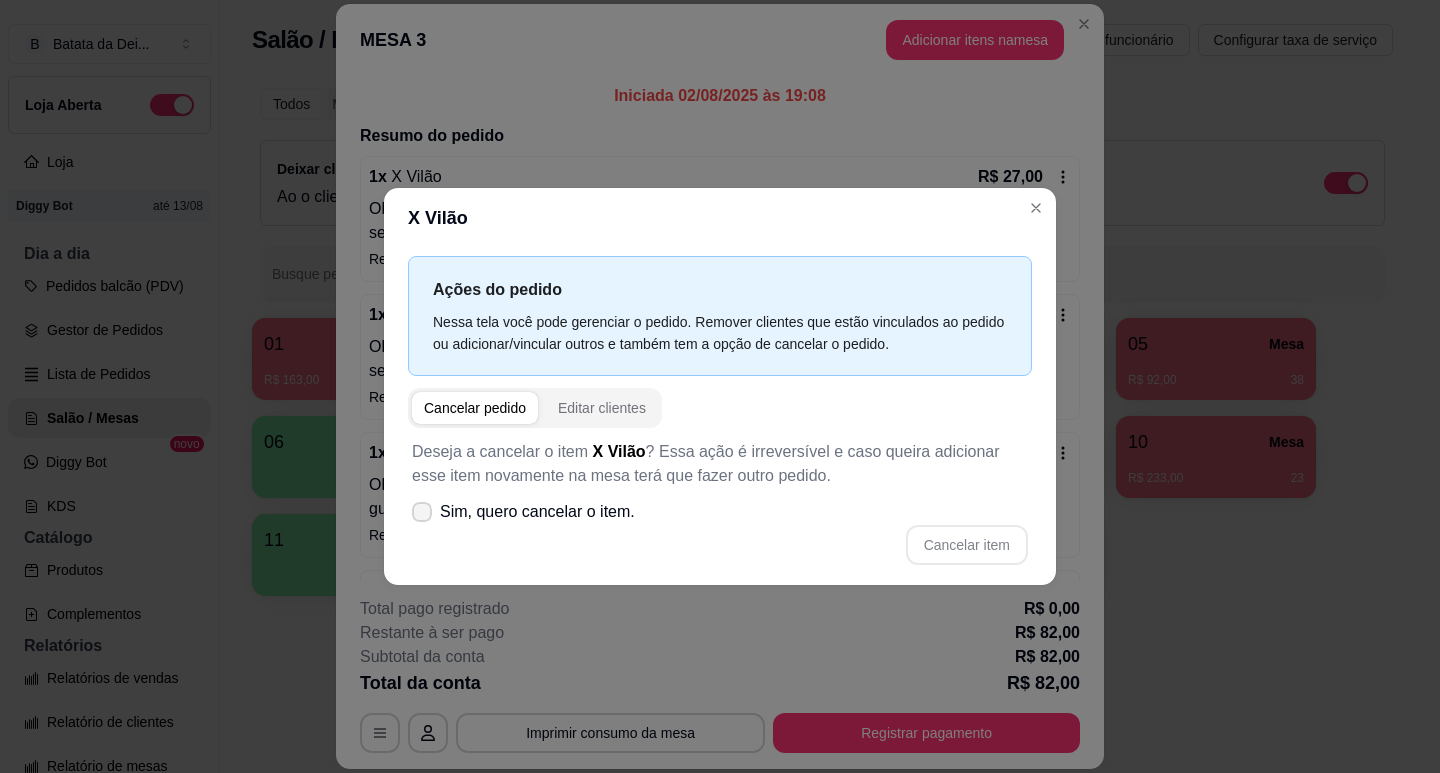 click on "Sim, quero cancelar o item." at bounding box center (523, 512) 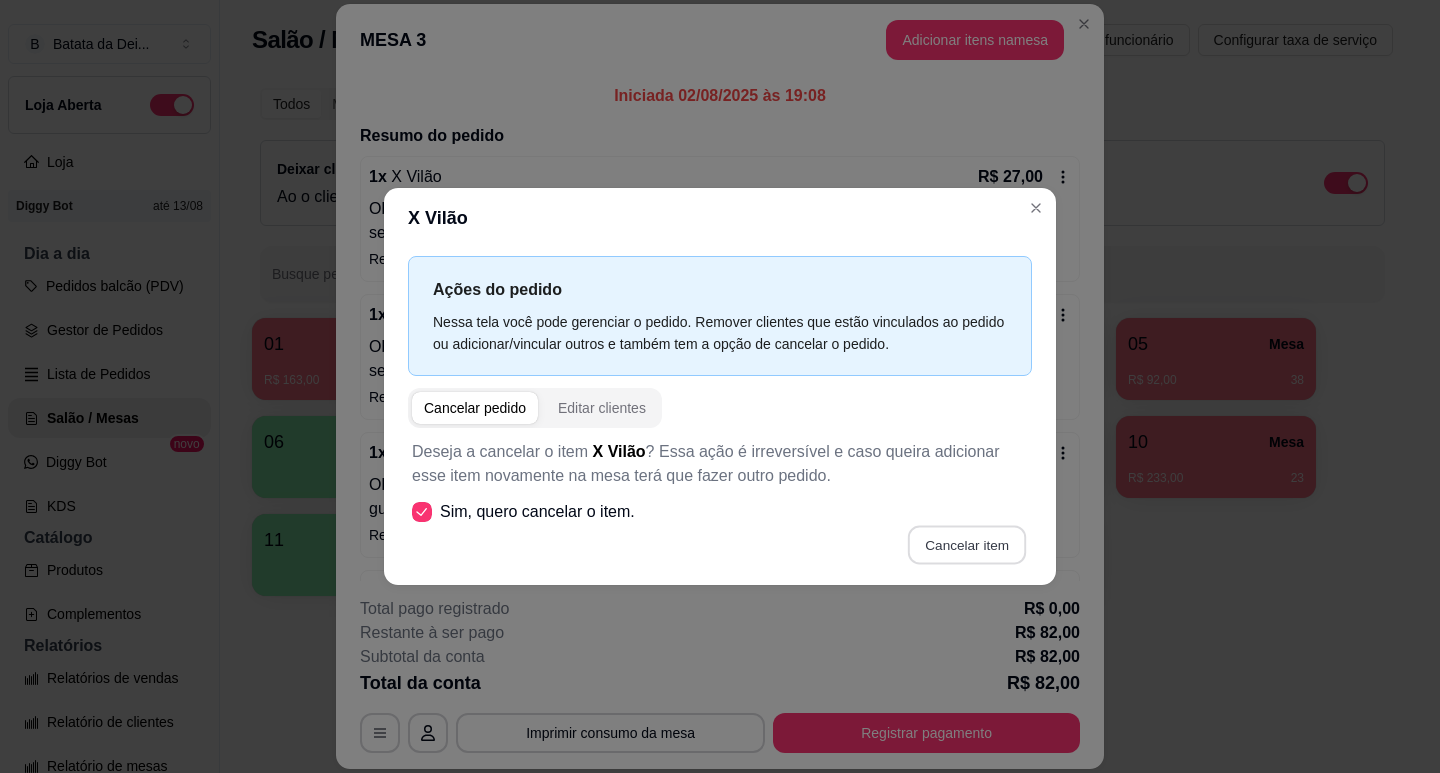 click on "Cancelar item" at bounding box center (966, 544) 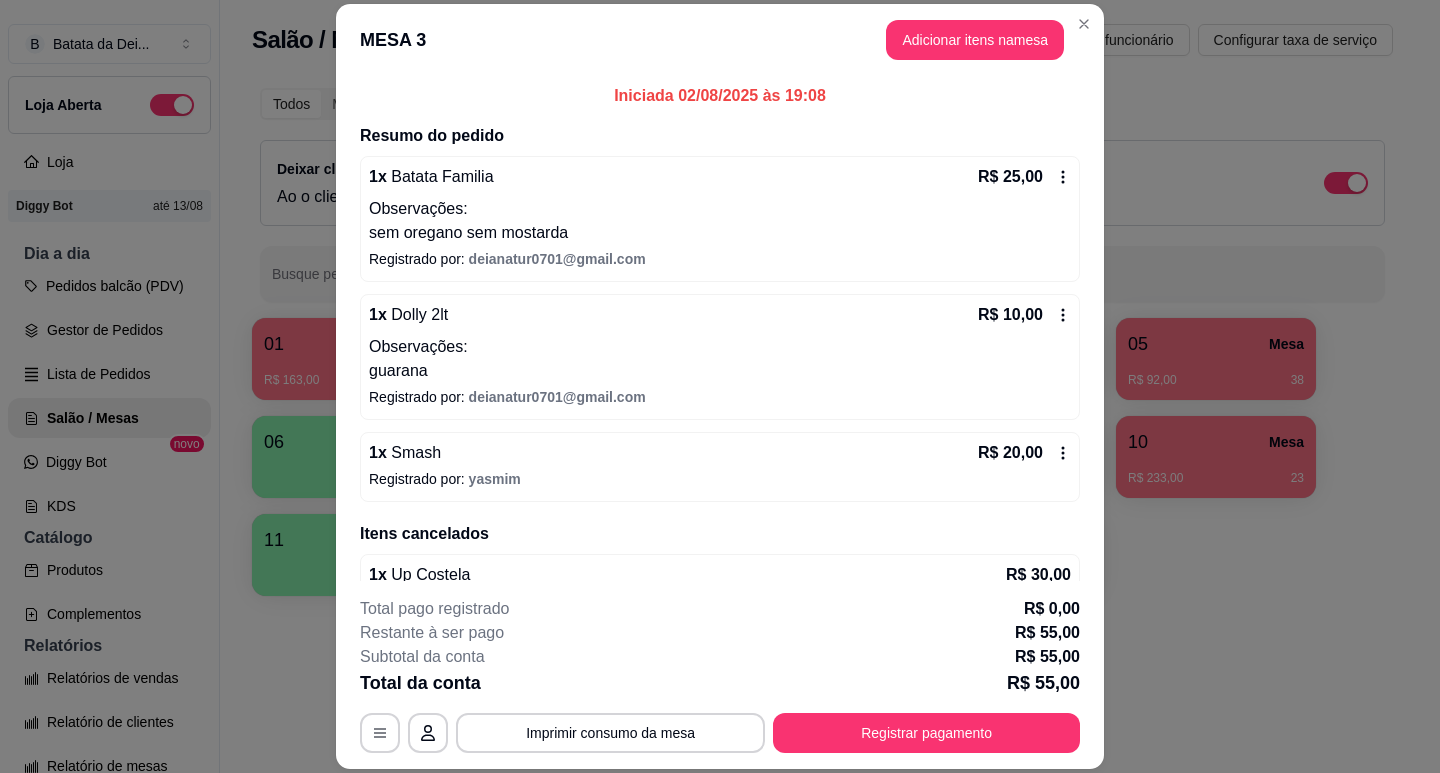 click on "R$ 25,00" at bounding box center [1024, 177] 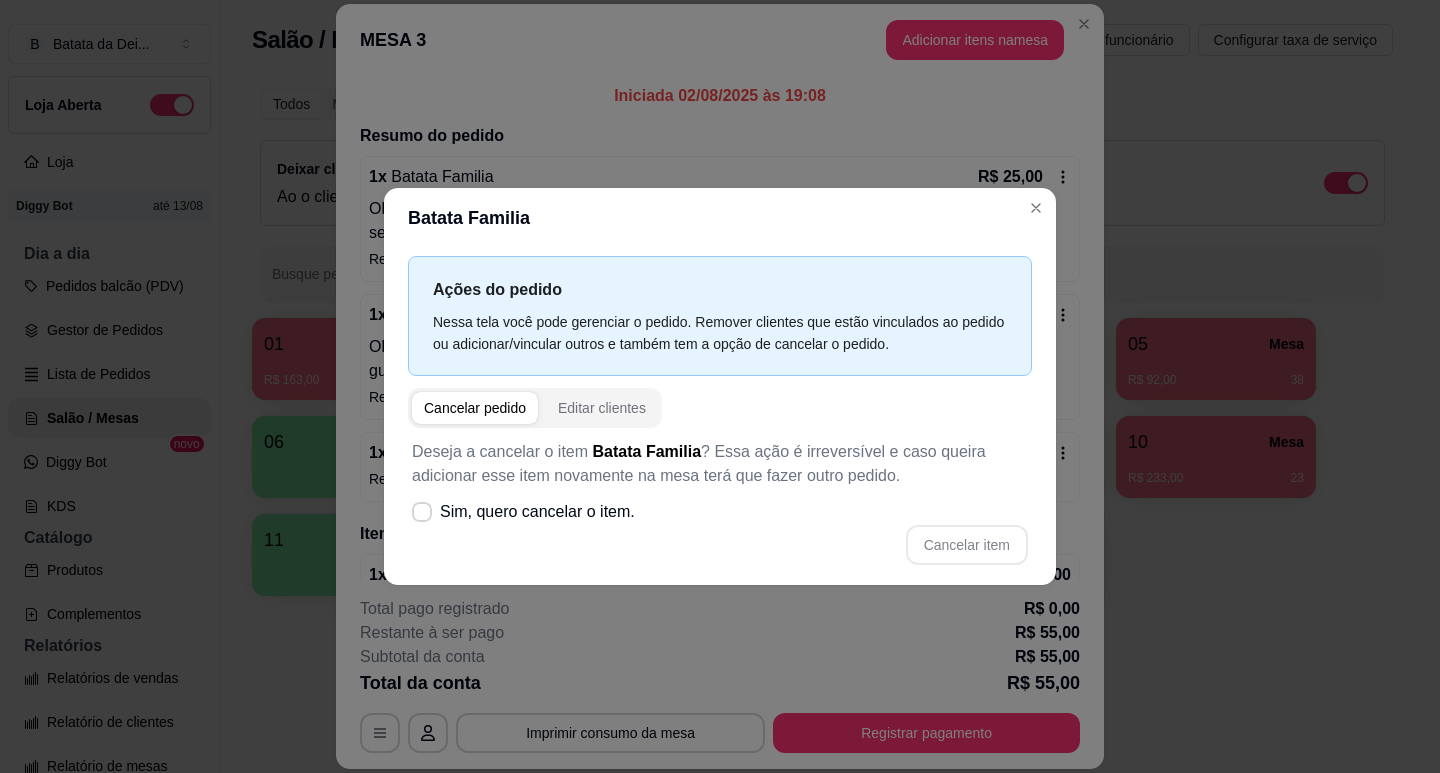 click on "Deseja a cancelar o item   Batata Familia  ? Essa ação é irreversível e caso queira adicionar esse item novamente na mesa terá que fazer outro pedido. Sim, quero cancelar o item. Cancelar item" at bounding box center (720, 502) 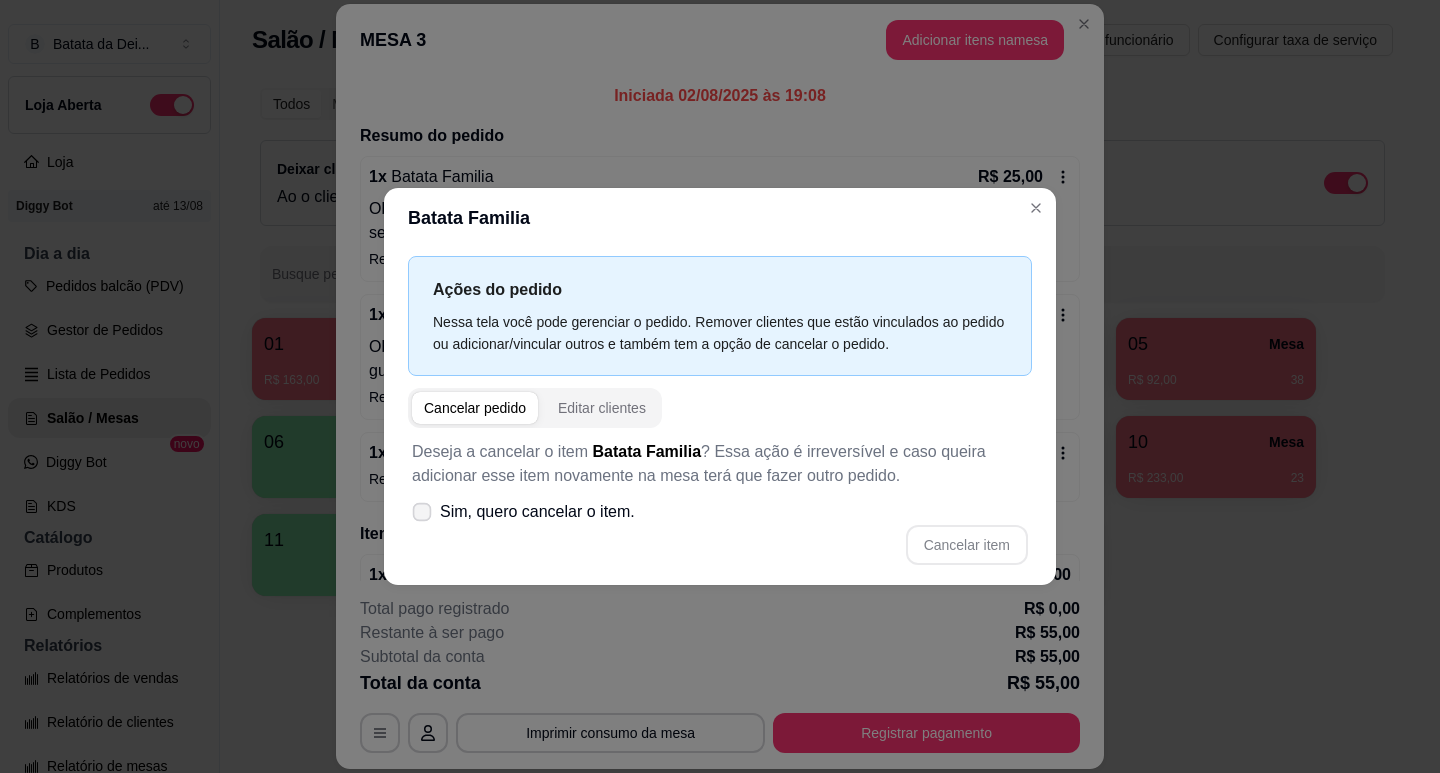 click on "Sim, quero cancelar o item." at bounding box center [523, 512] 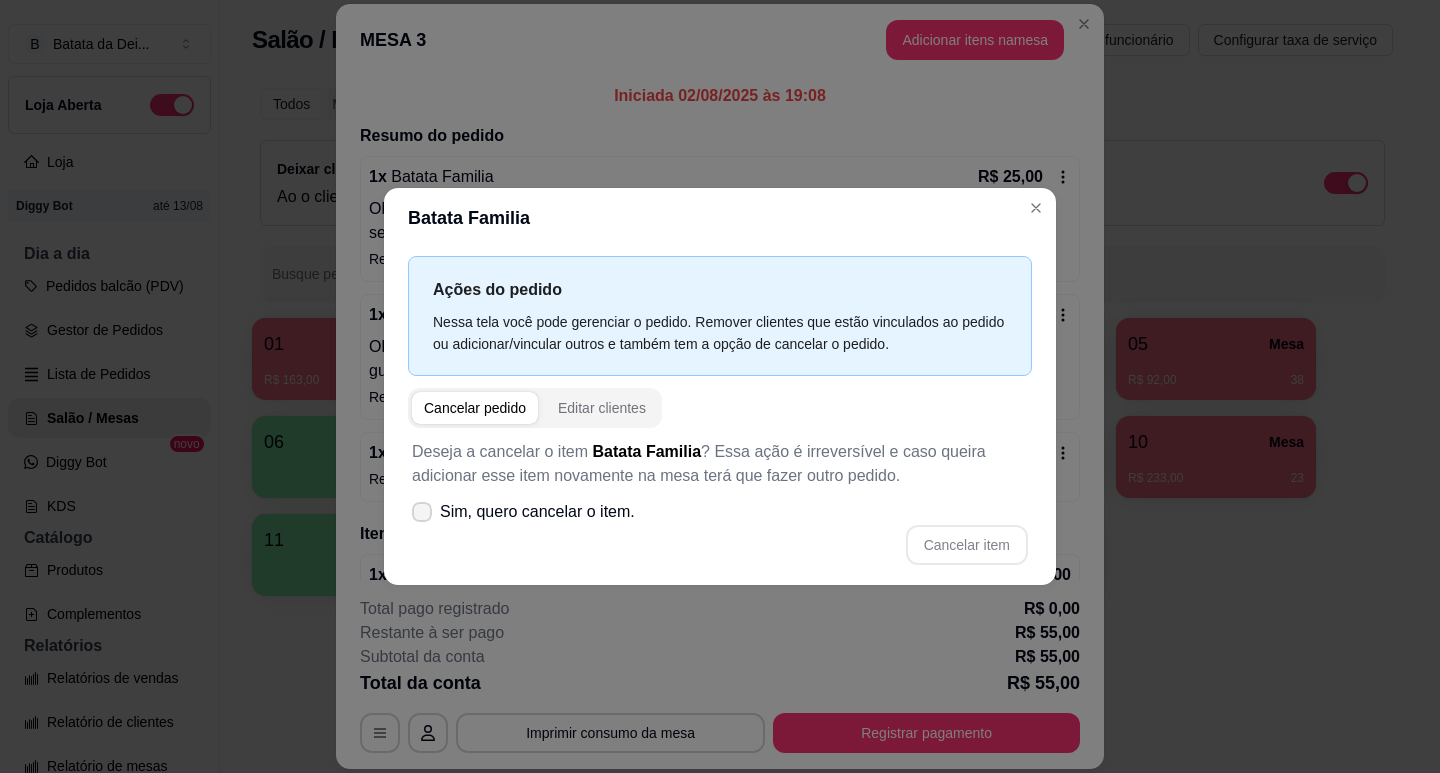 click on "Sim, quero cancelar o item." at bounding box center (523, 512) 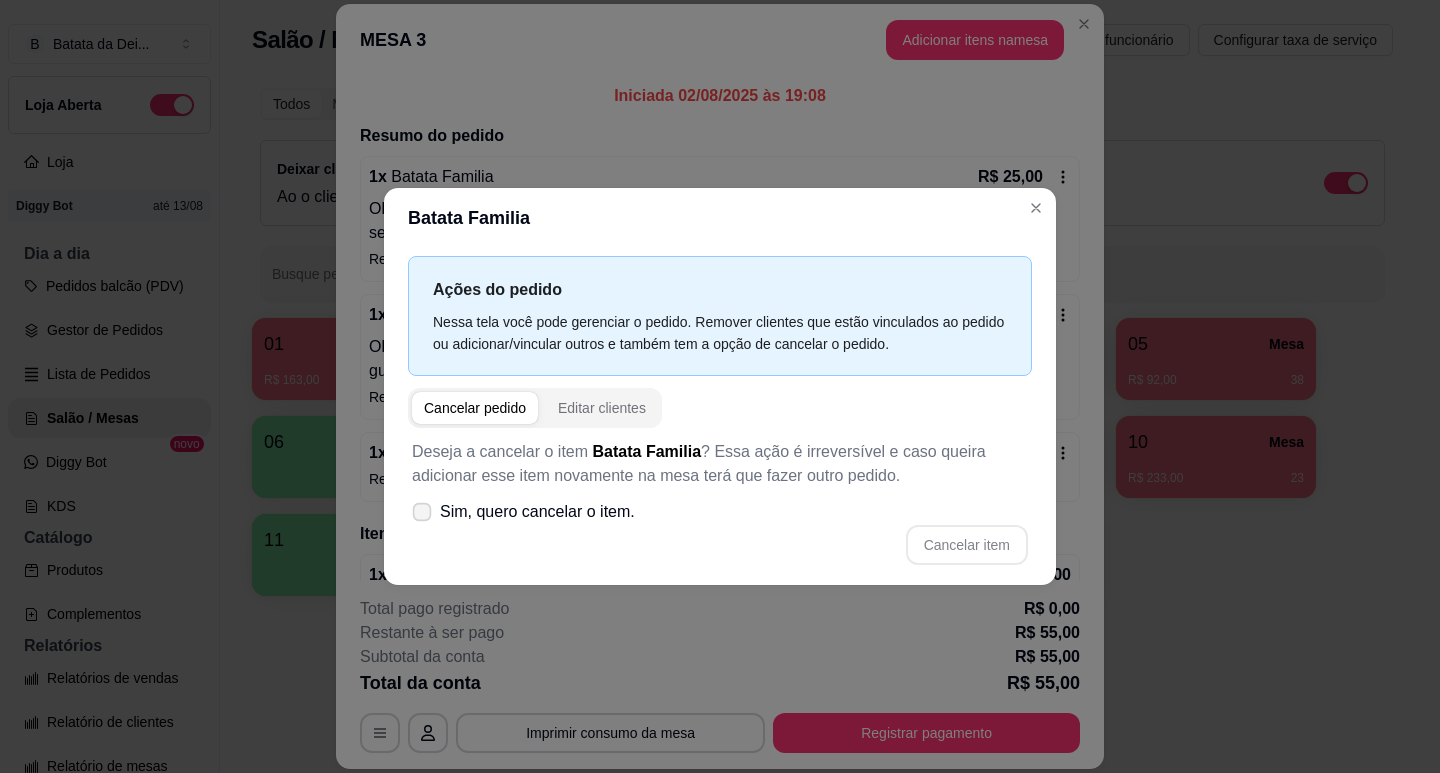 click on "Sim, quero cancelar o item." at bounding box center (537, 512) 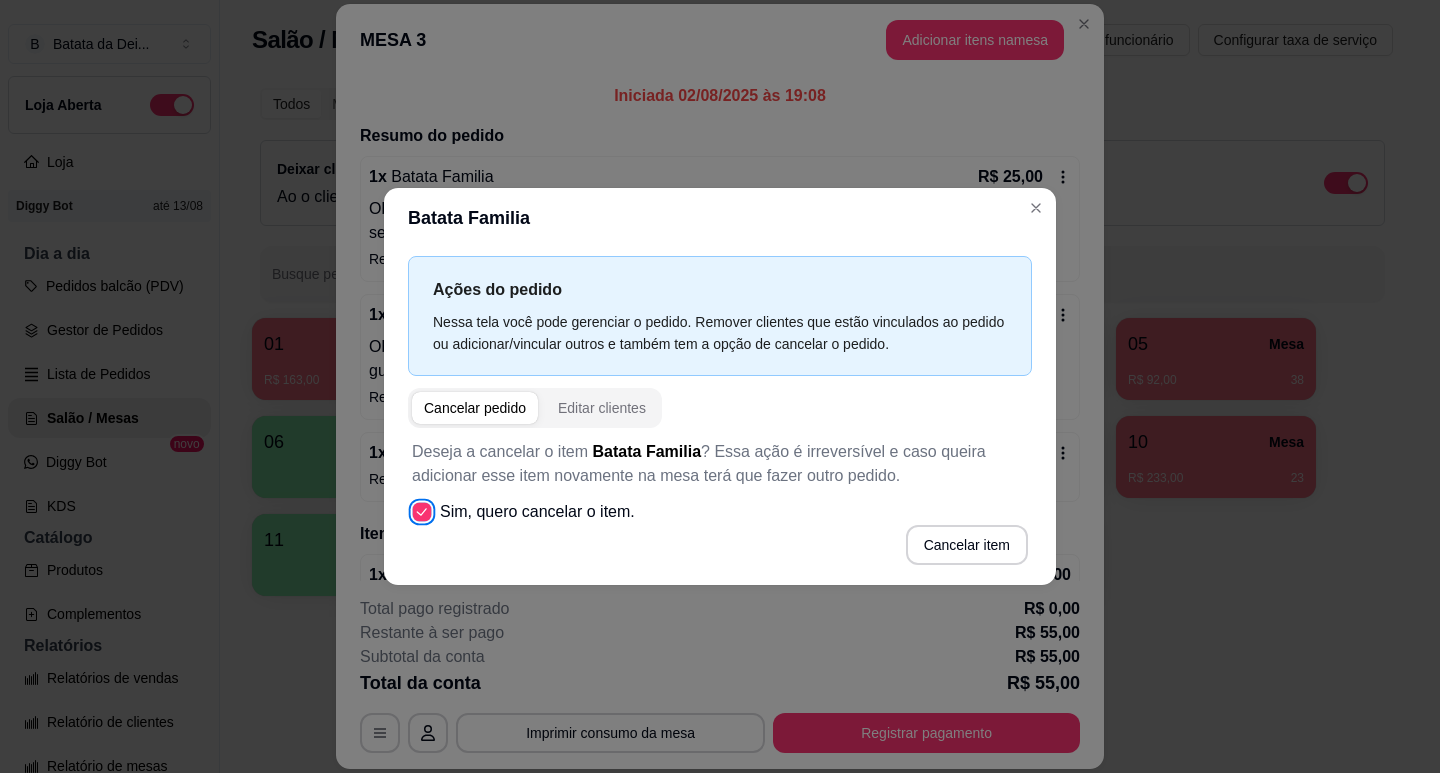 click on "Sim, quero cancelar o item." at bounding box center (417, 521) 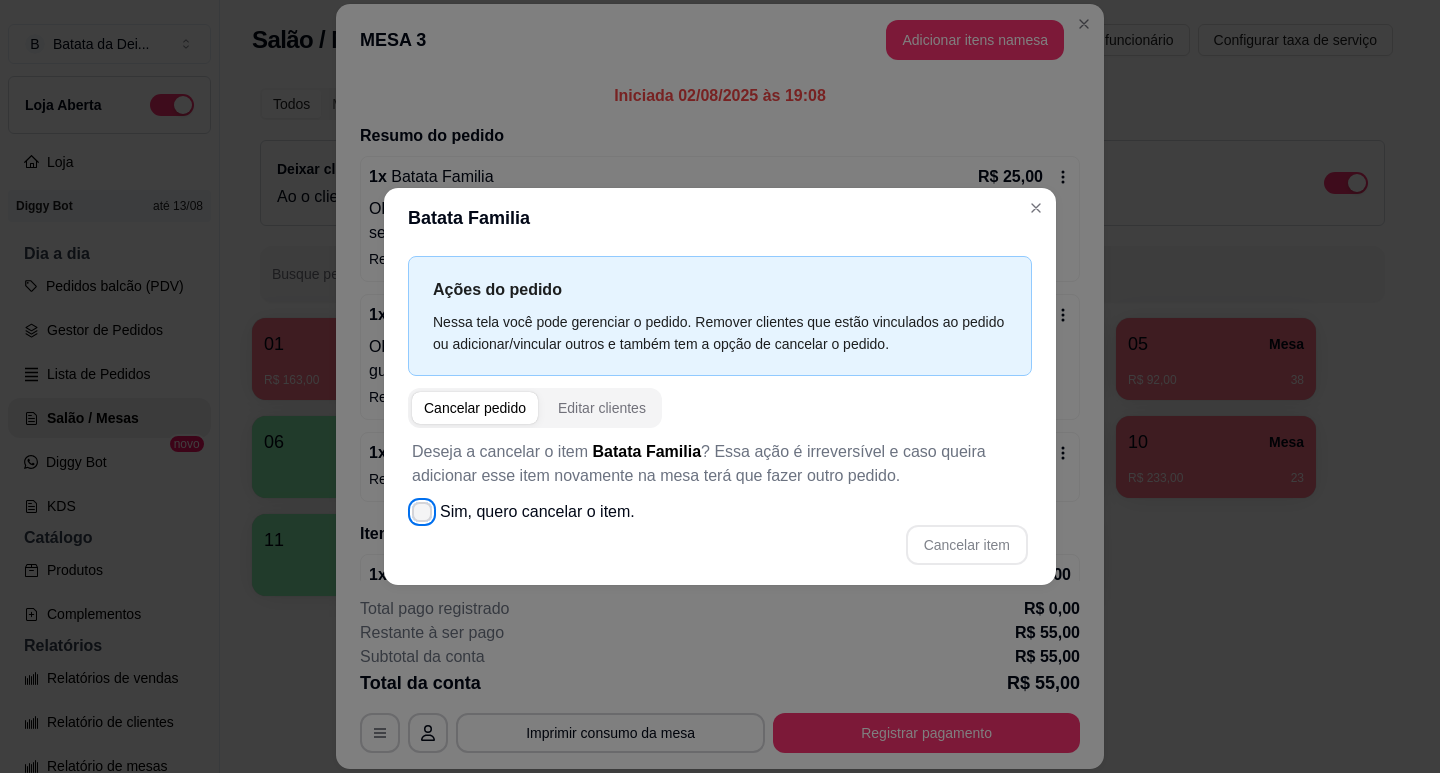 click 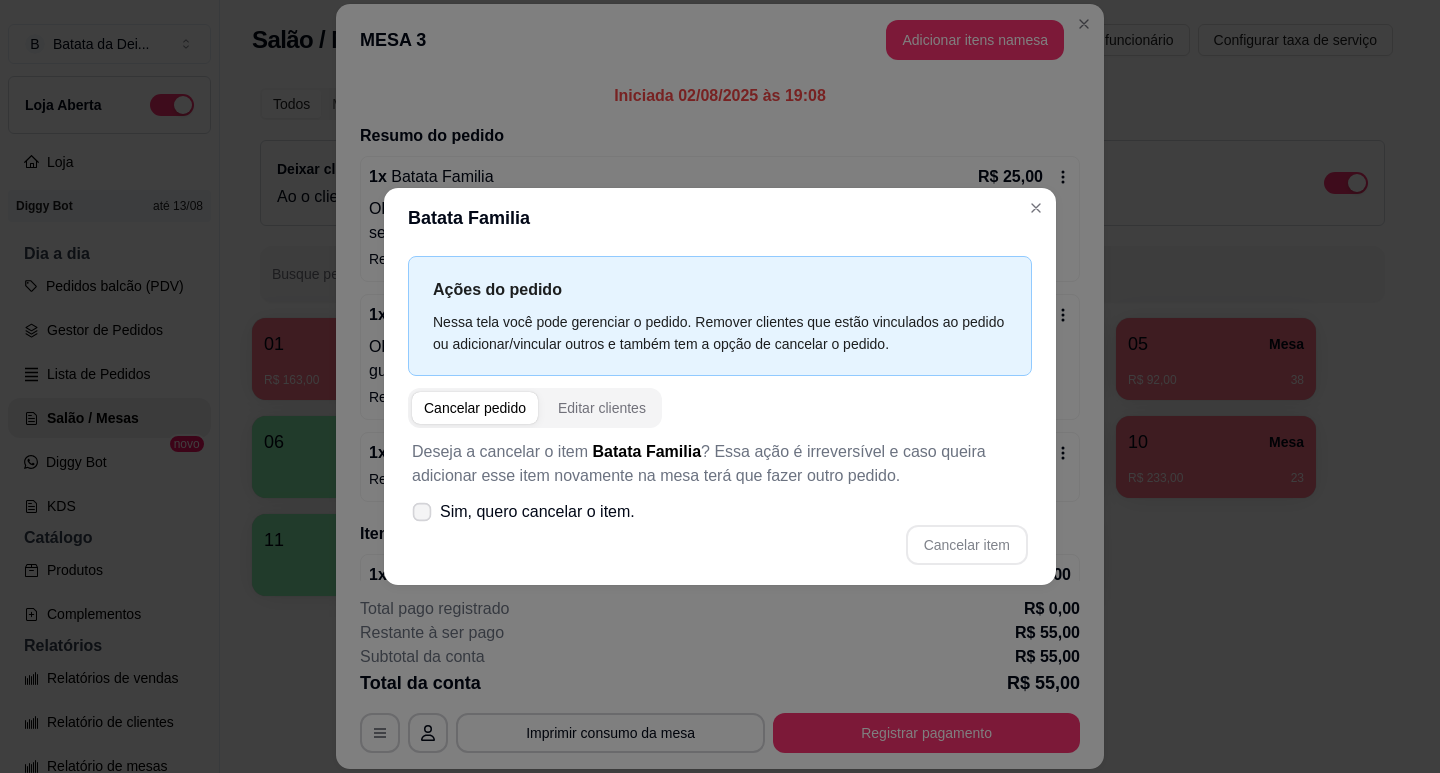 click 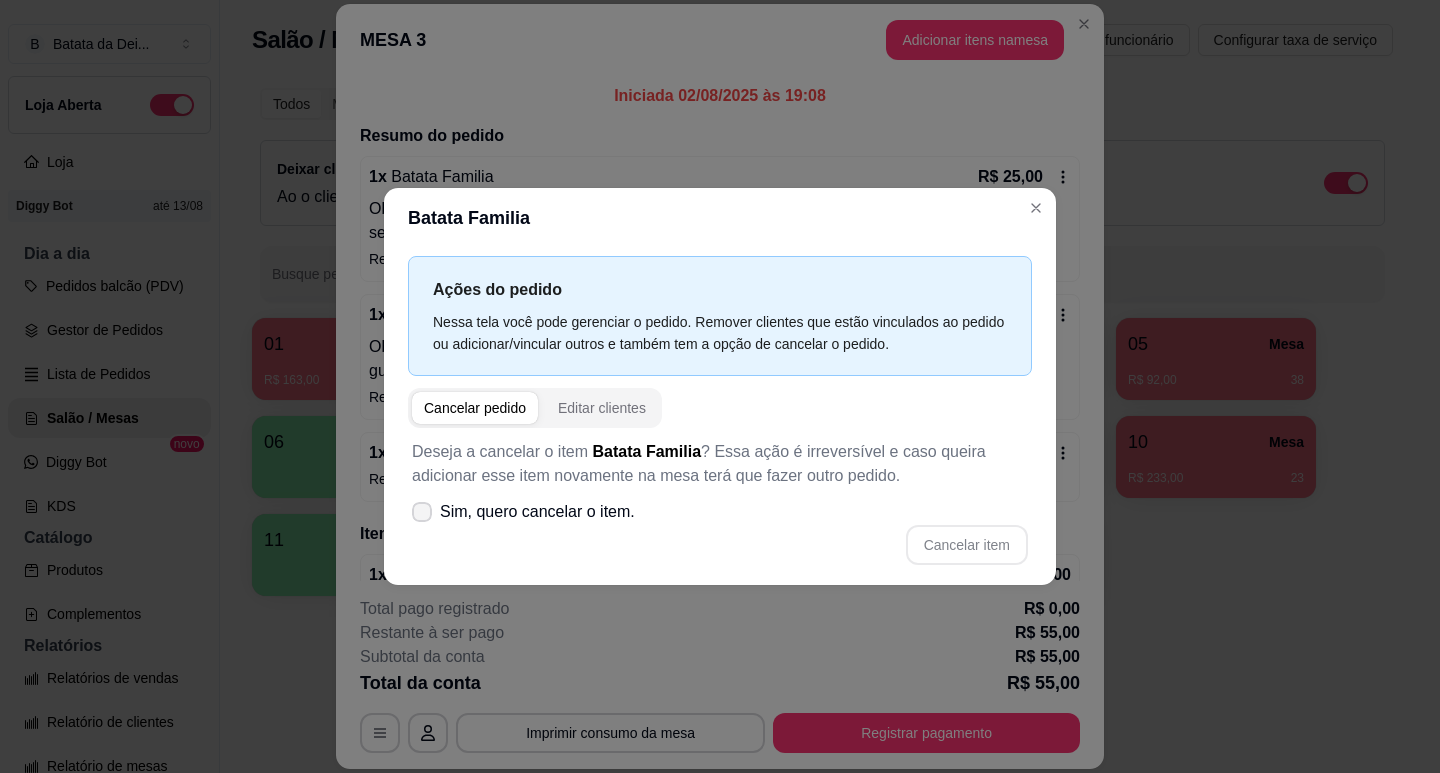 click 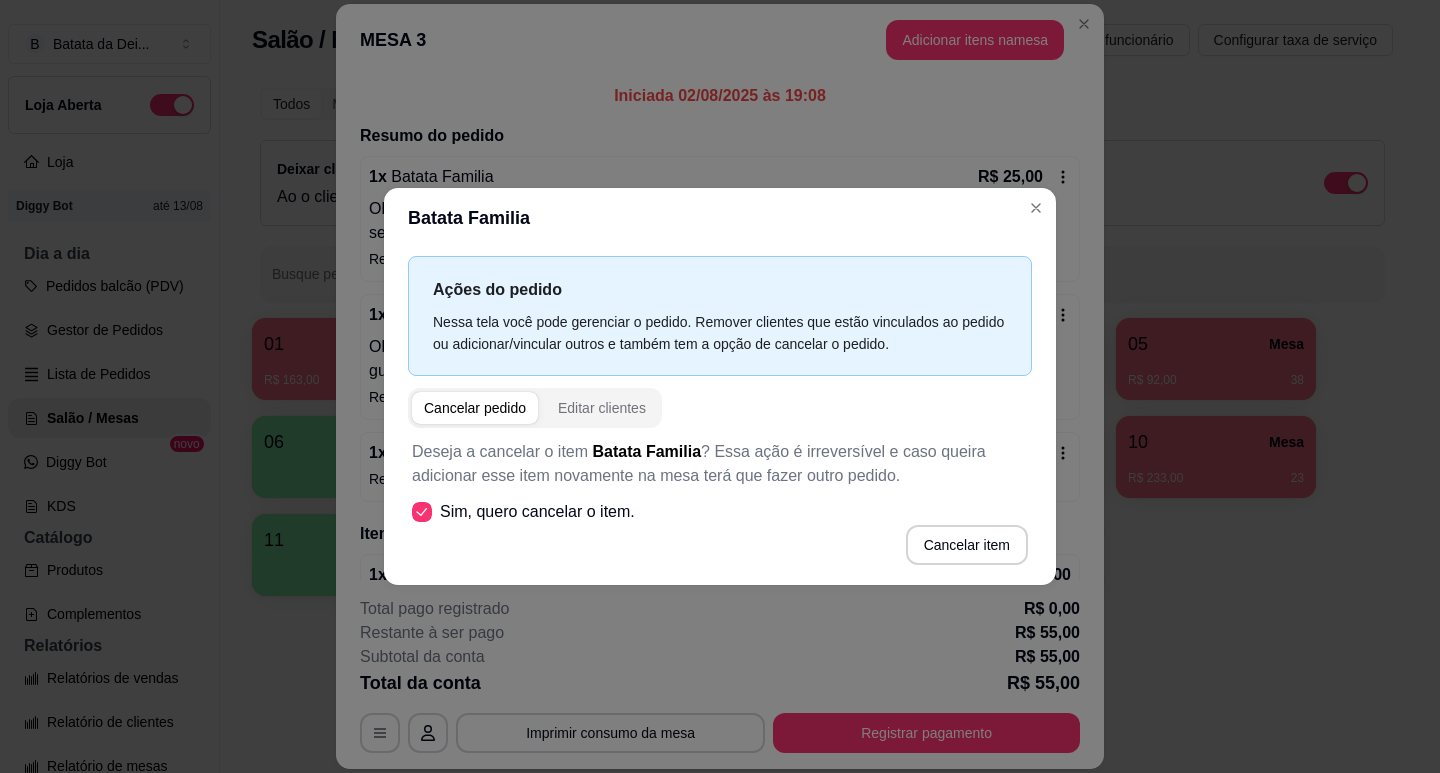 click on "Batata Familia" at bounding box center (720, 218) 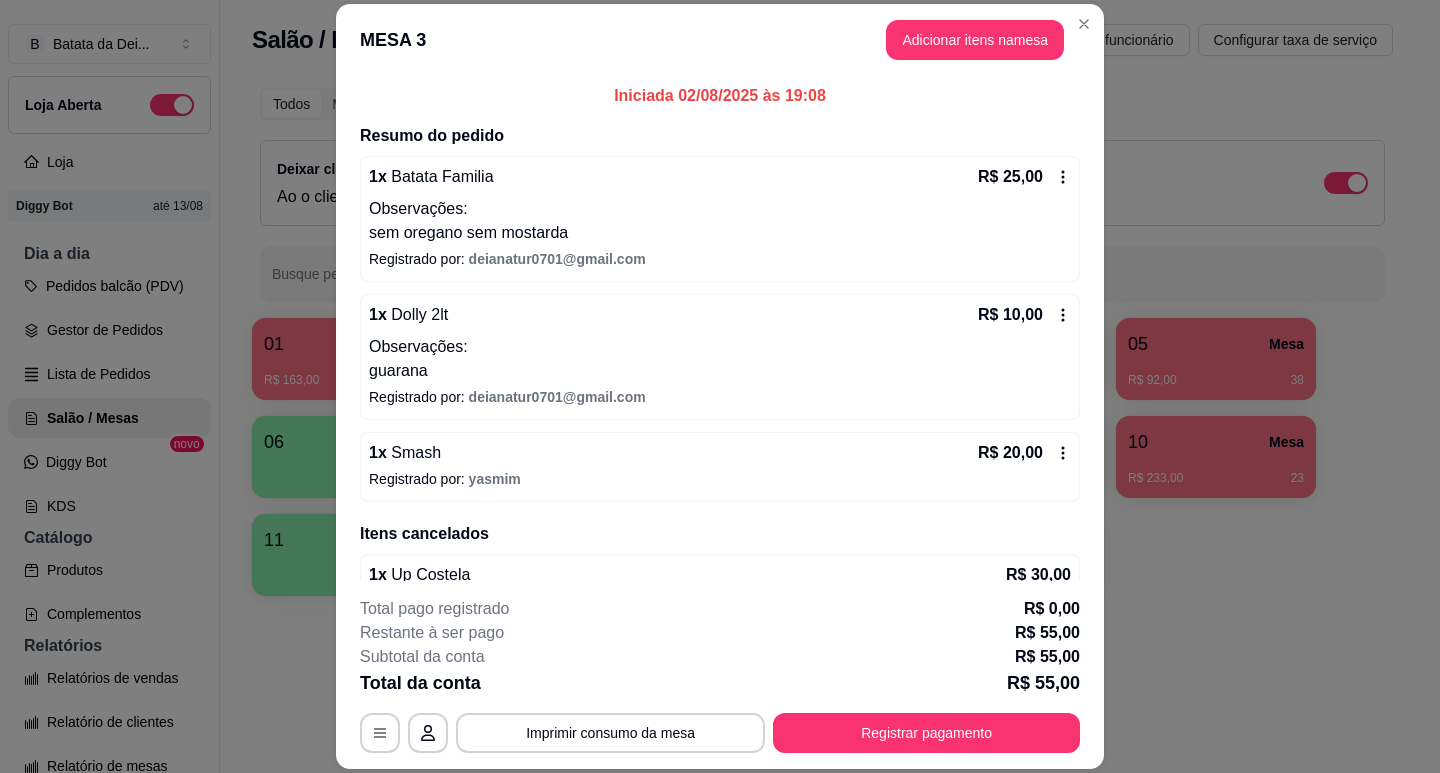 click 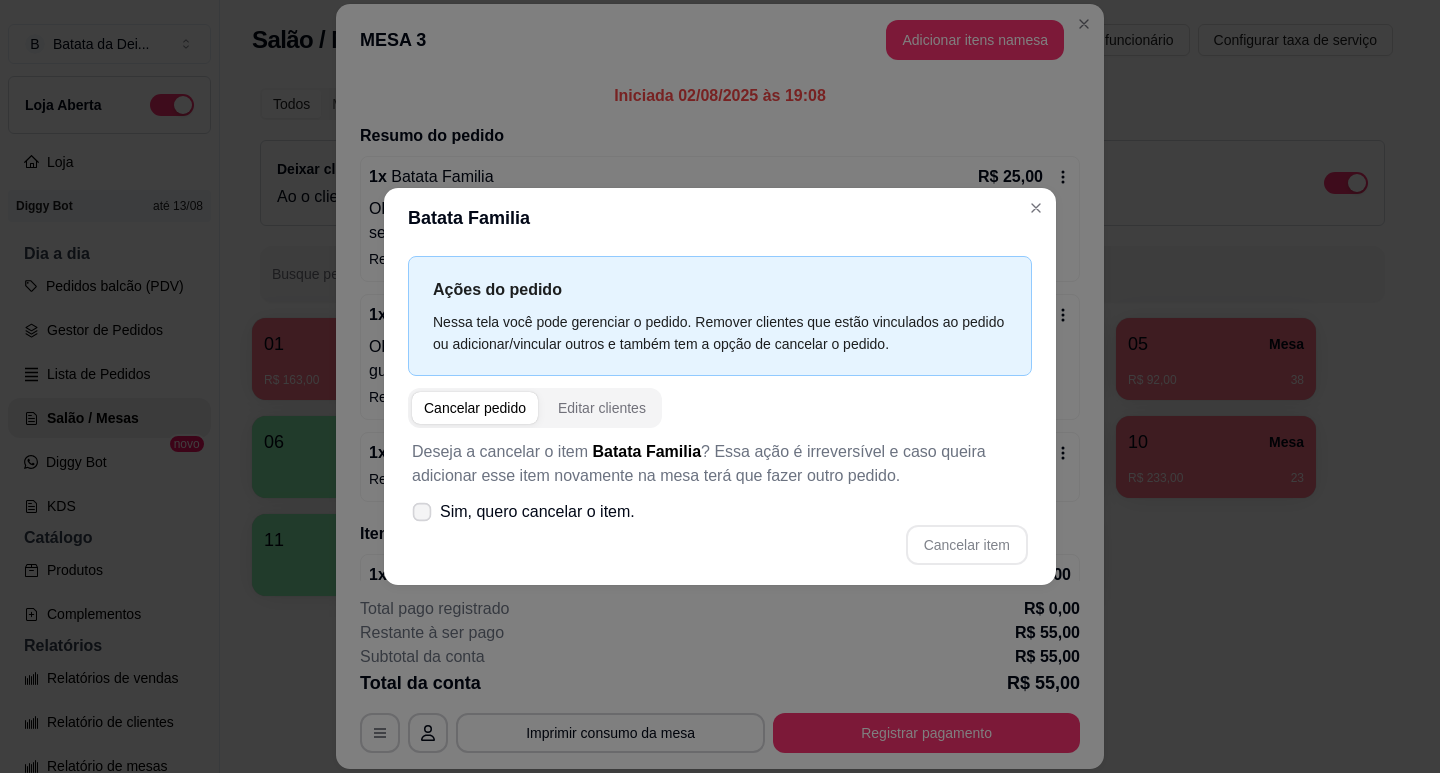 click 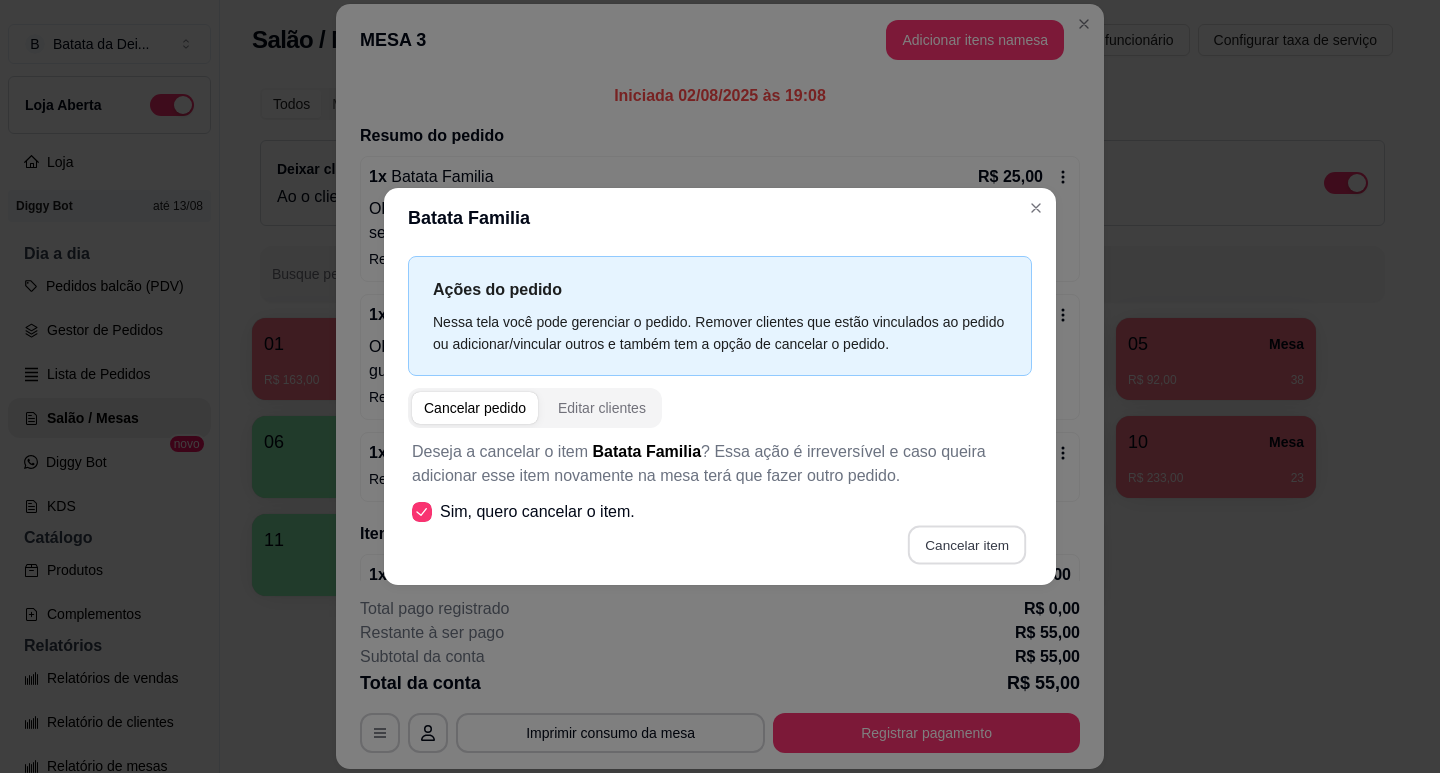 click on "Cancelar item" at bounding box center (966, 544) 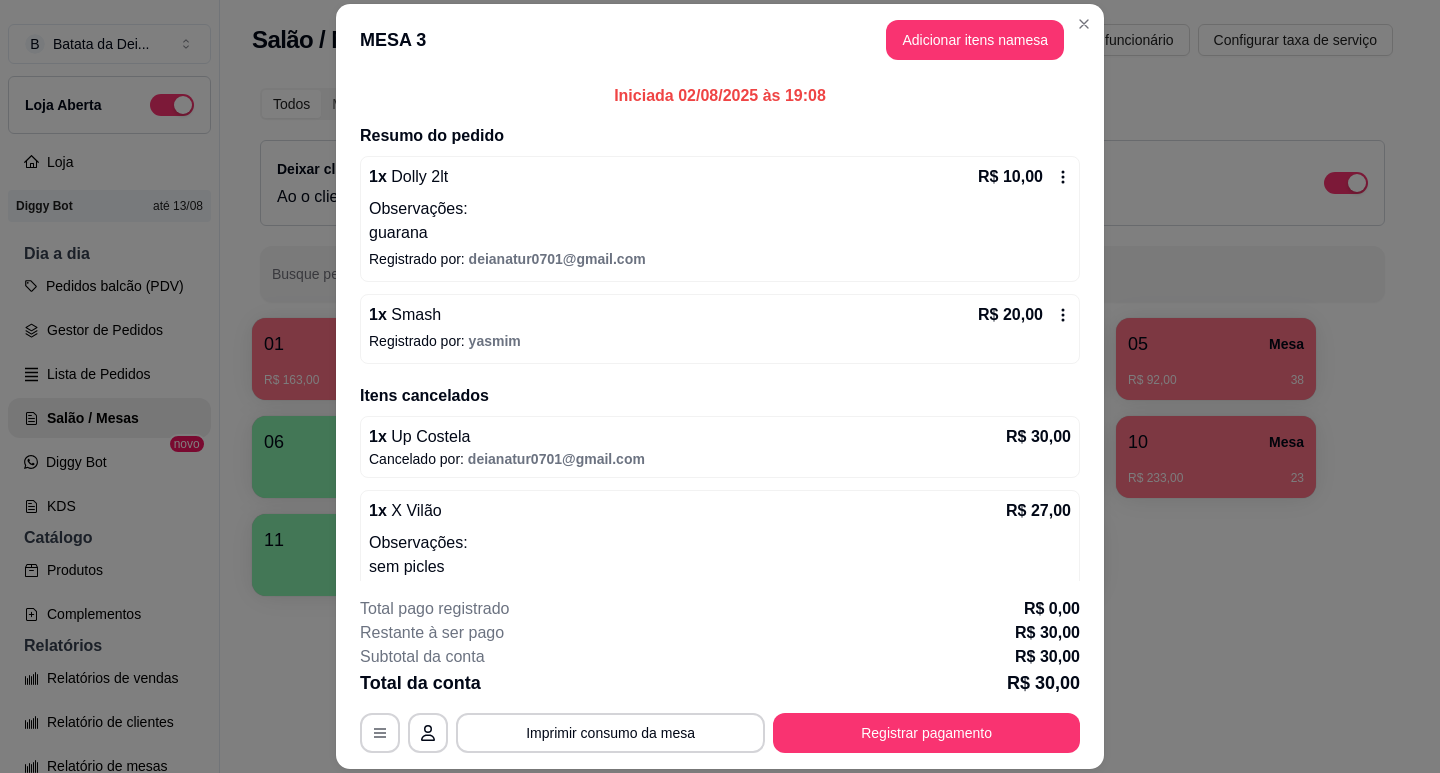 click 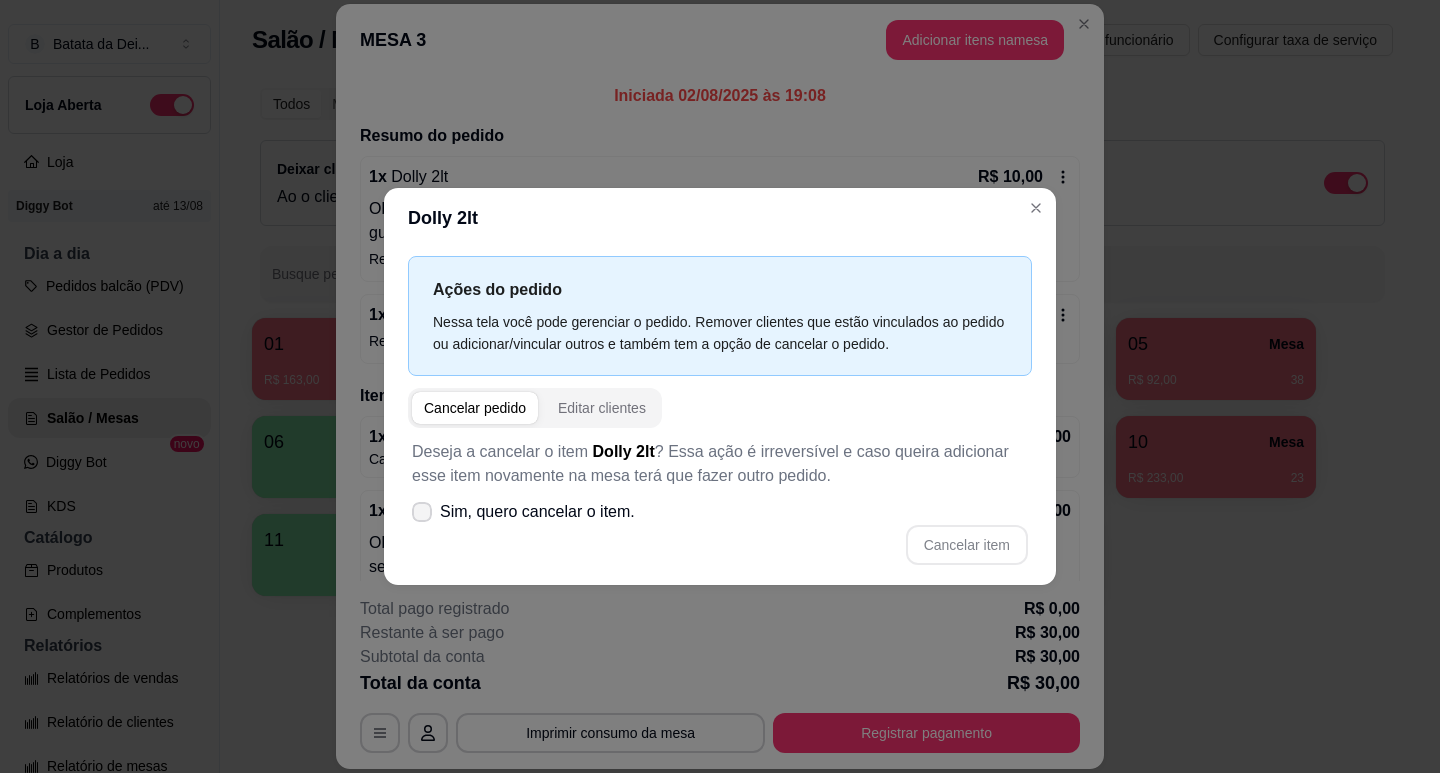click on "Sim, quero cancelar o item." at bounding box center [523, 512] 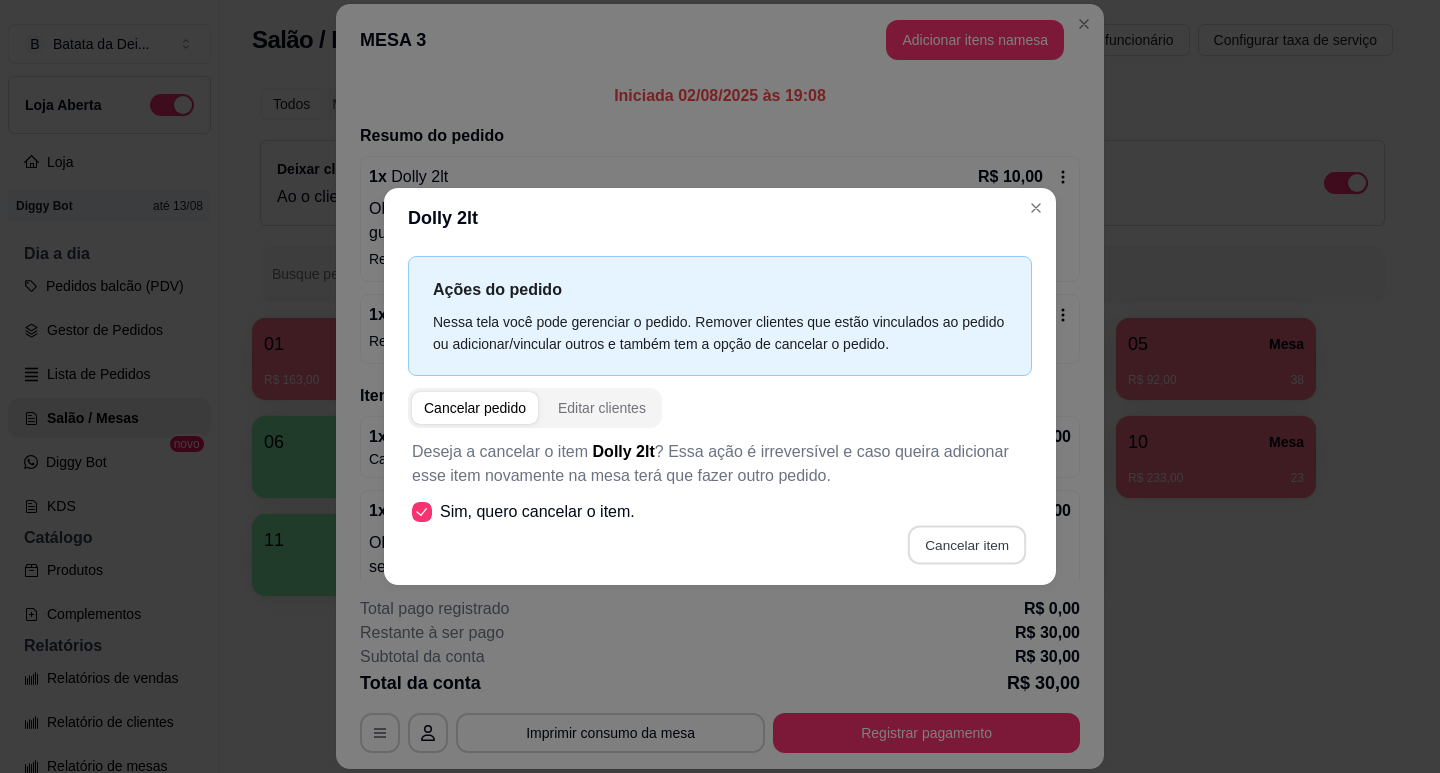 click on "Cancelar item" at bounding box center (966, 544) 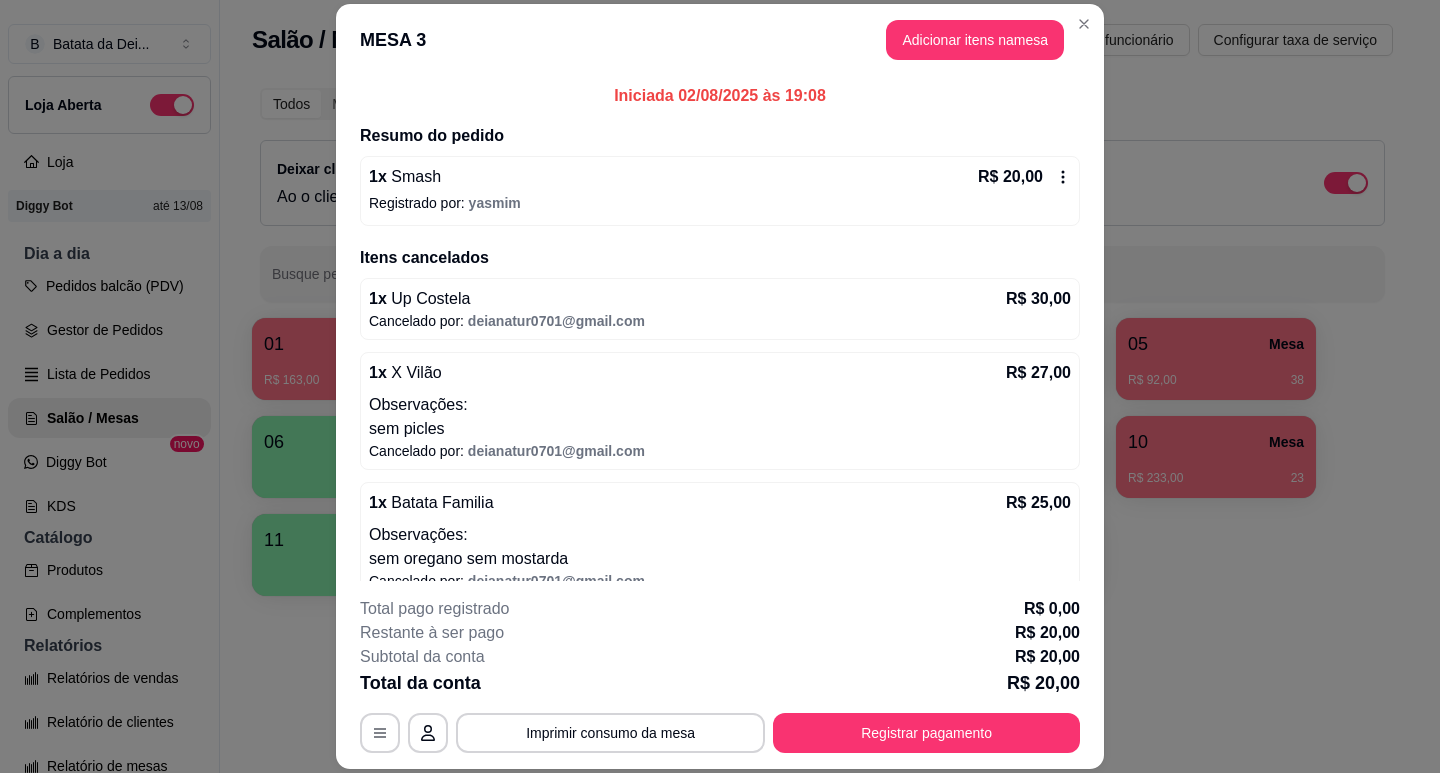 click 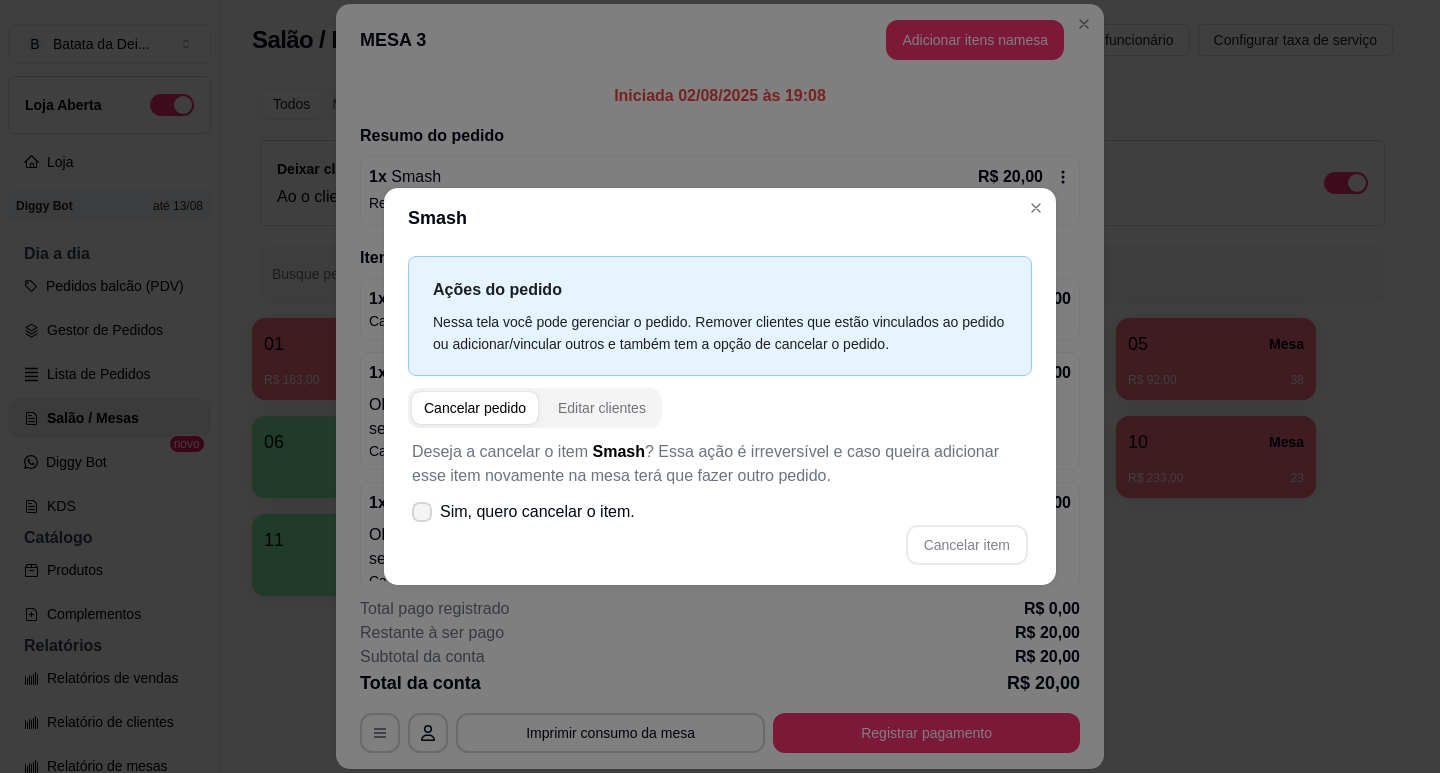 click at bounding box center [422, 512] 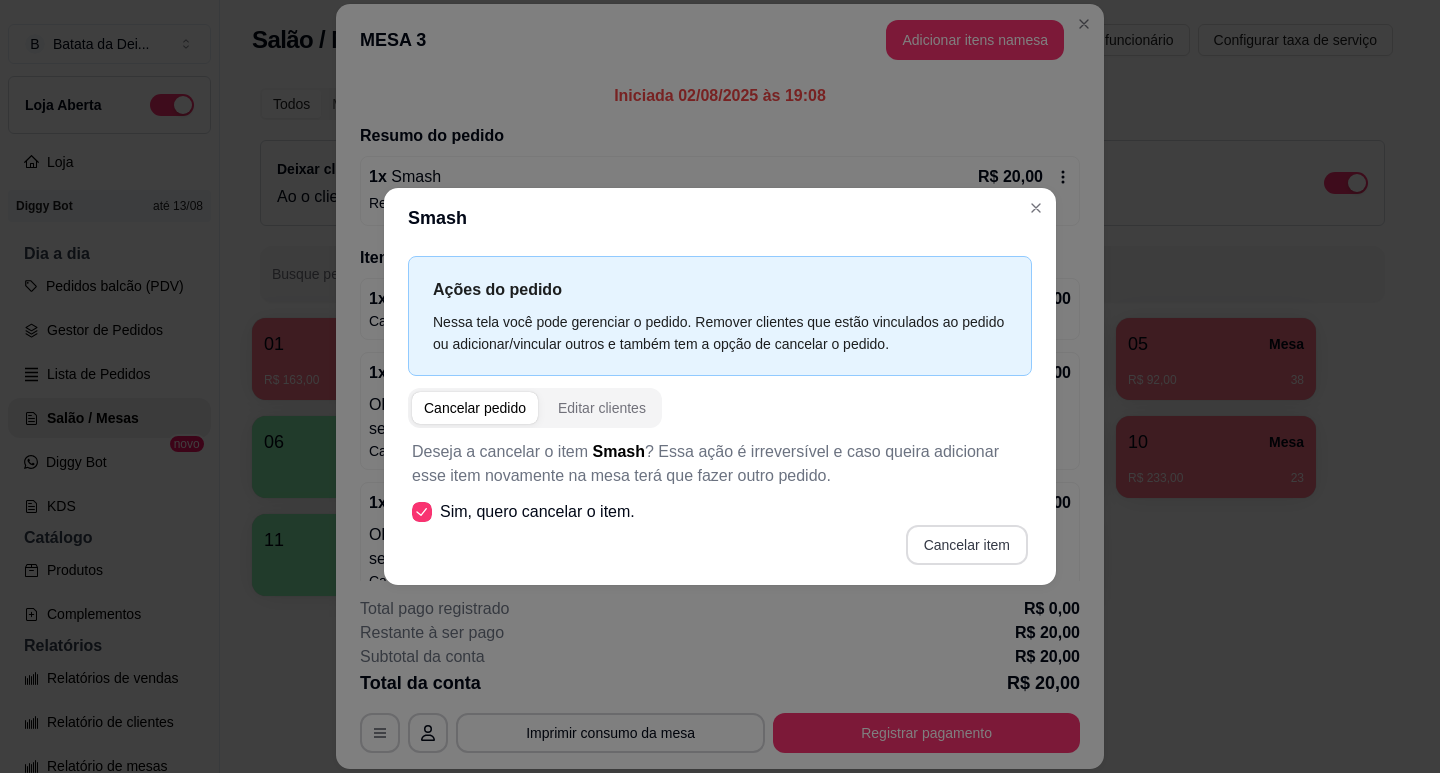click on "Cancelar item" at bounding box center (967, 545) 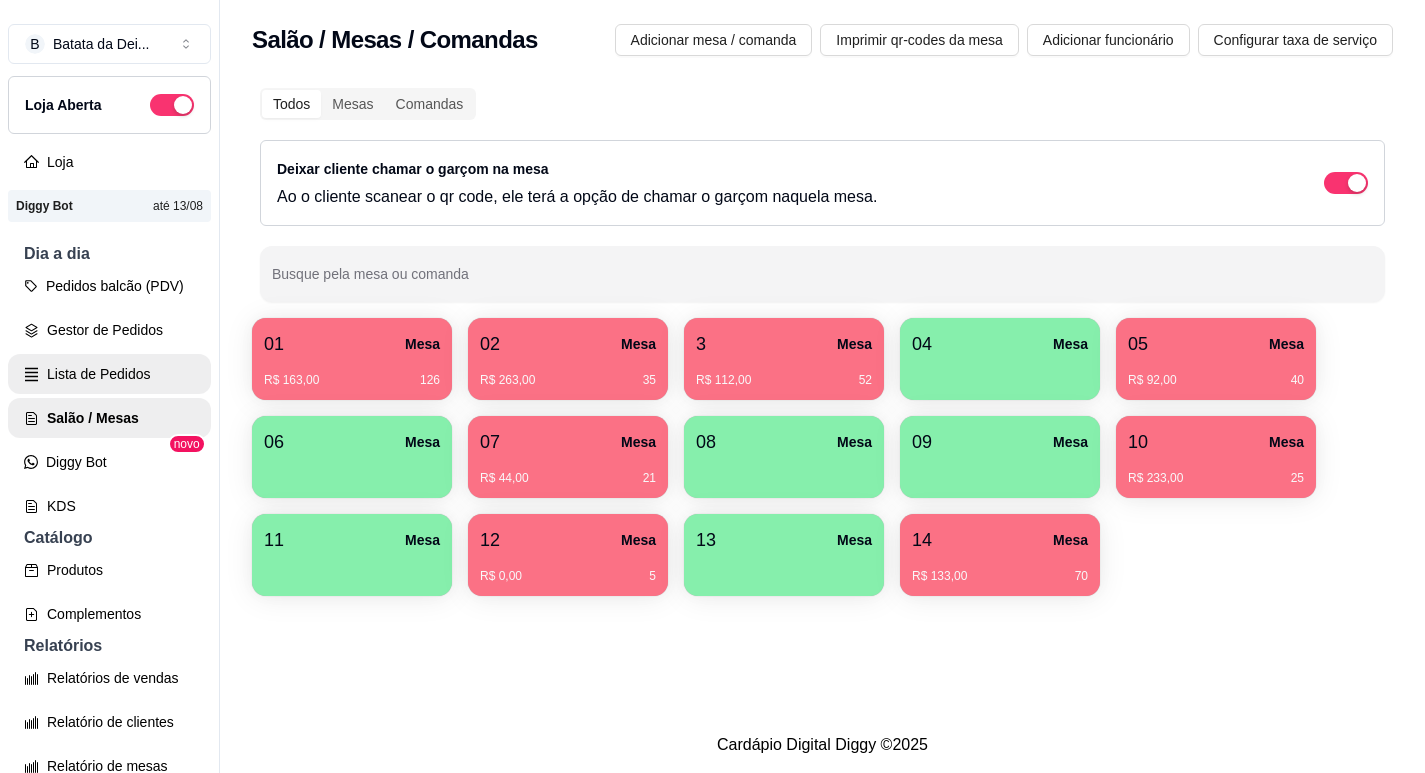 click on "Lista de Pedidos" at bounding box center [109, 374] 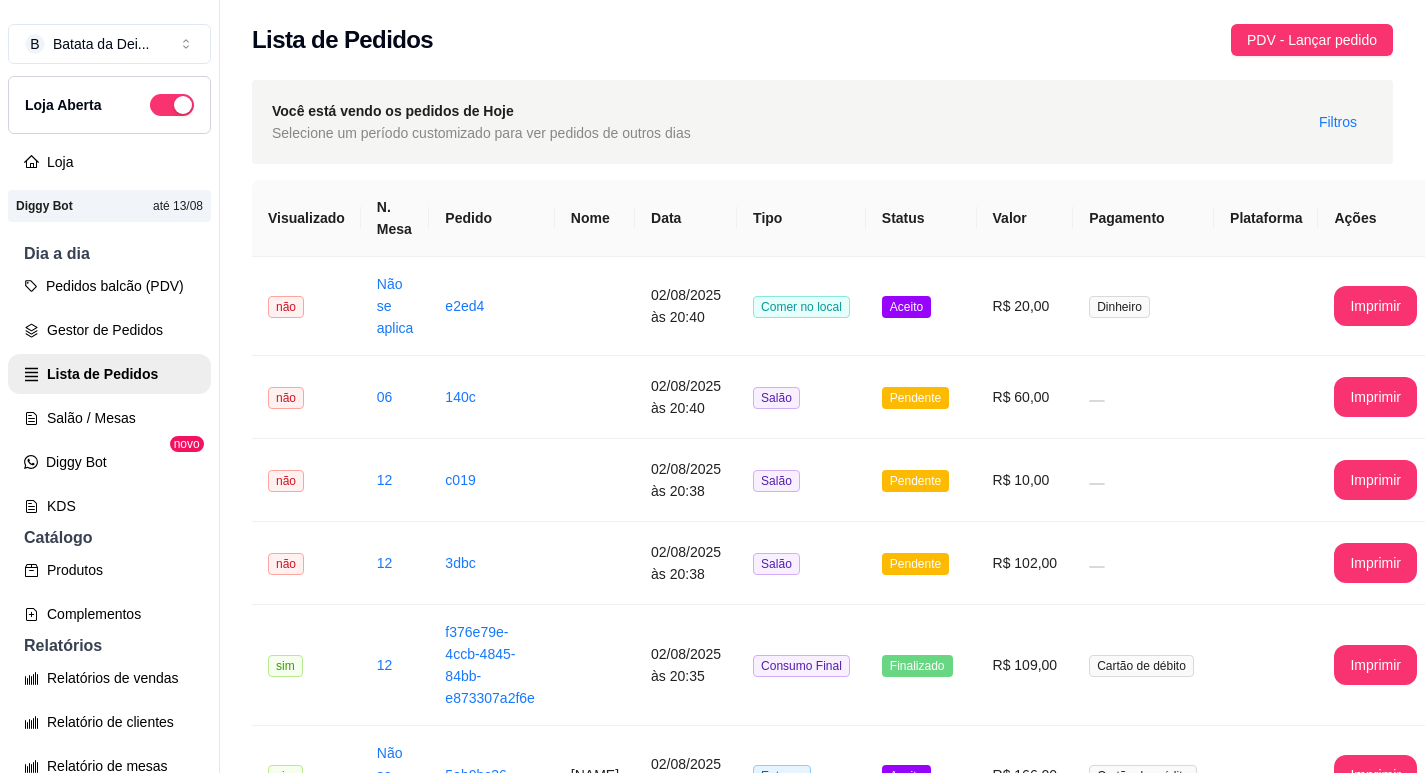 click on "Pedidos balcão (PDV) Gestor de Pedidos Lista de Pedidos Salão / Mesas Diggy Bot novo KDS" at bounding box center [109, 396] 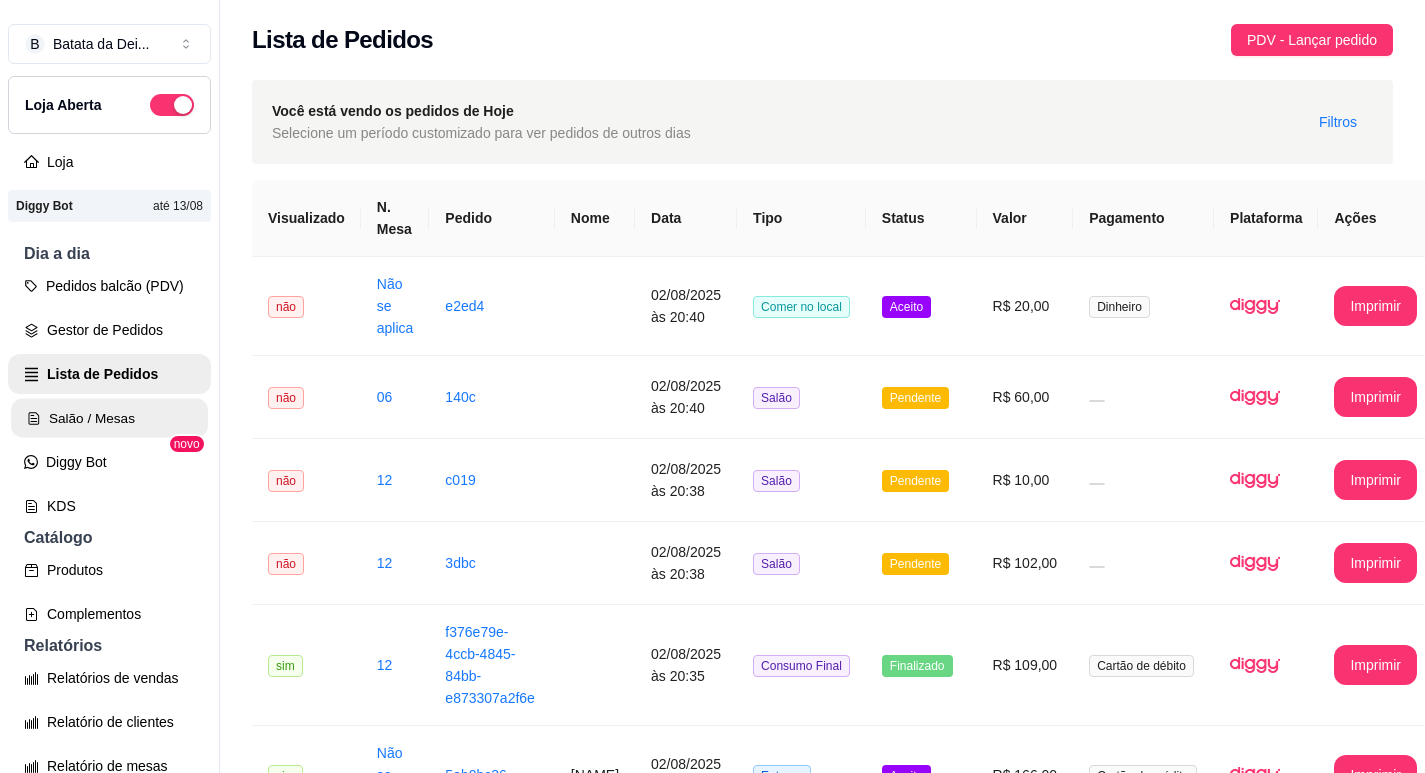 click on "Salão / Mesas" at bounding box center (109, 418) 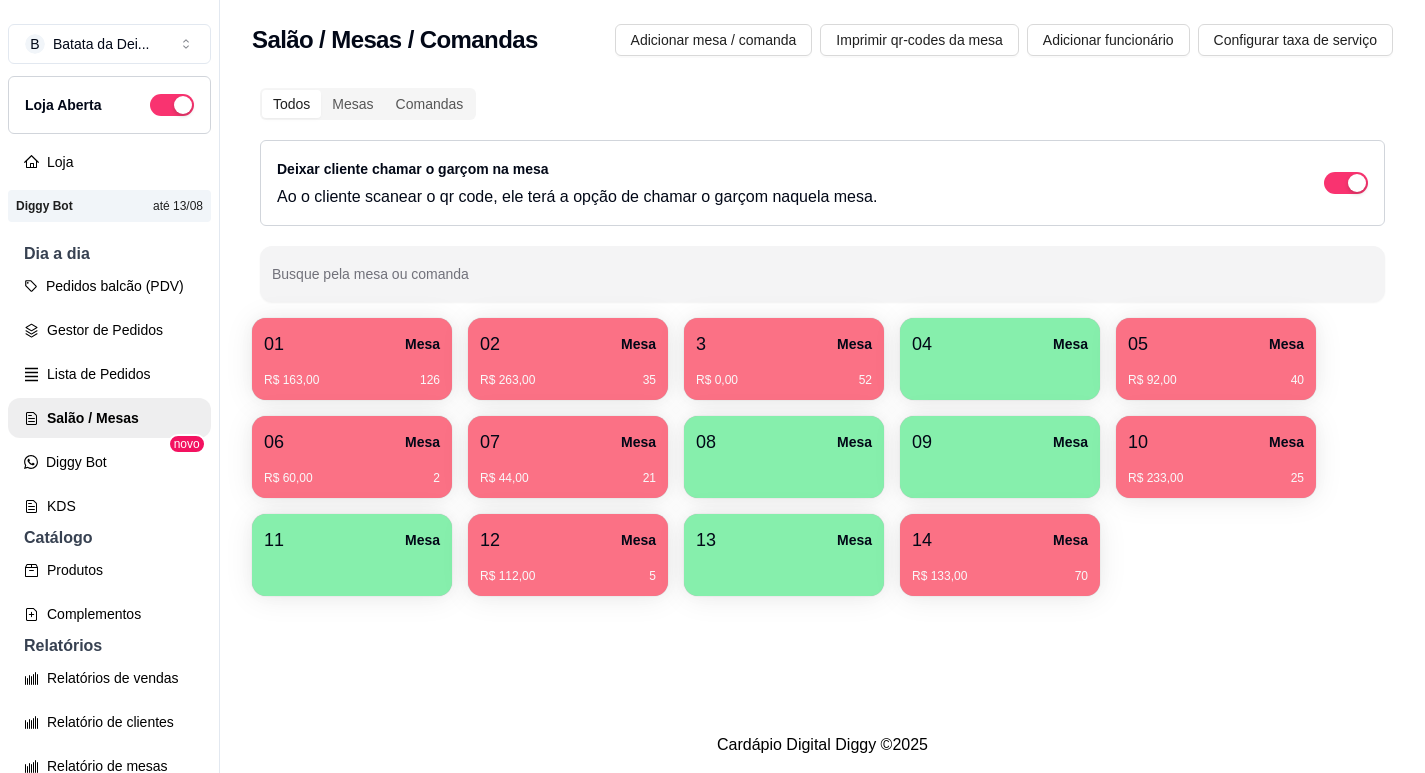 click on "3 Mesa" at bounding box center (784, 344) 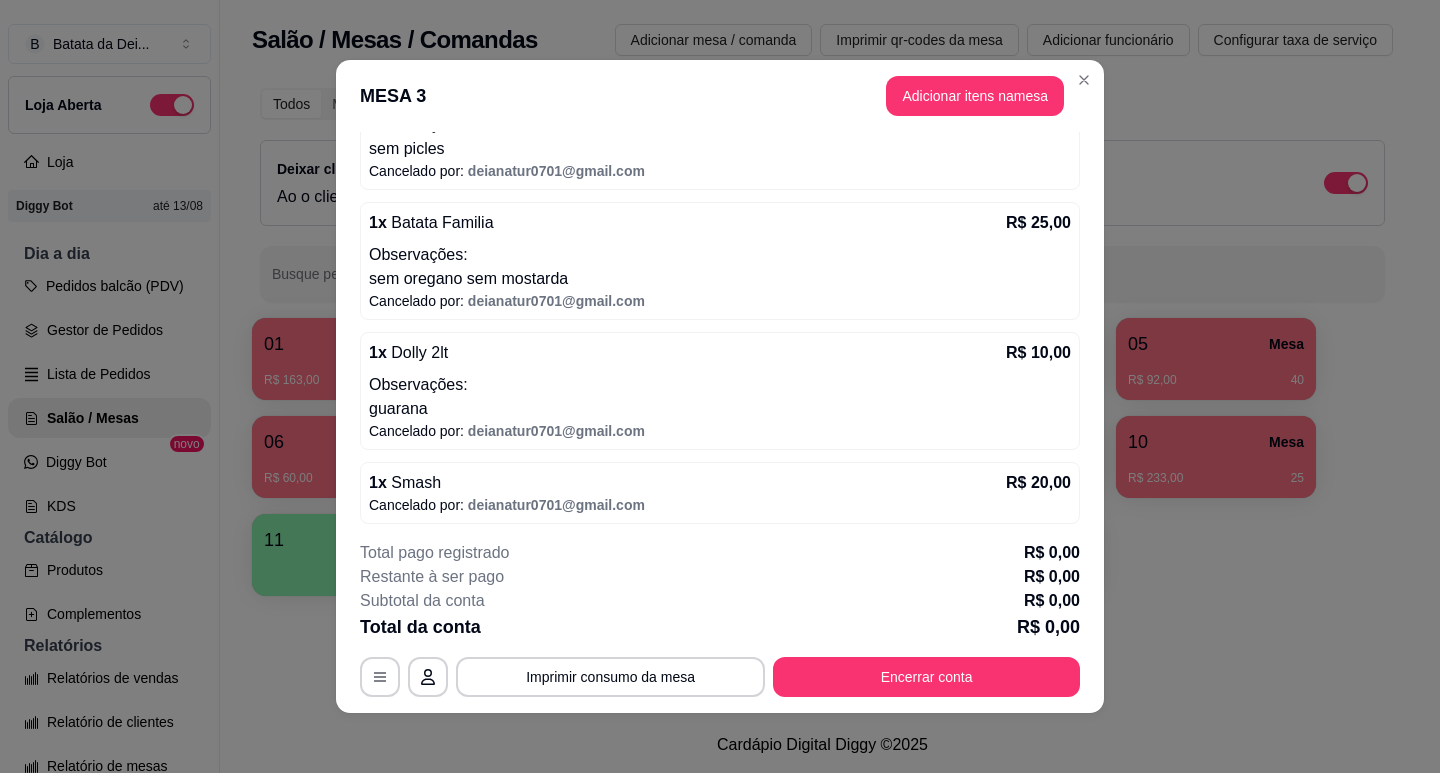 scroll, scrollTop: 293, scrollLeft: 0, axis: vertical 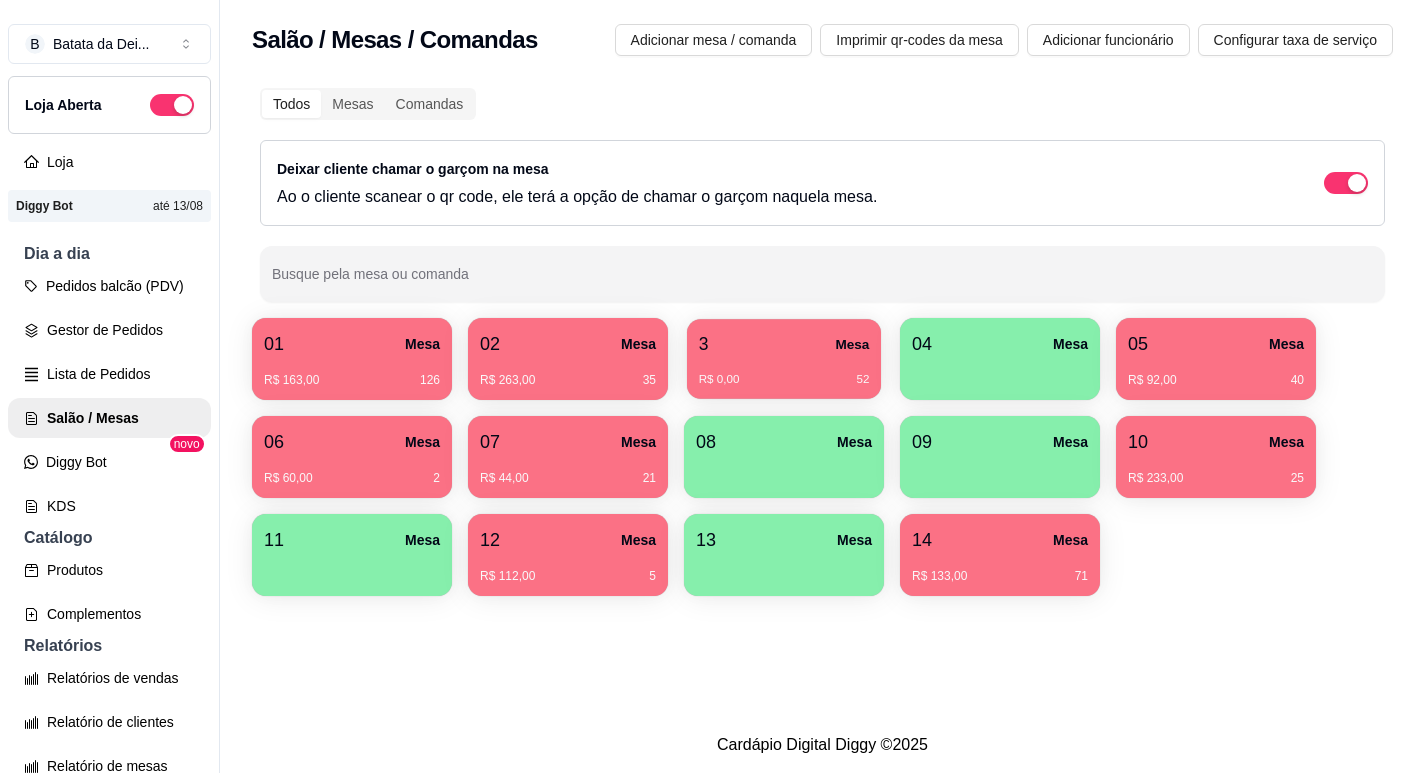 click on "R$ 0,00 52" at bounding box center [784, 372] 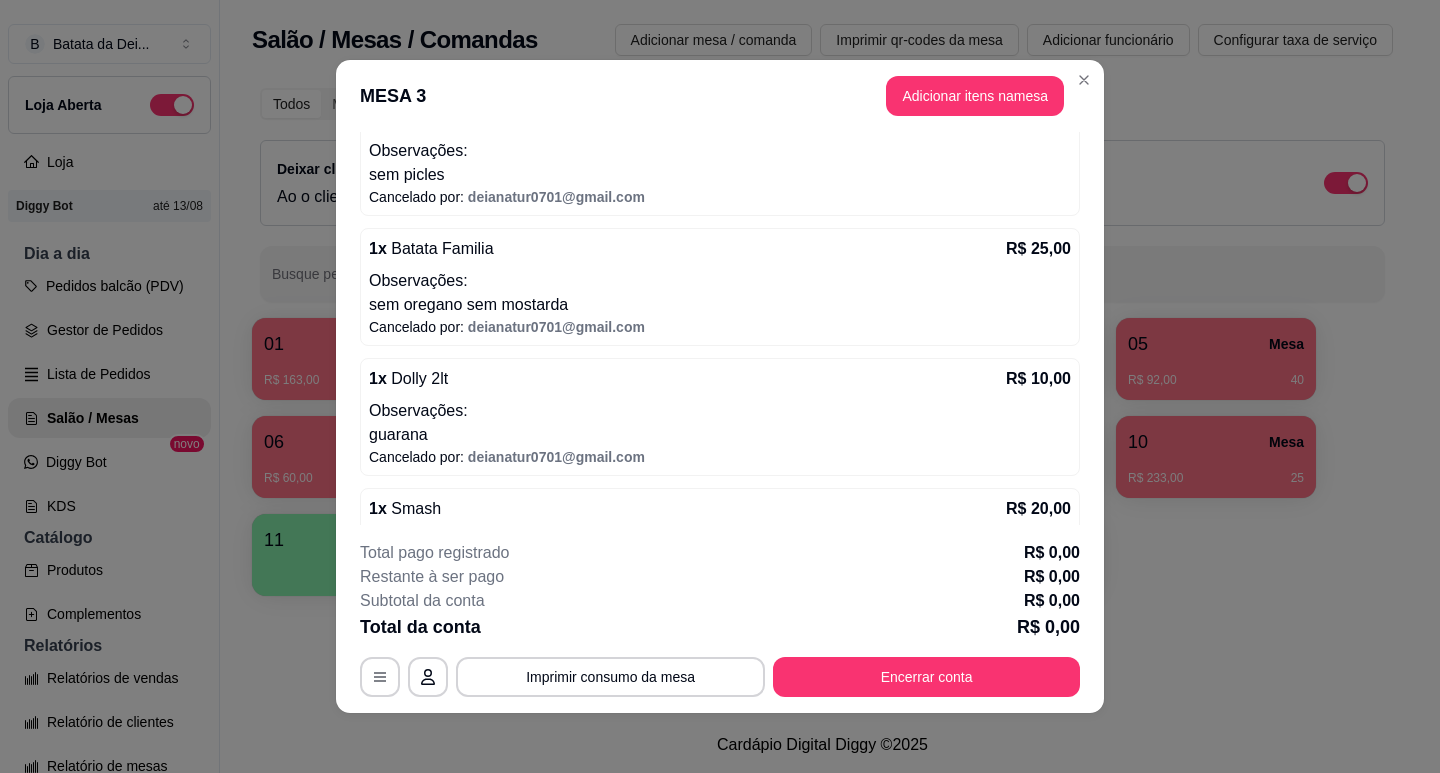 scroll, scrollTop: 293, scrollLeft: 0, axis: vertical 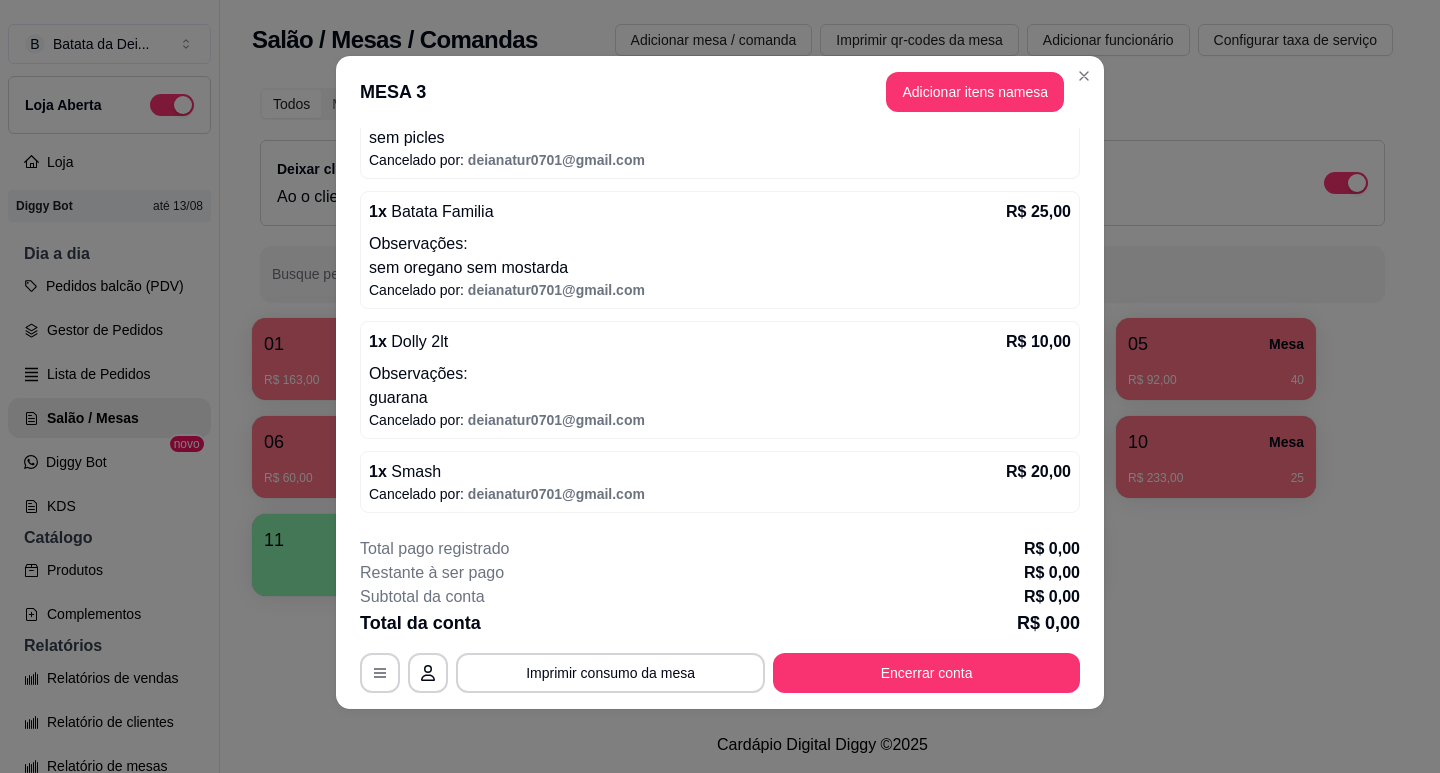 click on "1 x   Smash  R$ 20,00 Cancelado por:   deianatur0701@gmail.com" at bounding box center [720, 482] 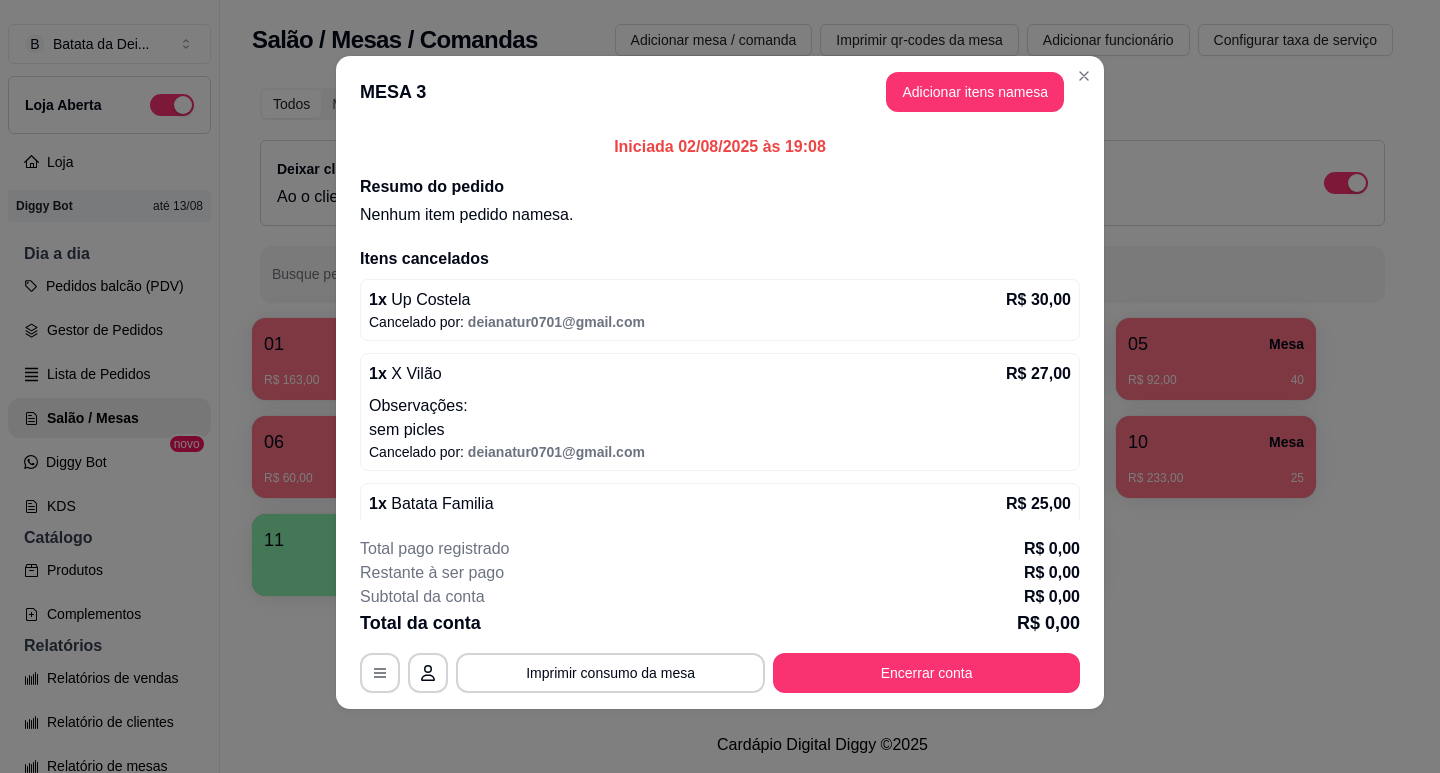 scroll, scrollTop: 0, scrollLeft: 0, axis: both 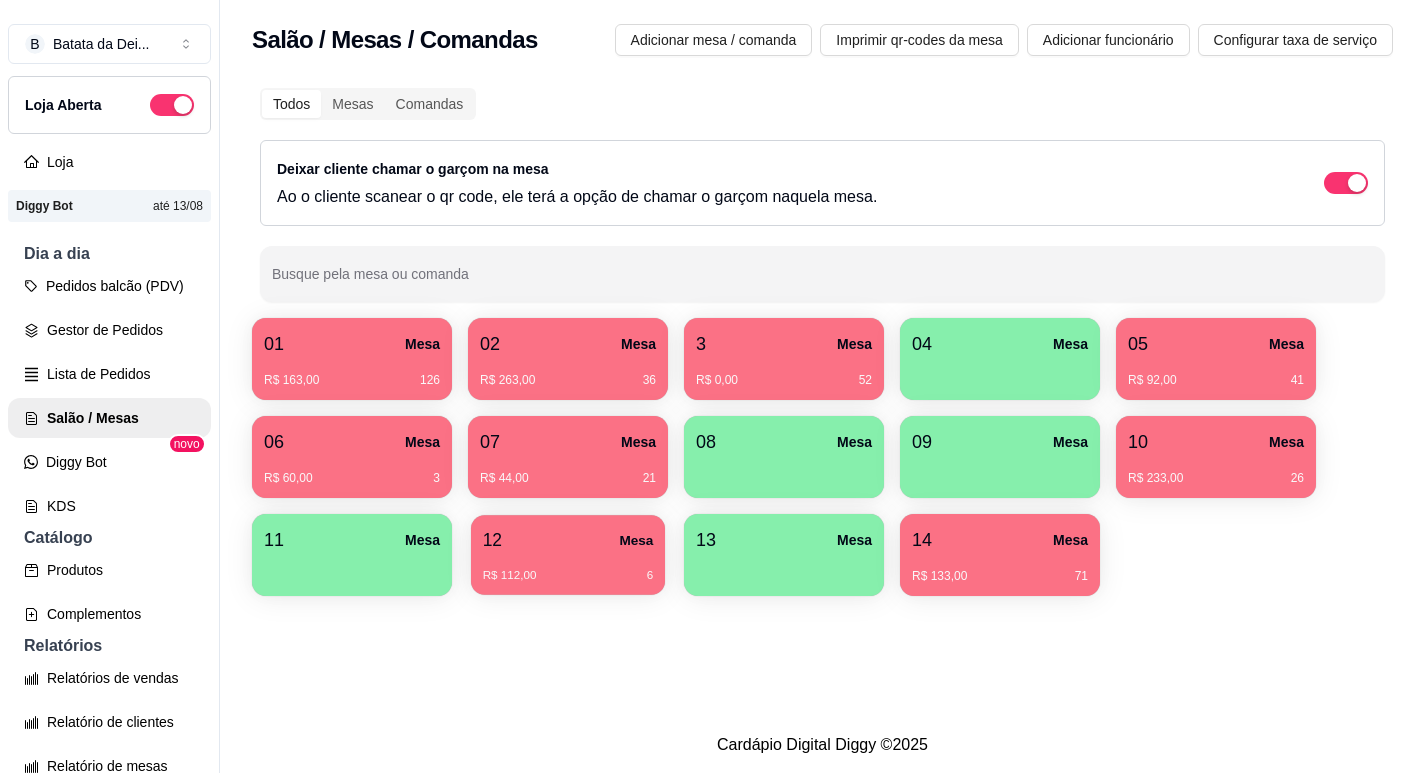 click on "R$ 112,00 6" at bounding box center (568, 576) 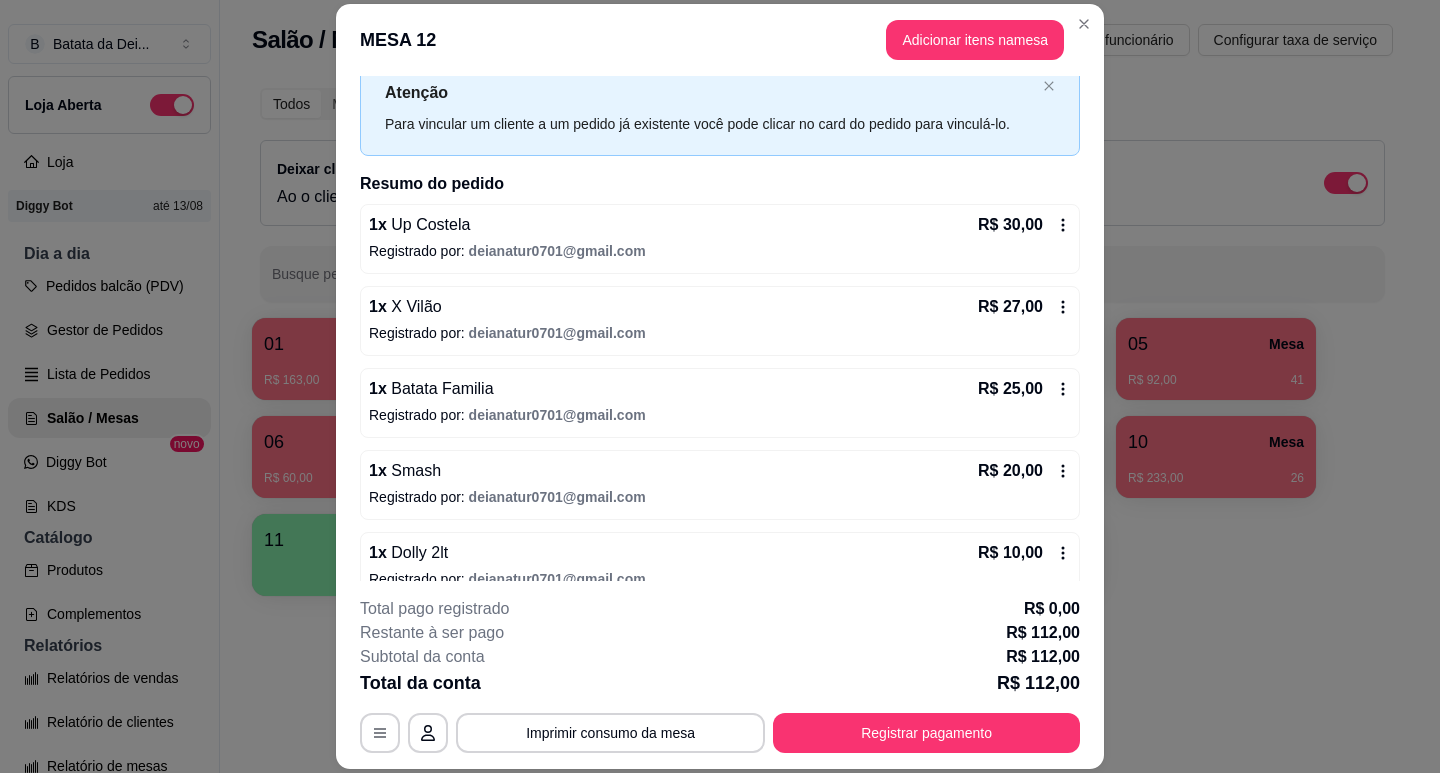 scroll, scrollTop: 90, scrollLeft: 0, axis: vertical 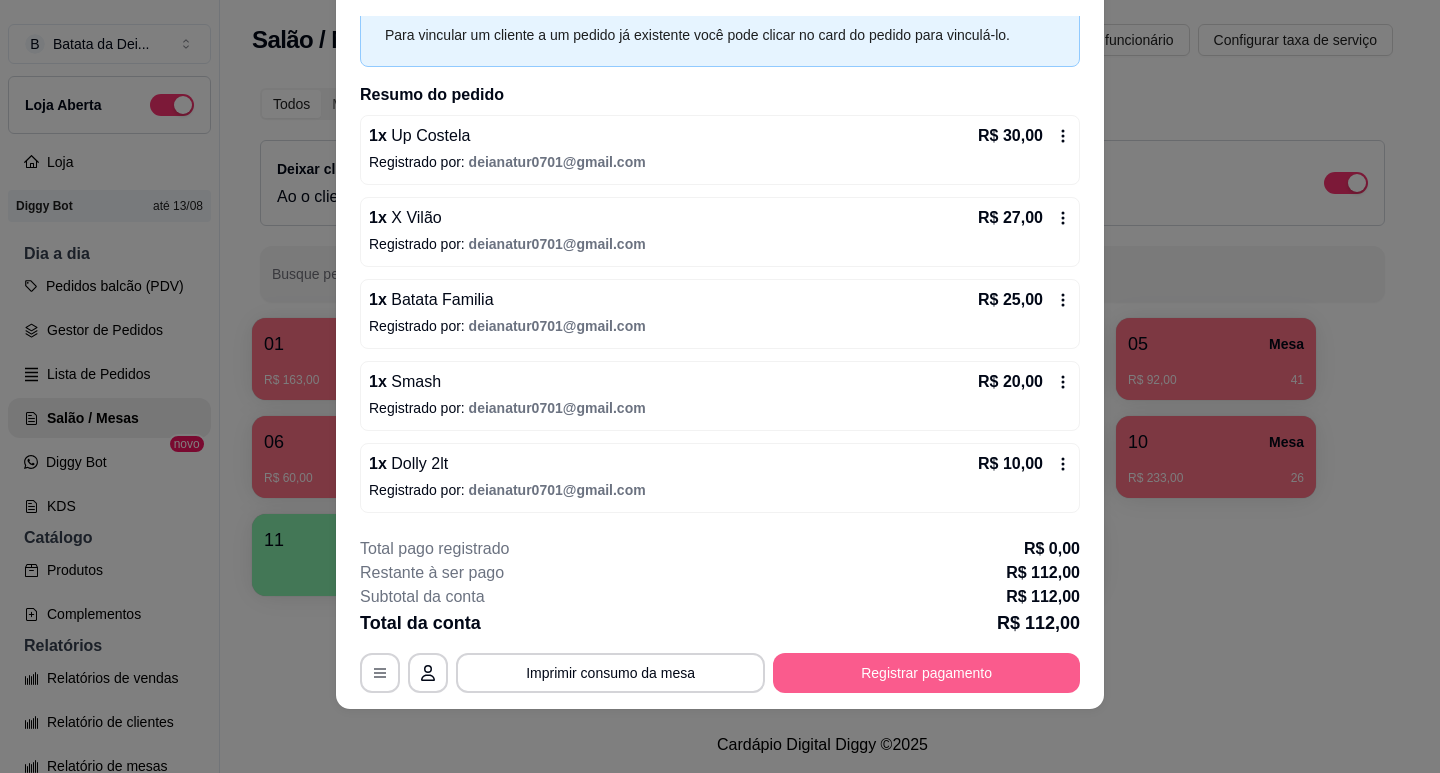 click on "Registrar pagamento" at bounding box center (926, 673) 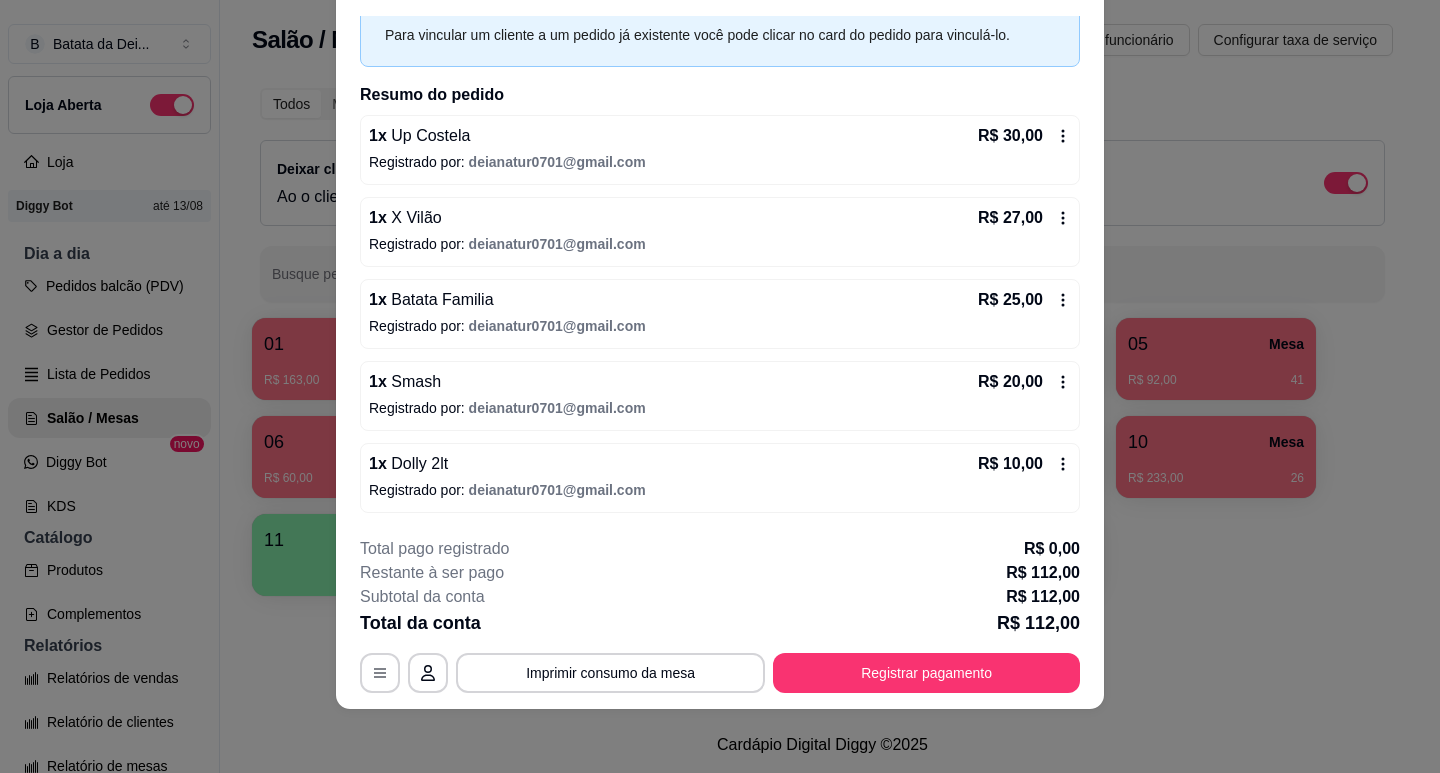 drag, startPoint x: 1065, startPoint y: 271, endPoint x: 1075, endPoint y: 262, distance: 13.453624 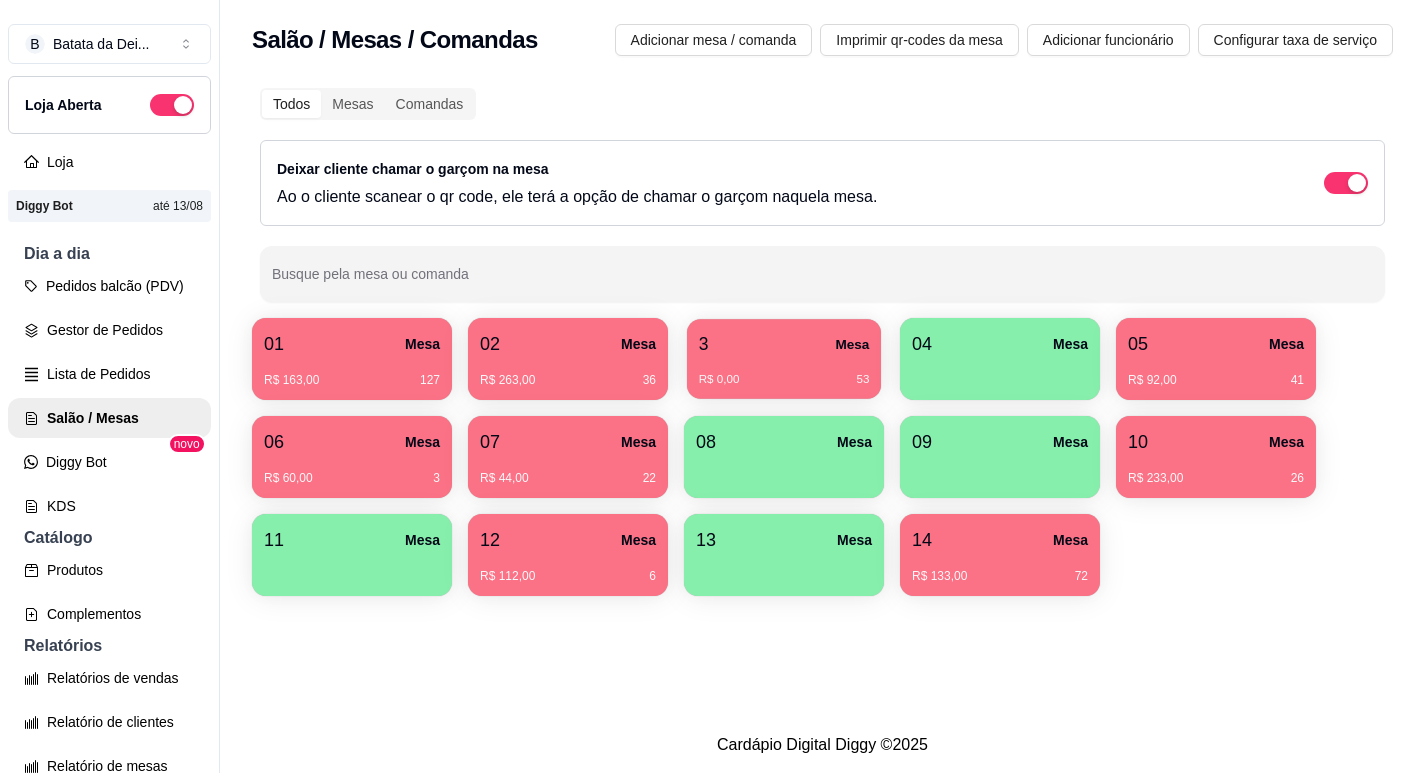 click on "R$ 0,00 53" at bounding box center [784, 380] 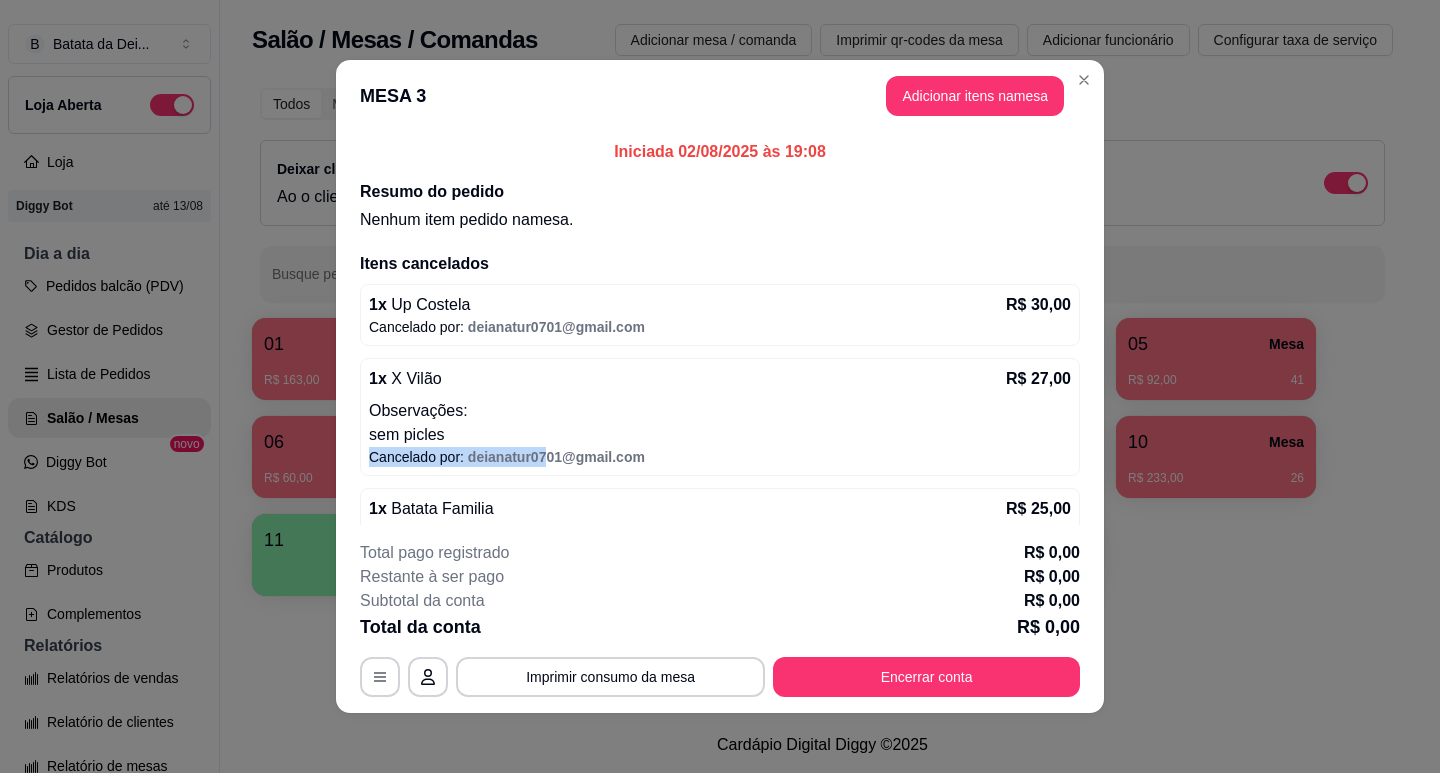 drag, startPoint x: 338, startPoint y: 461, endPoint x: 501, endPoint y: 444, distance: 163.88411 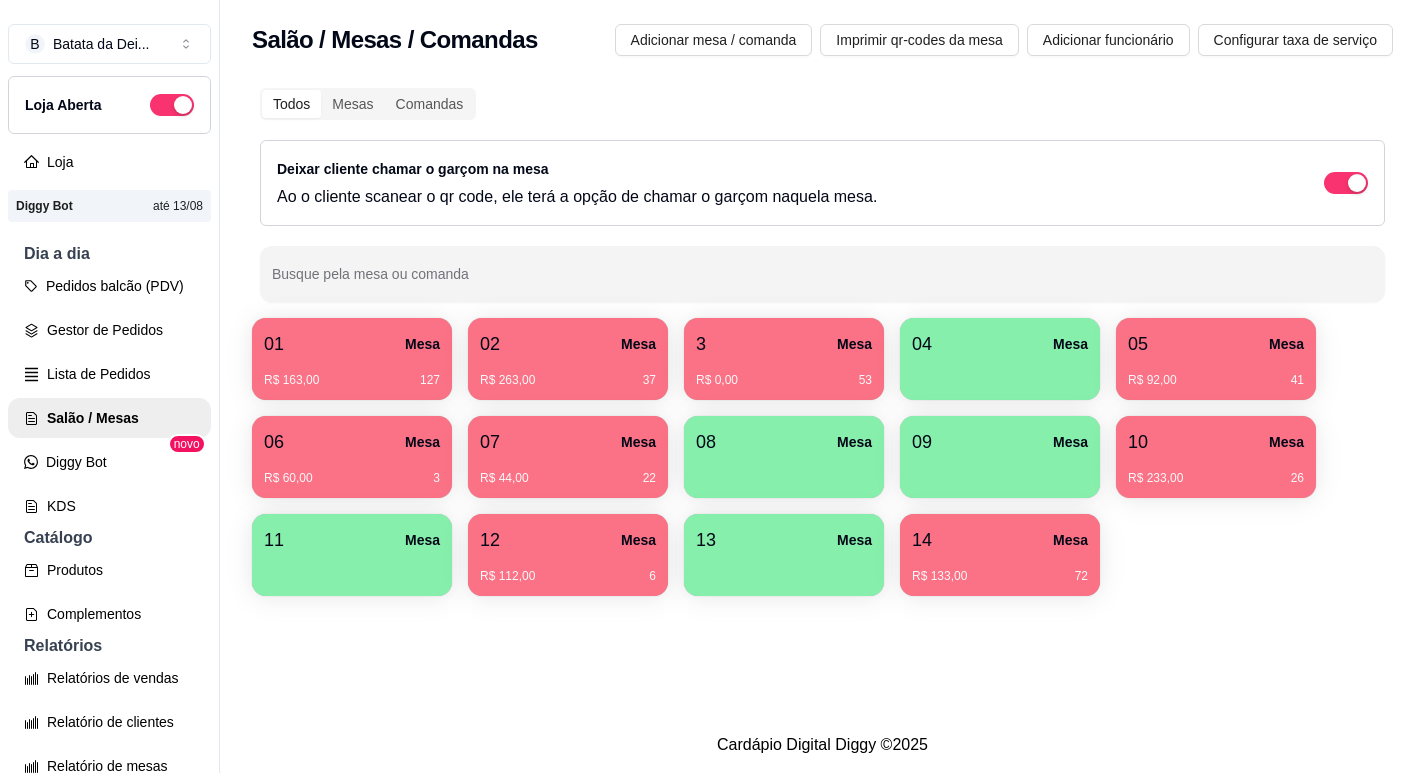 click on "12 Mesa" at bounding box center [568, 540] 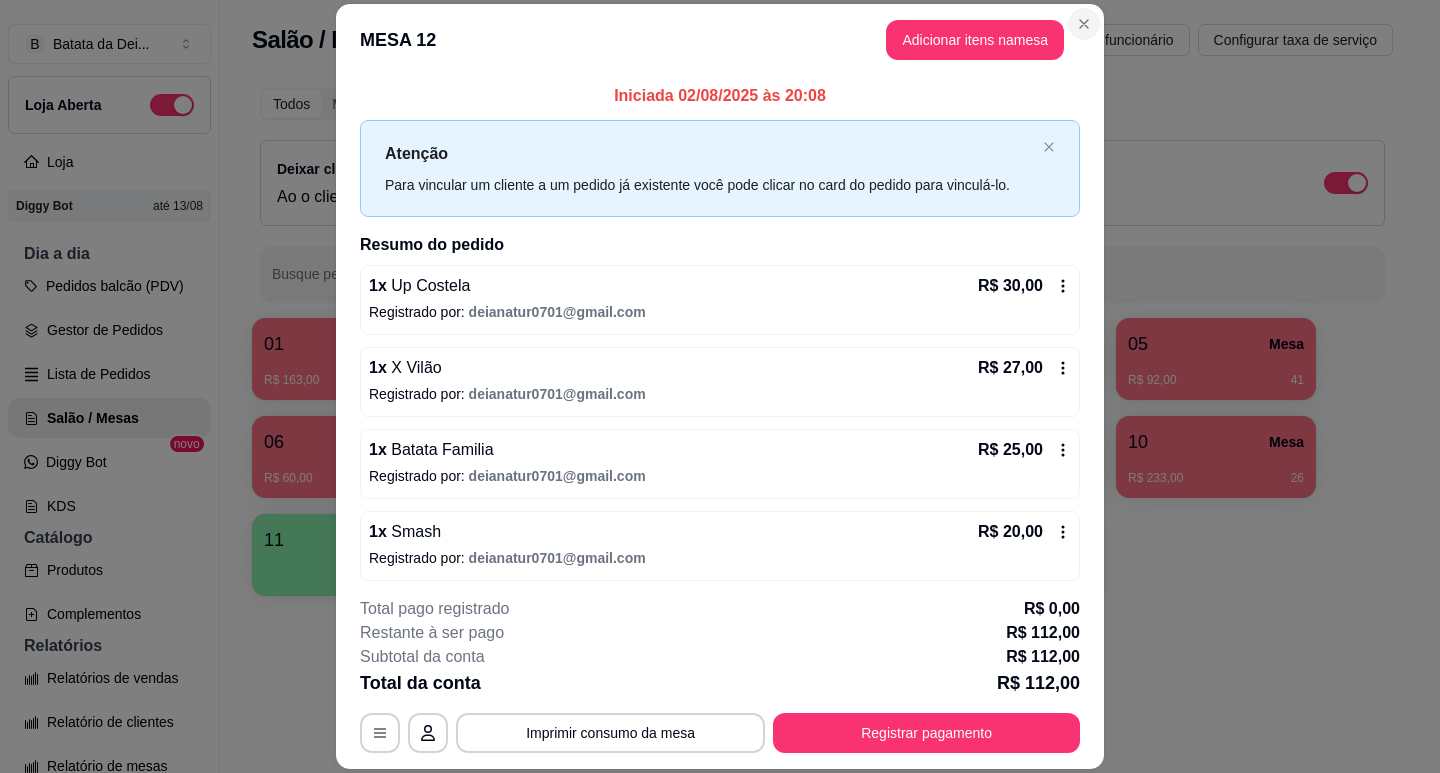 click on "**********" at bounding box center (720, 386) 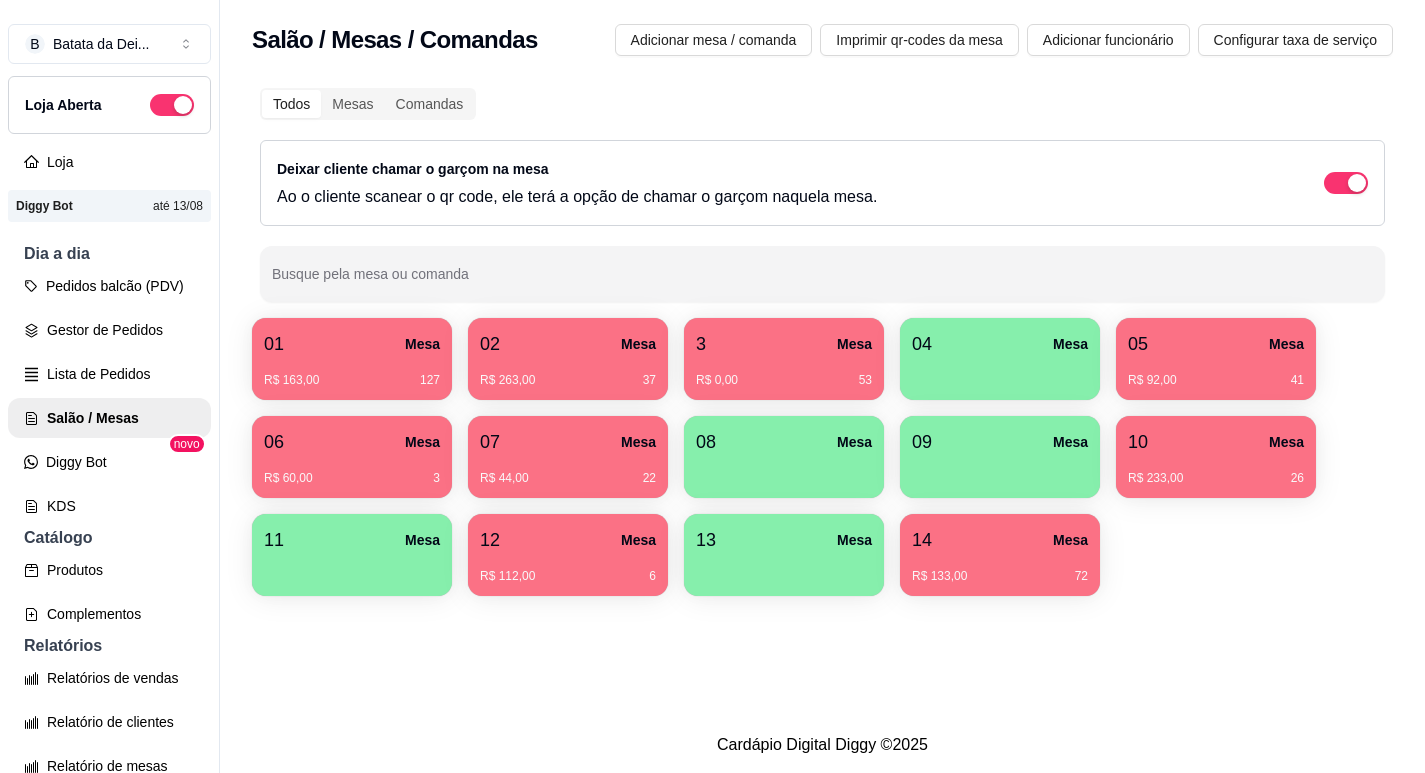 click on "3 Mesa" at bounding box center (784, 344) 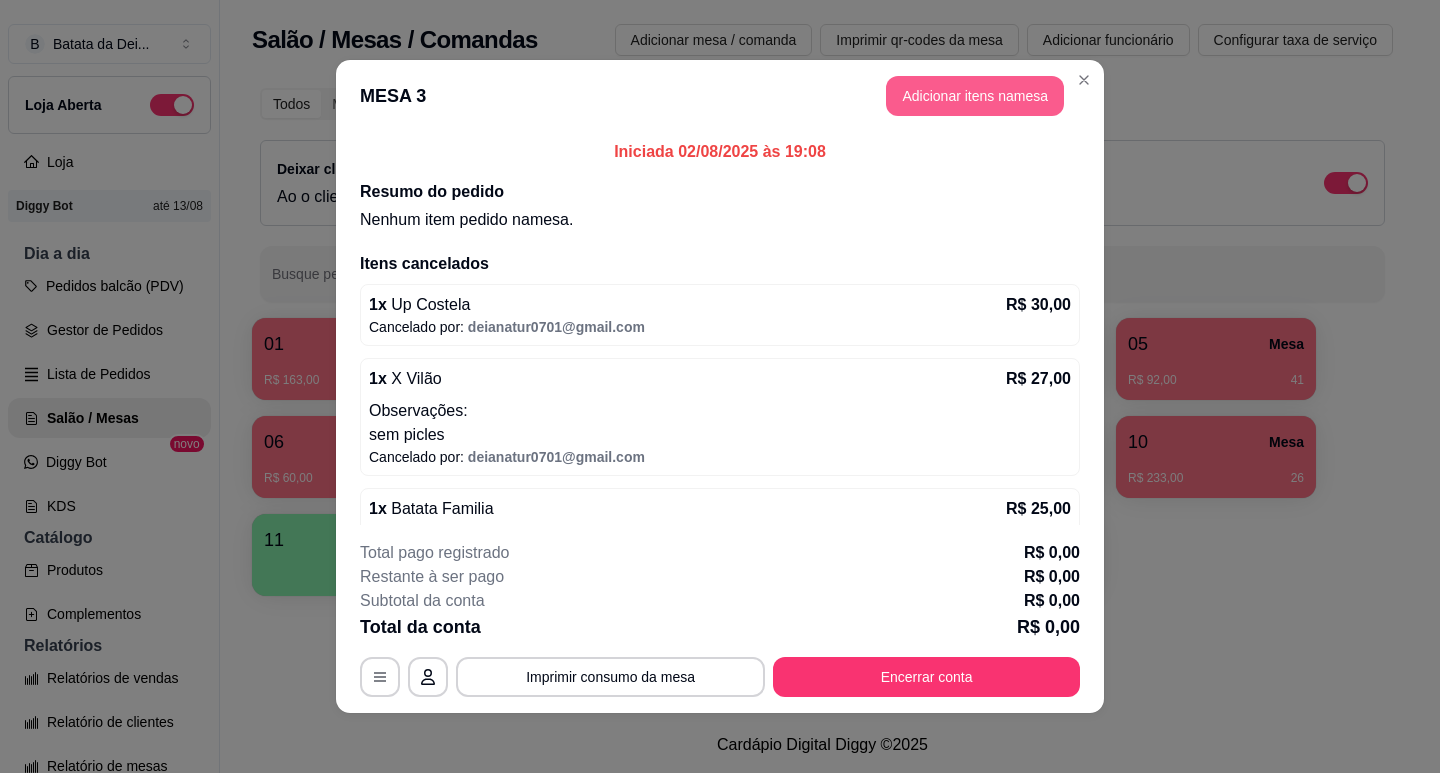 click on "Adicionar itens na  mesa" at bounding box center [975, 96] 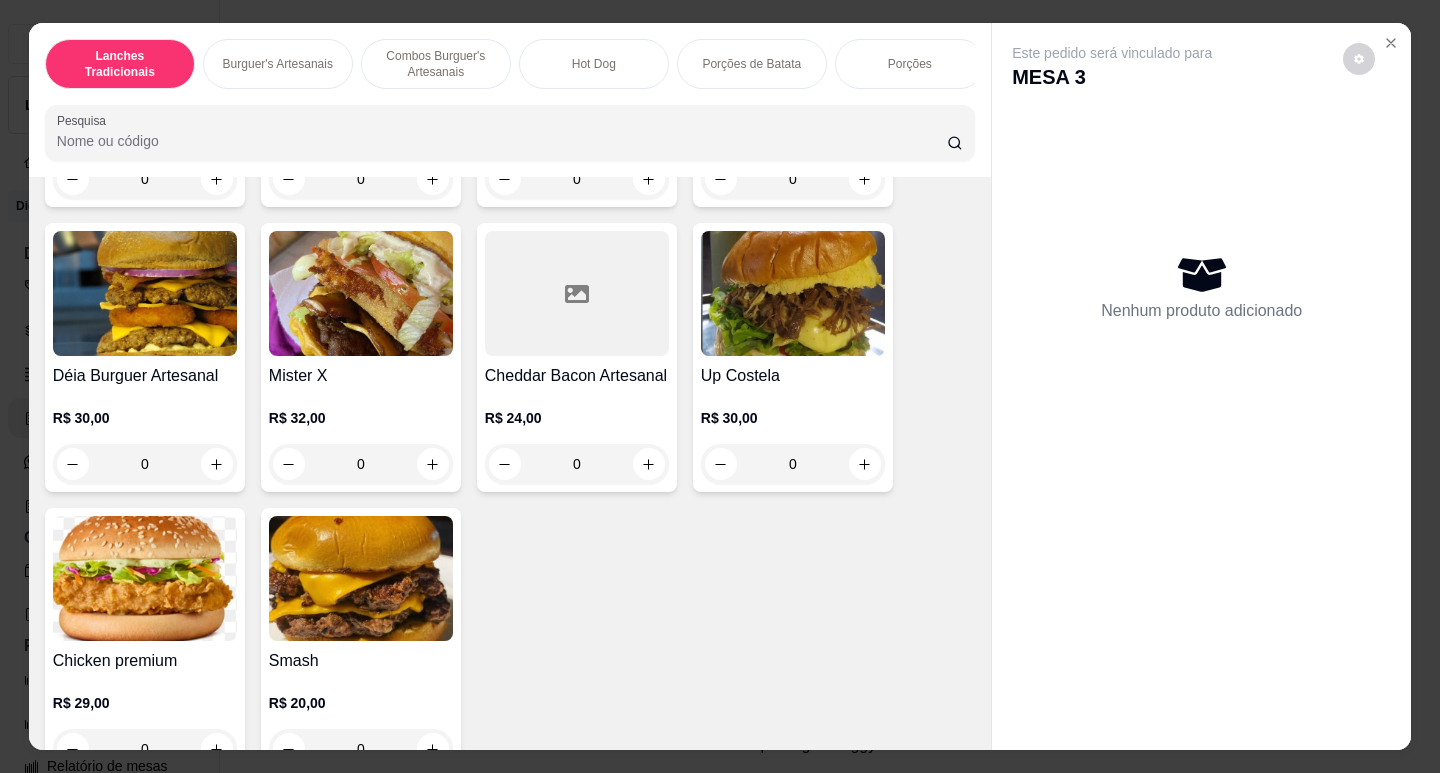 scroll, scrollTop: 1300, scrollLeft: 0, axis: vertical 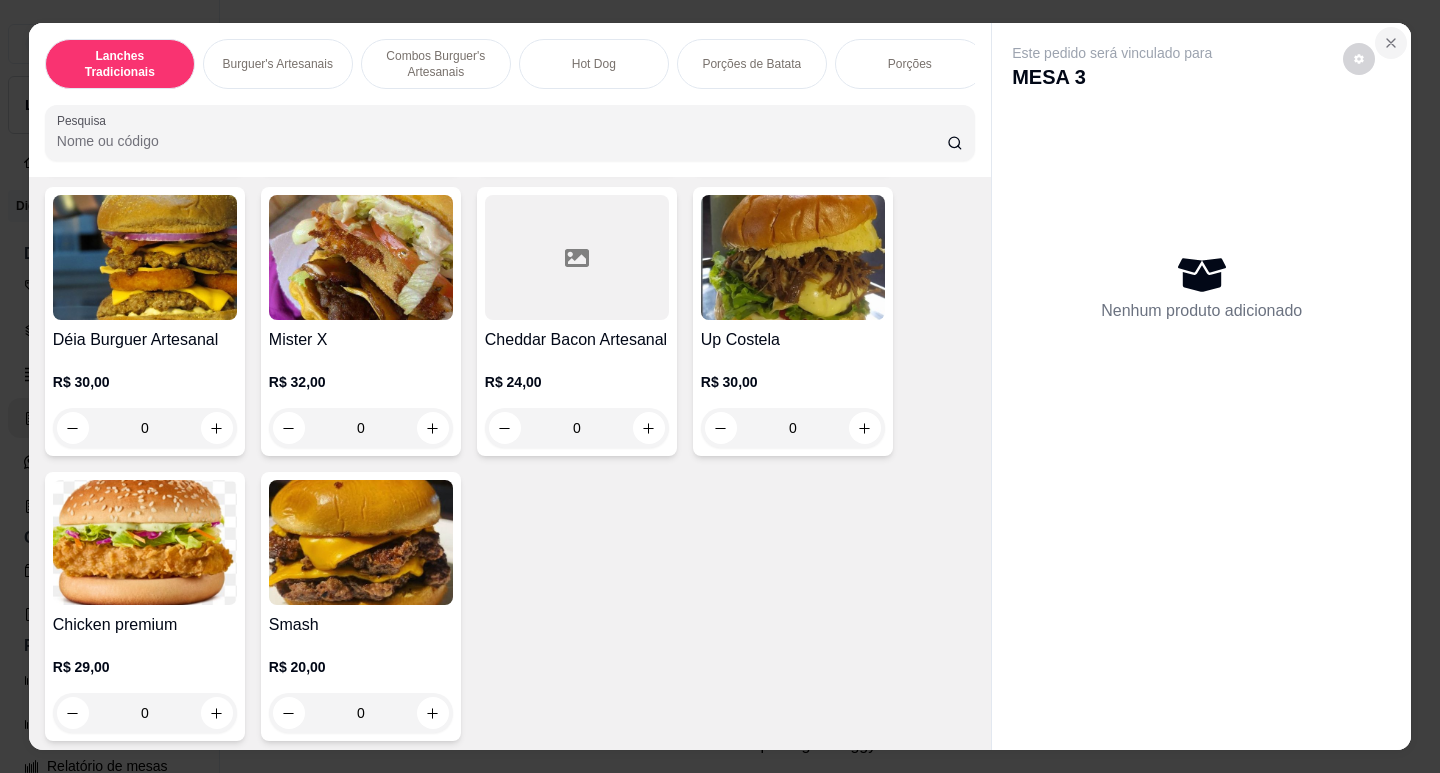 click 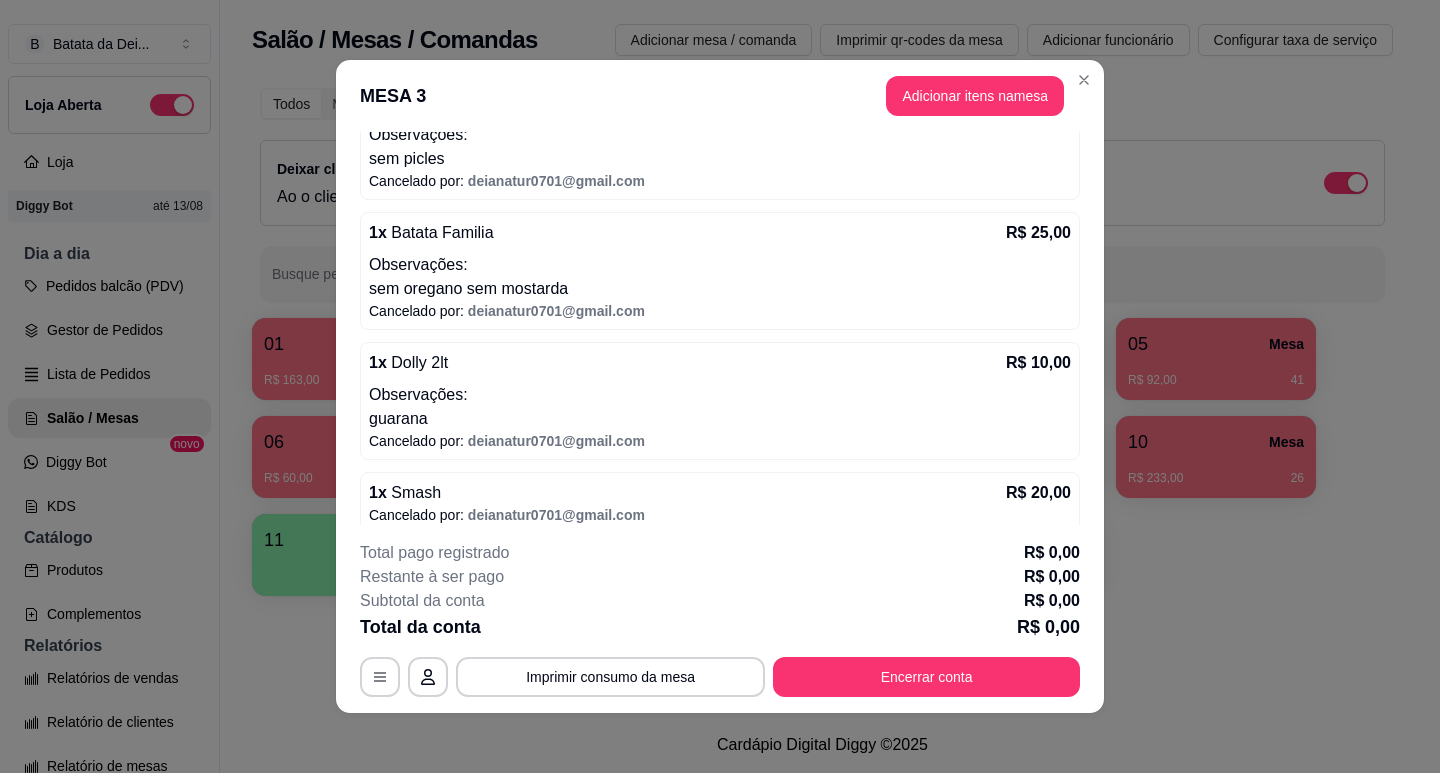 scroll, scrollTop: 293, scrollLeft: 0, axis: vertical 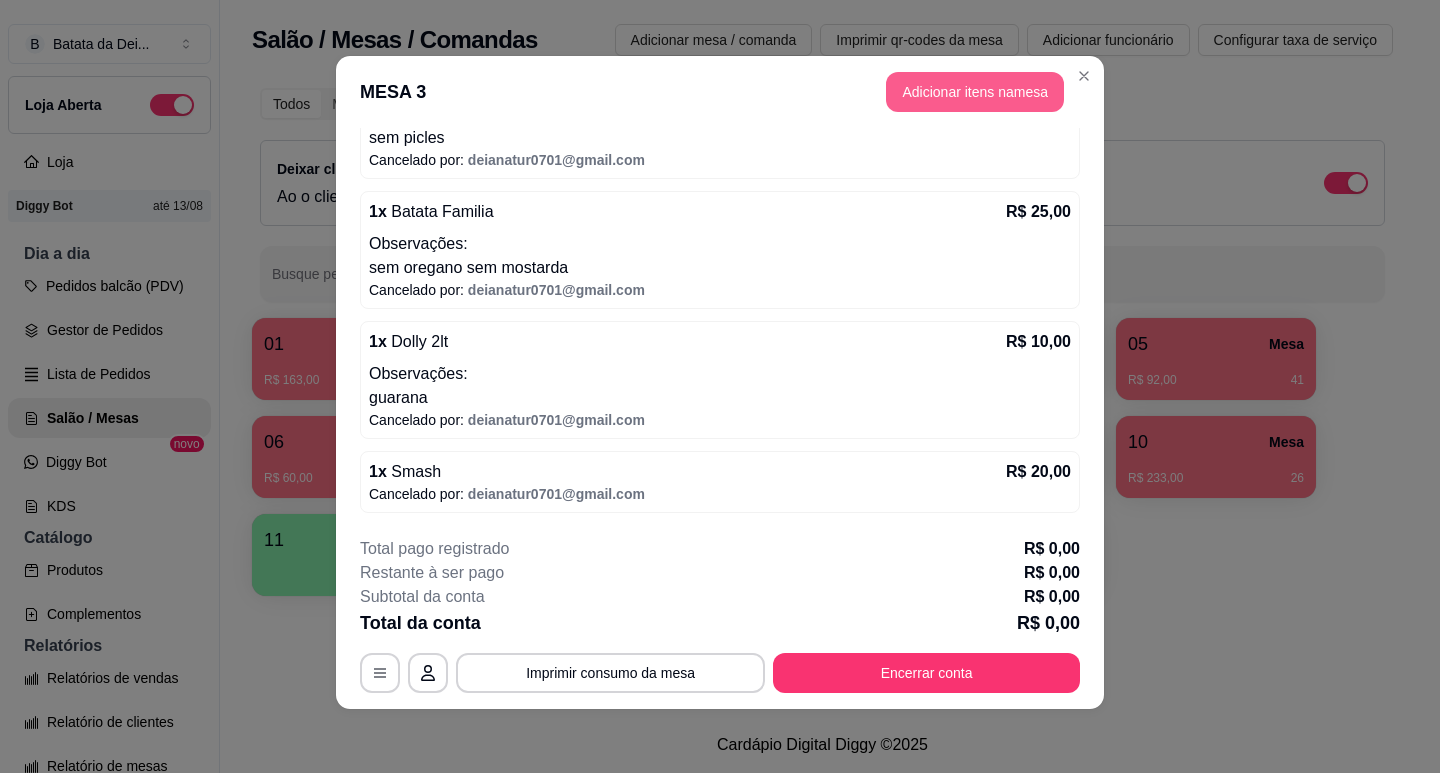 click on "Adicionar itens na  mesa" at bounding box center [975, 92] 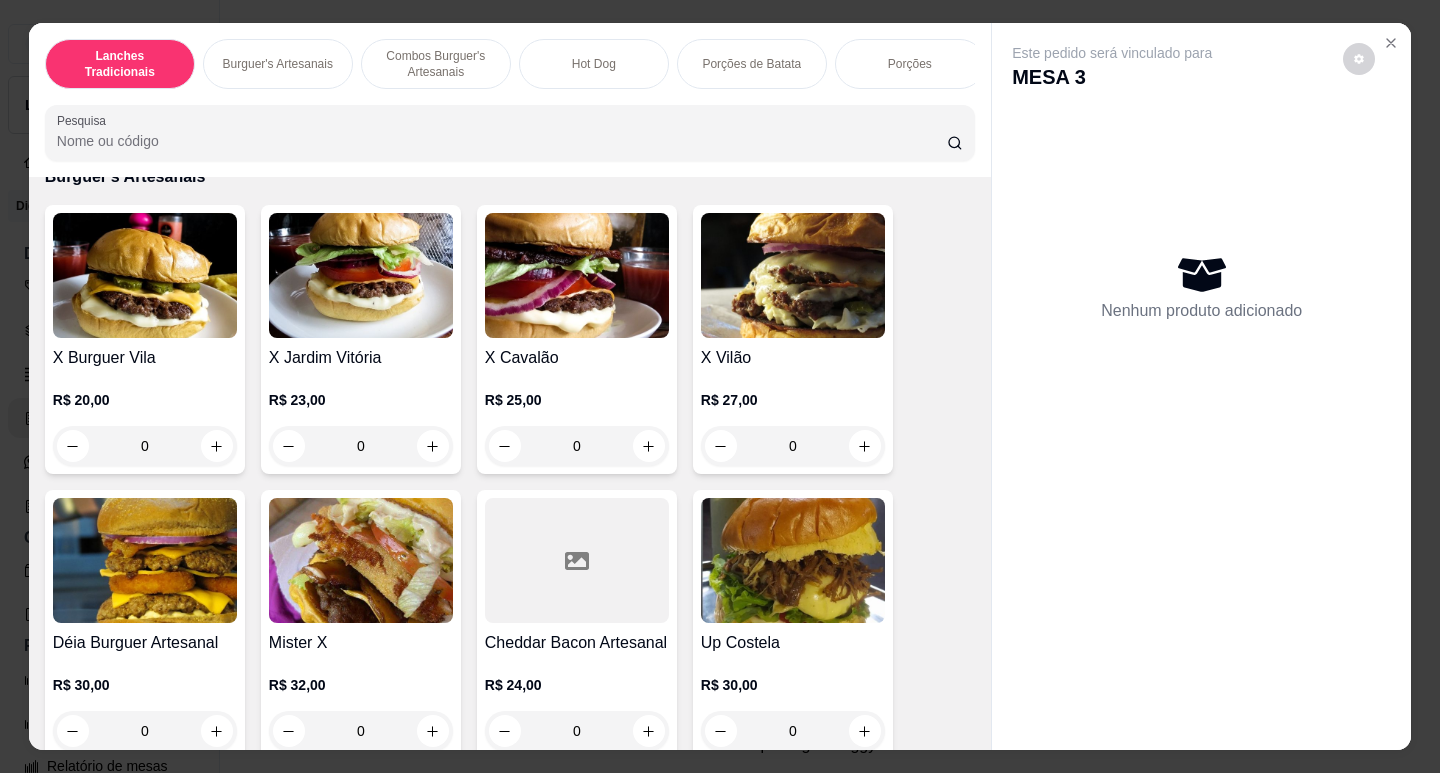 scroll, scrollTop: 1100, scrollLeft: 0, axis: vertical 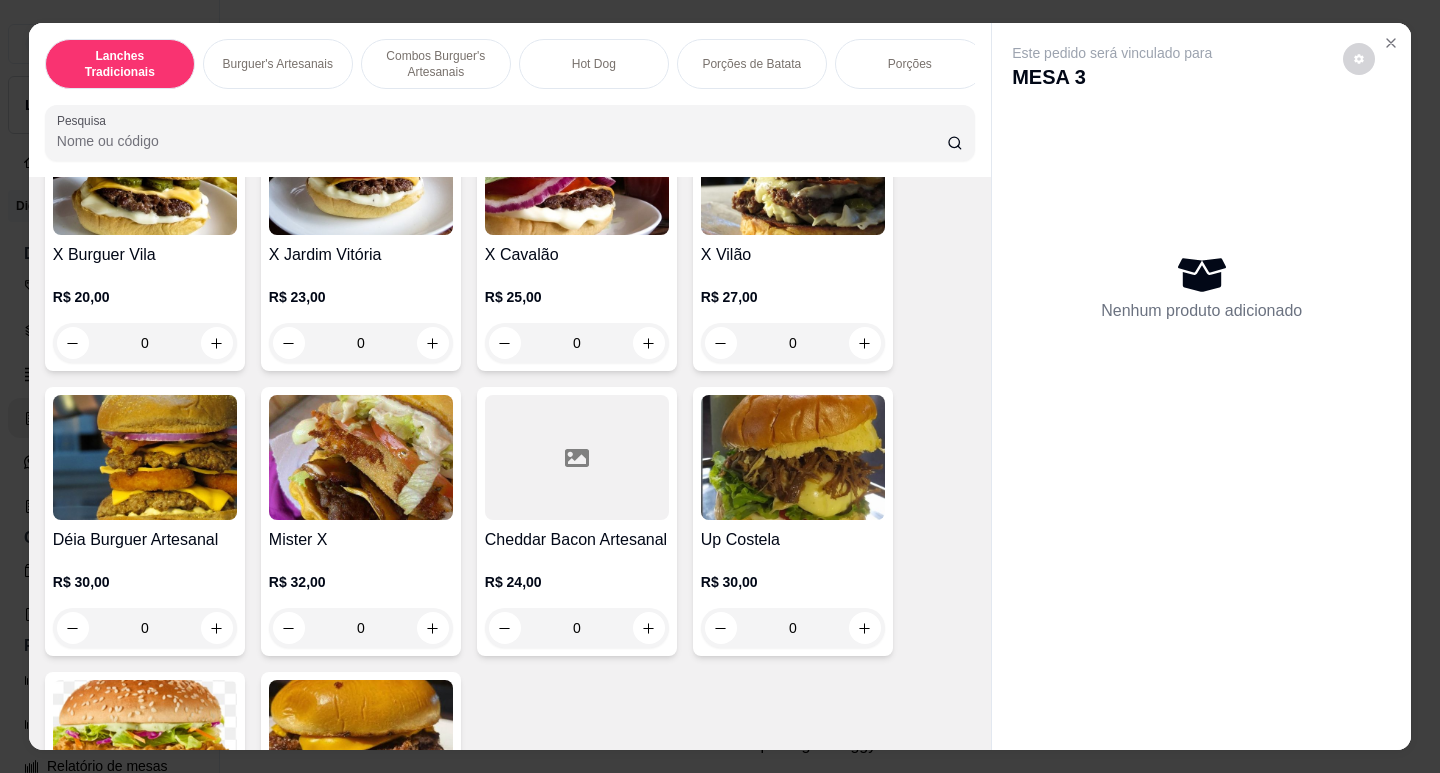 click 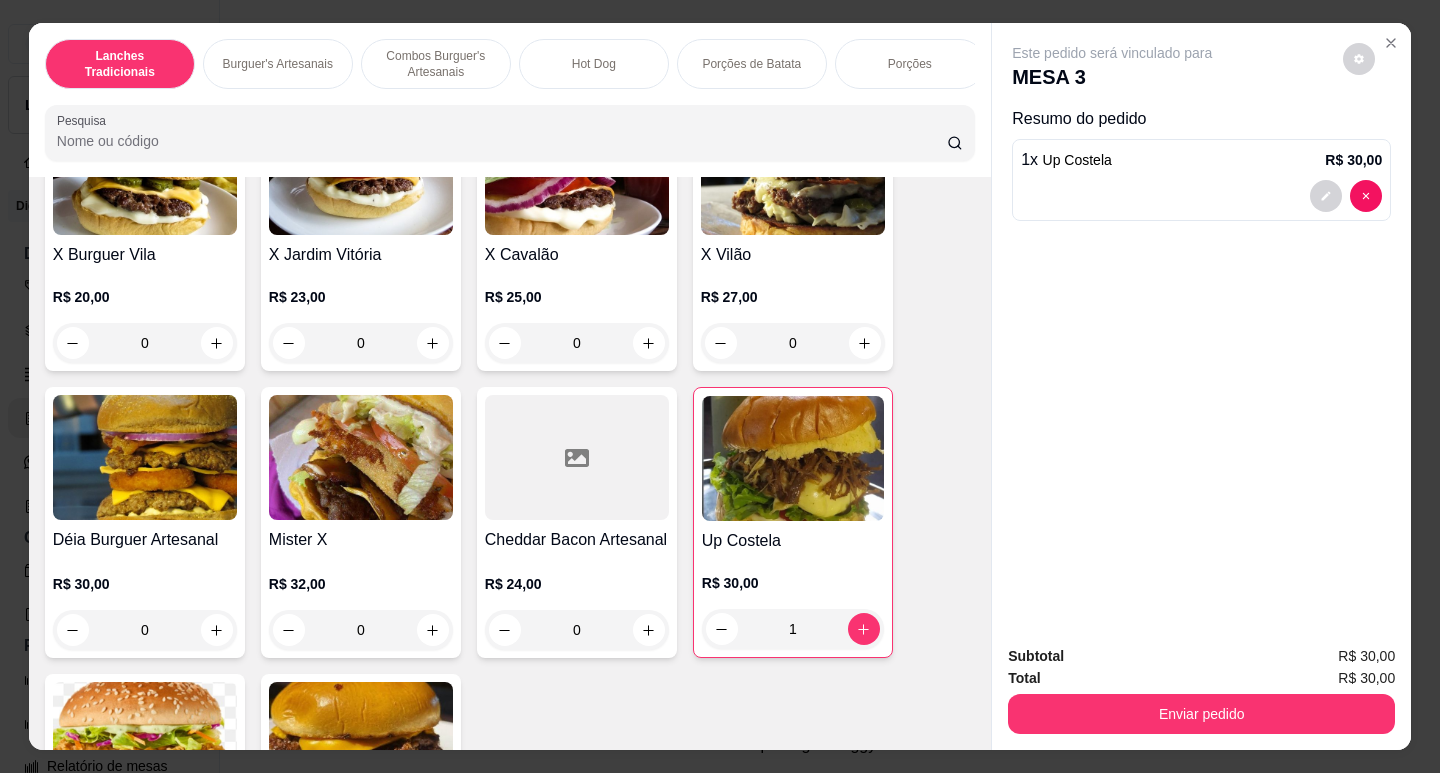 click on "0" at bounding box center (793, 343) 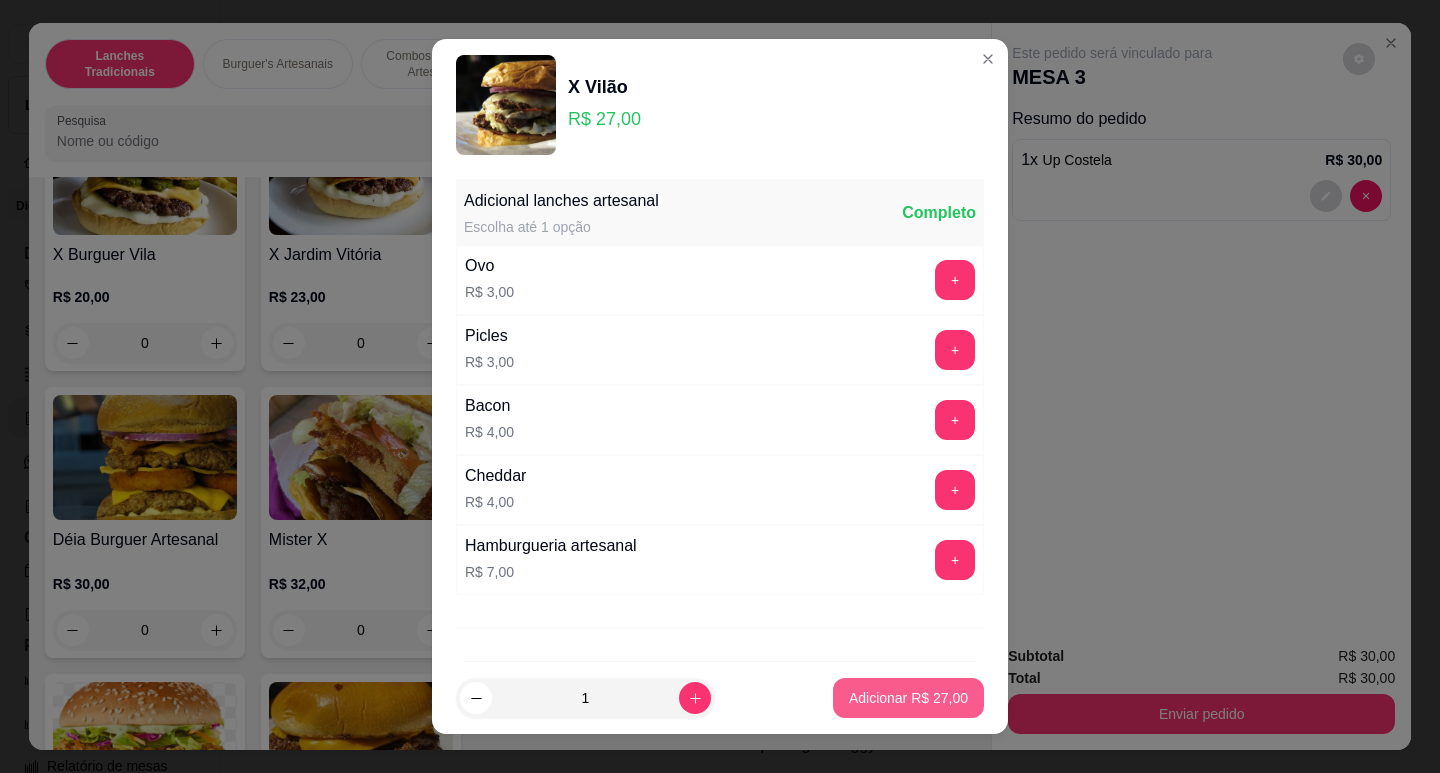 click on "Adicionar   R$ 27,00" at bounding box center [908, 698] 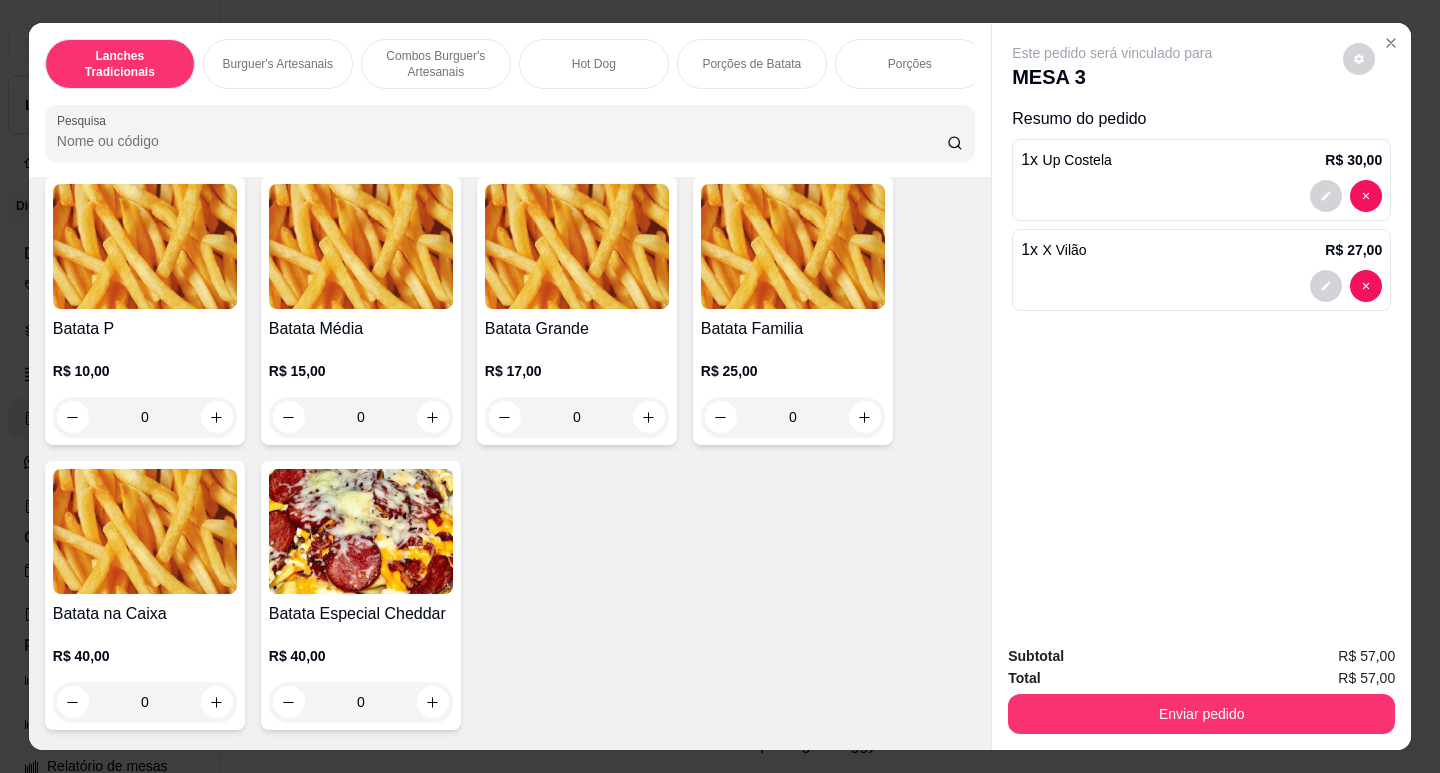 scroll, scrollTop: 2900, scrollLeft: 0, axis: vertical 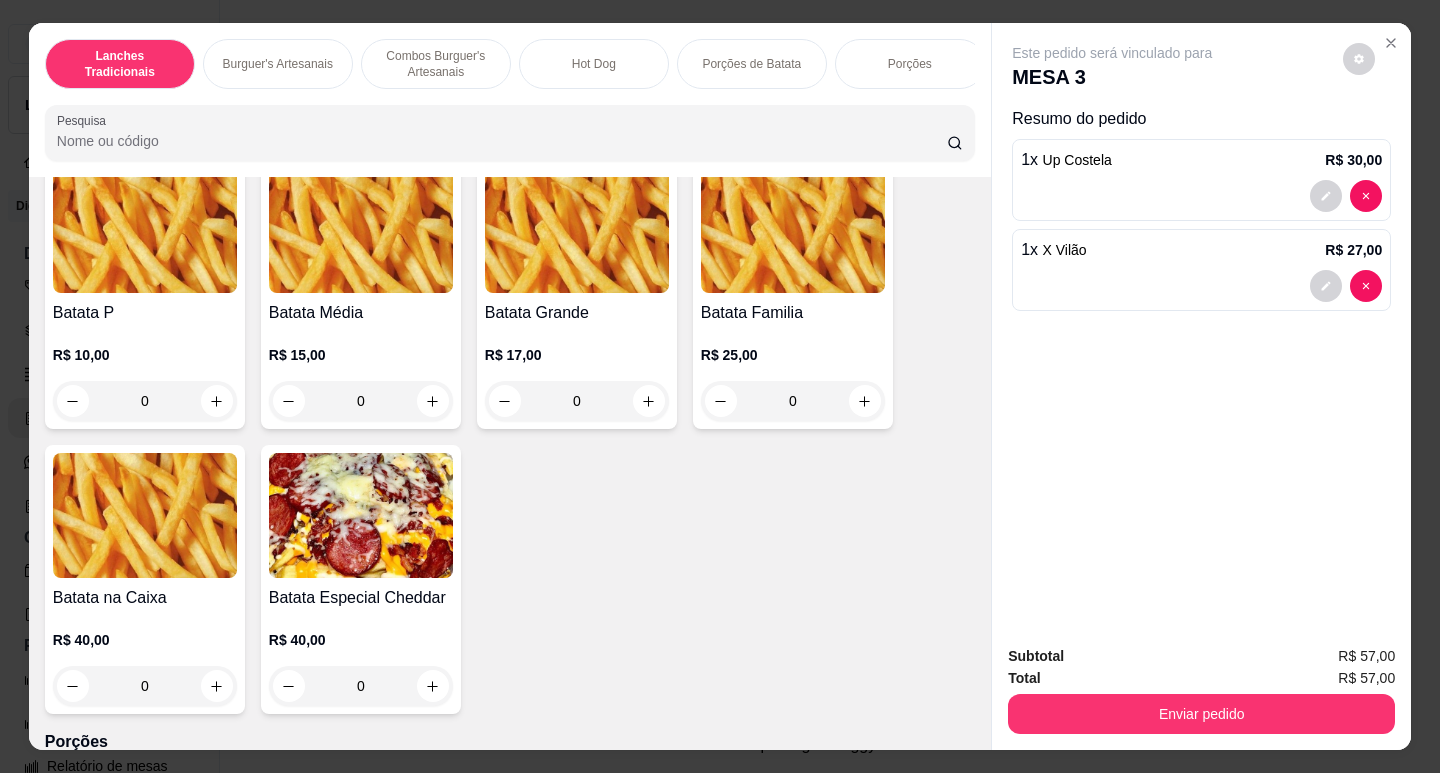 drag, startPoint x: 819, startPoint y: 420, endPoint x: 843, endPoint y: 414, distance: 24.738634 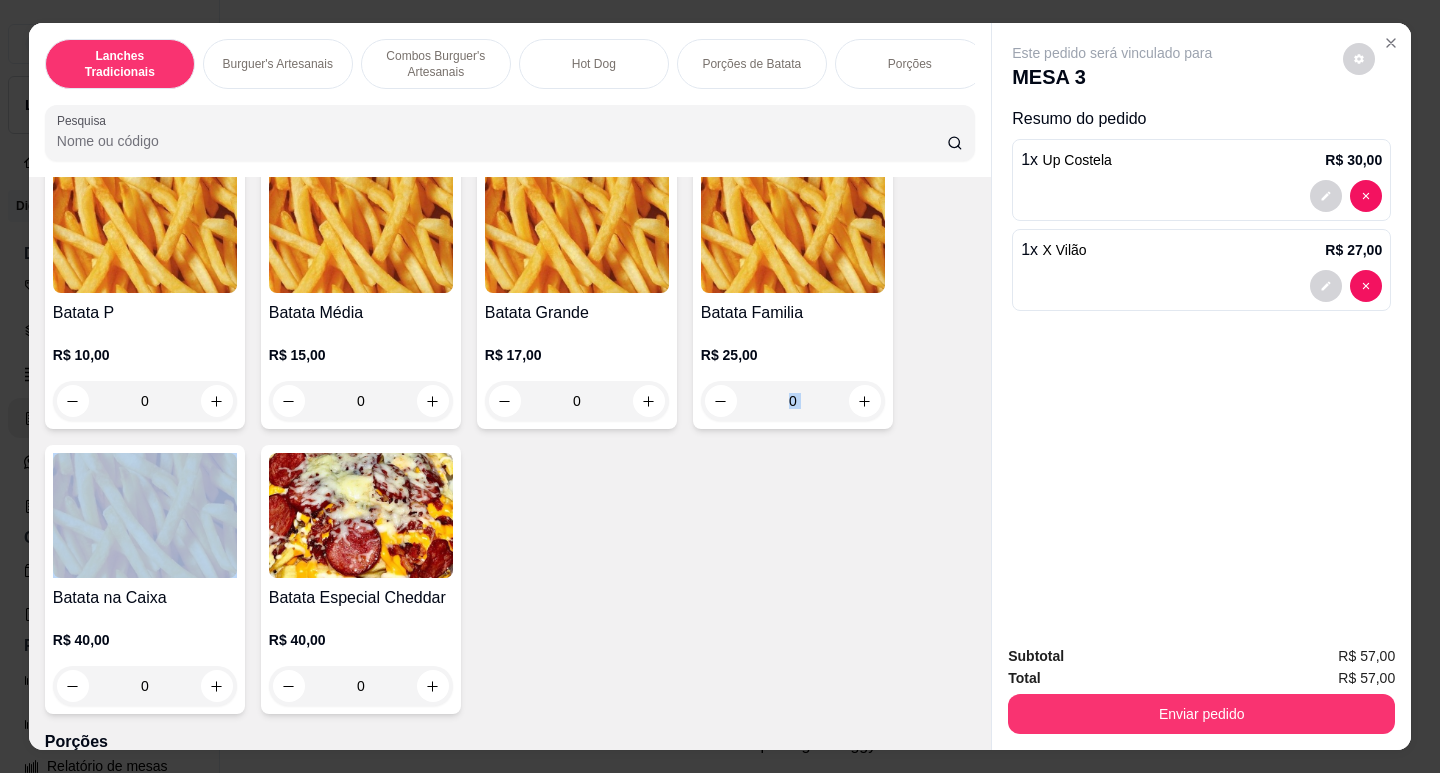 click on "Queijo ralado R$ 4,00 +" at bounding box center (720, 420) 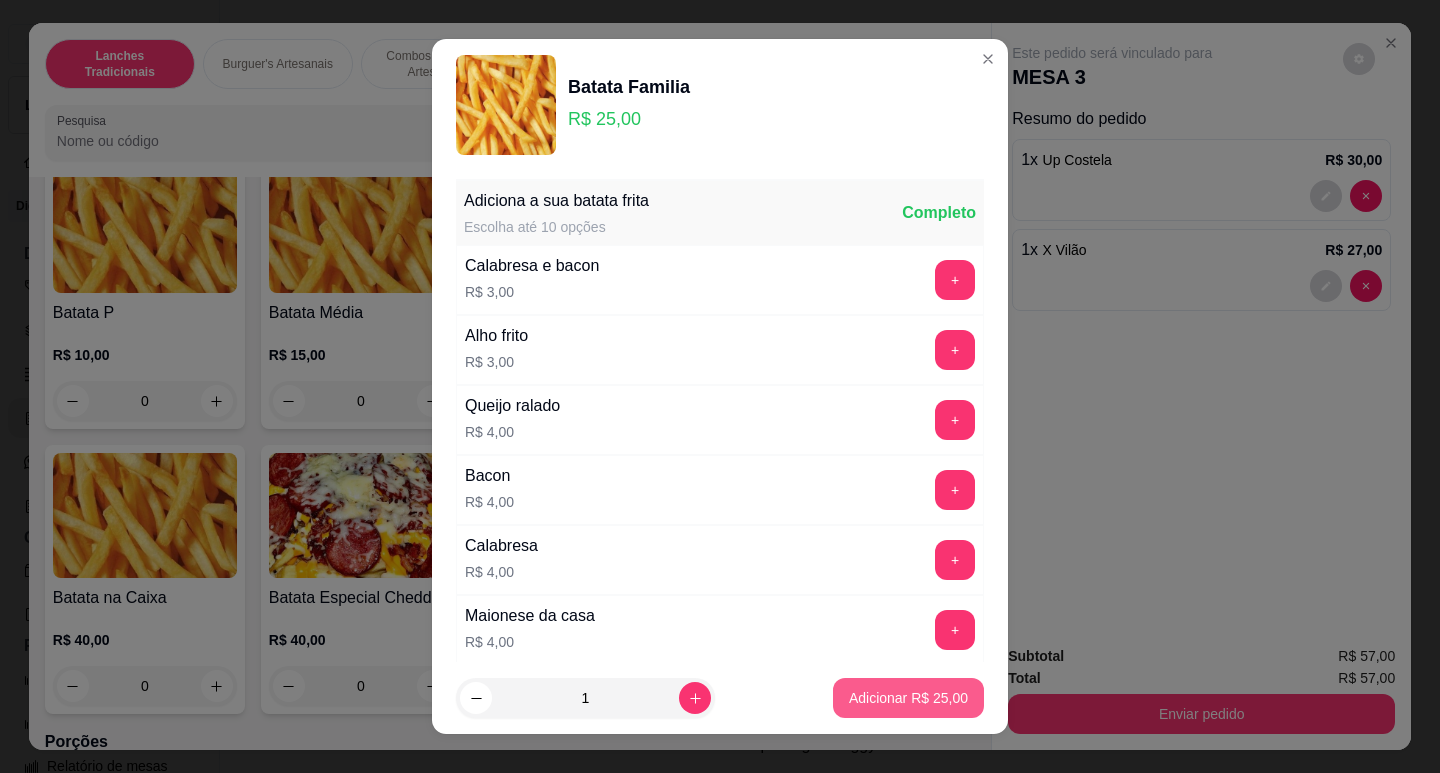 click on "Adicionar   R$ 25,00" at bounding box center (908, 698) 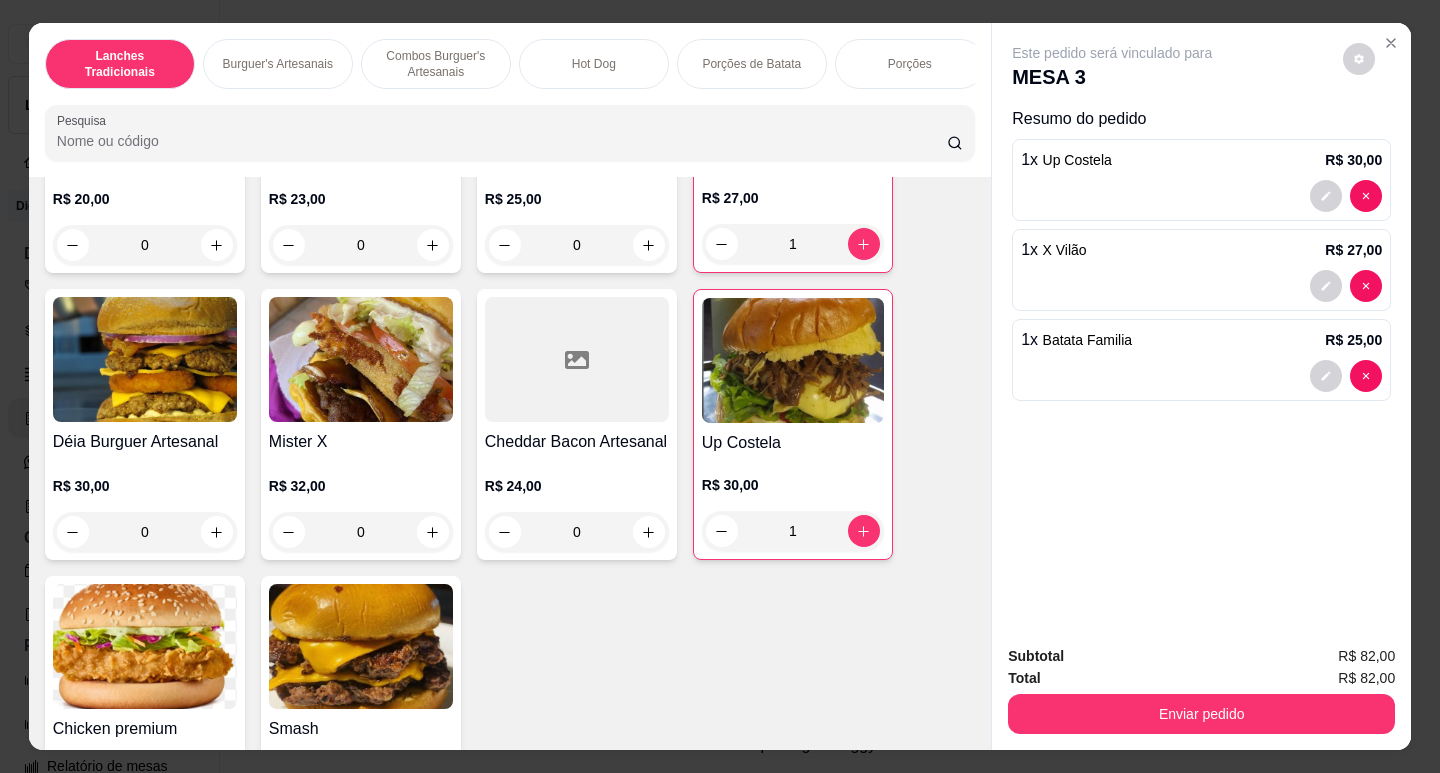 scroll, scrollTop: 1500, scrollLeft: 0, axis: vertical 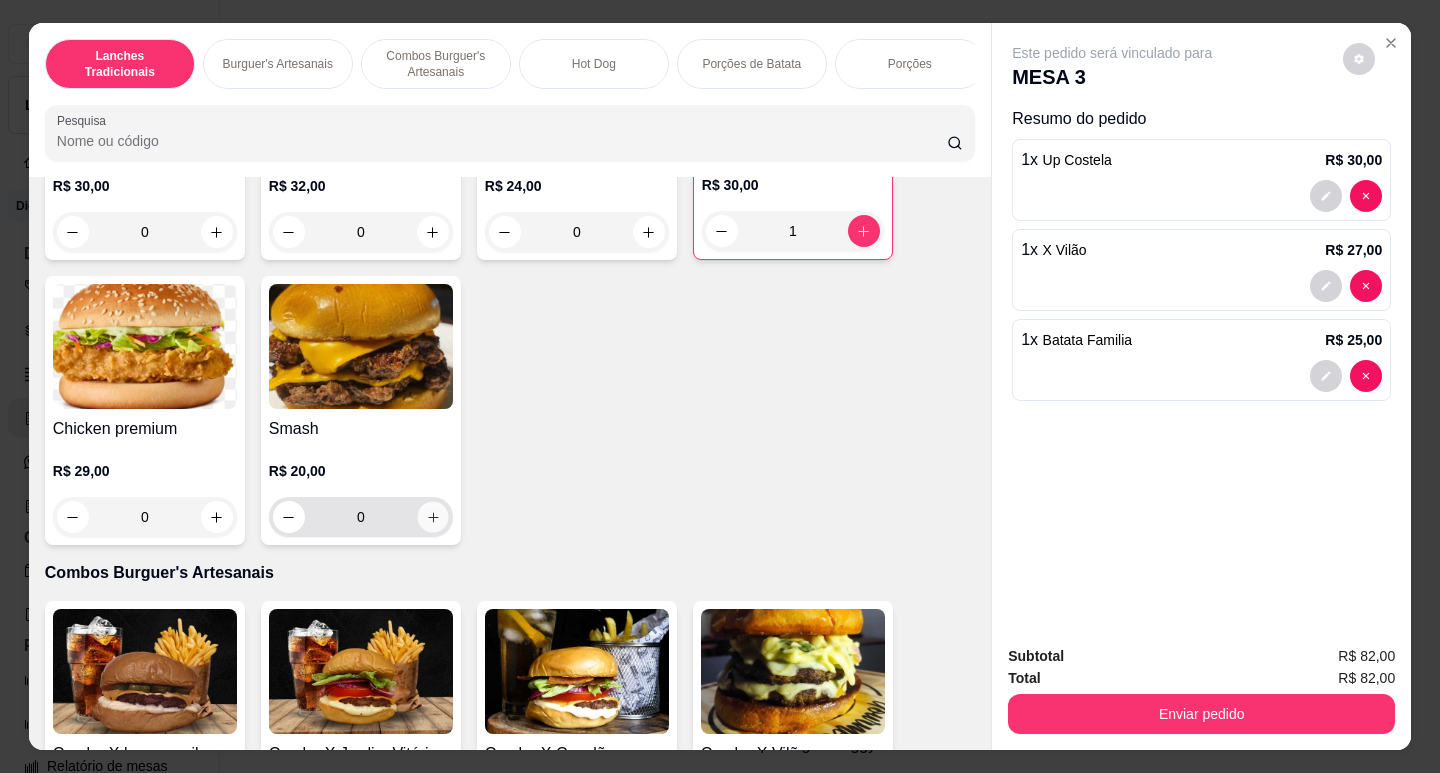 click 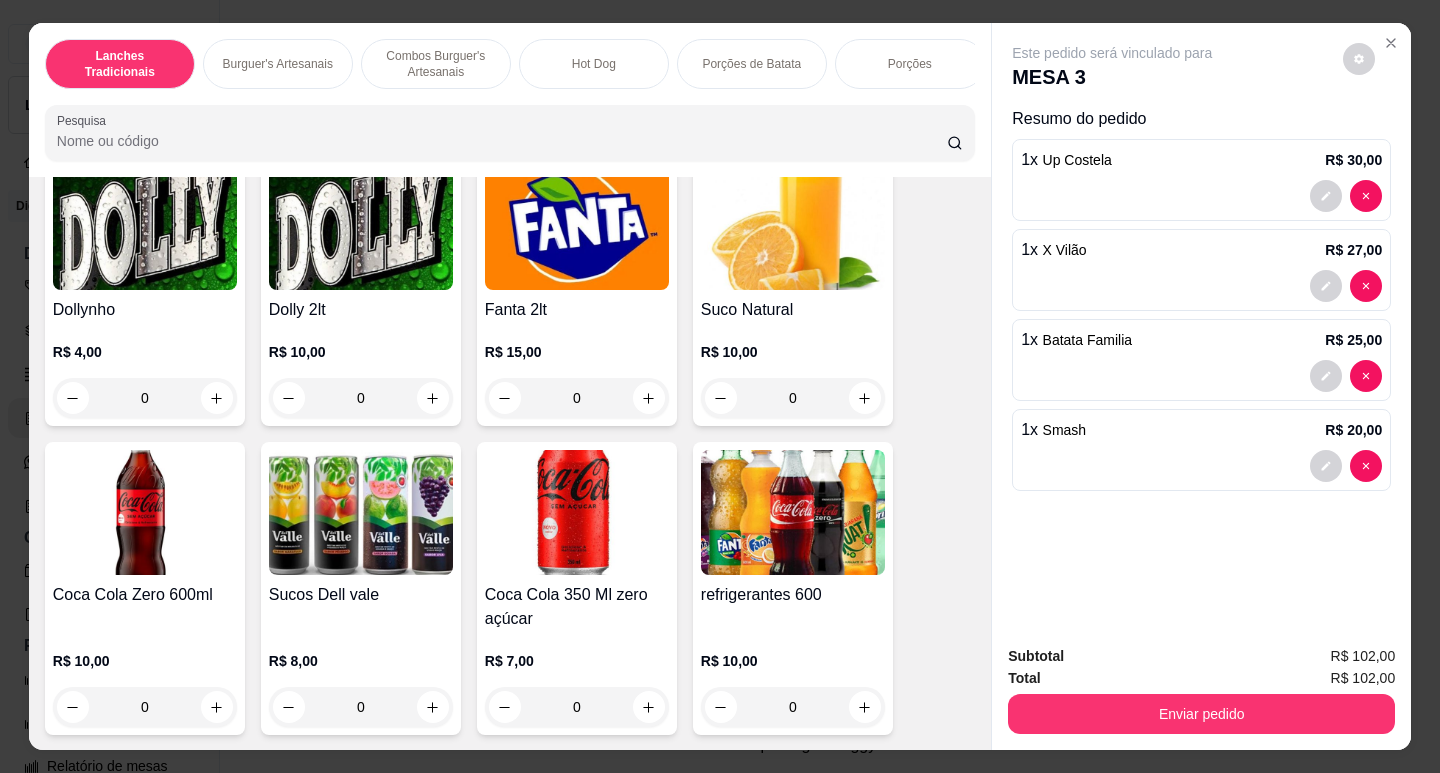 scroll, scrollTop: 5400, scrollLeft: 0, axis: vertical 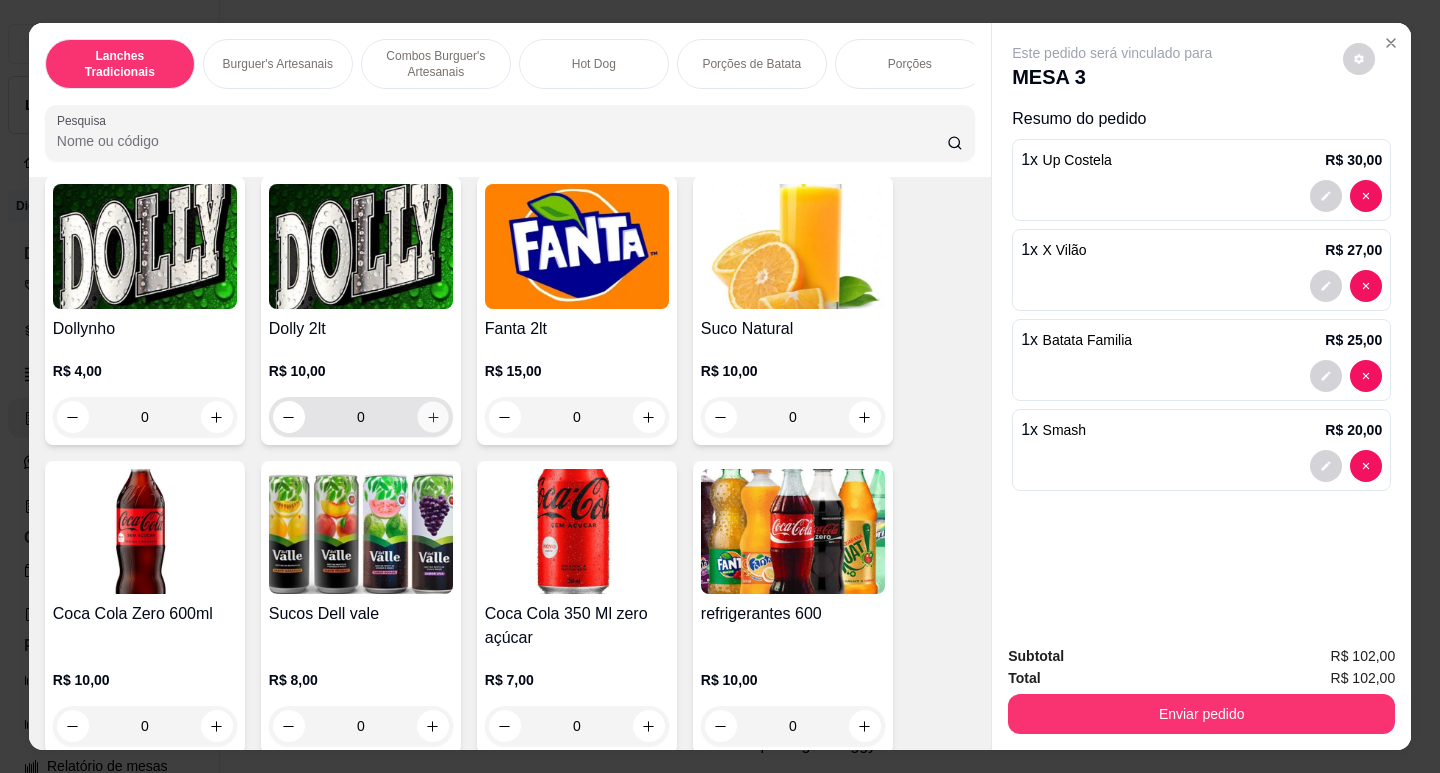 click 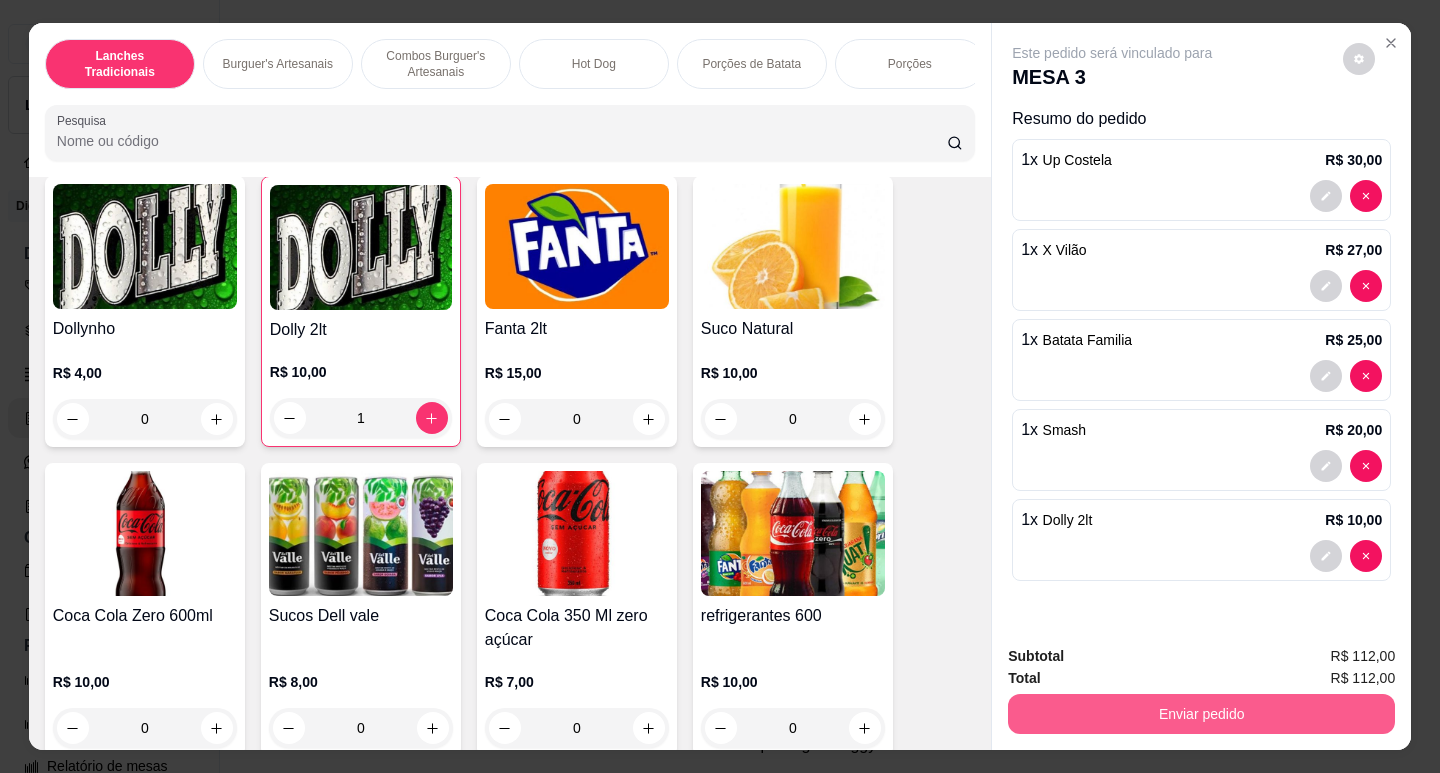 click on "Enviar pedido" at bounding box center (1201, 714) 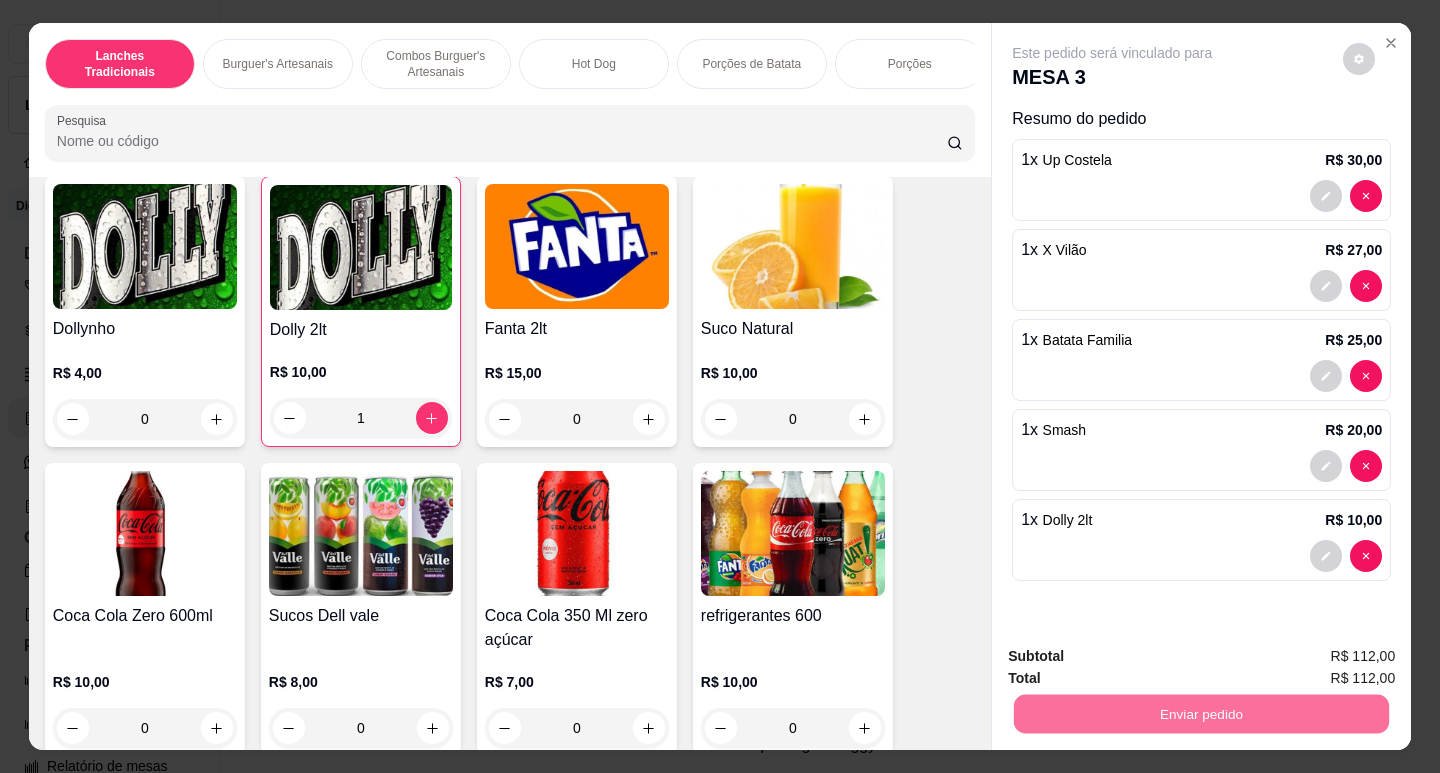 click on "Não registrar e enviar pedido" at bounding box center (1135, 657) 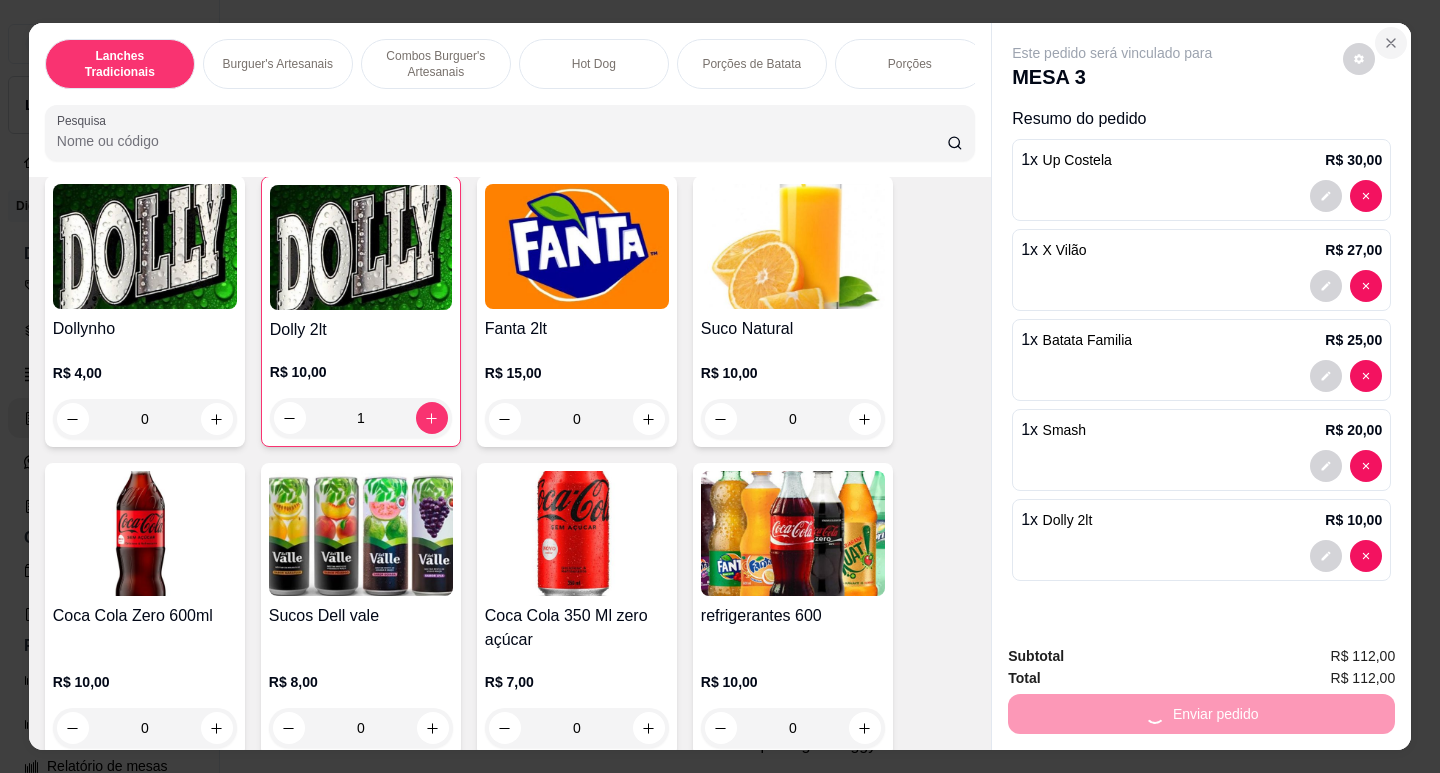 click 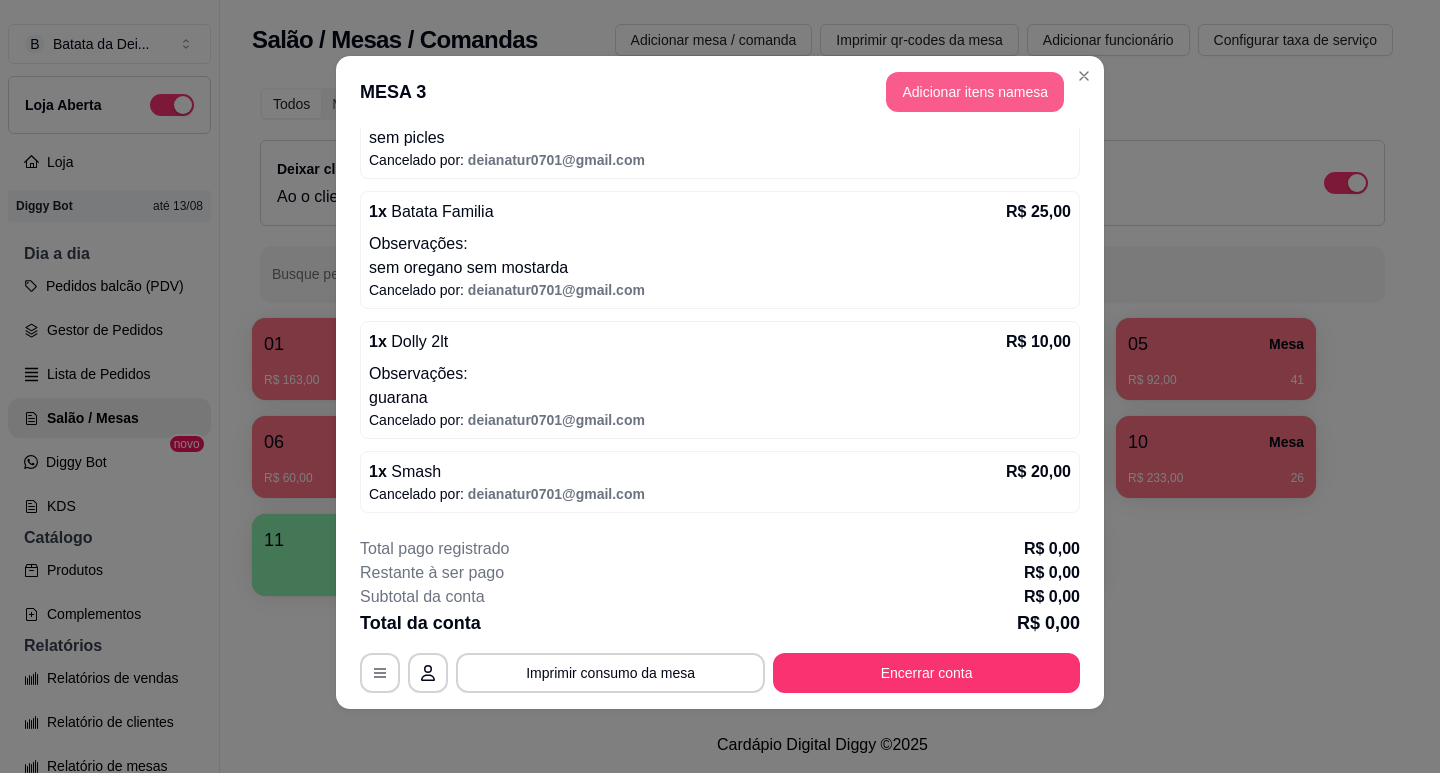 click on "Adicionar itens na  mesa" at bounding box center (975, 92) 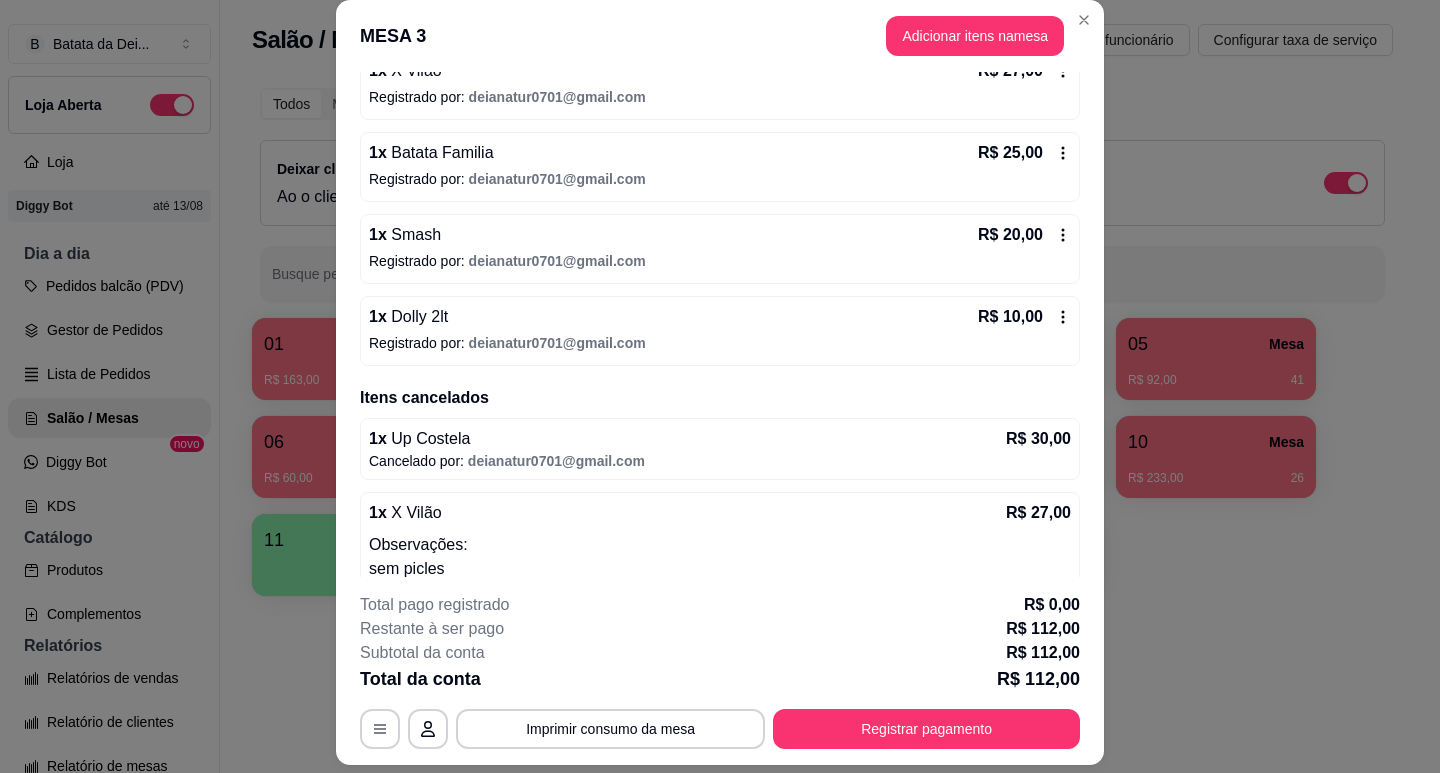 scroll, scrollTop: 668, scrollLeft: 0, axis: vertical 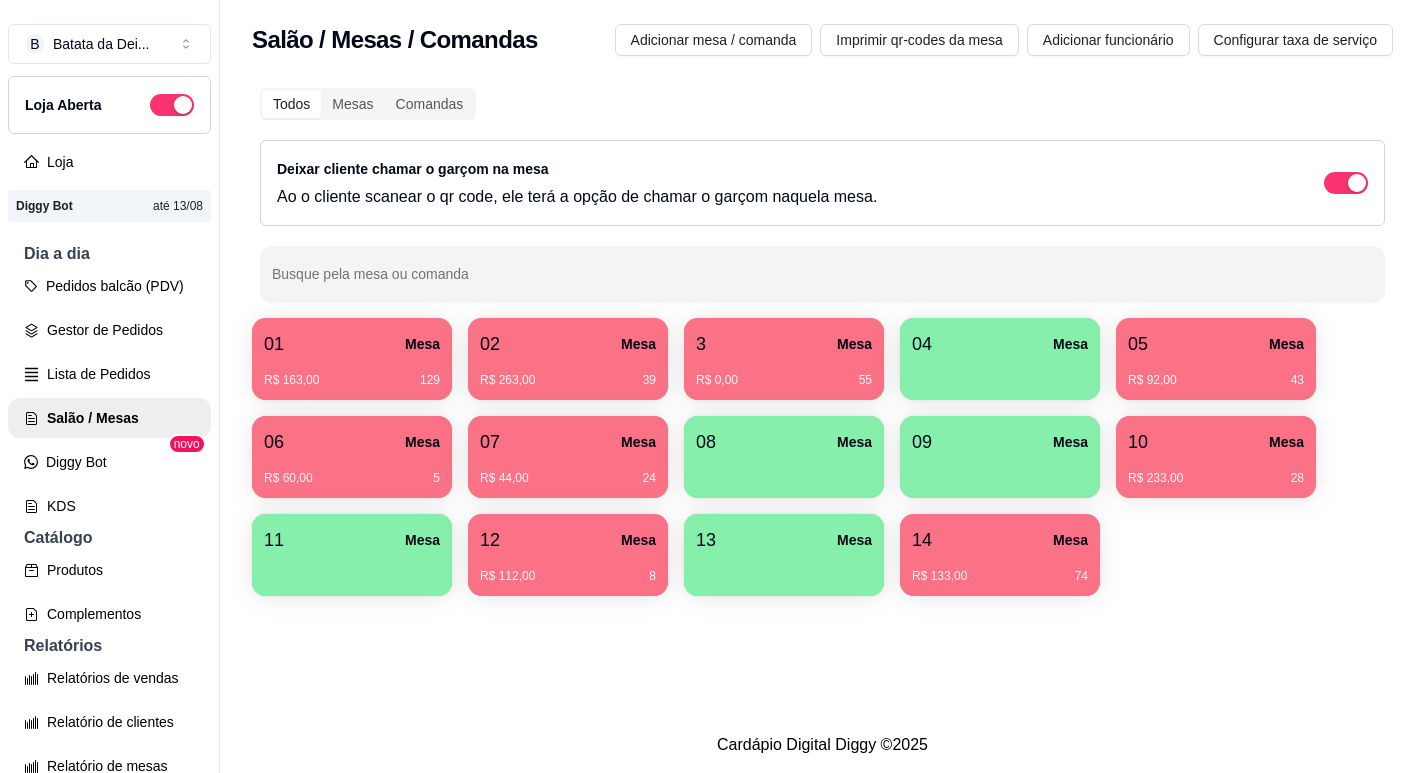click on "3 Mesa" at bounding box center [784, 344] 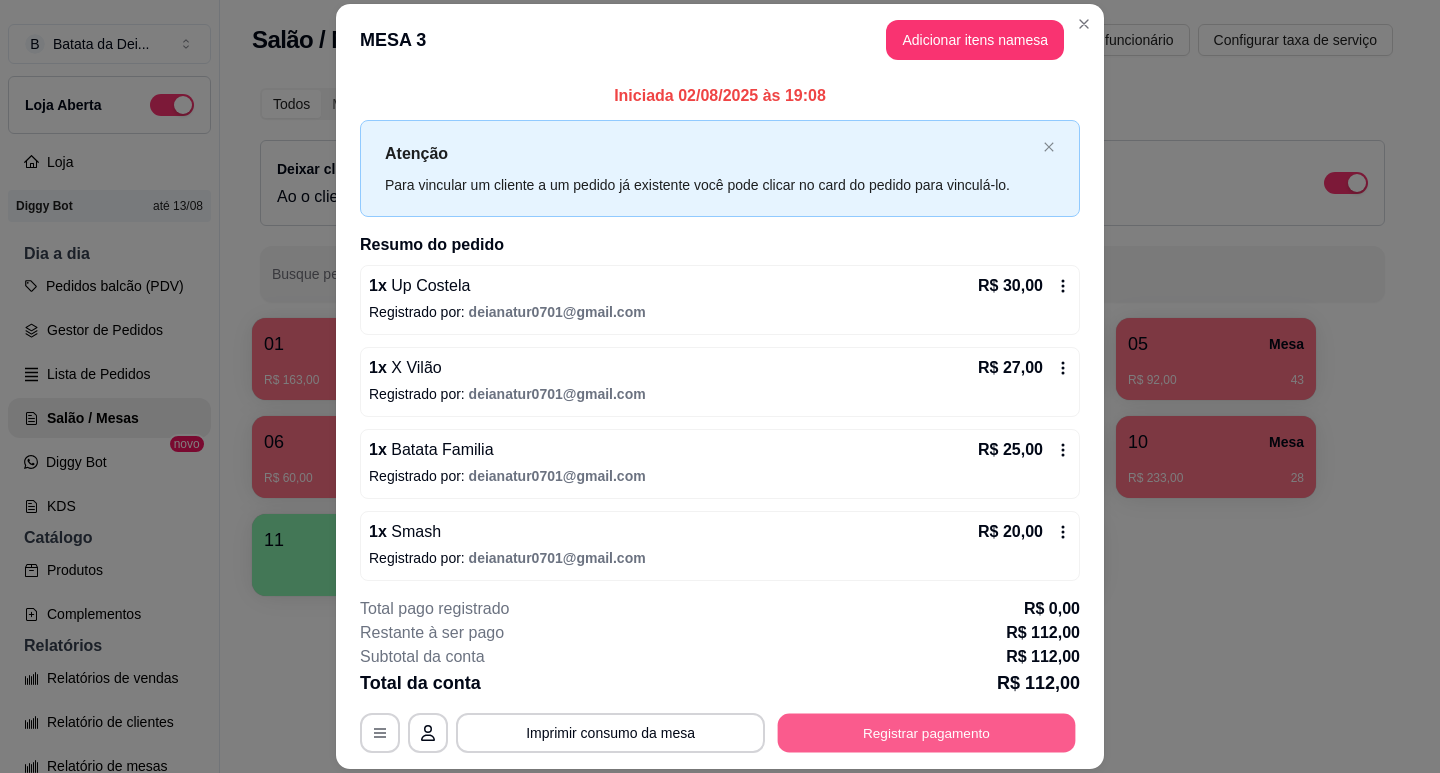 click on "Registrar pagamento" at bounding box center (927, 733) 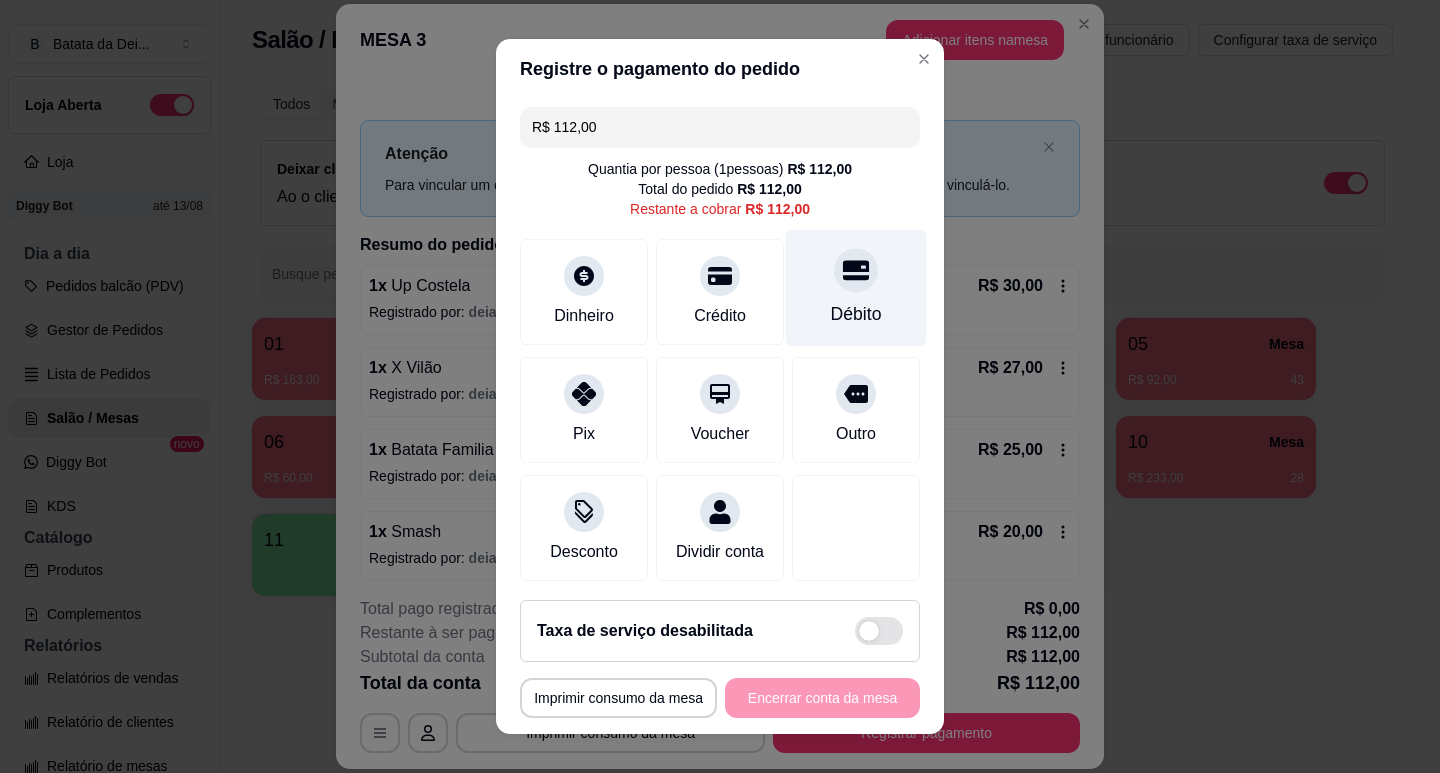 click at bounding box center (856, 270) 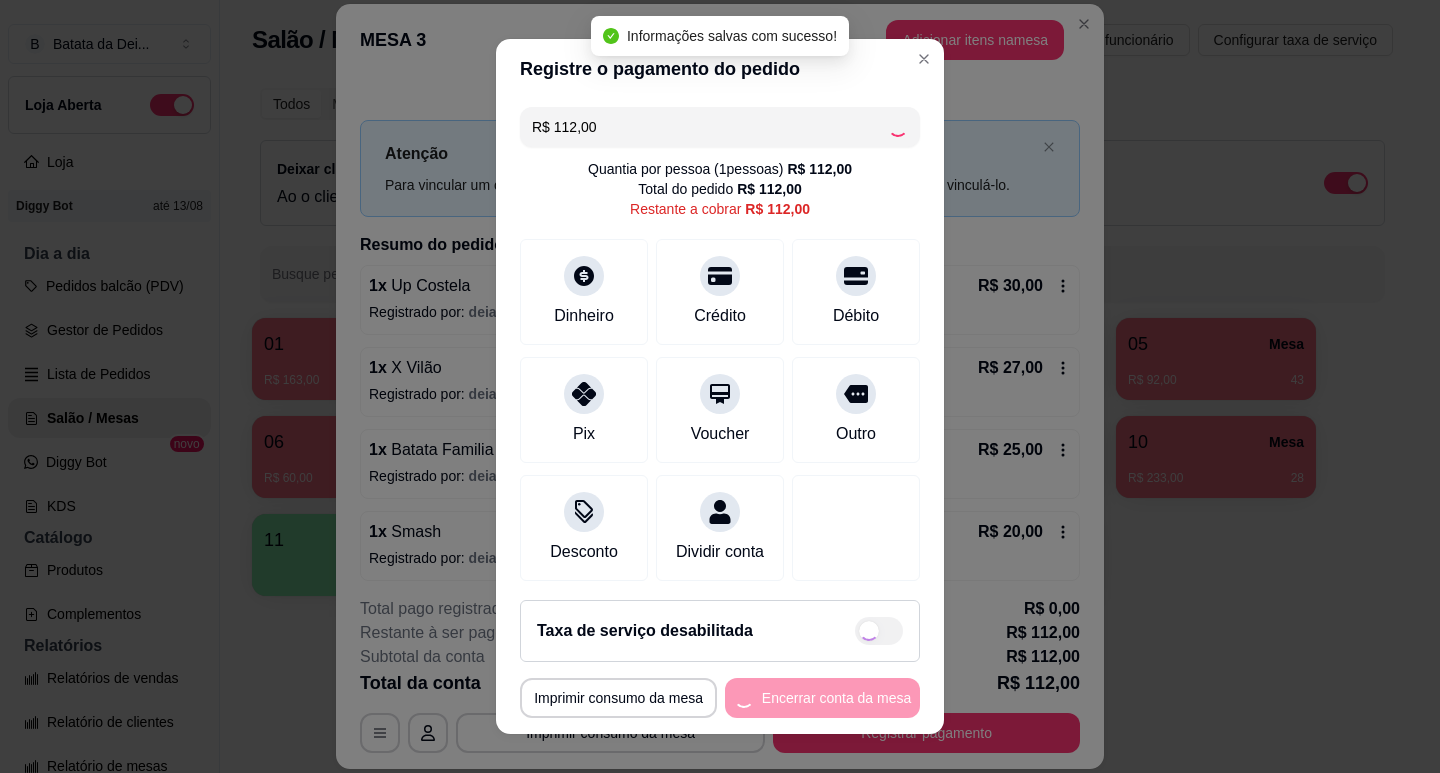 type on "R$ 0,00" 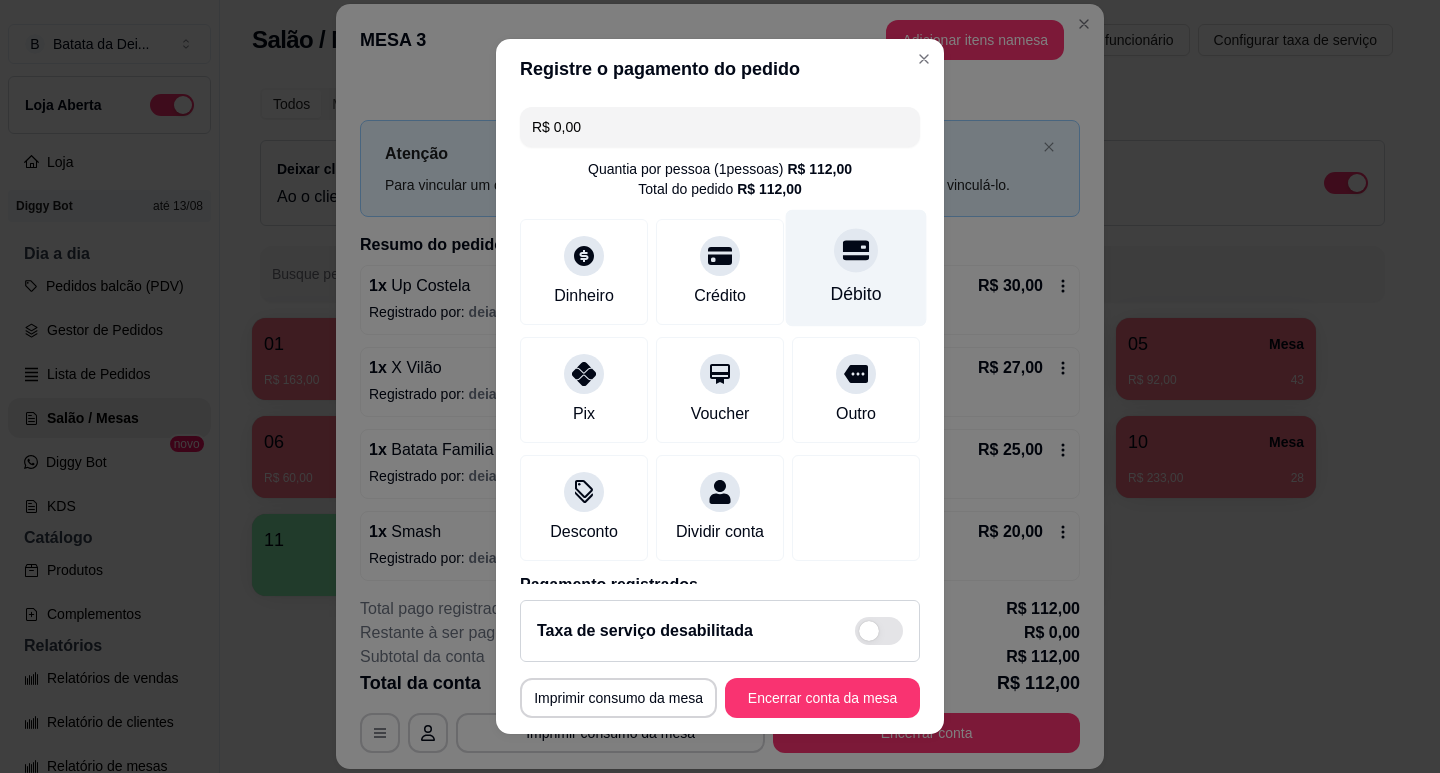 click on "Débito" at bounding box center (856, 294) 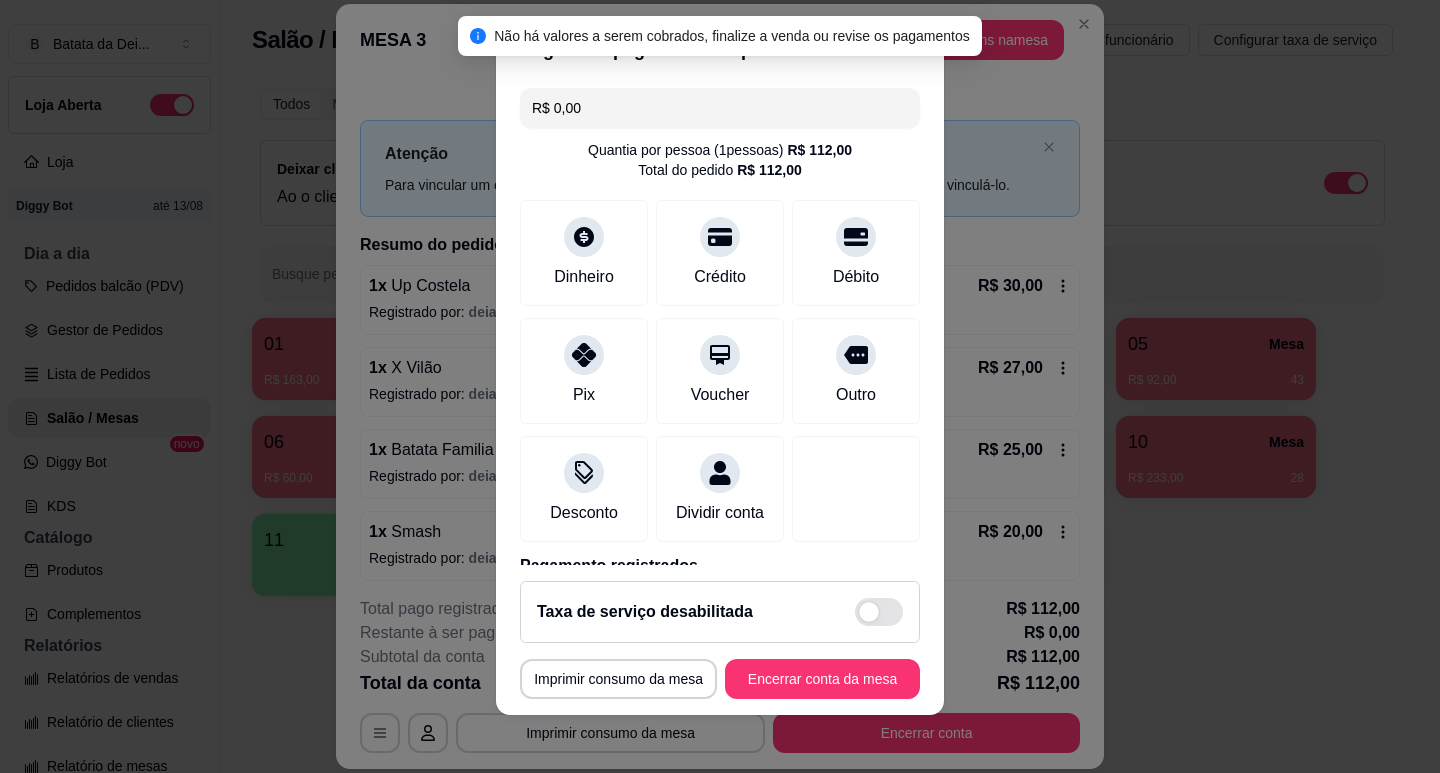 scroll, scrollTop: 25, scrollLeft: 0, axis: vertical 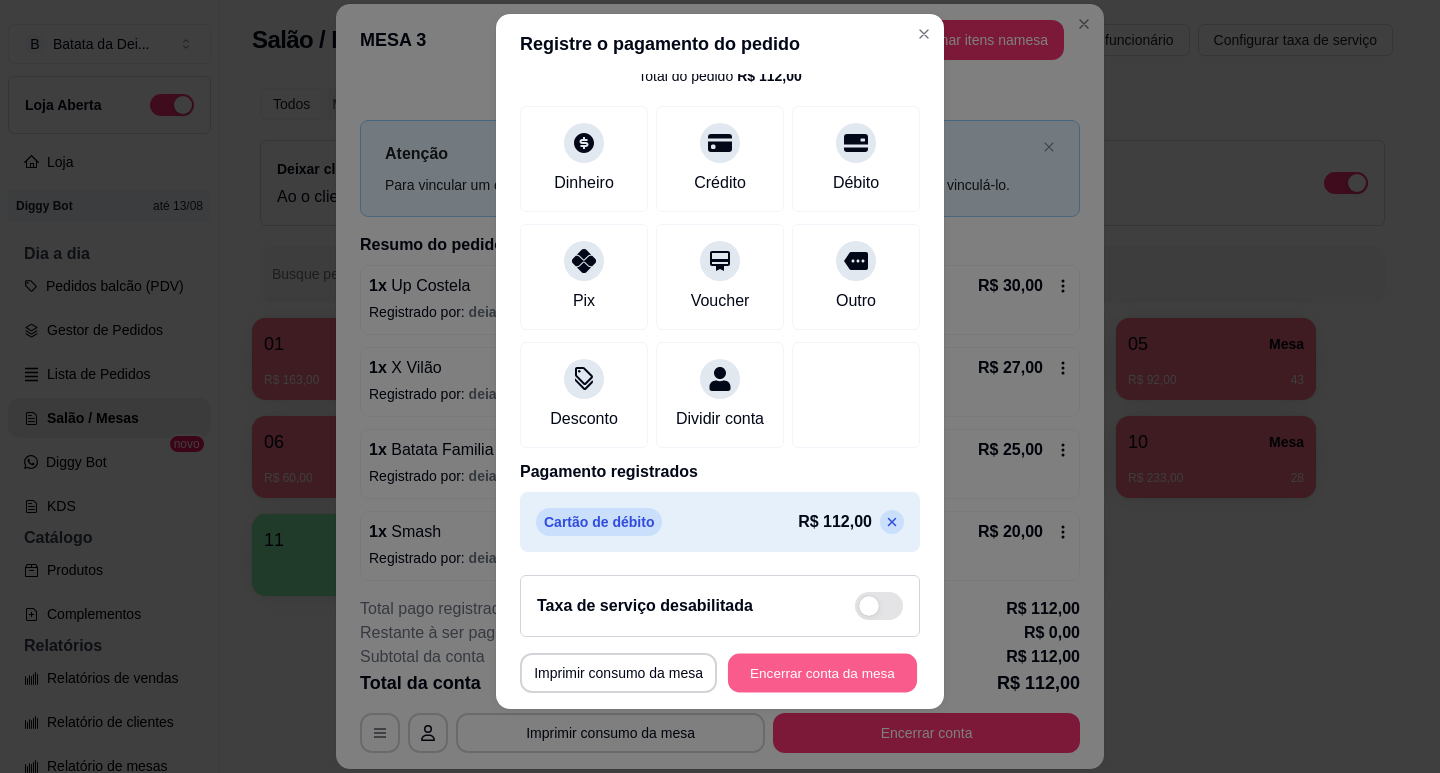 click on "Encerrar conta da mesa" at bounding box center (822, 673) 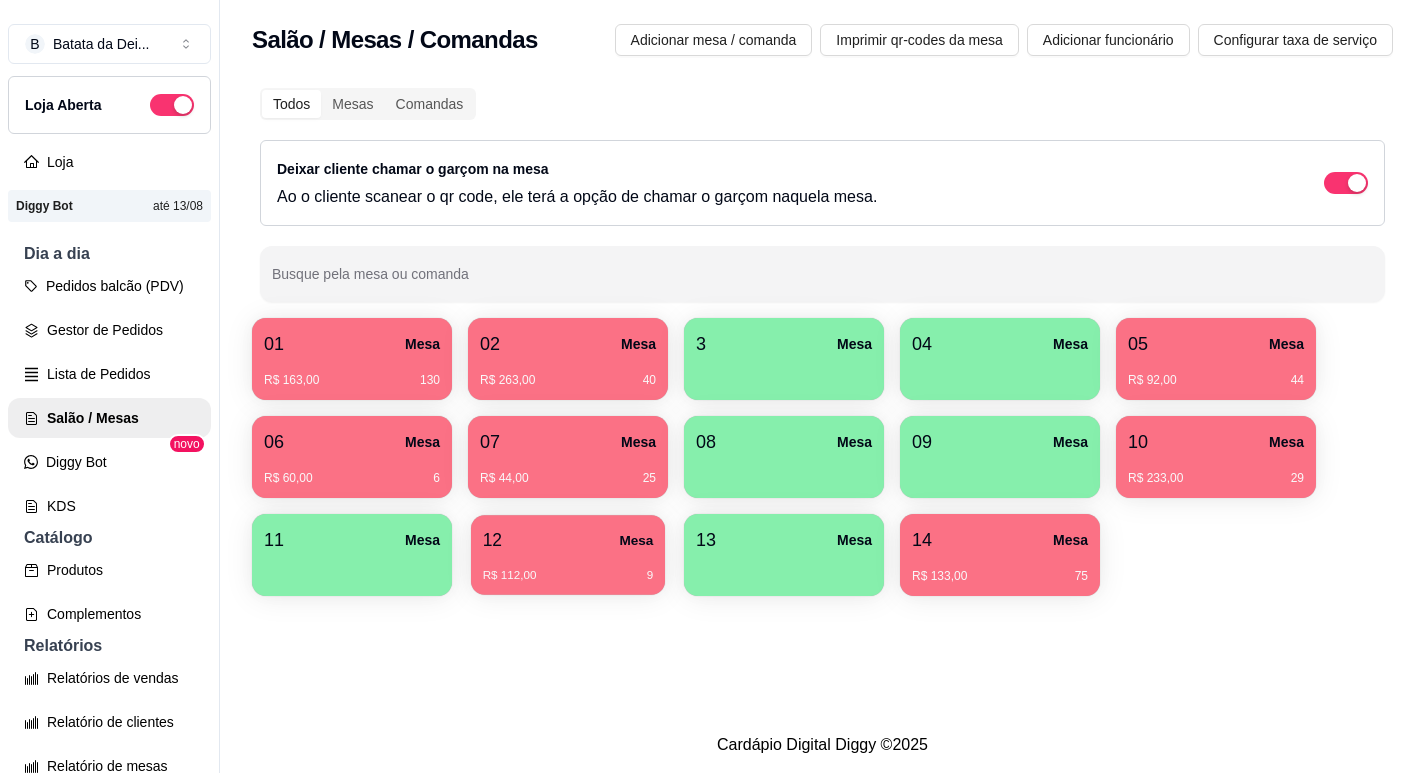 click on "12 Mesa" at bounding box center (568, 540) 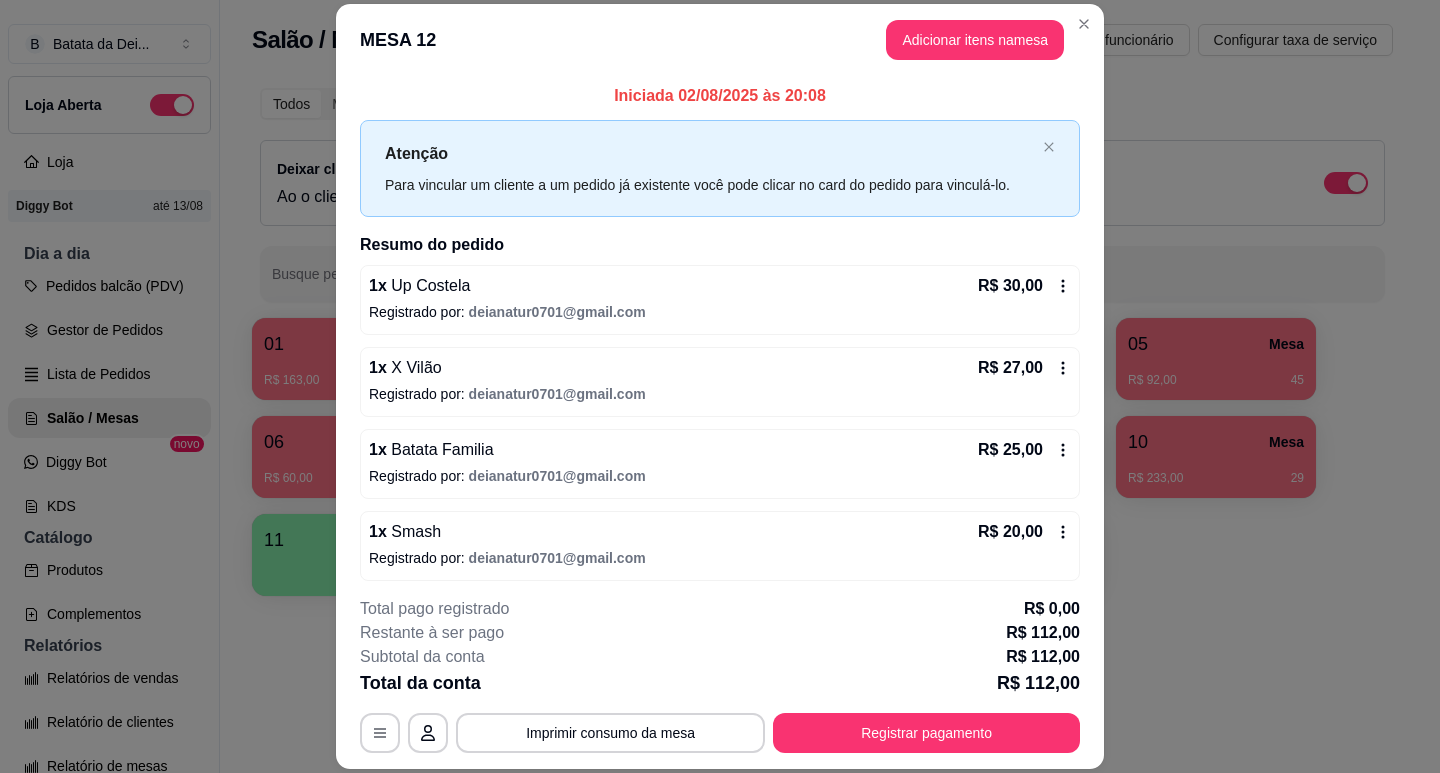 click 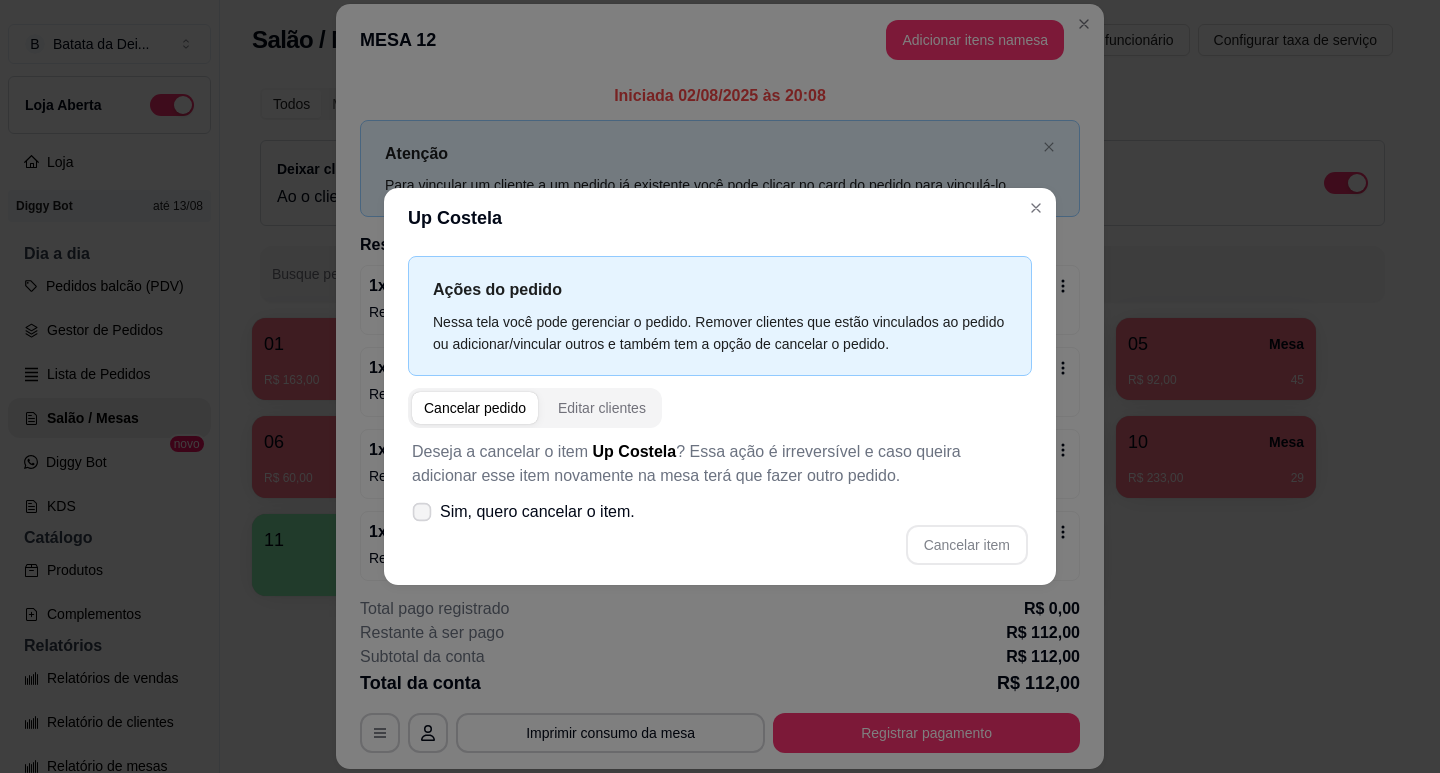 click 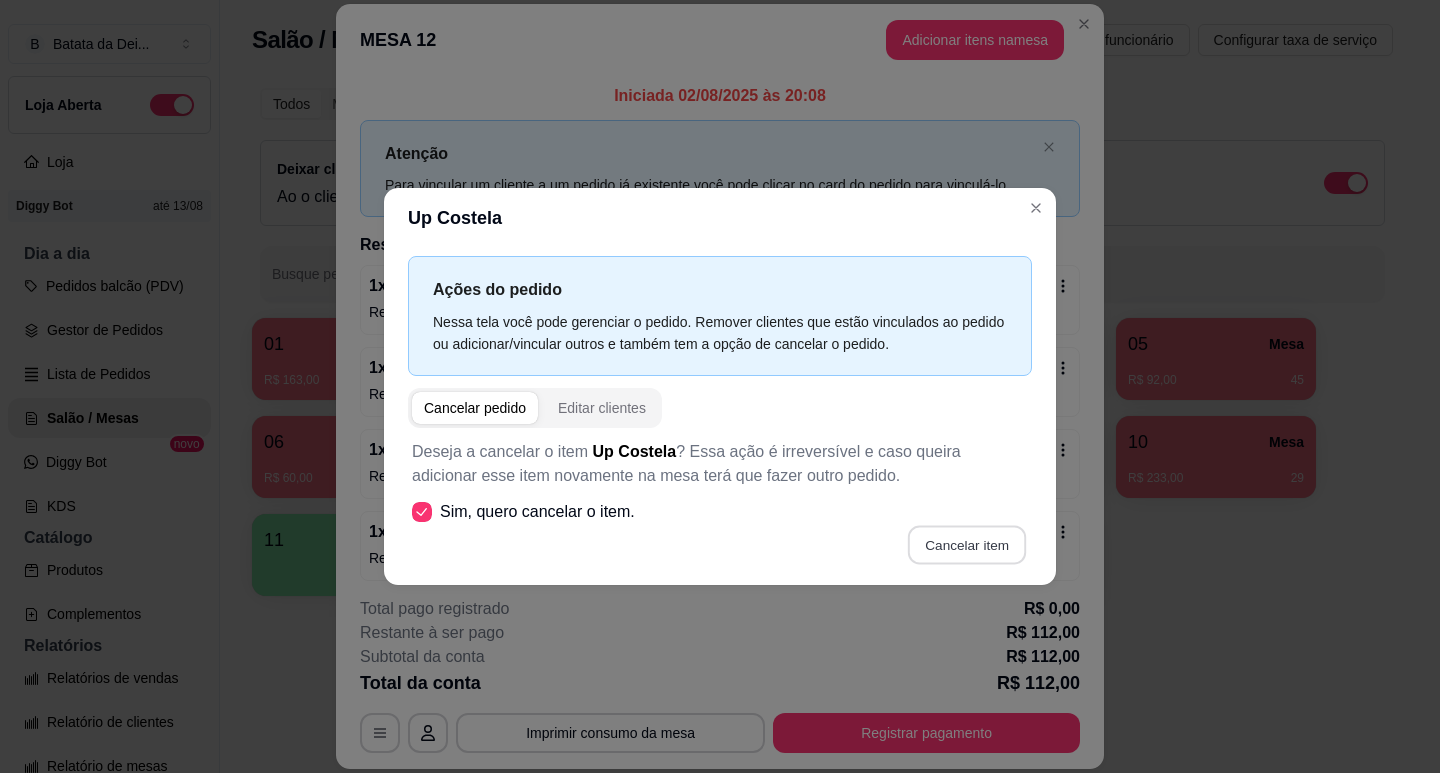 click on "Cancelar item" at bounding box center (966, 544) 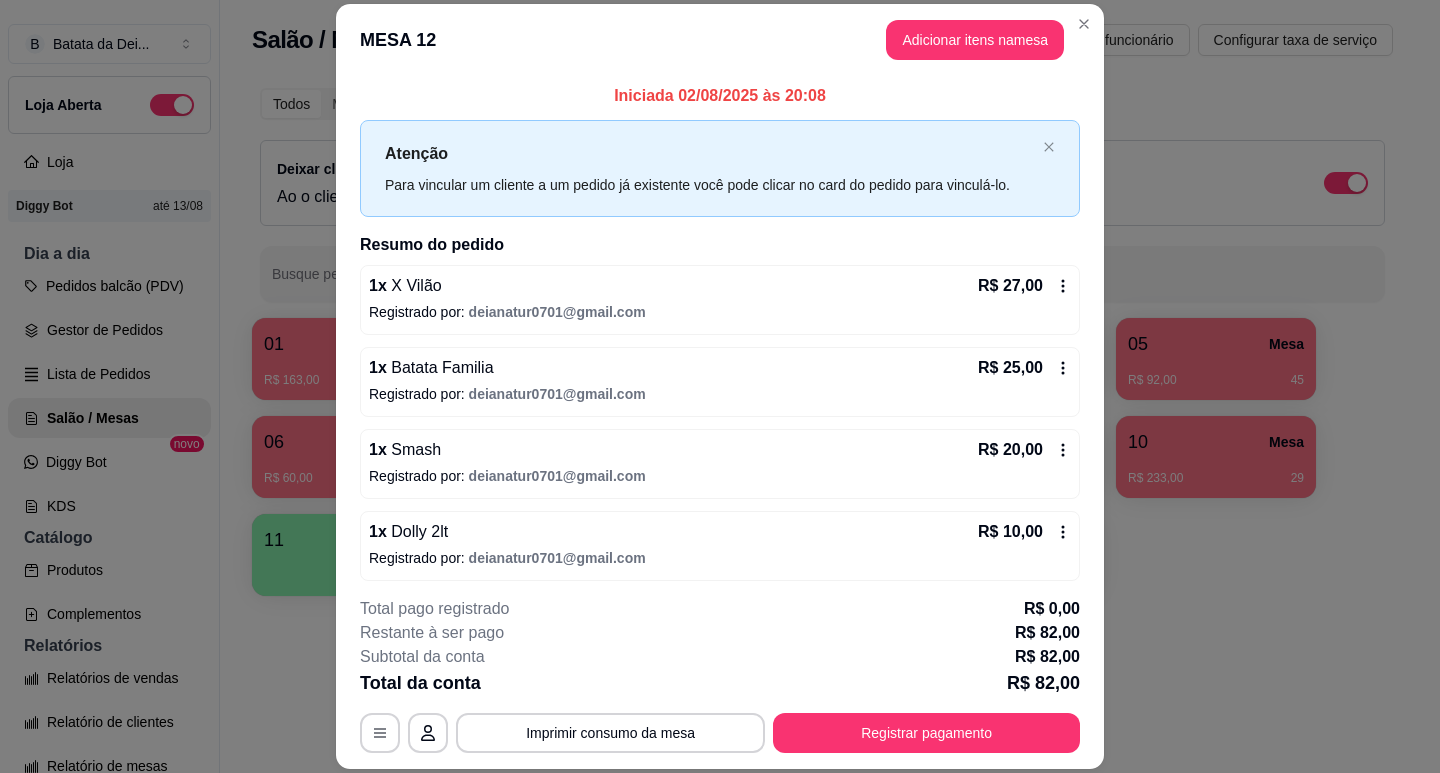 click 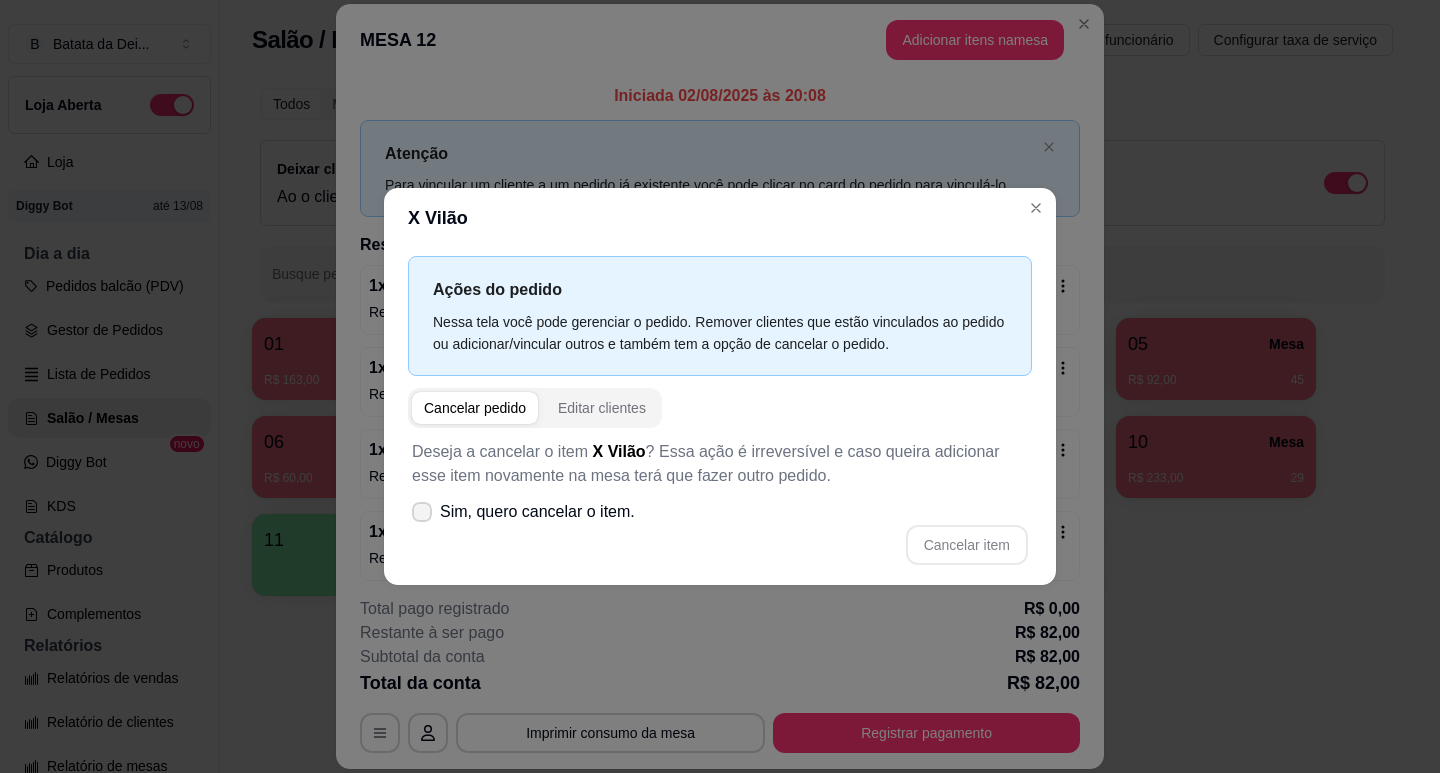 click at bounding box center (422, 512) 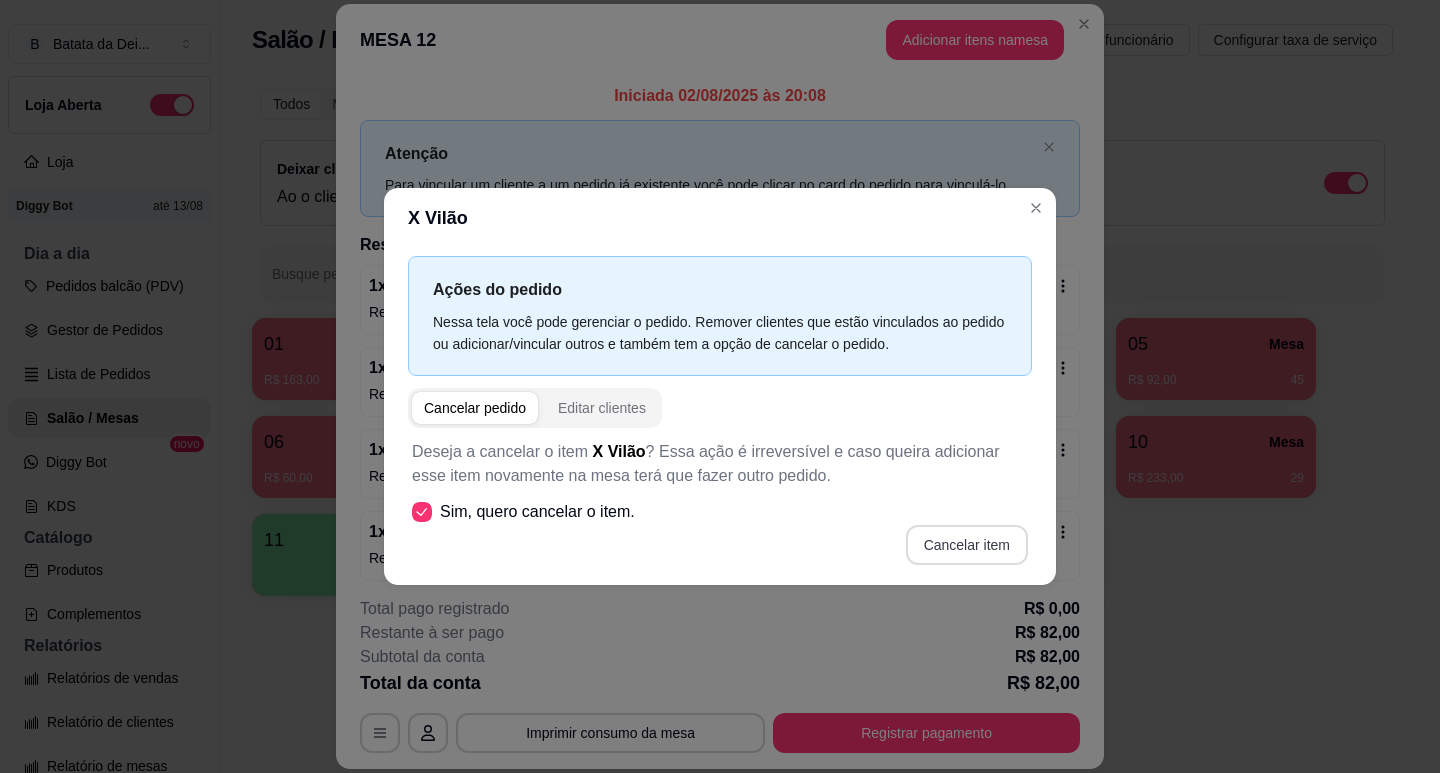 click on "Cancelar item" at bounding box center [967, 545] 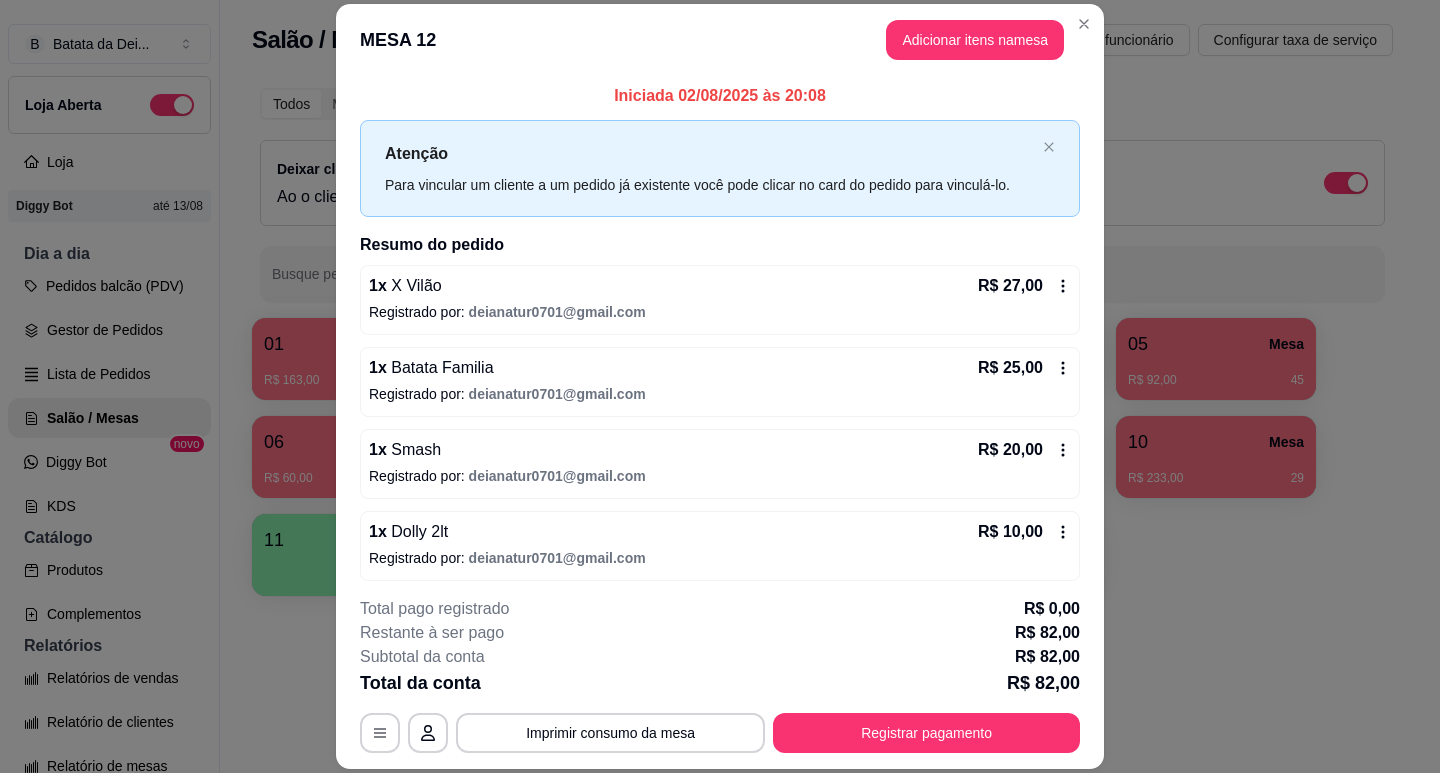 click 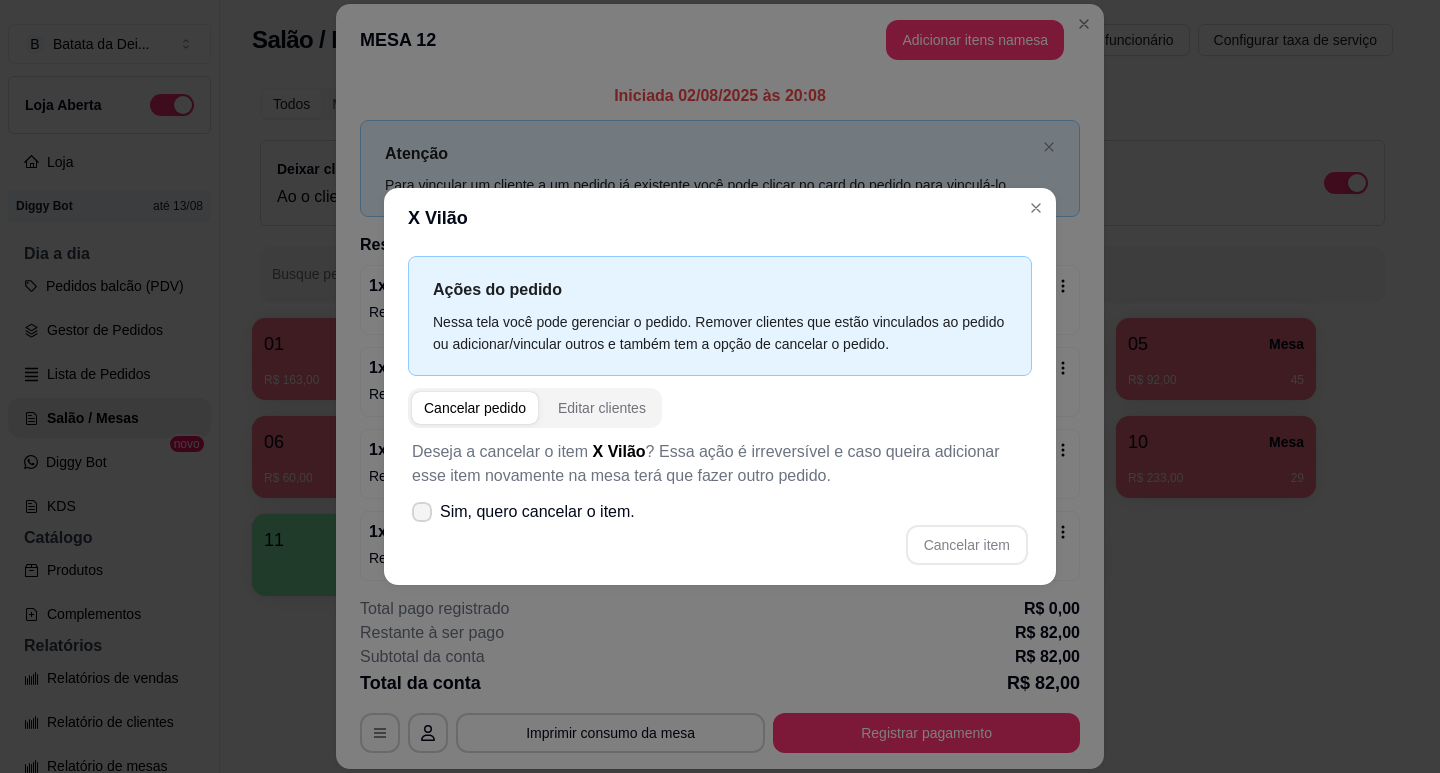 click on "Sim, quero cancelar o item." at bounding box center (523, 512) 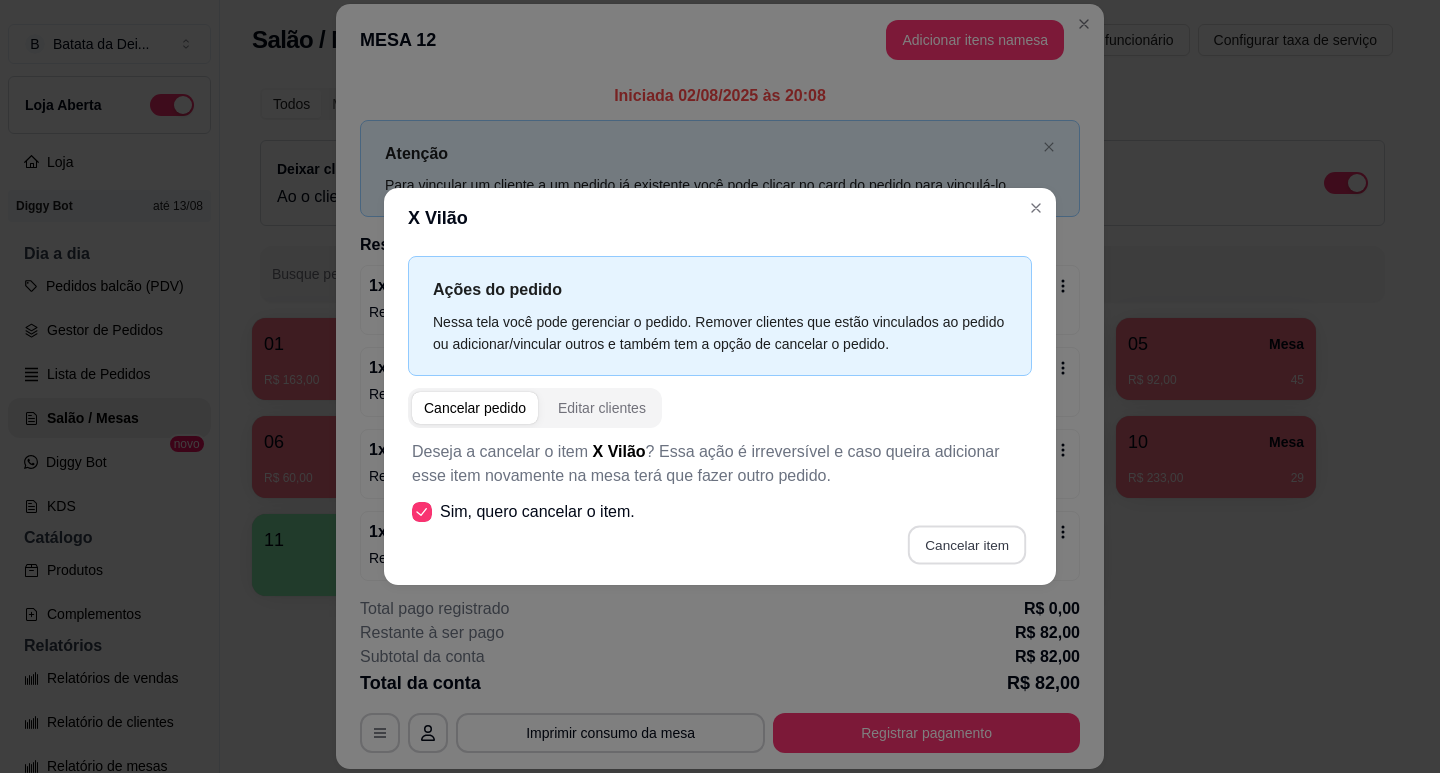 click on "Cancelar item" at bounding box center [966, 544] 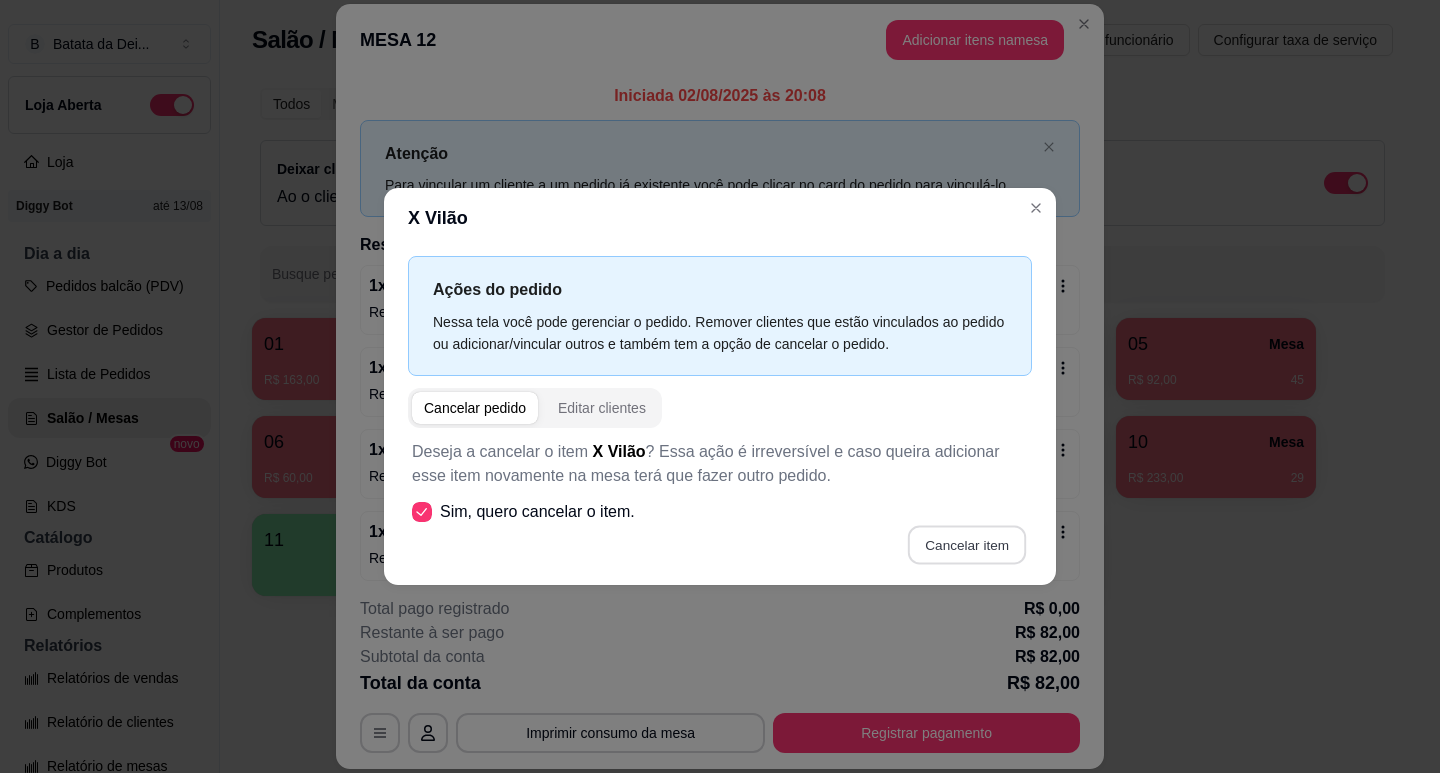 click on "Cancelar item" at bounding box center [966, 544] 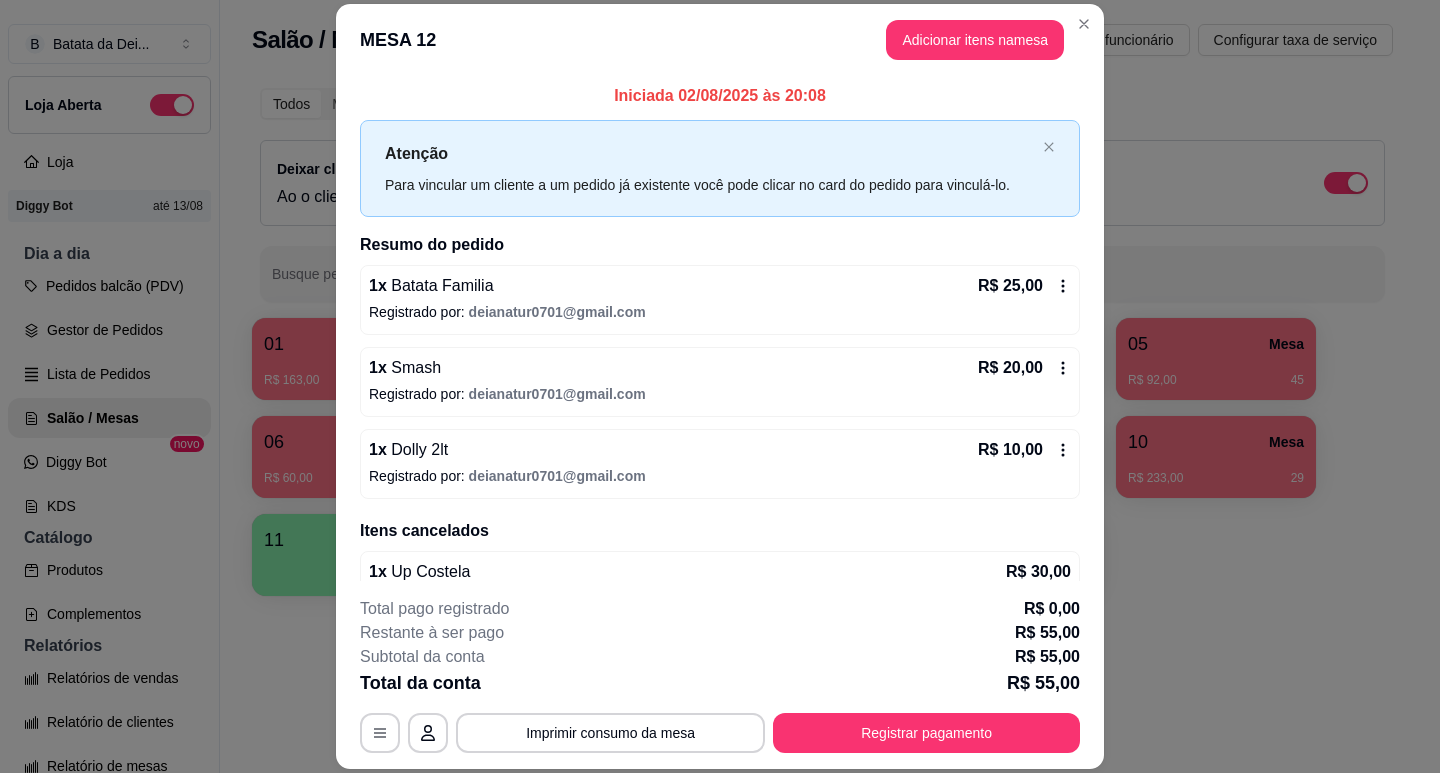 click 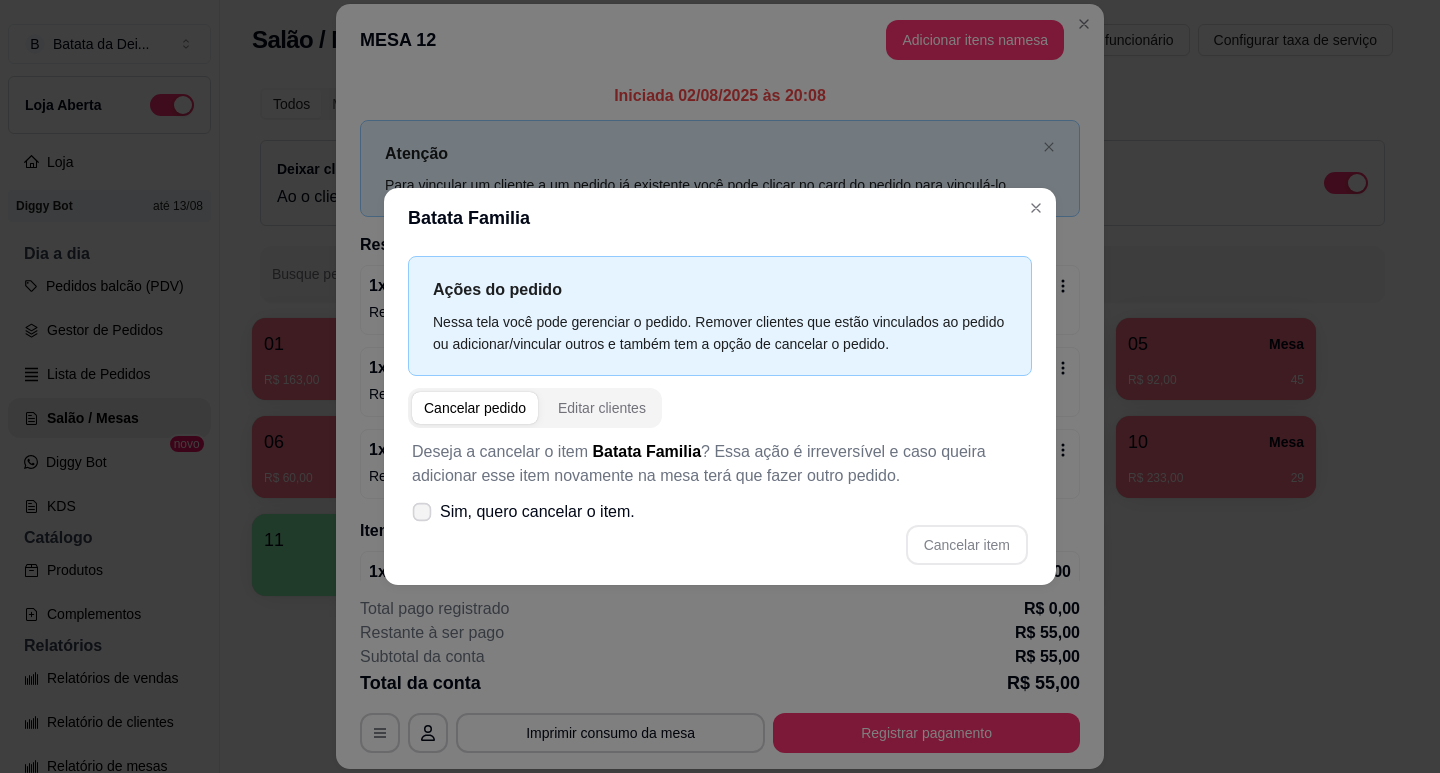 click 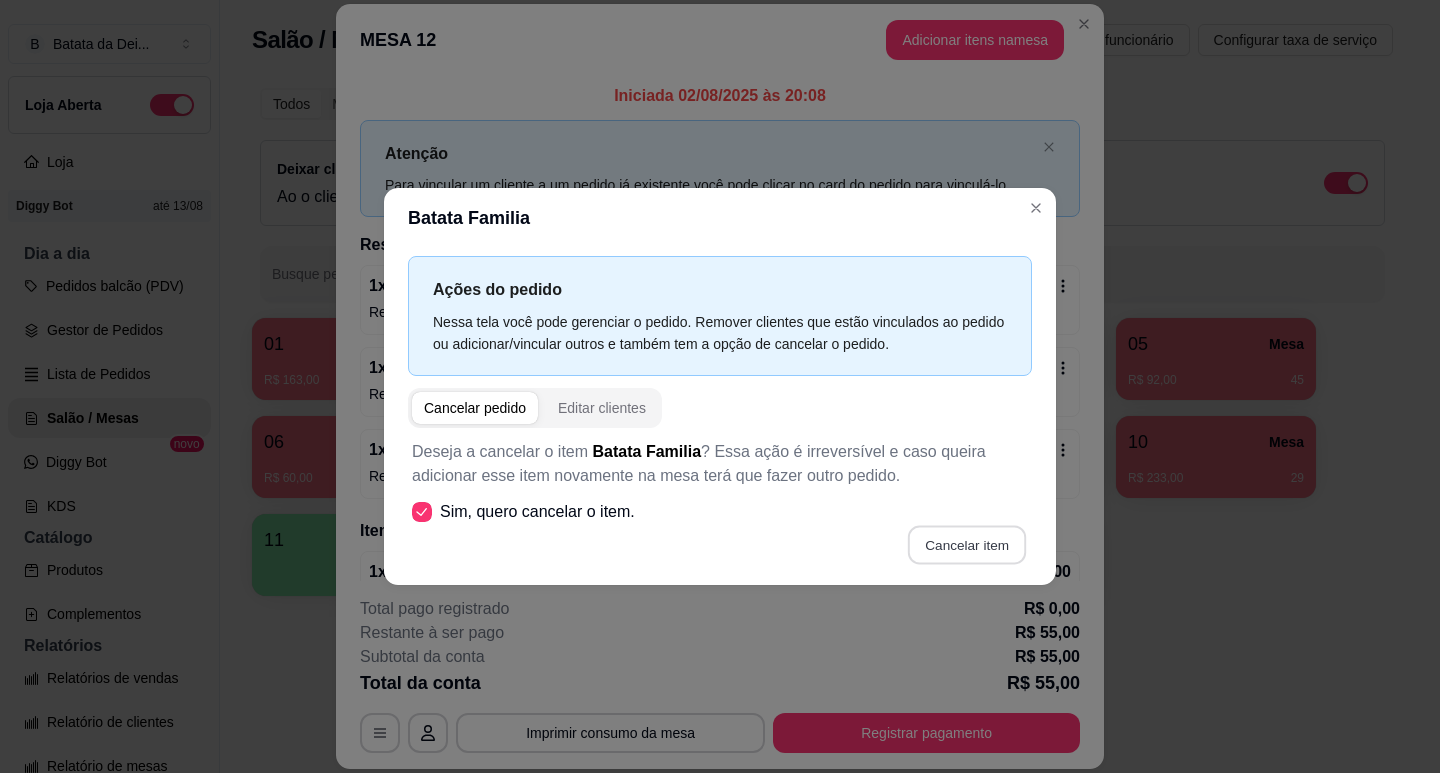 click on "Cancelar item" at bounding box center (966, 544) 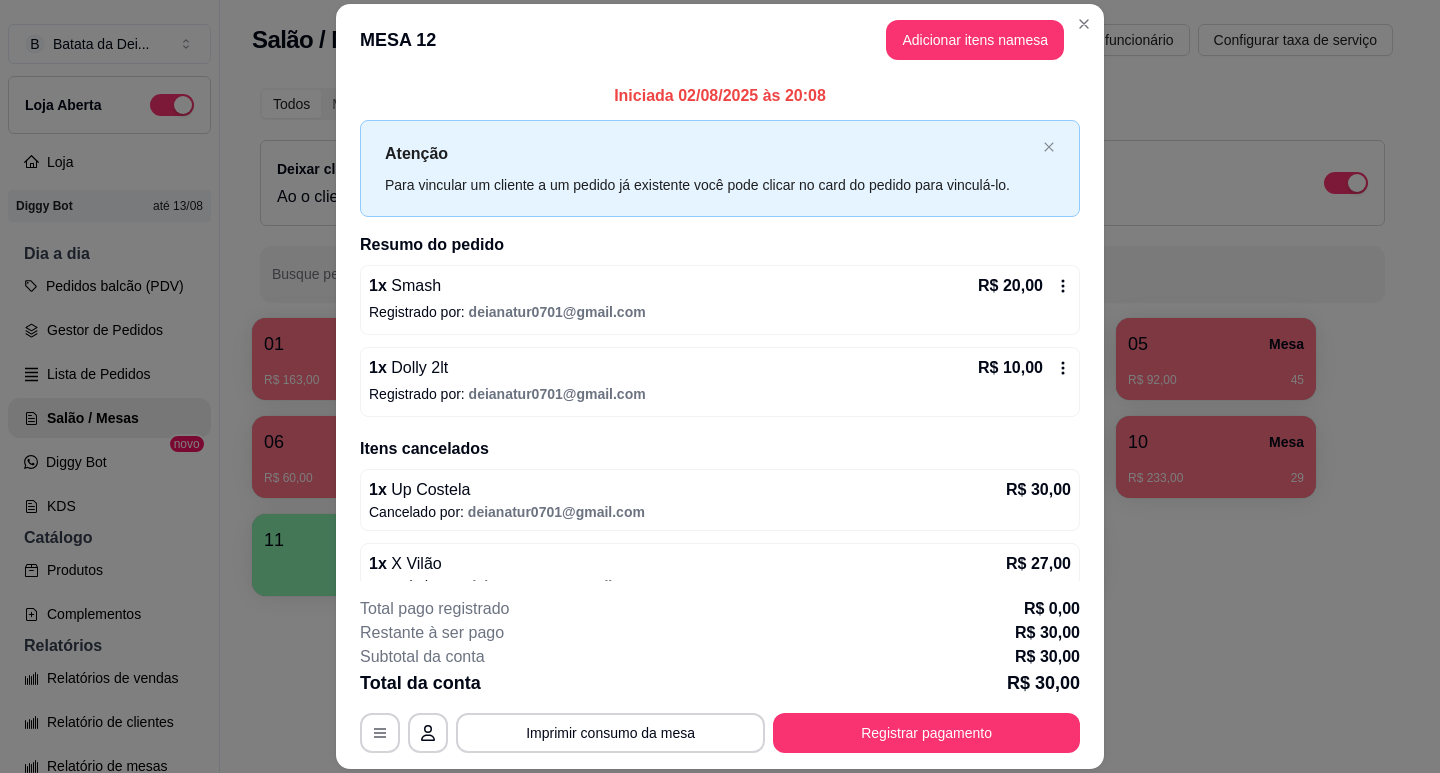 click 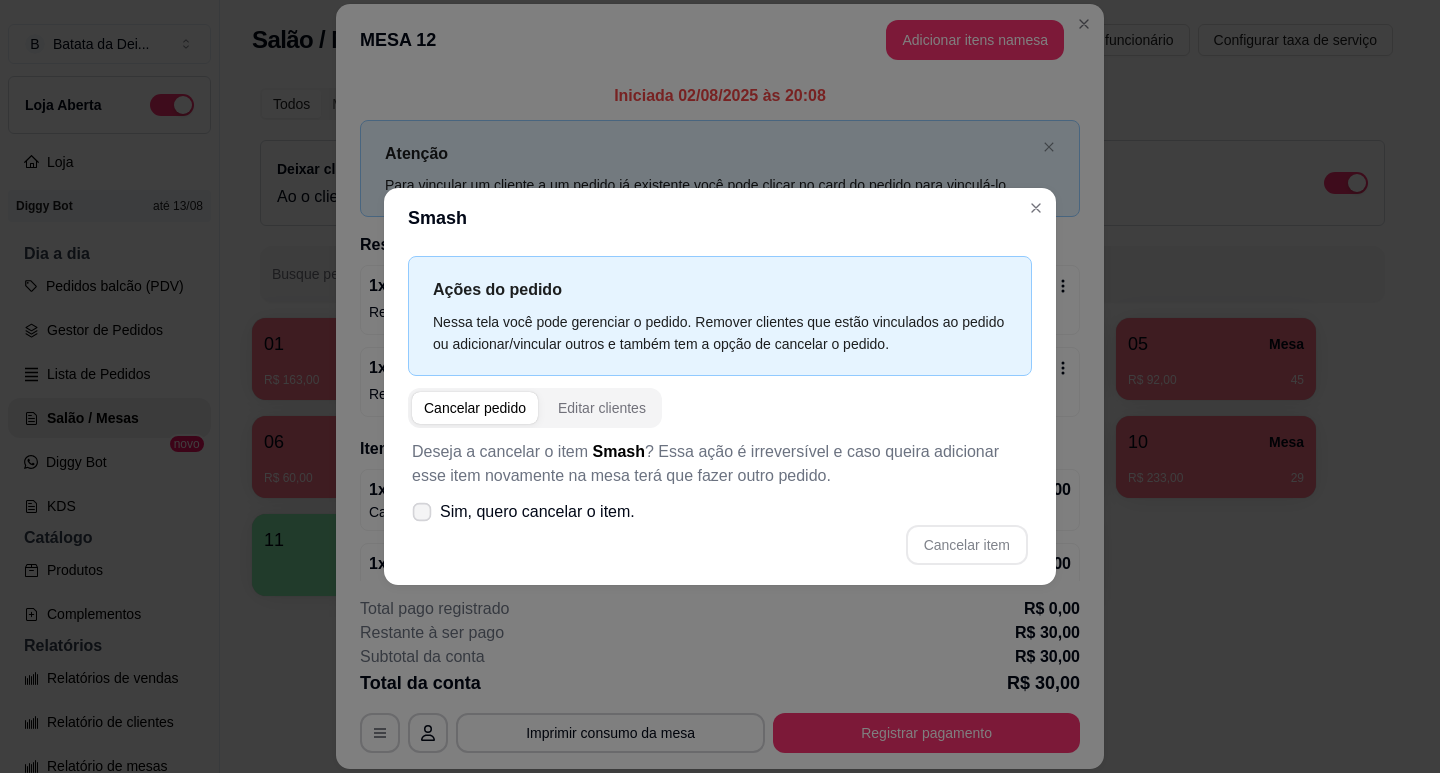 click 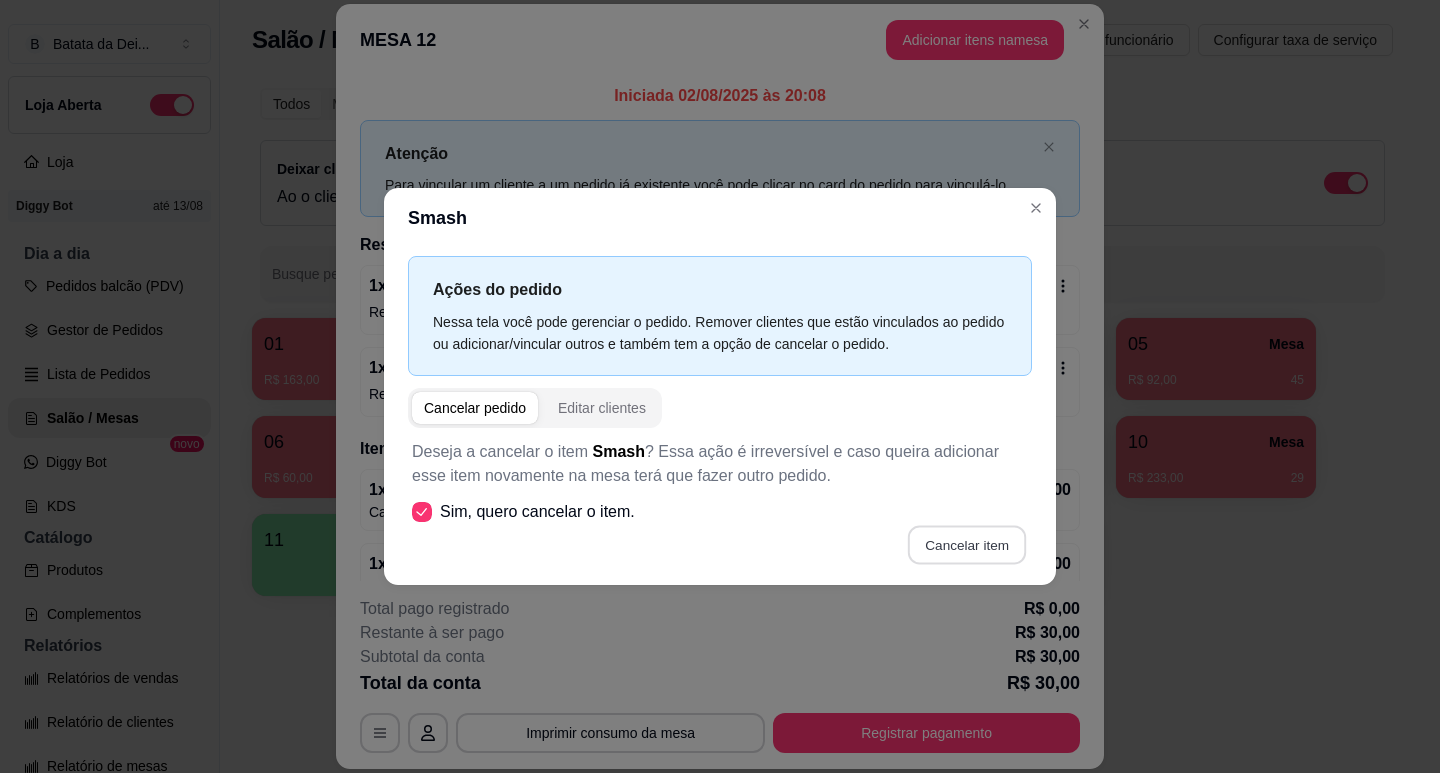 click on "Cancelar item" at bounding box center [966, 544] 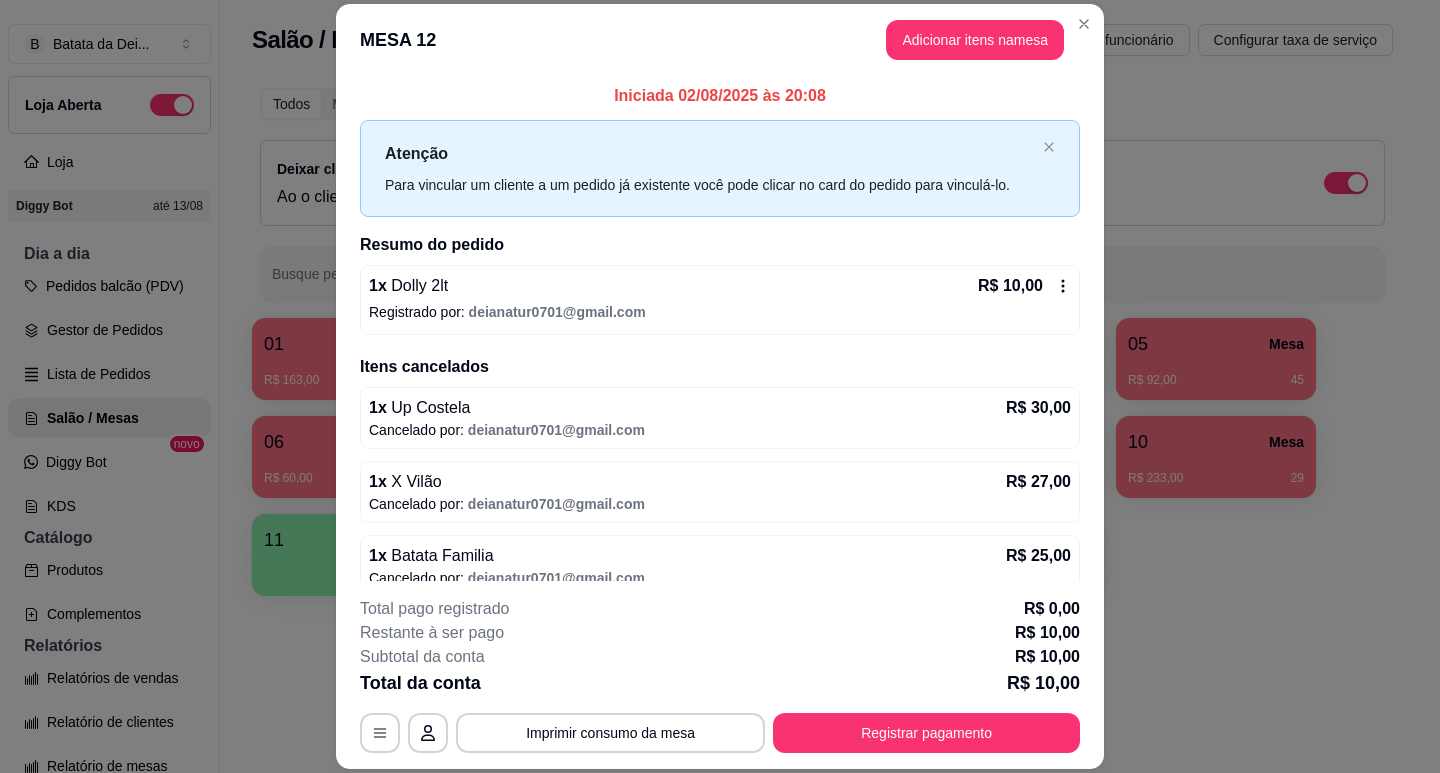 click 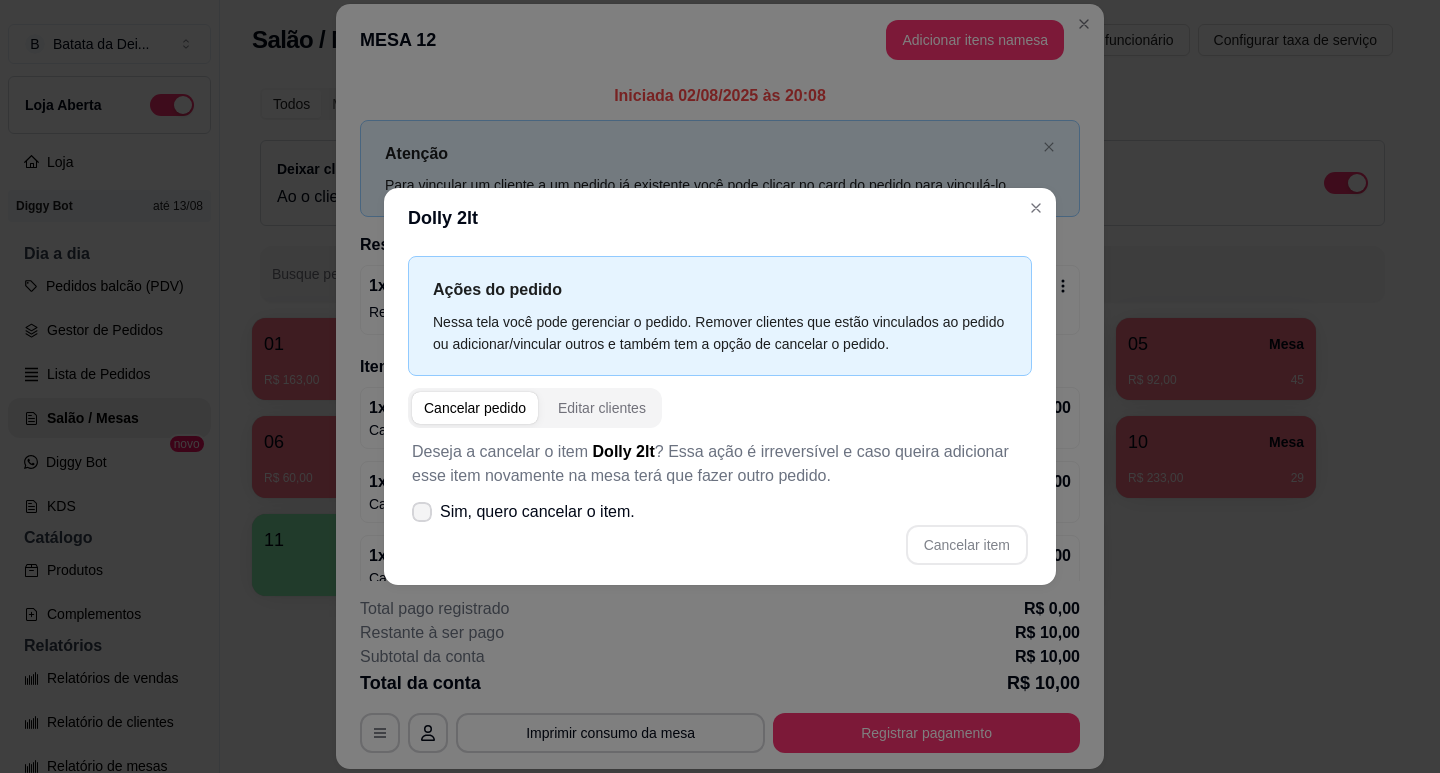 click 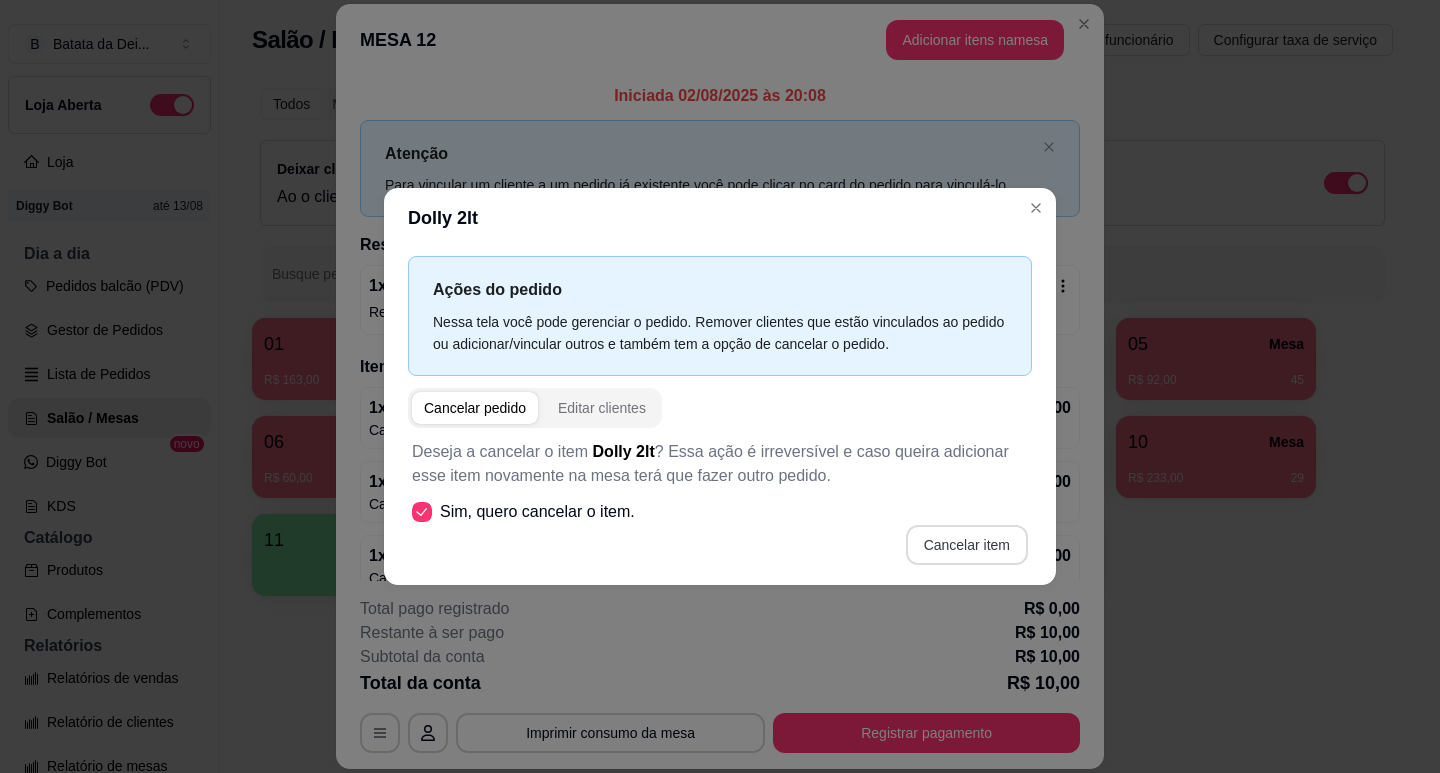 click on "Cancelar item" at bounding box center (967, 545) 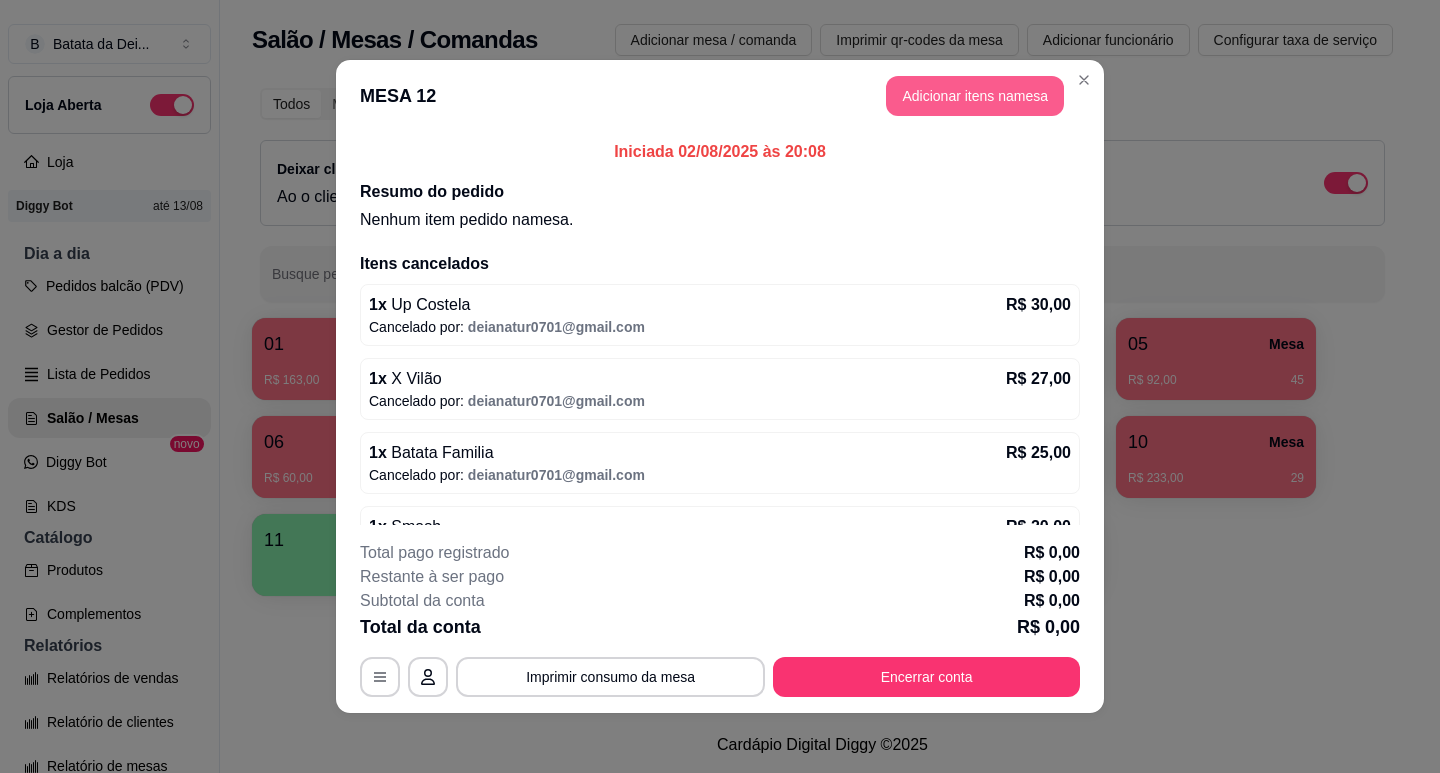 click on "Adicionar itens na  mesa" at bounding box center [975, 96] 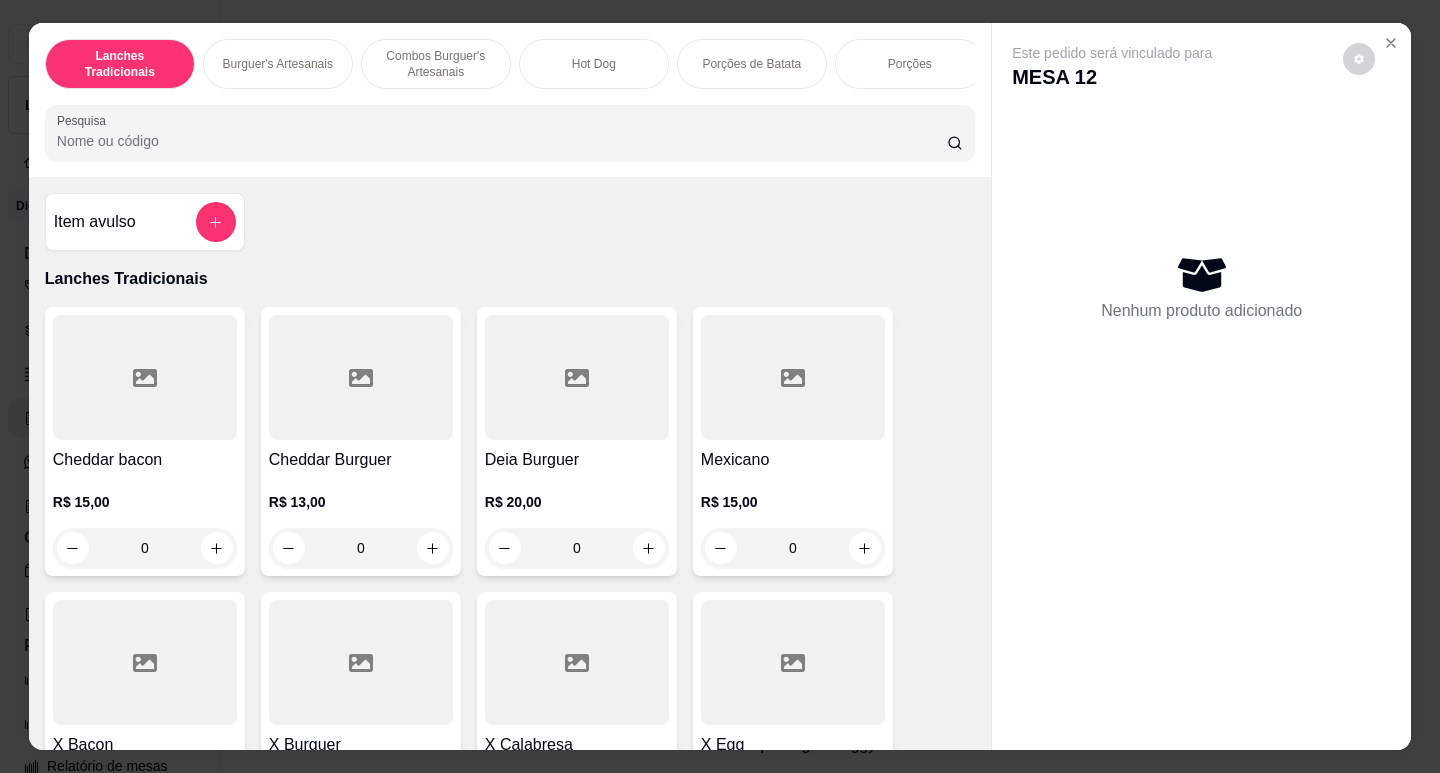 click on "Nenhum produto adicionado" at bounding box center [1201, 287] 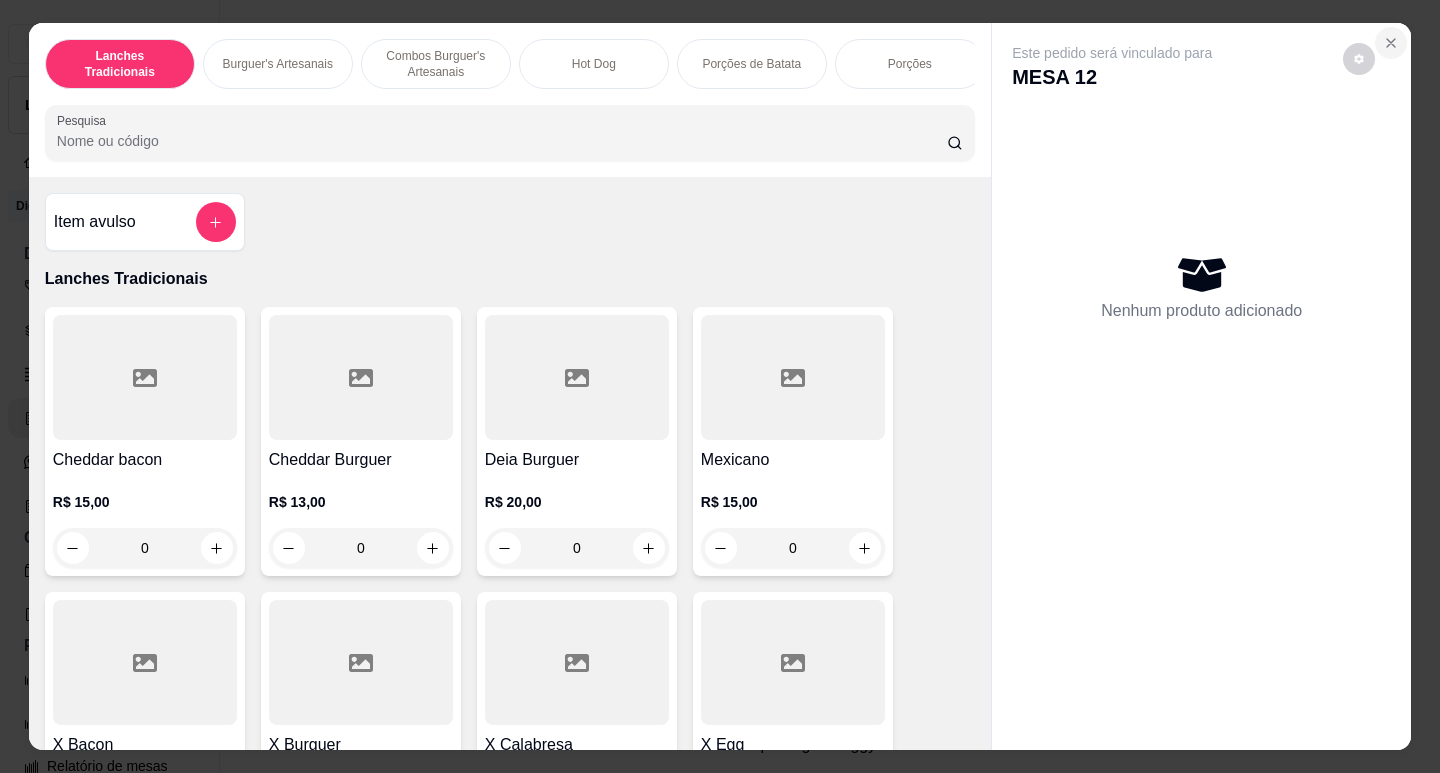 click at bounding box center [1391, 43] 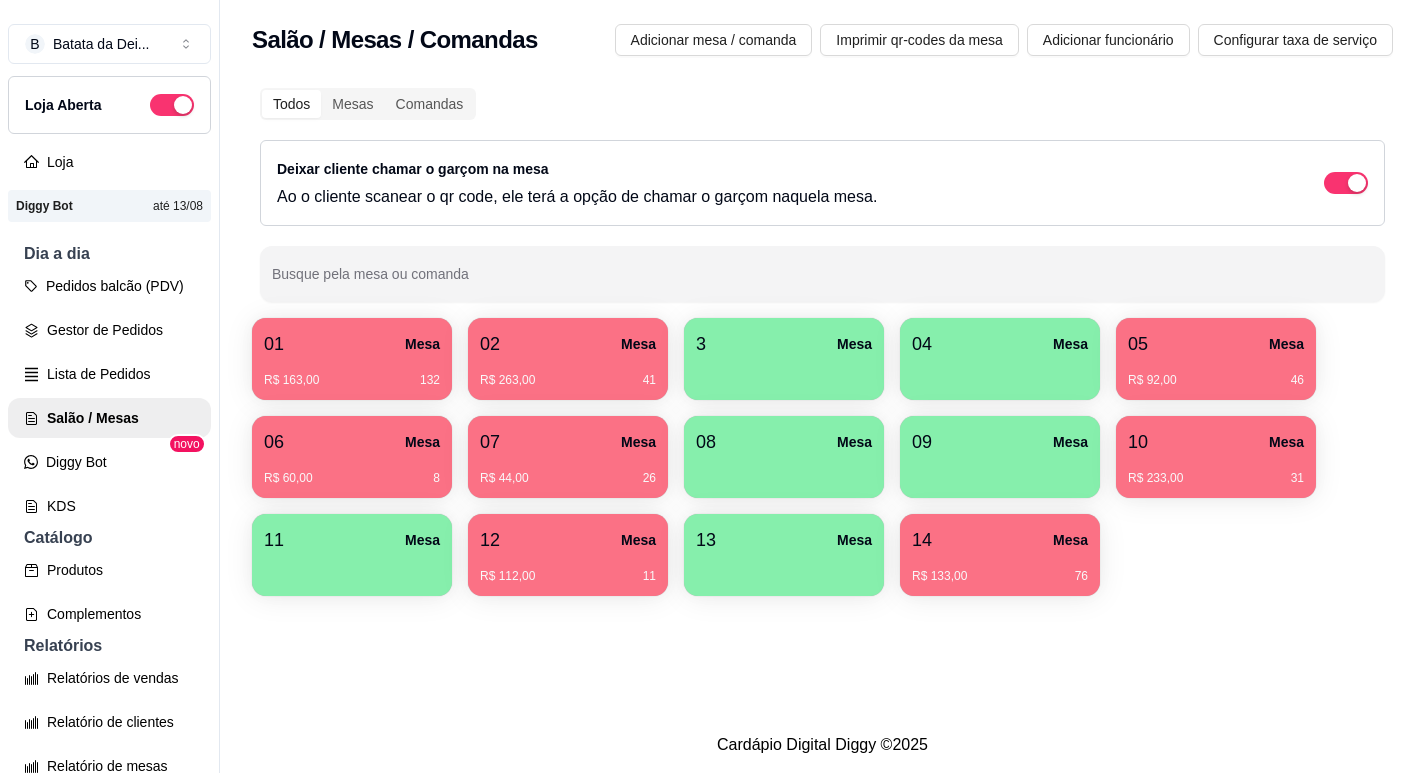 click on "07 Mesa" at bounding box center [568, 442] 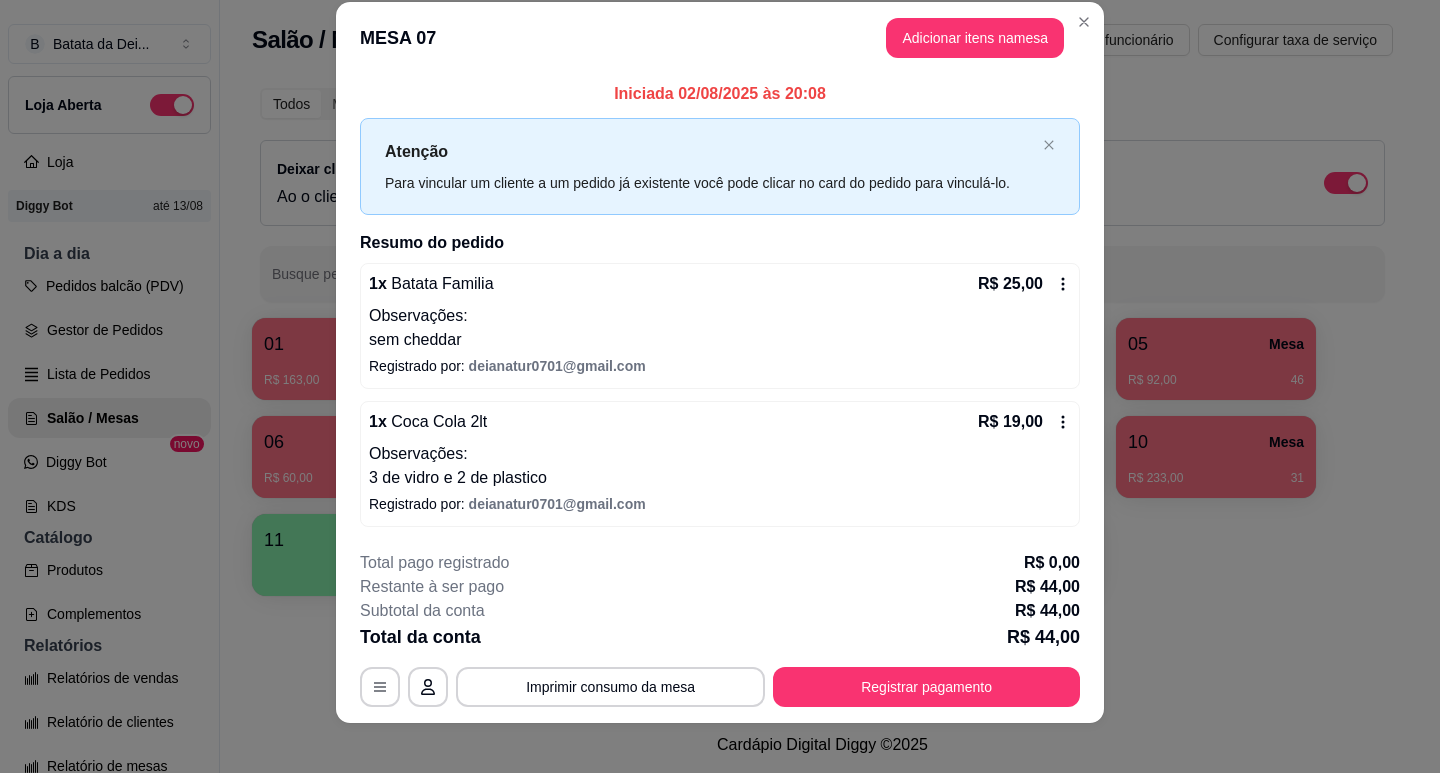 scroll, scrollTop: 38, scrollLeft: 0, axis: vertical 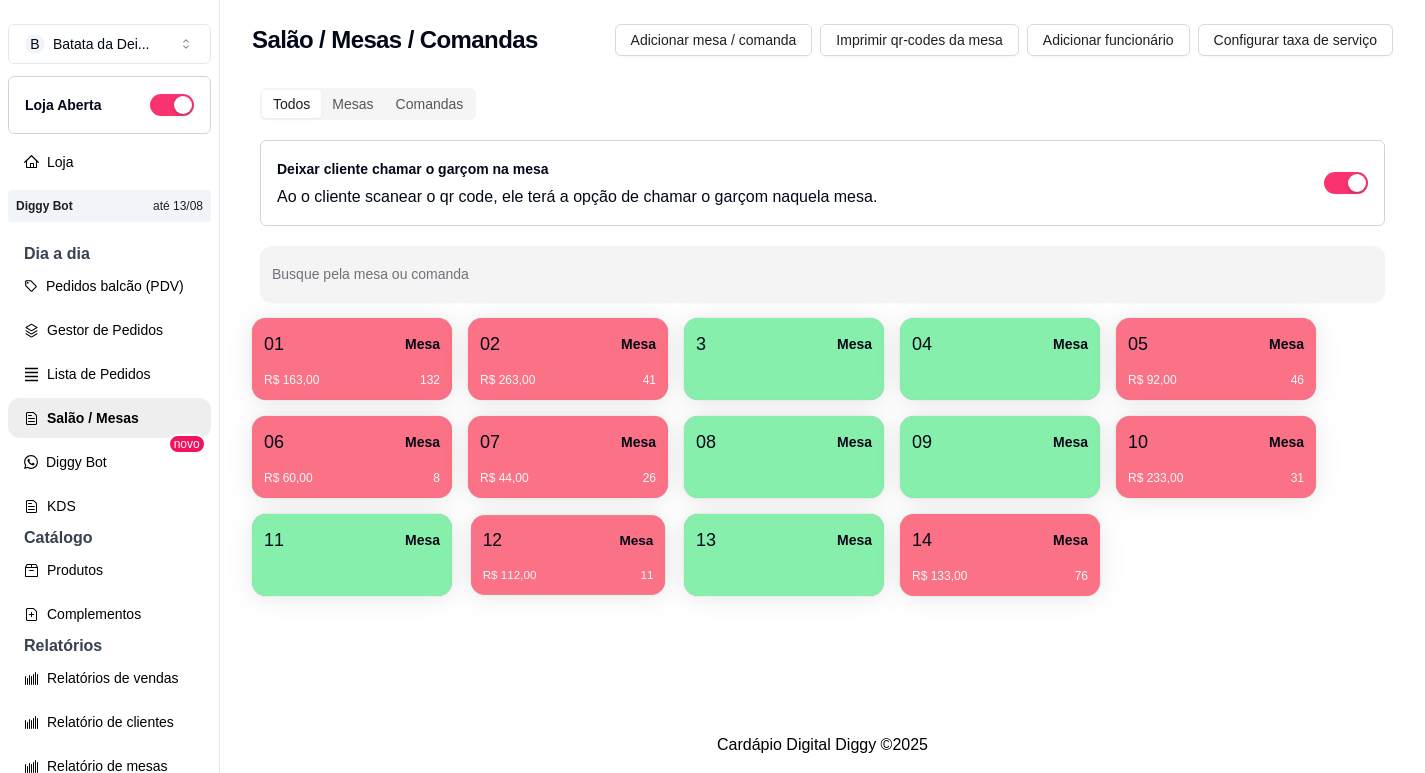 click on "12 Mesa R$ 112,00 11" at bounding box center [568, 555] 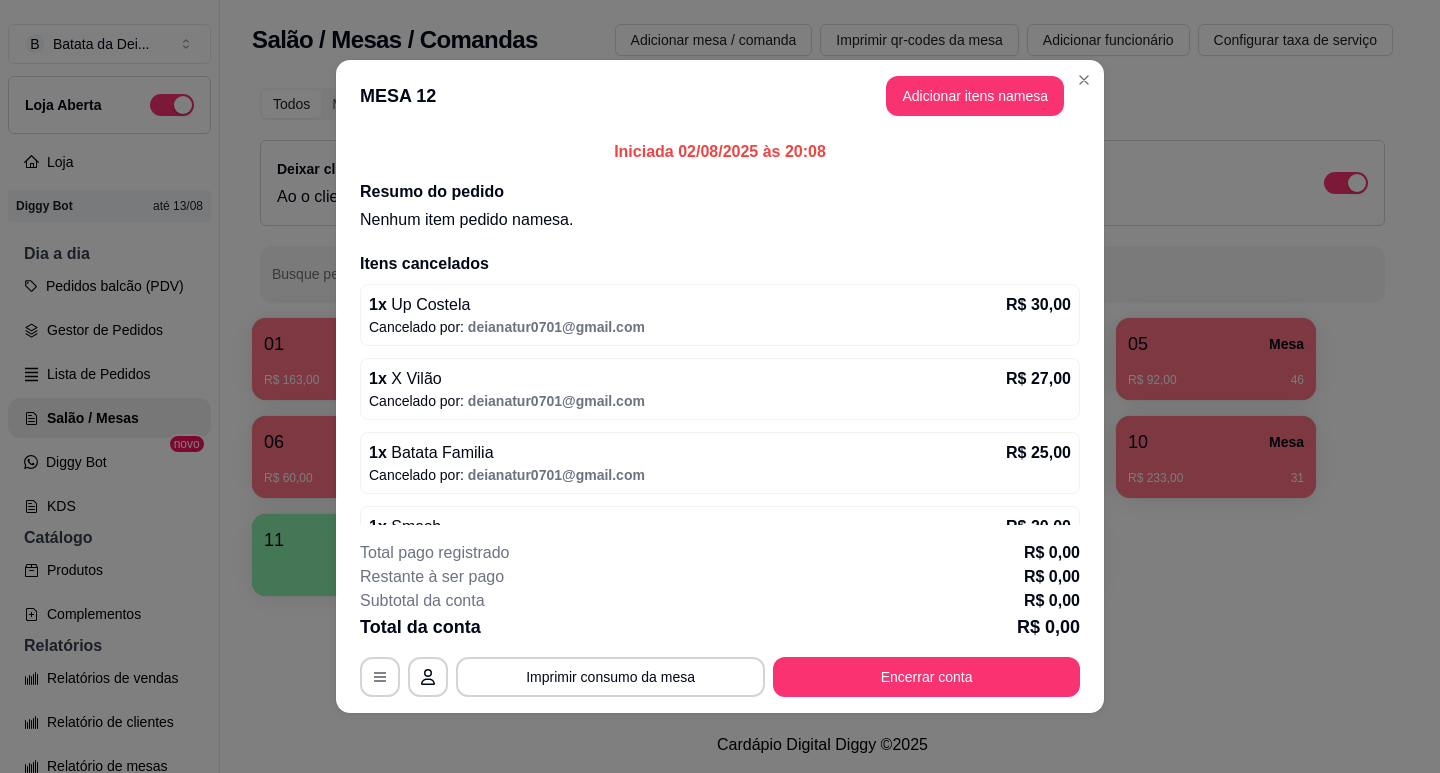 click on "Adicionar itens na  mesa" at bounding box center (975, 96) 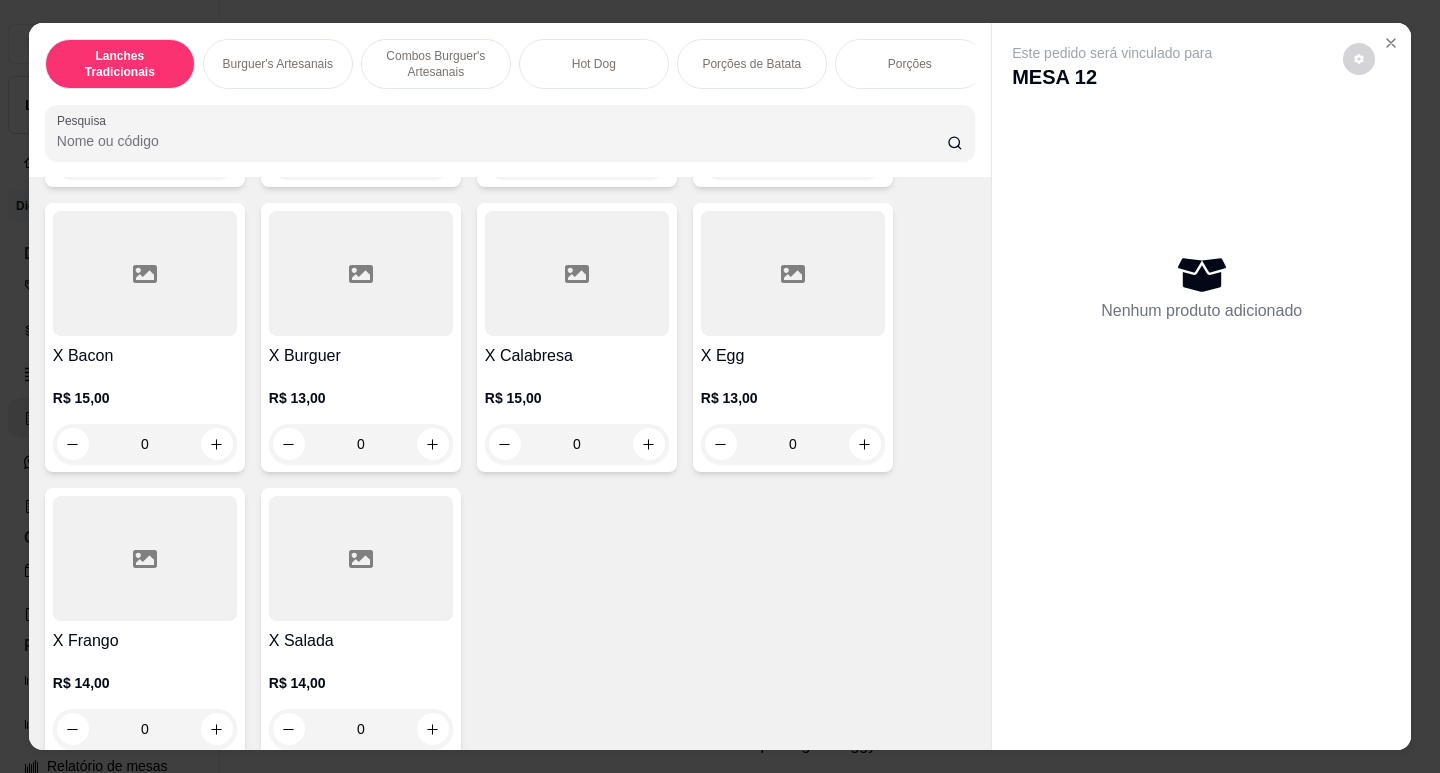 scroll, scrollTop: 400, scrollLeft: 0, axis: vertical 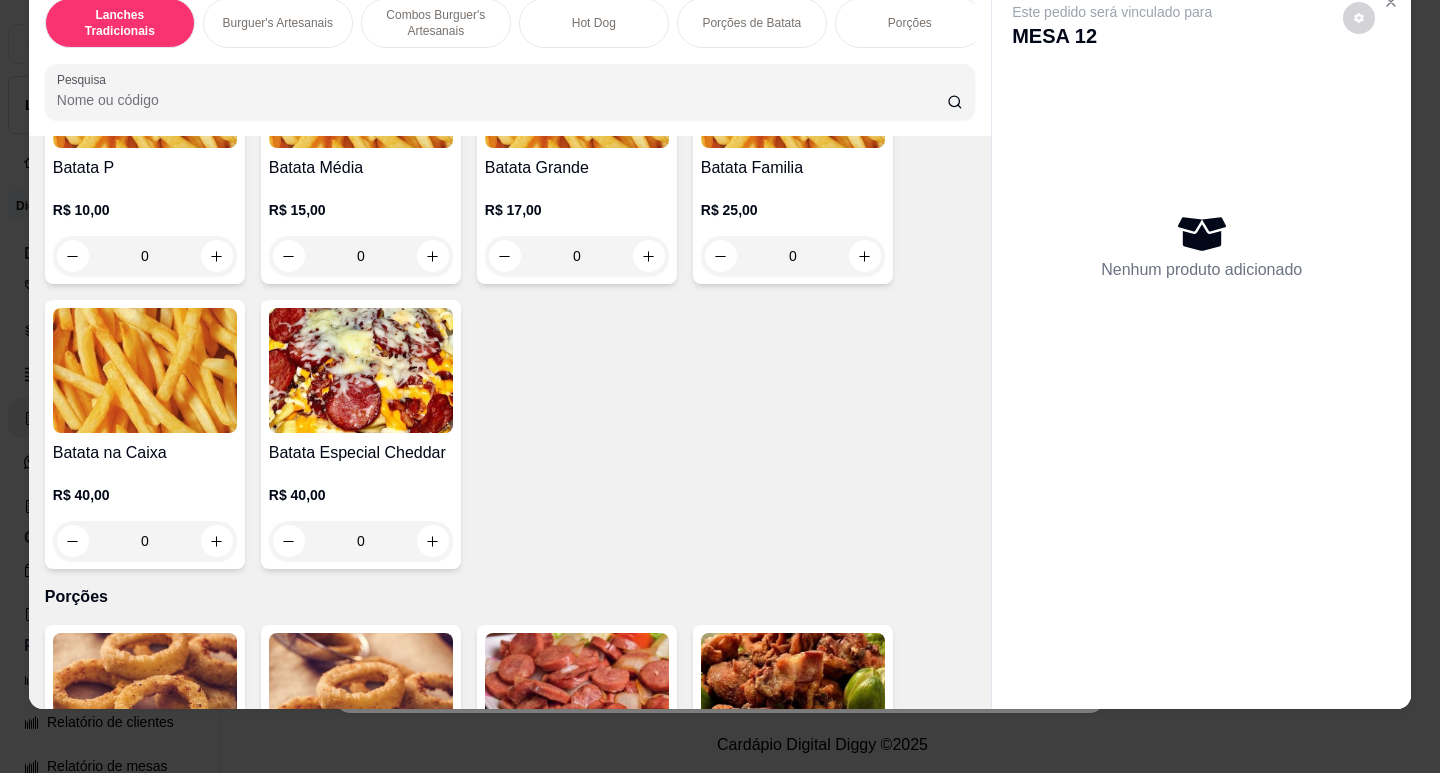 click on "0" at bounding box center [793, 256] 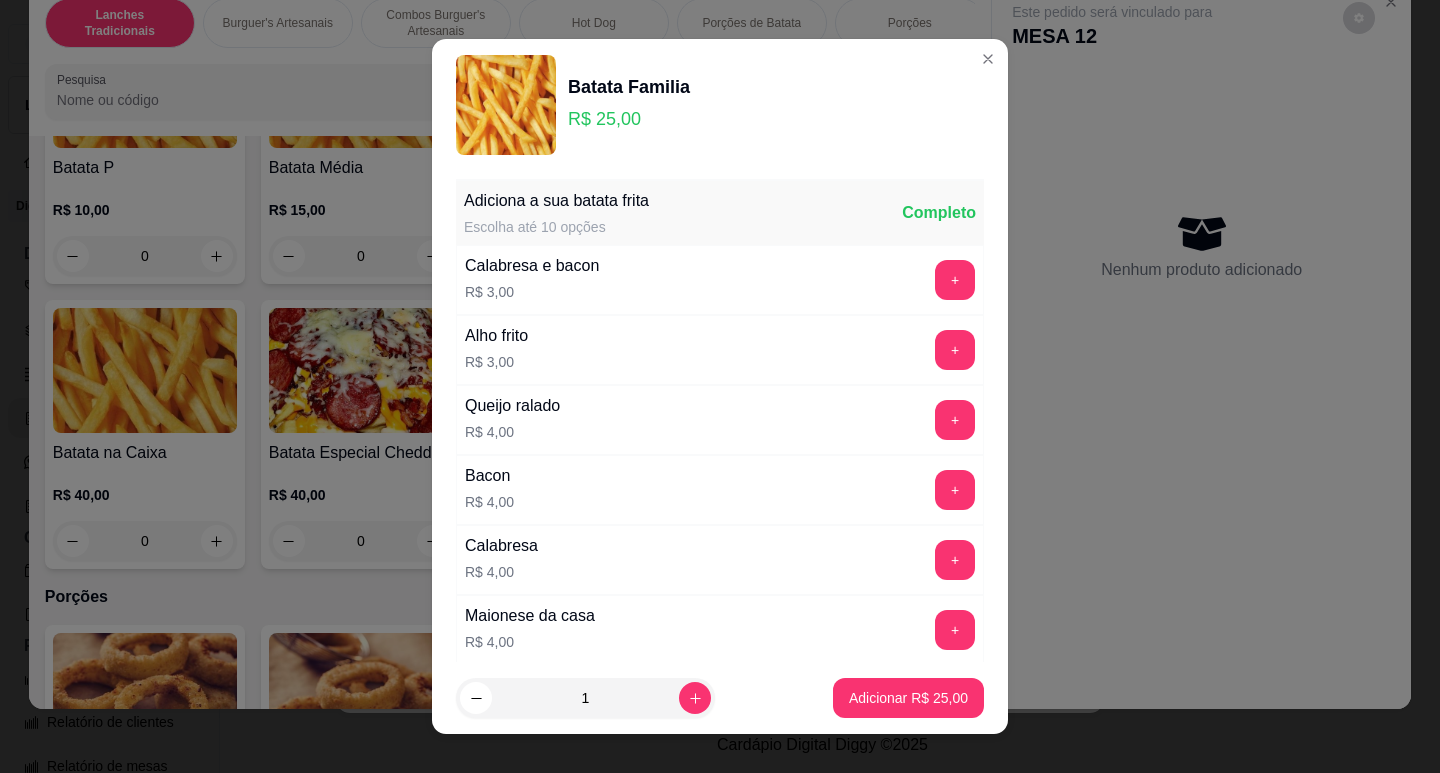 scroll, scrollTop: 152, scrollLeft: 0, axis: vertical 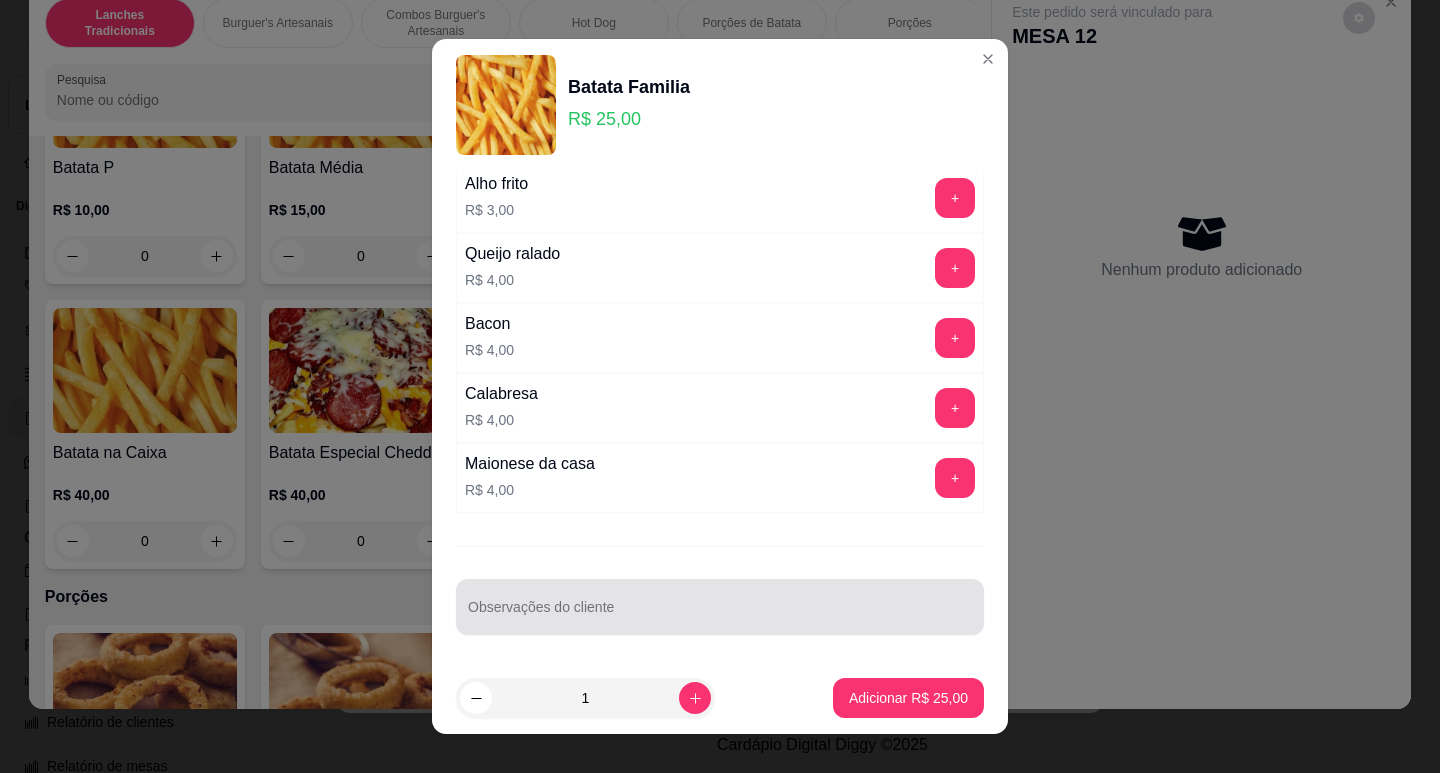 click at bounding box center [720, 607] 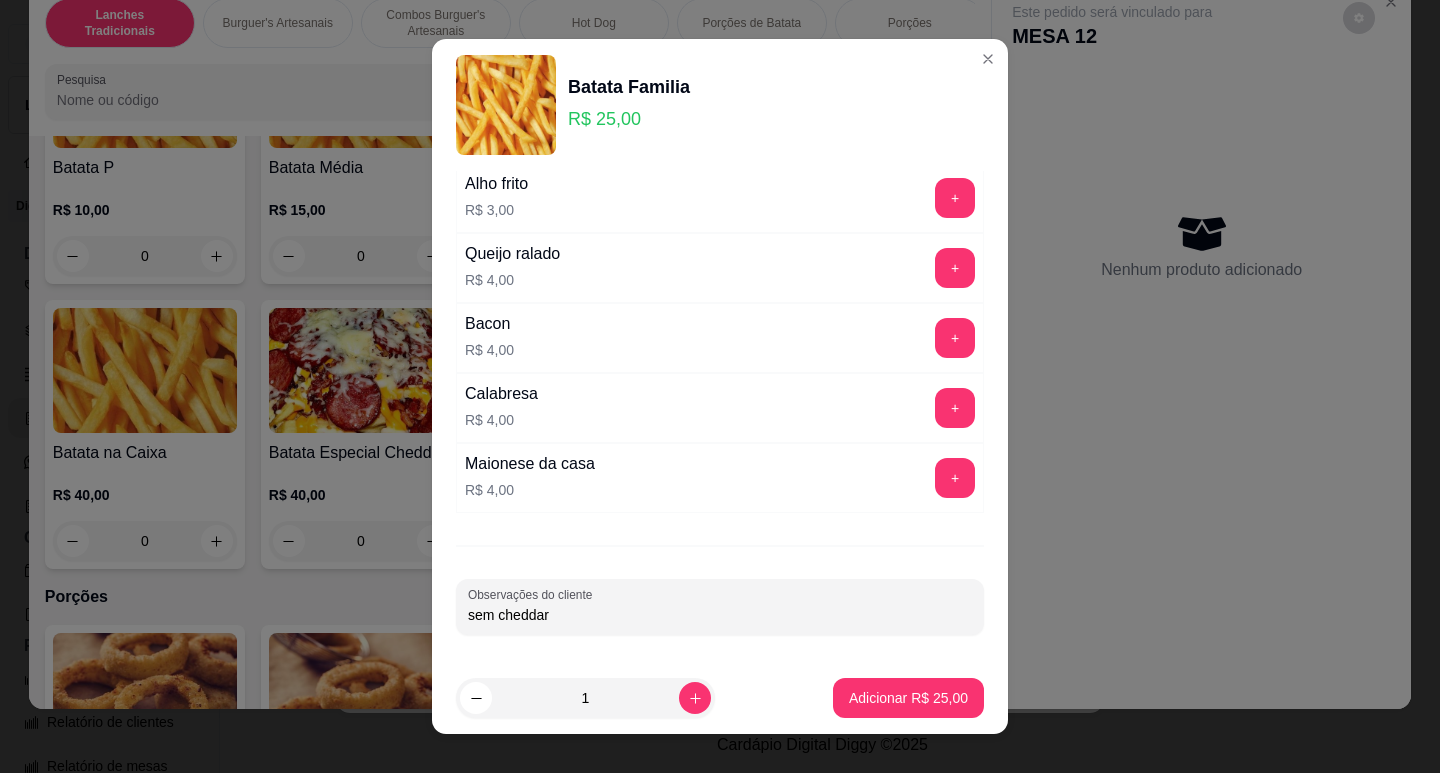 type on "sem cheddar" 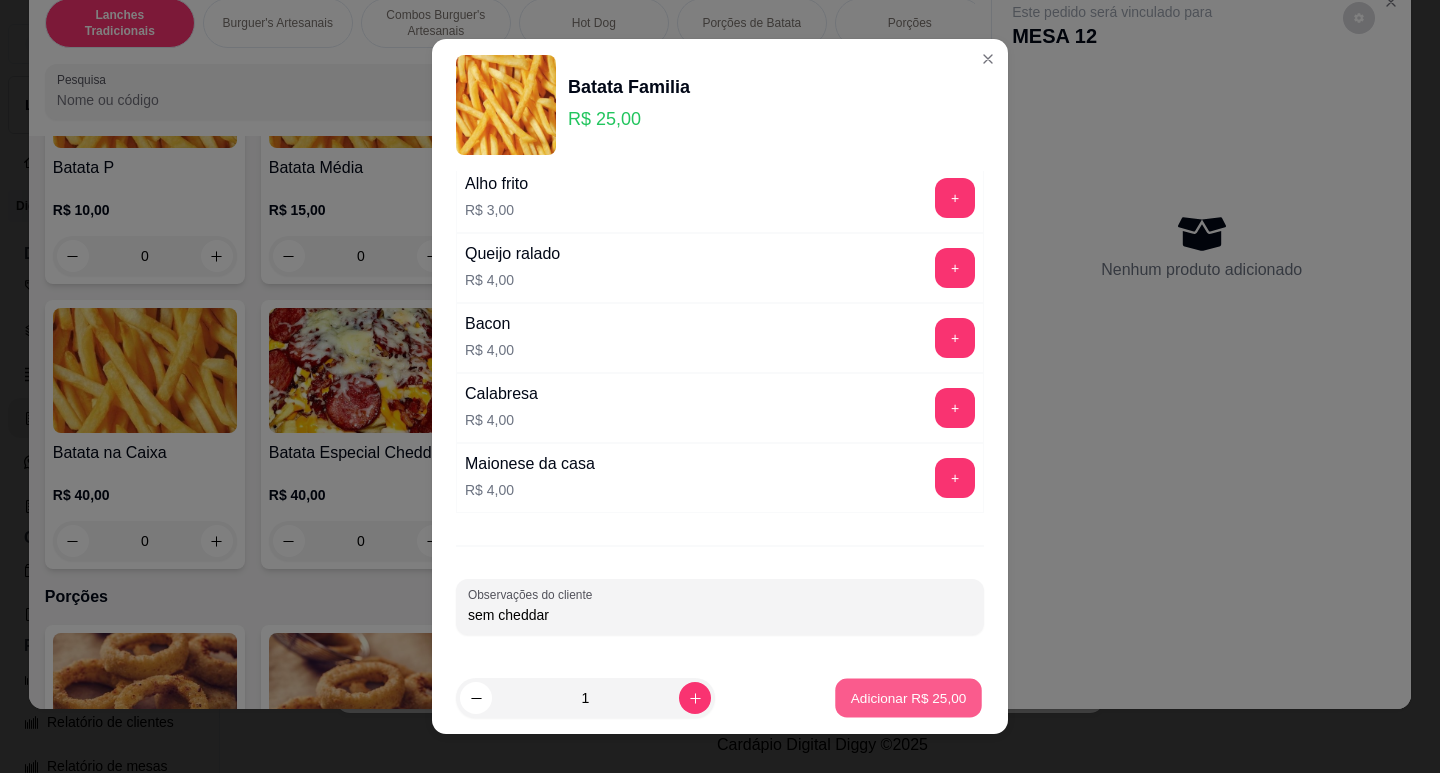click on "Adicionar   R$ 25,00" at bounding box center (908, 698) 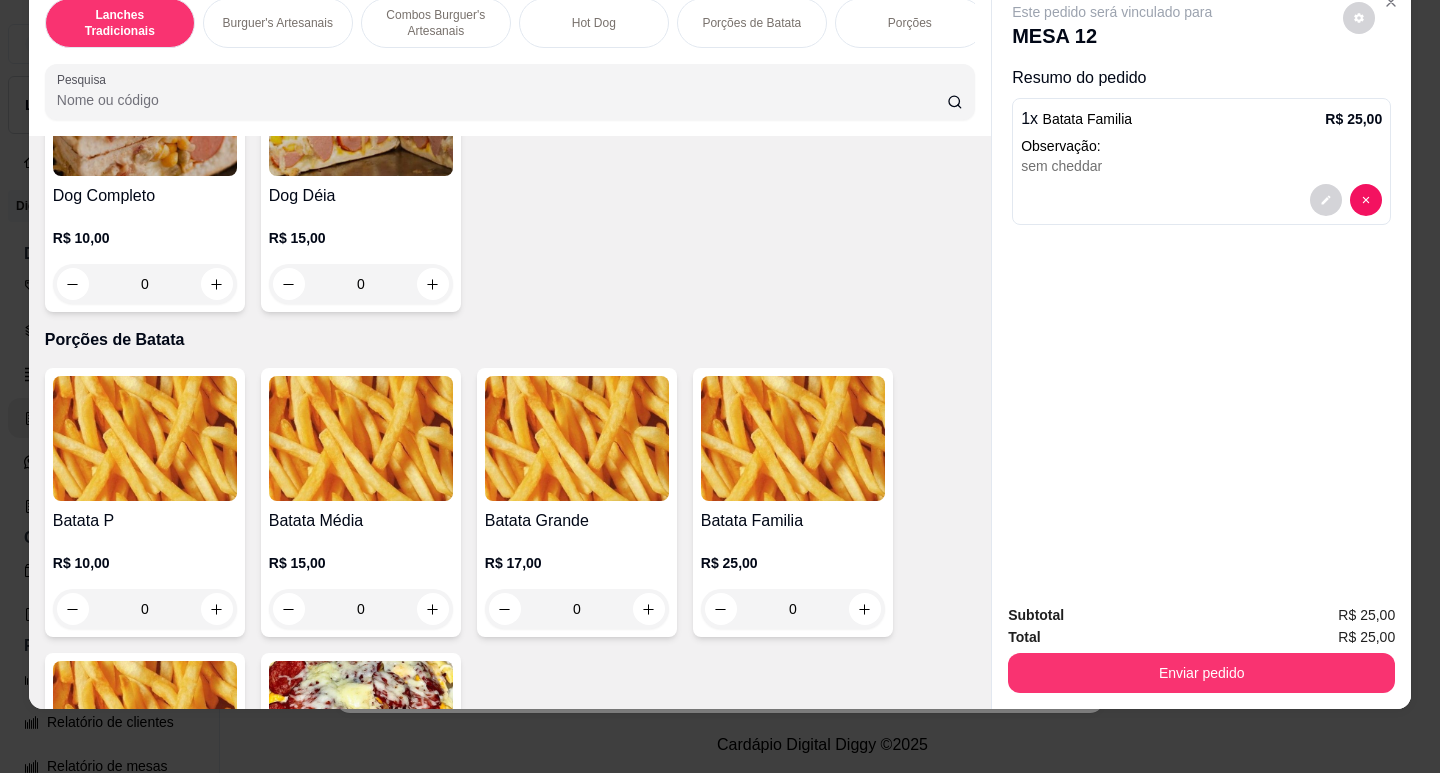 scroll, scrollTop: 2400, scrollLeft: 0, axis: vertical 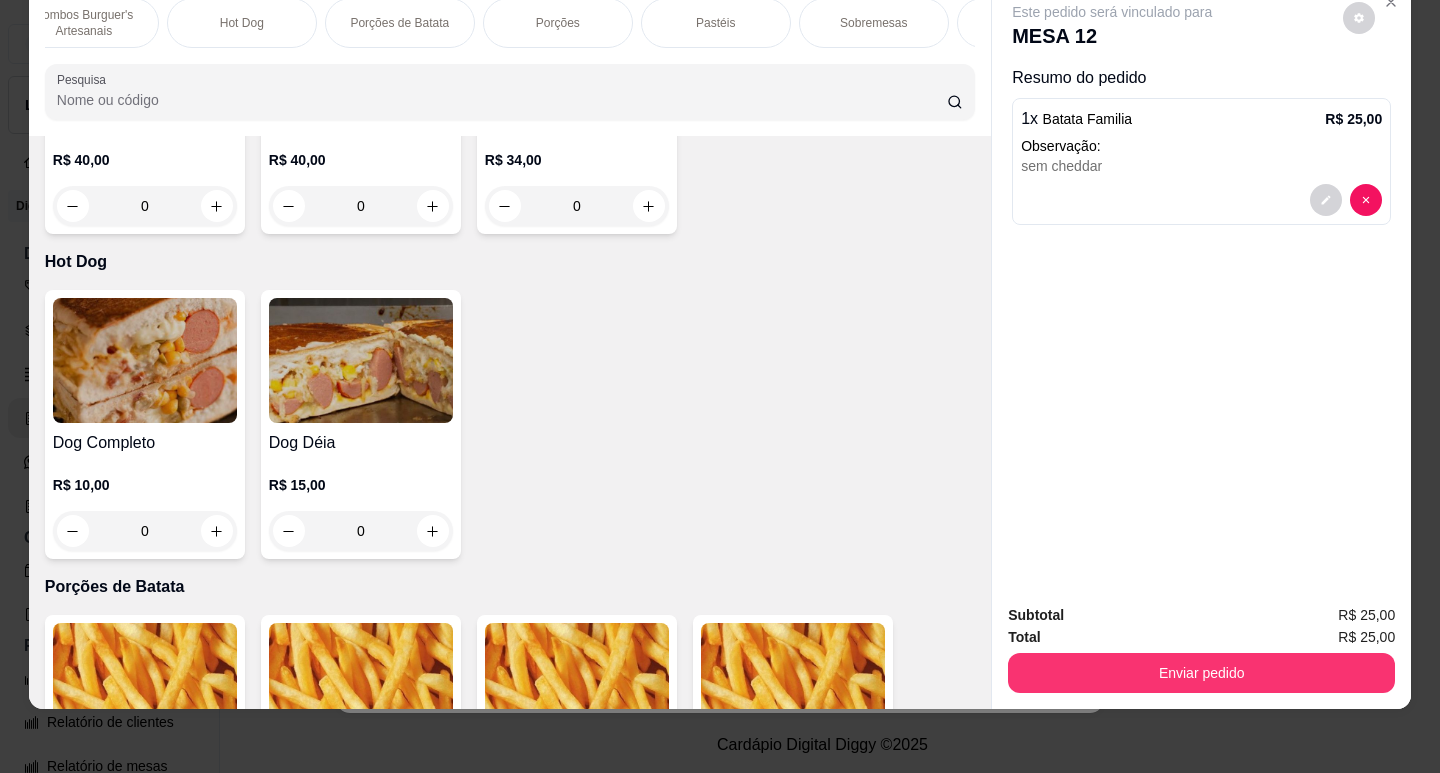 click on "Porções" at bounding box center (558, 23) 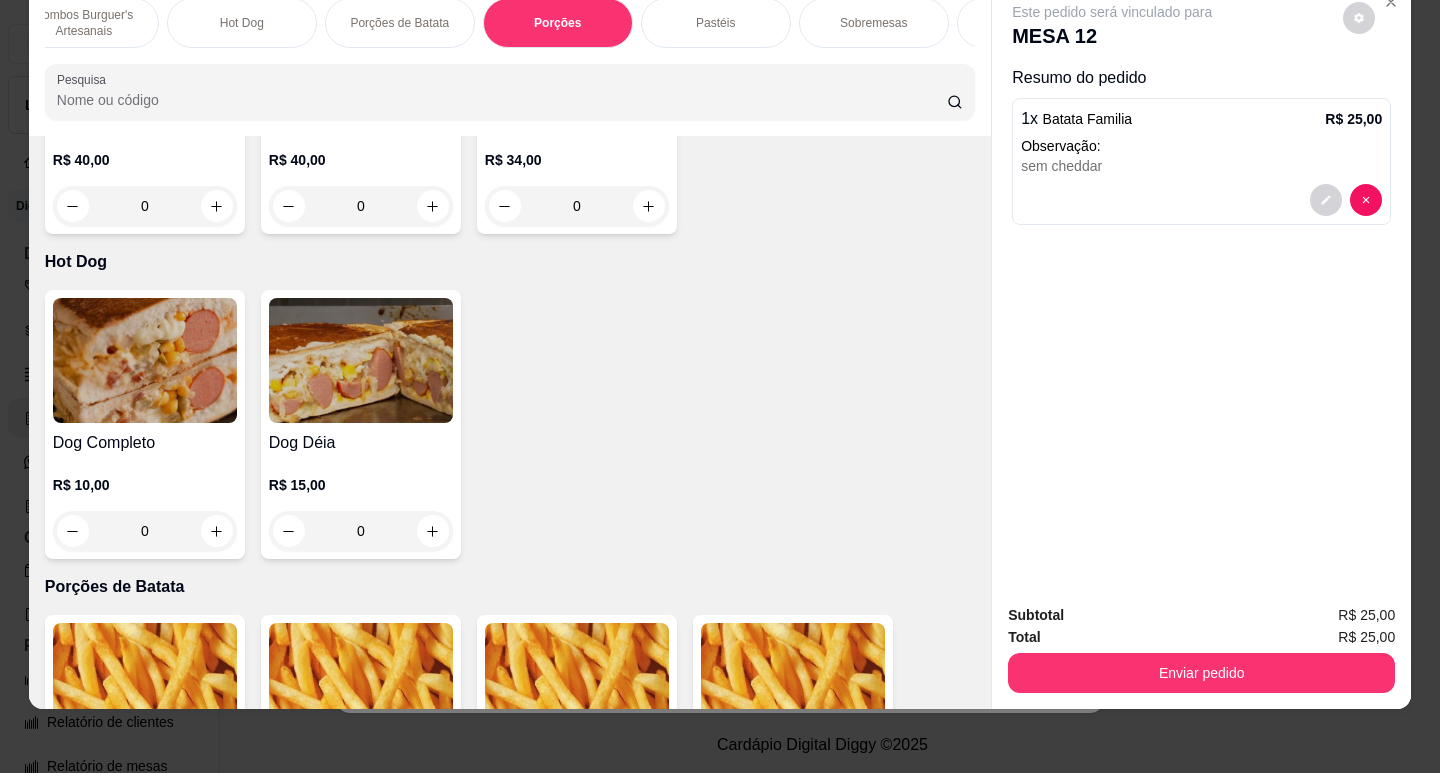 scroll, scrollTop: 3449, scrollLeft: 0, axis: vertical 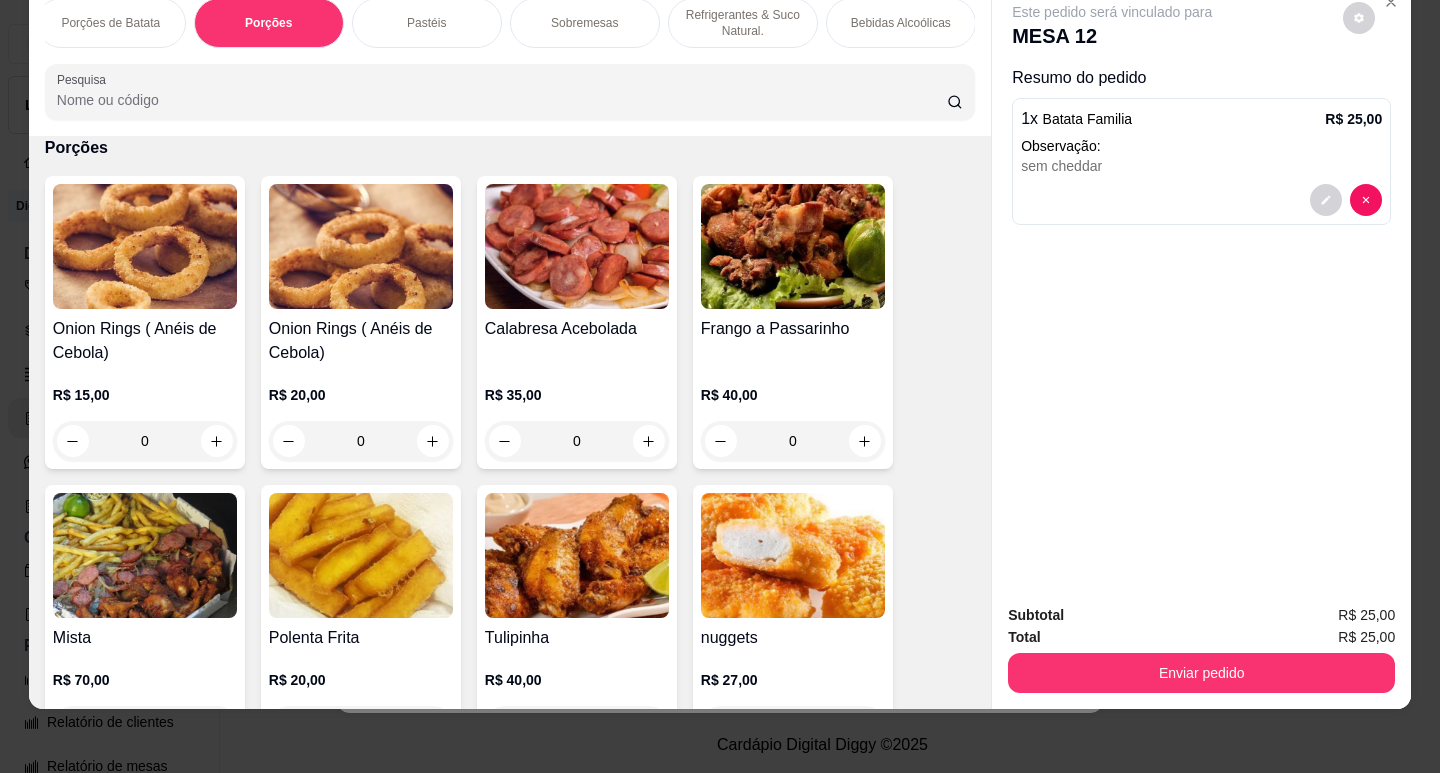 drag, startPoint x: 669, startPoint y: 12, endPoint x: 672, endPoint y: 29, distance: 17.262676 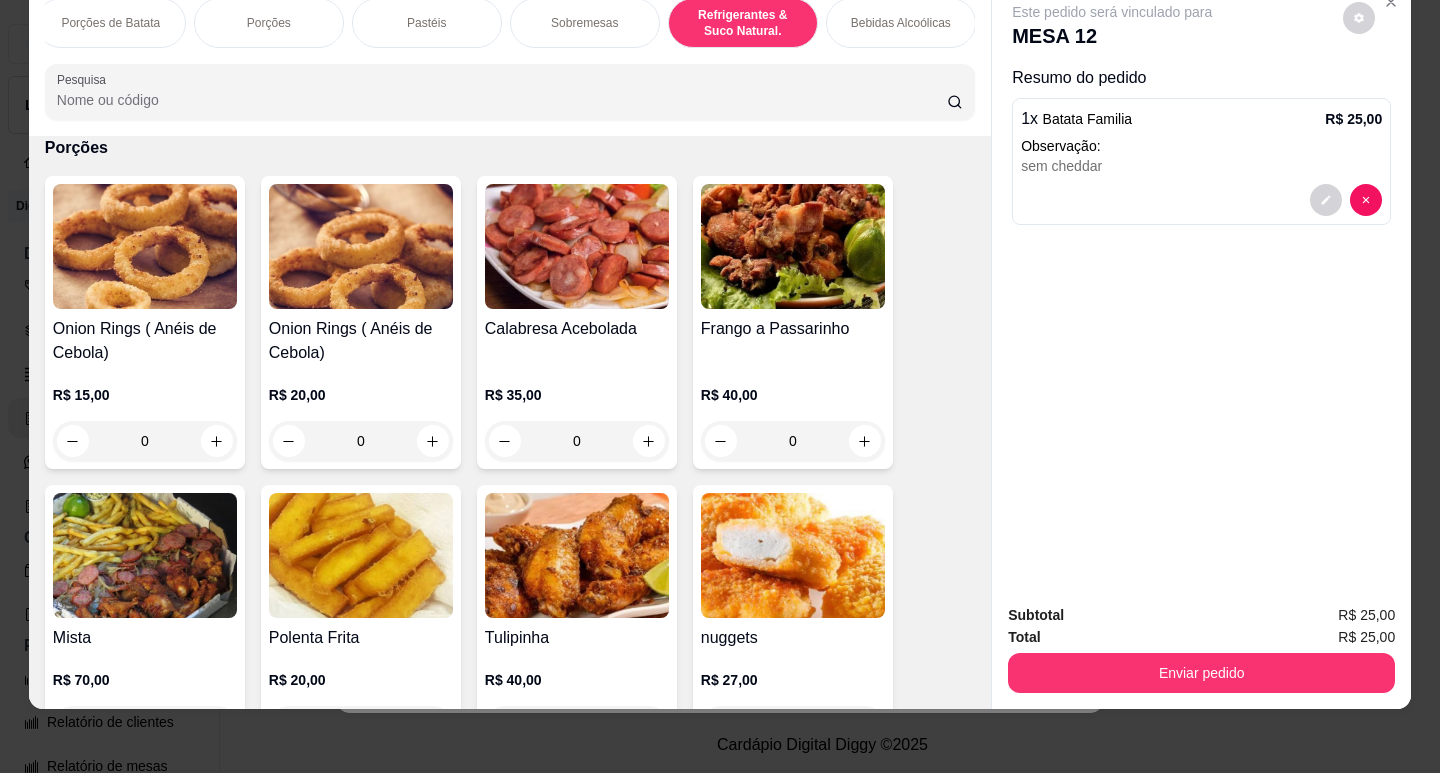 scroll, scrollTop: 5066, scrollLeft: 0, axis: vertical 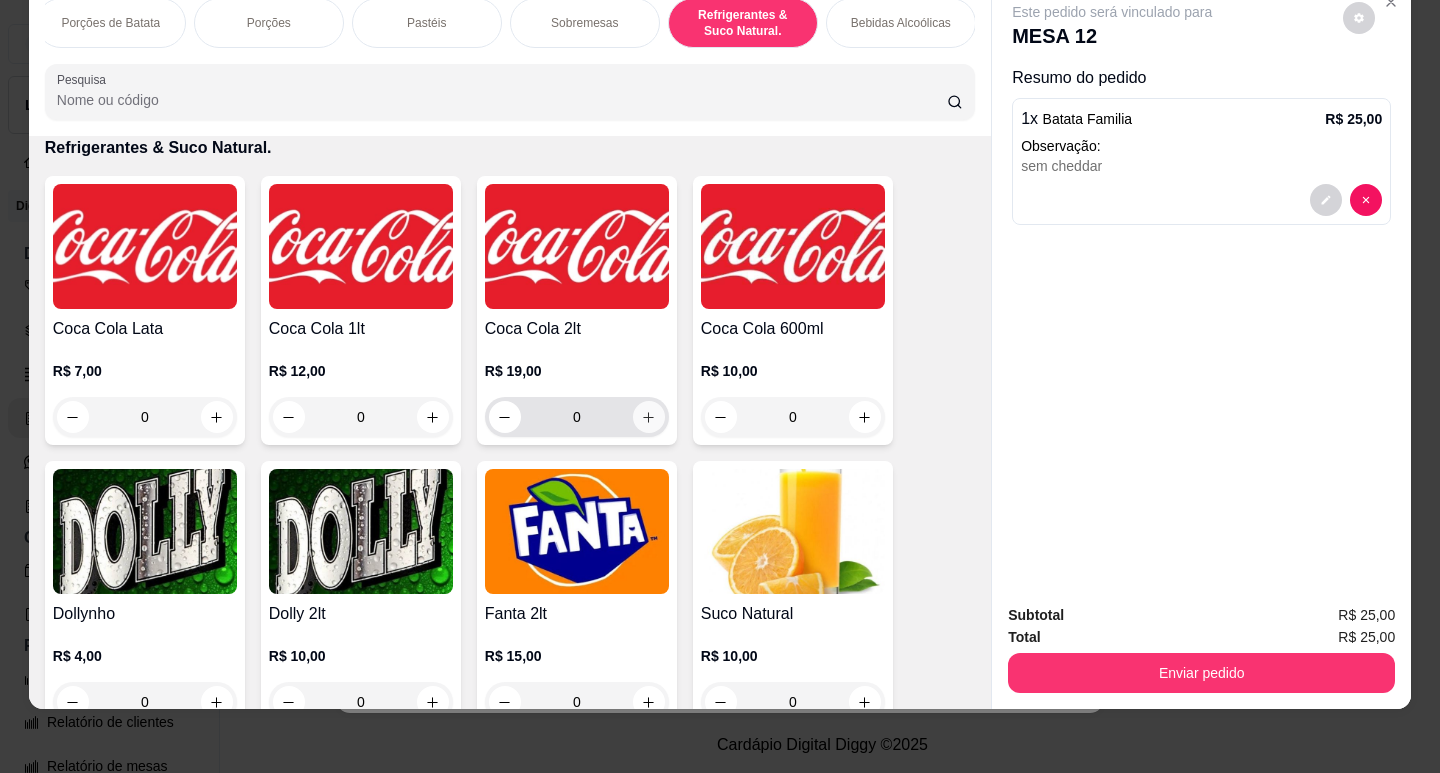 click 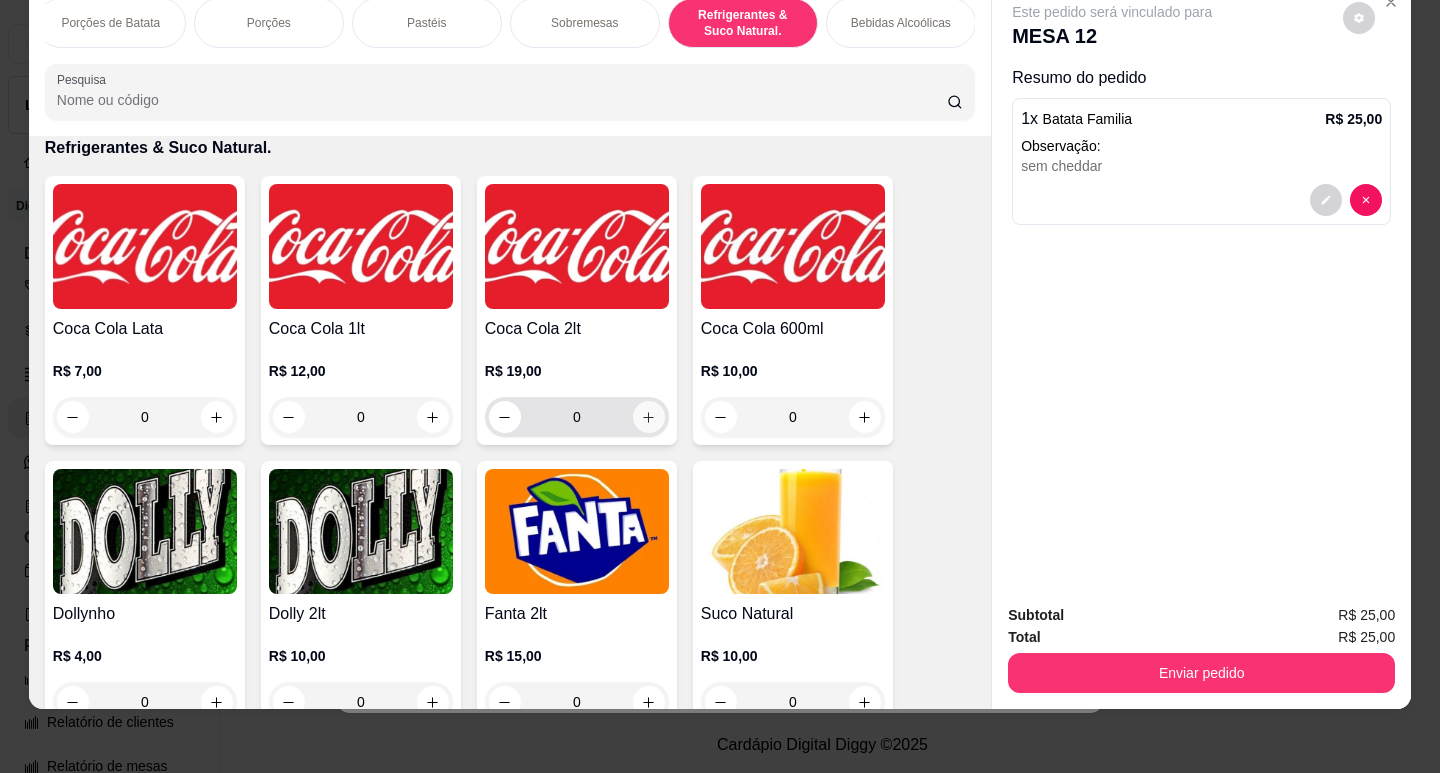 type on "1" 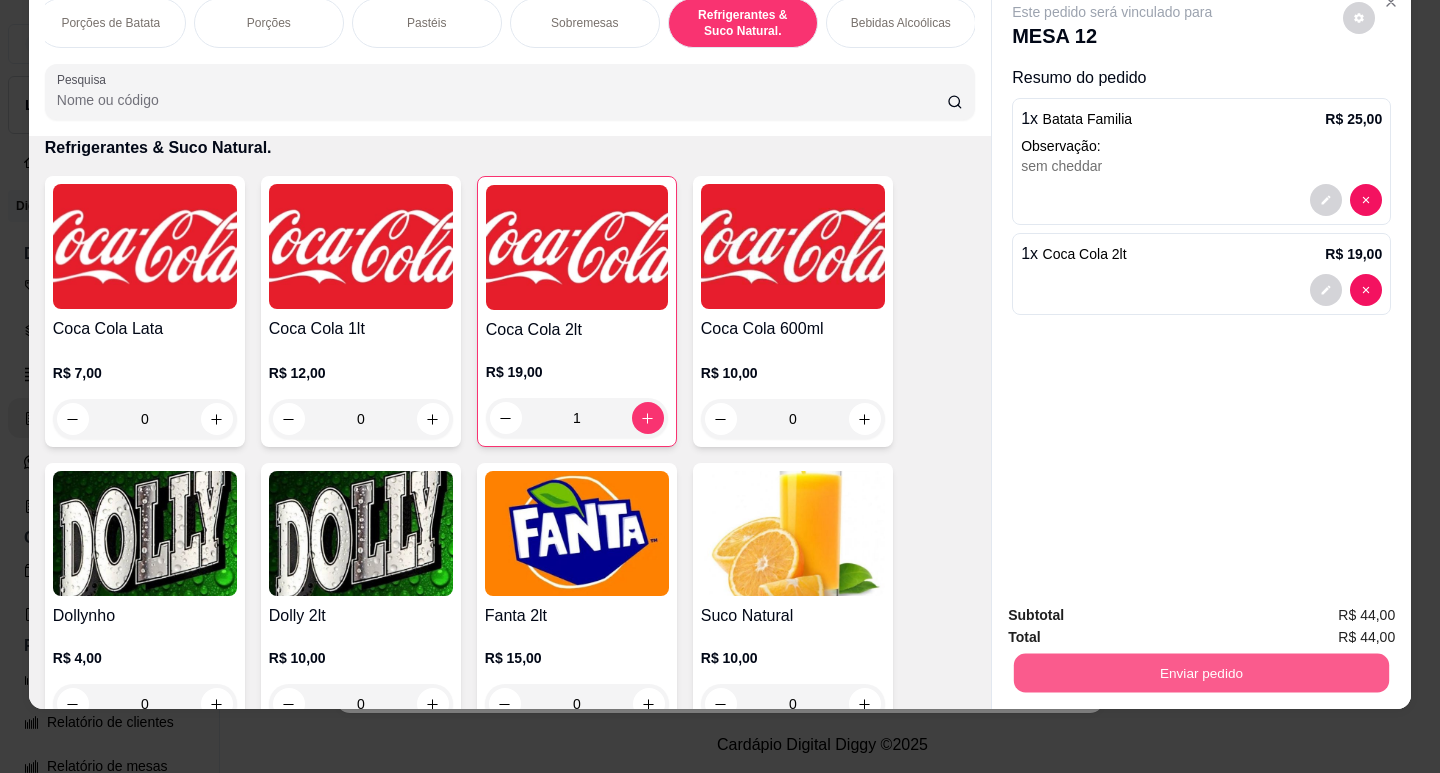click on "Enviar pedido" at bounding box center [1201, 672] 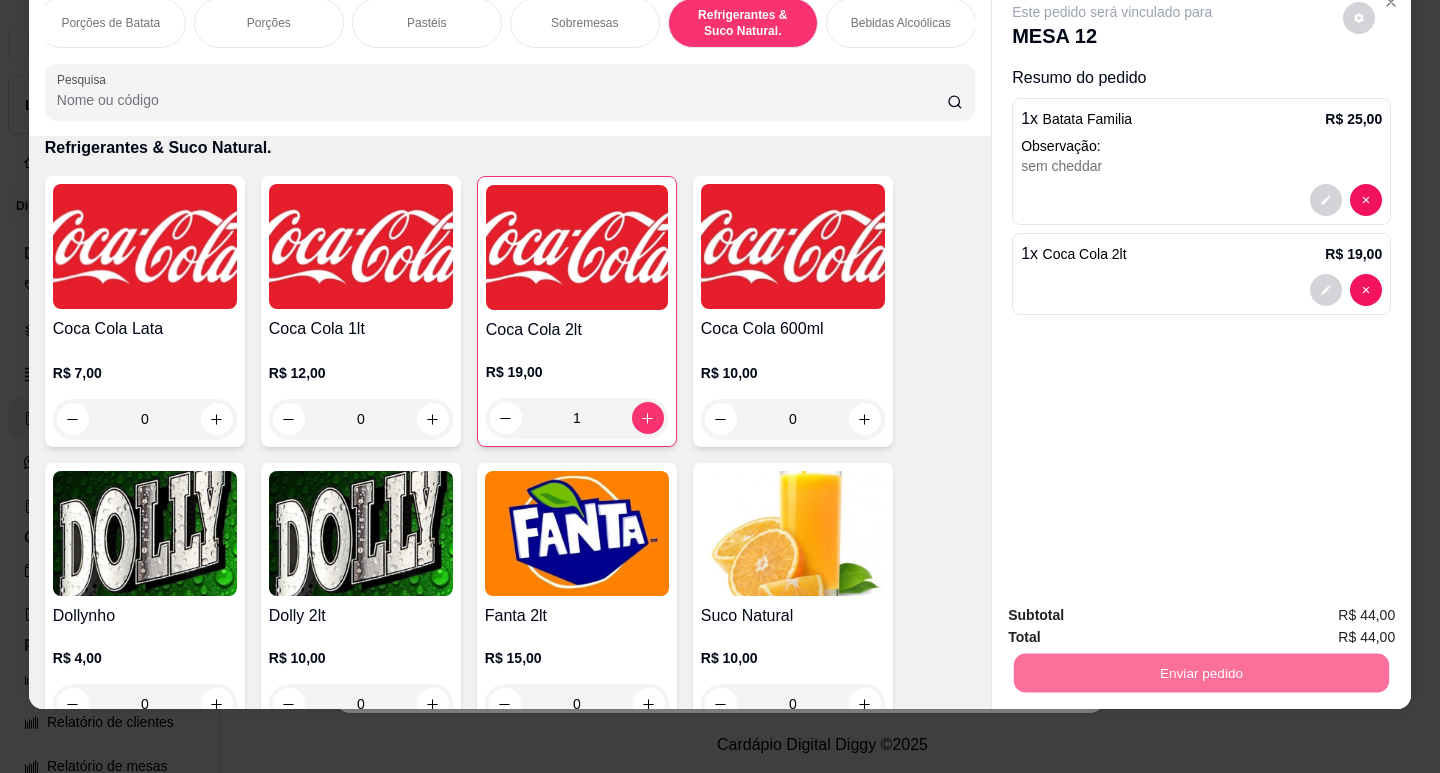 click on "Não registrar e enviar pedido" at bounding box center [1136, 608] 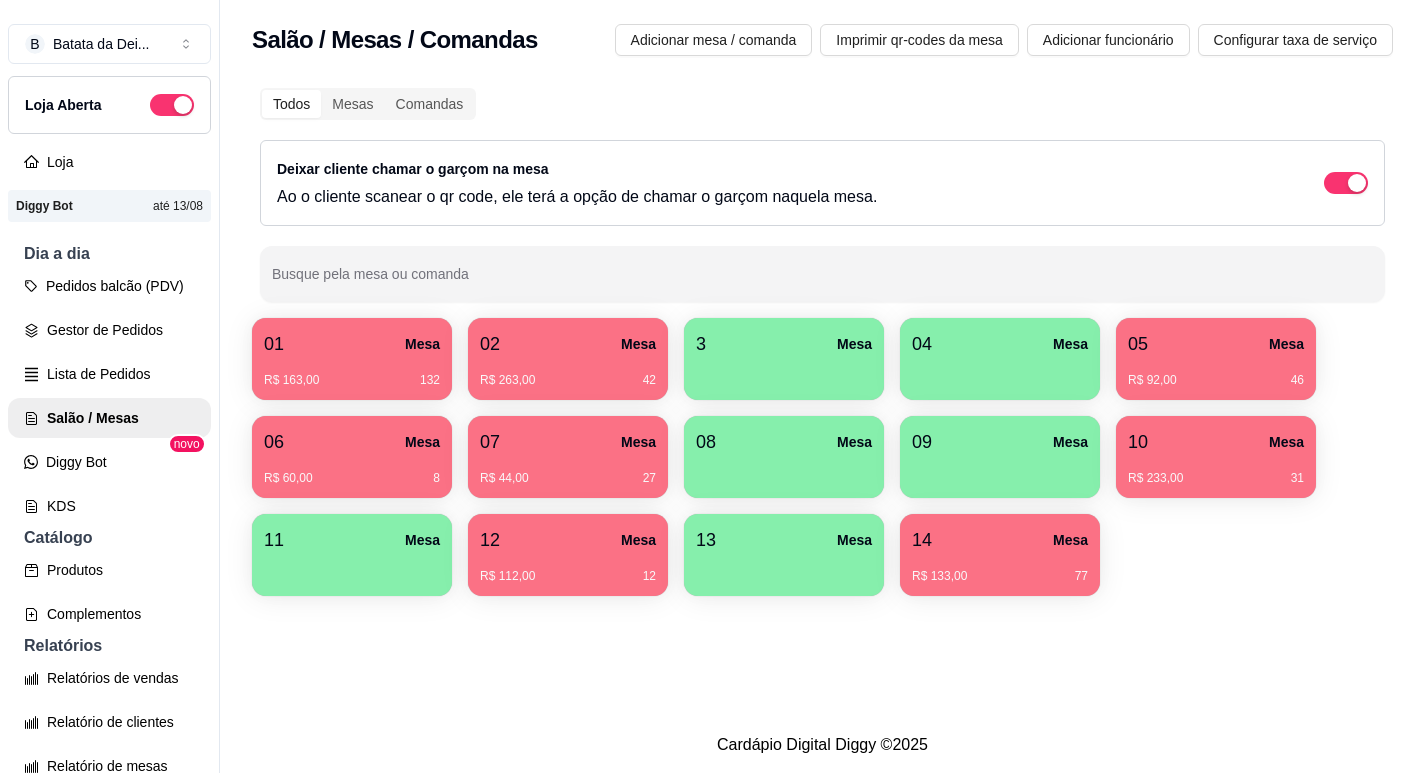 click on "07 Mesa R$ 44,00 27" at bounding box center [568, 457] 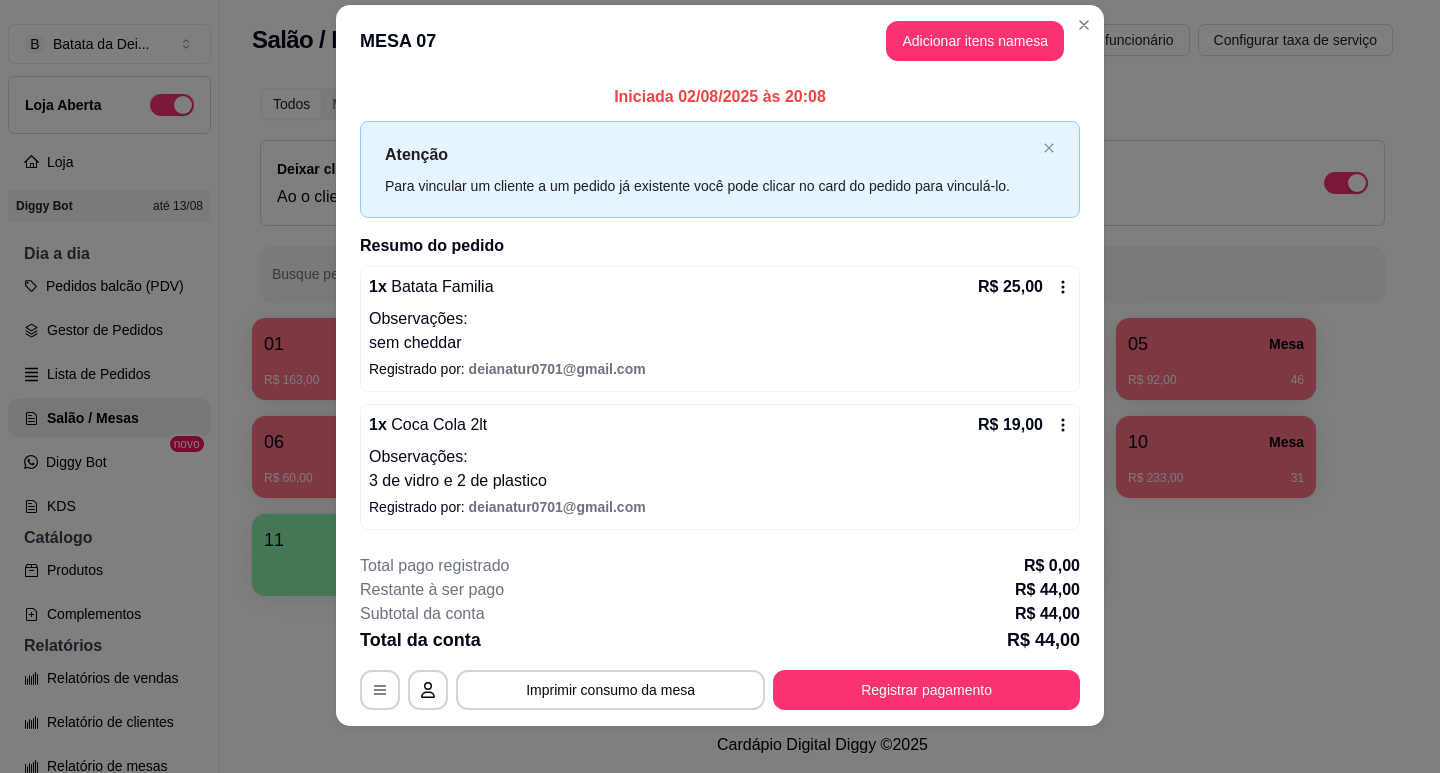 scroll, scrollTop: 38, scrollLeft: 0, axis: vertical 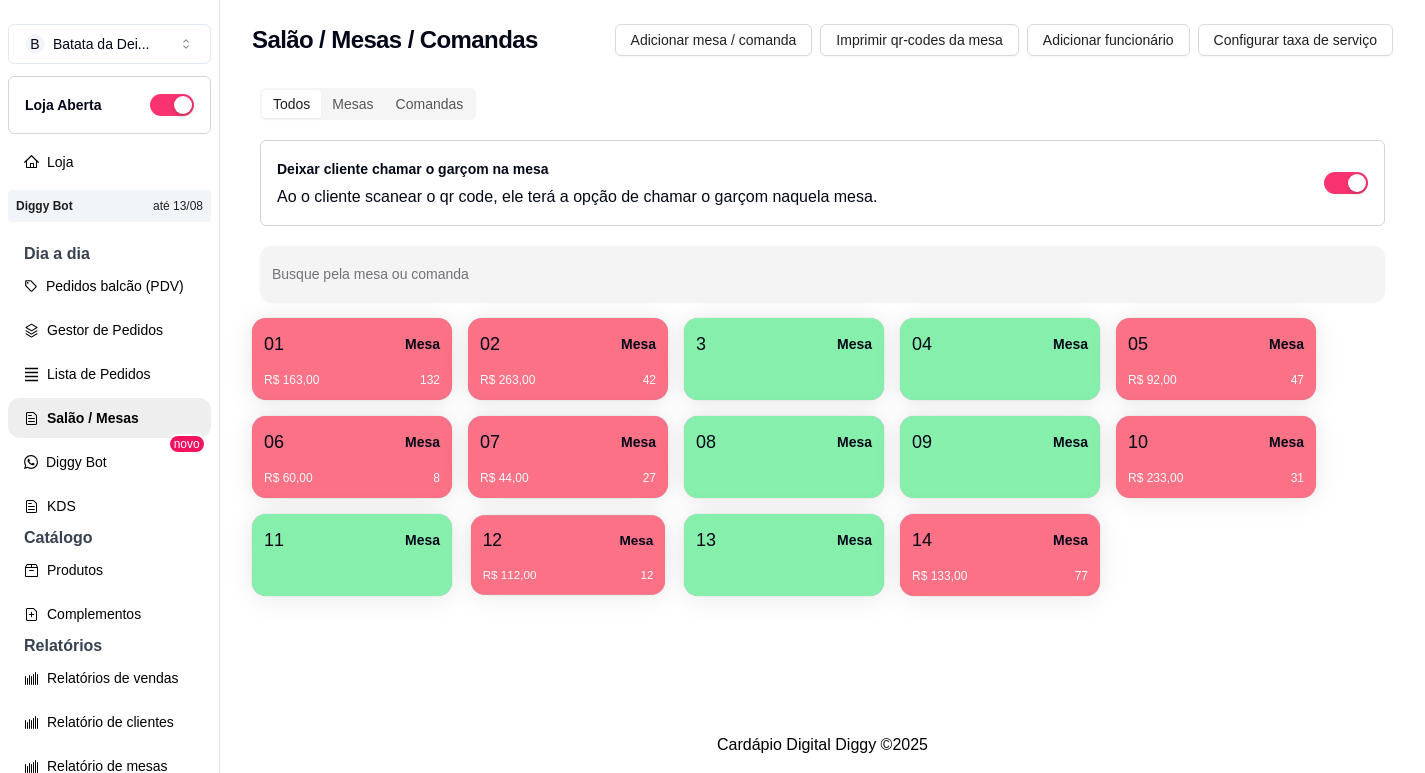 click on "R$ 112,00 12" at bounding box center (568, 576) 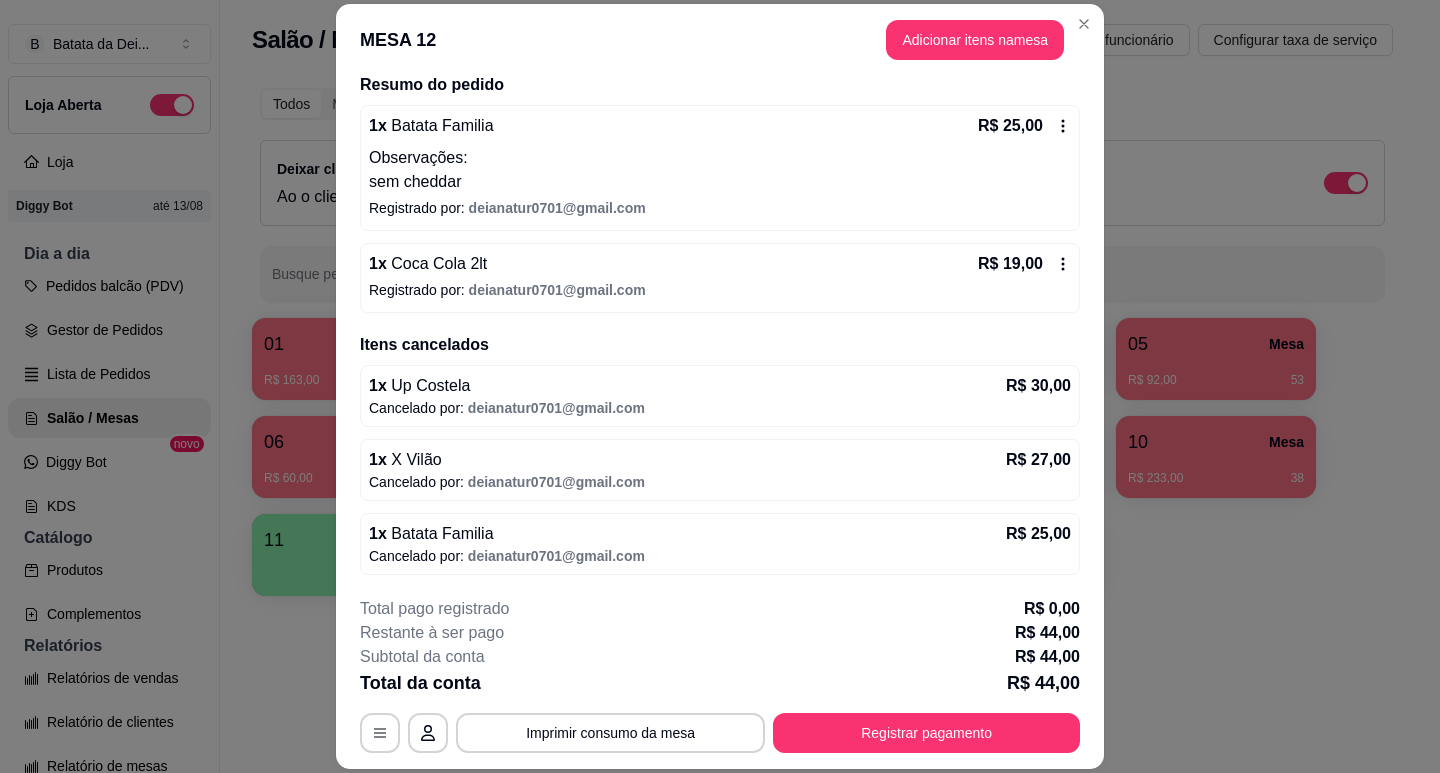 scroll, scrollTop: 310, scrollLeft: 0, axis: vertical 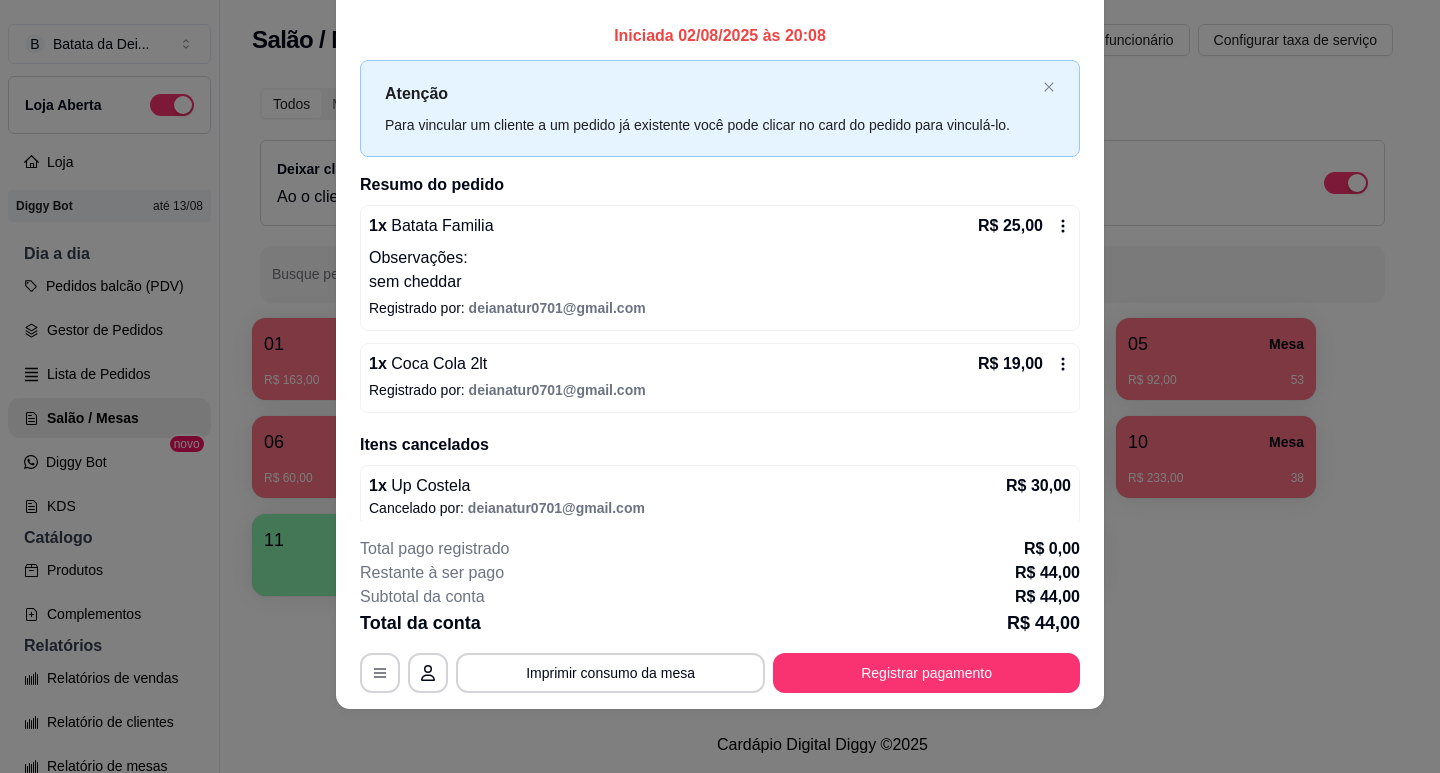 click 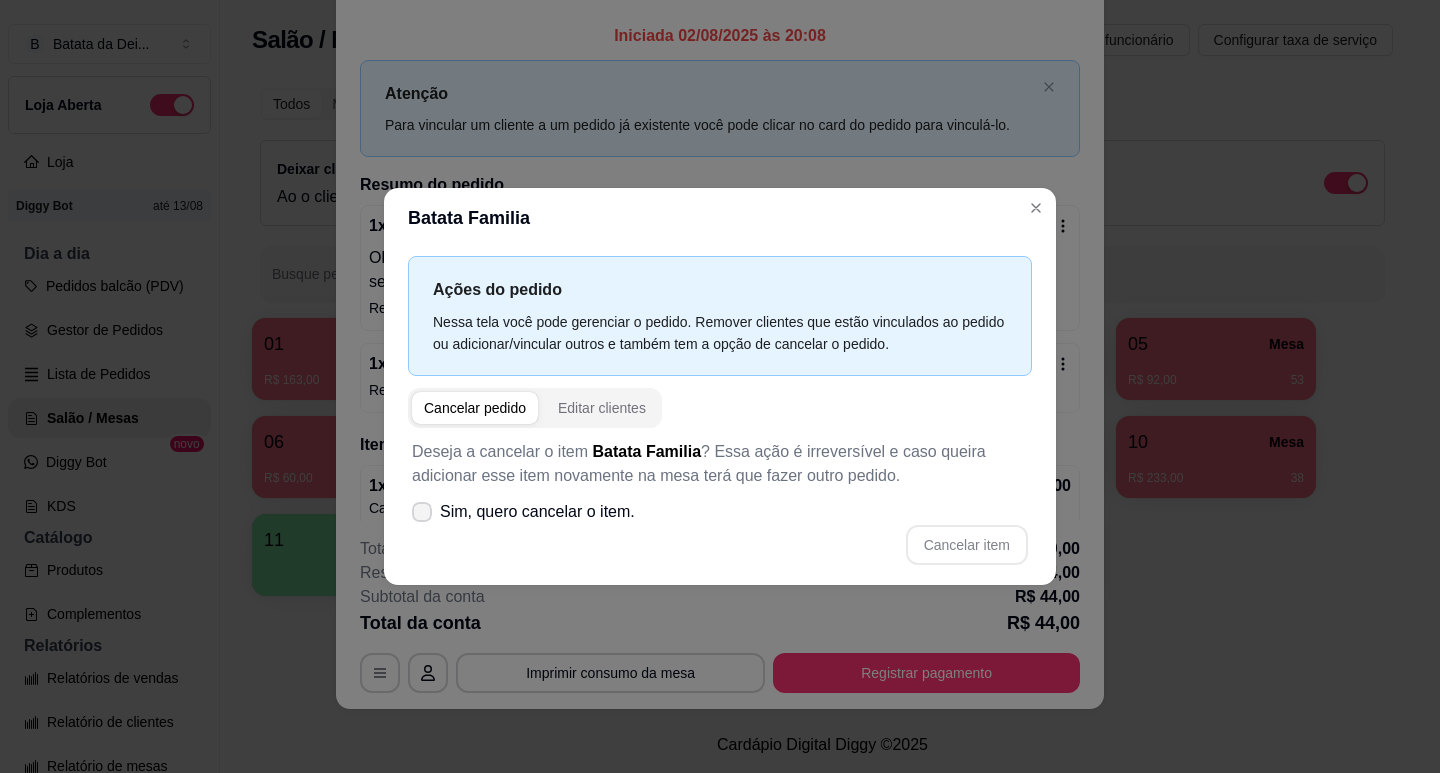click on "Sim, quero cancelar o item." at bounding box center [523, 512] 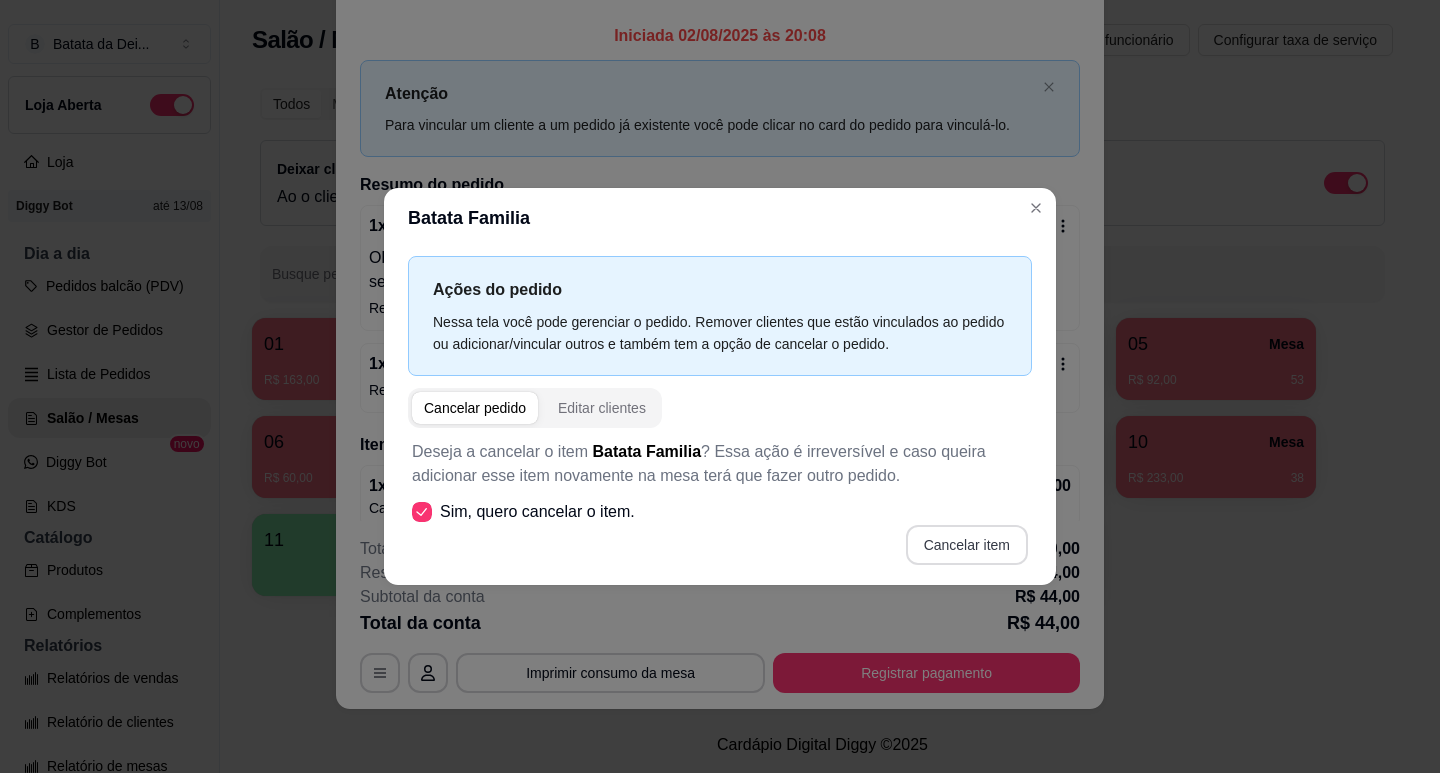 click on "Cancelar item" at bounding box center [967, 545] 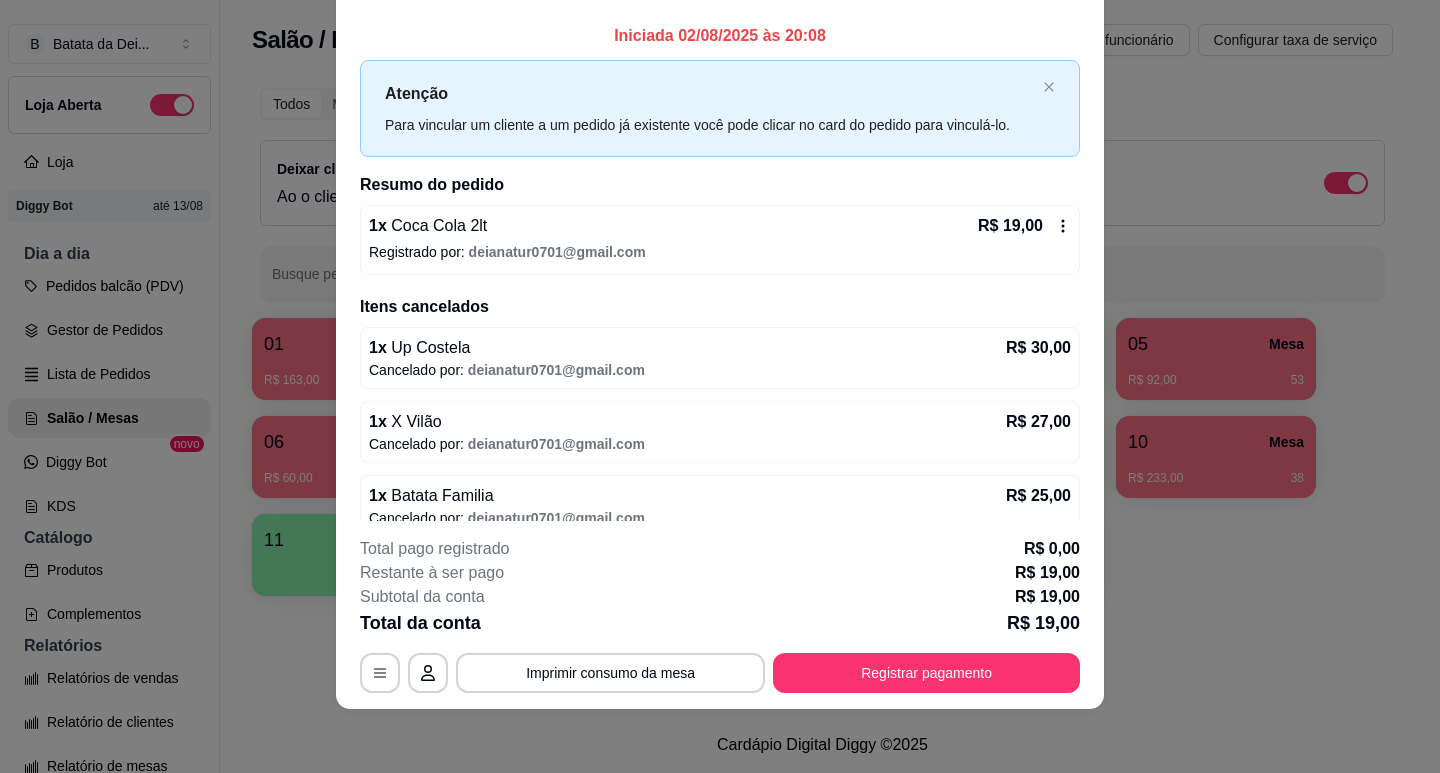 click 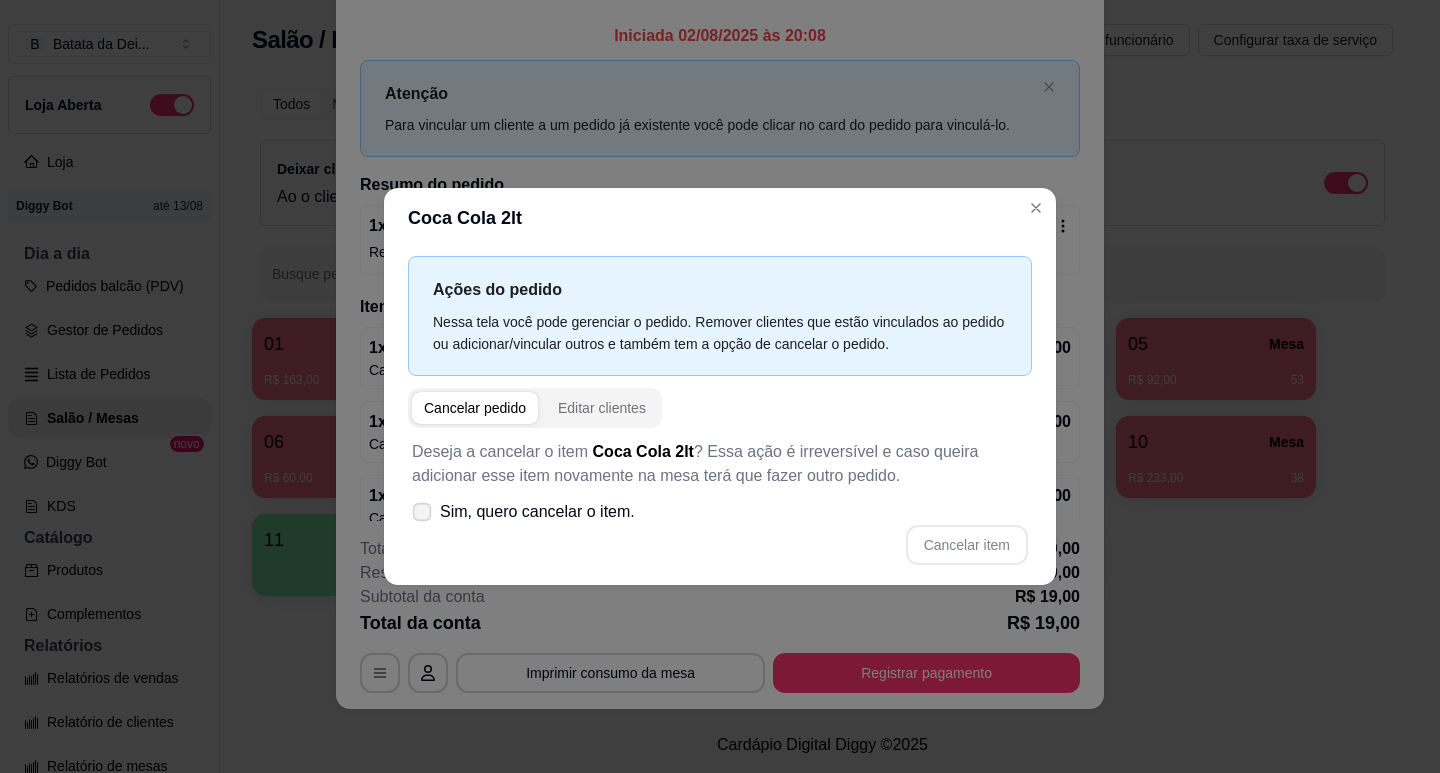 click at bounding box center [422, 511] 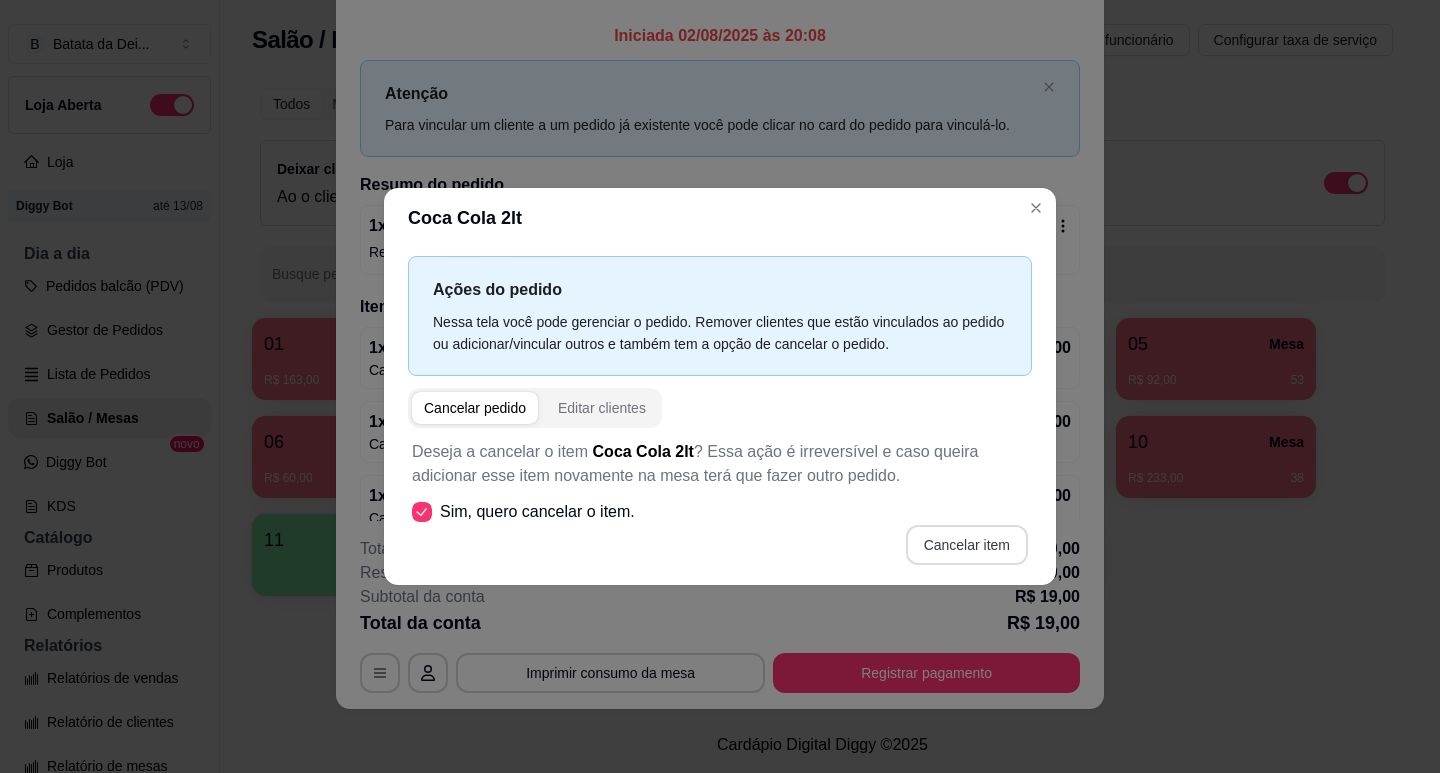 click on "Cancelar item" at bounding box center [967, 545] 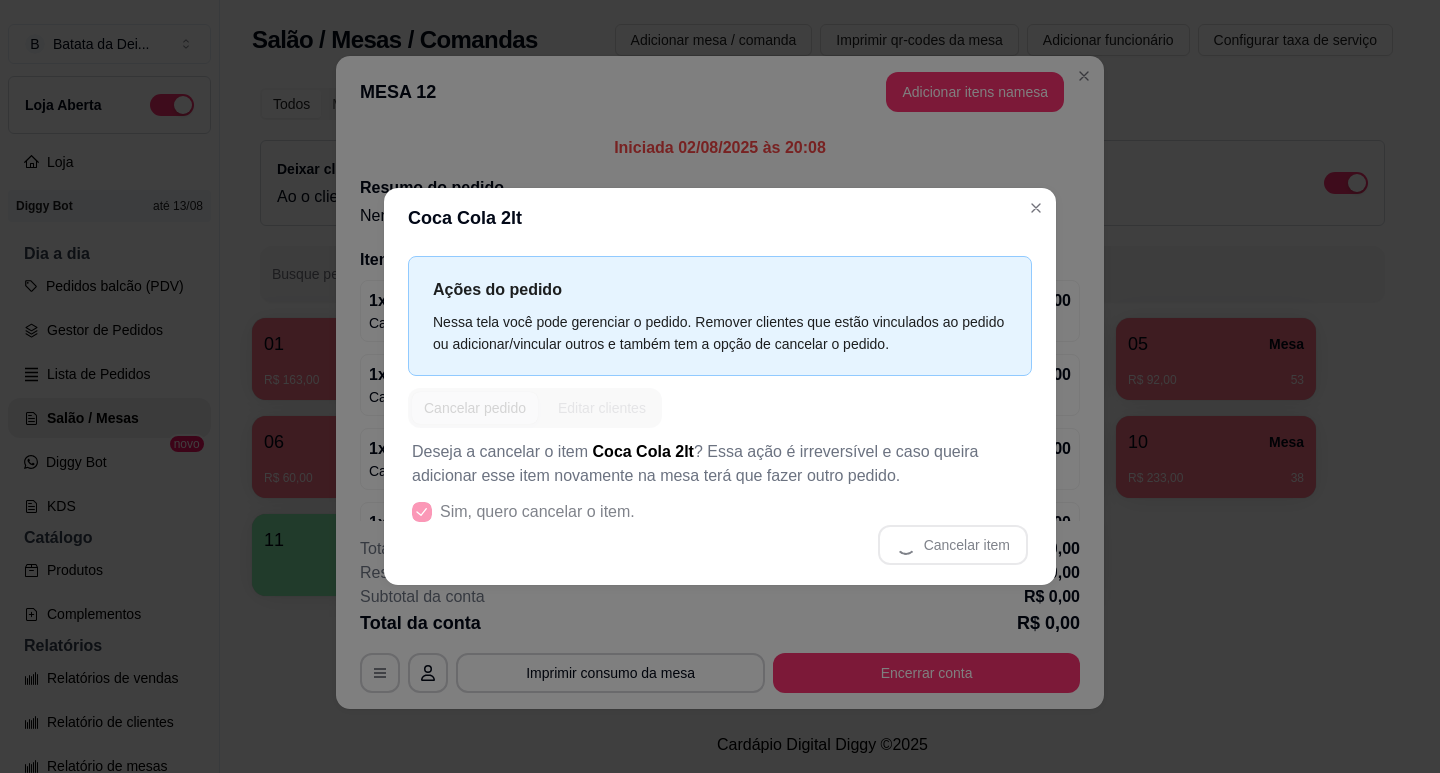 scroll, scrollTop: 4, scrollLeft: 0, axis: vertical 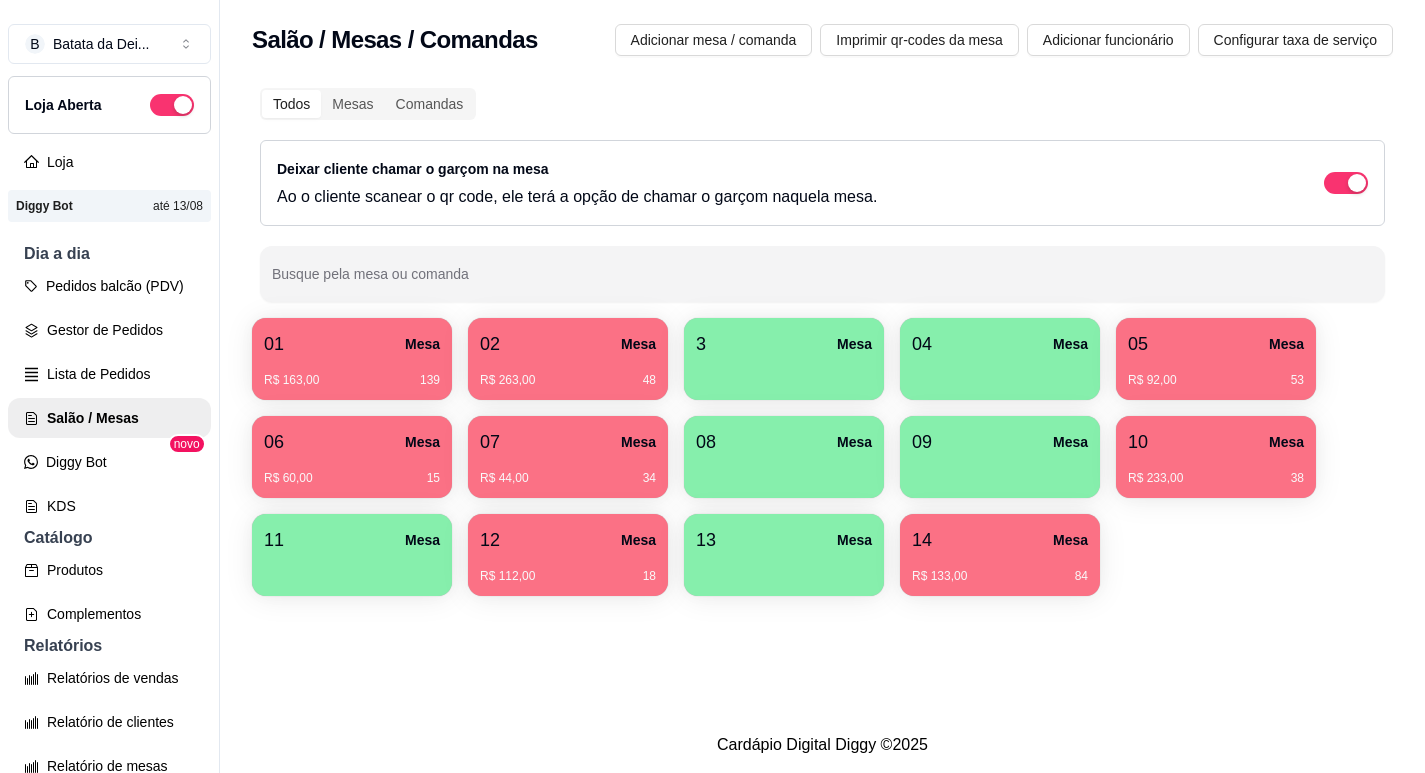 click on "R$ 44,00 34" at bounding box center [568, 471] 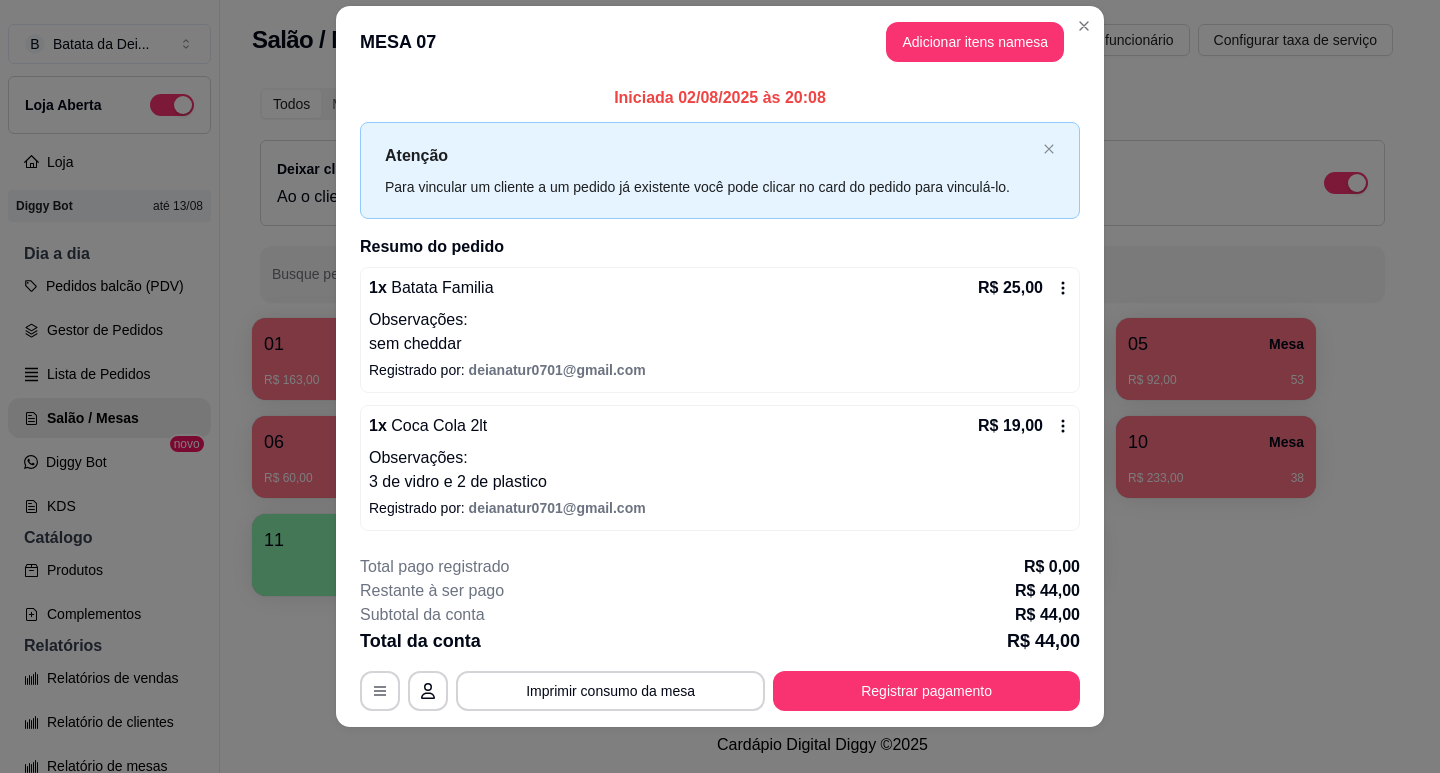 scroll, scrollTop: 38, scrollLeft: 0, axis: vertical 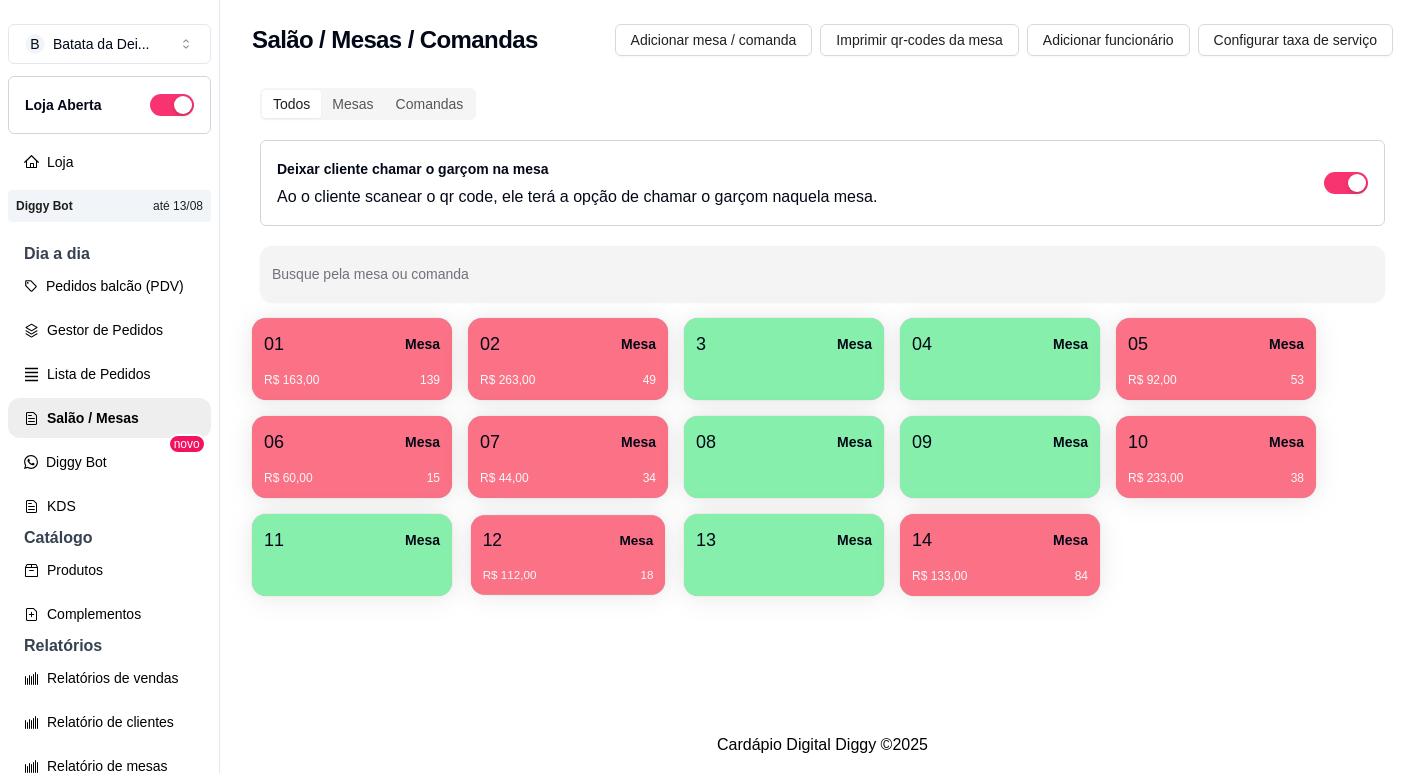 click on "Mesa" at bounding box center (636, 540) 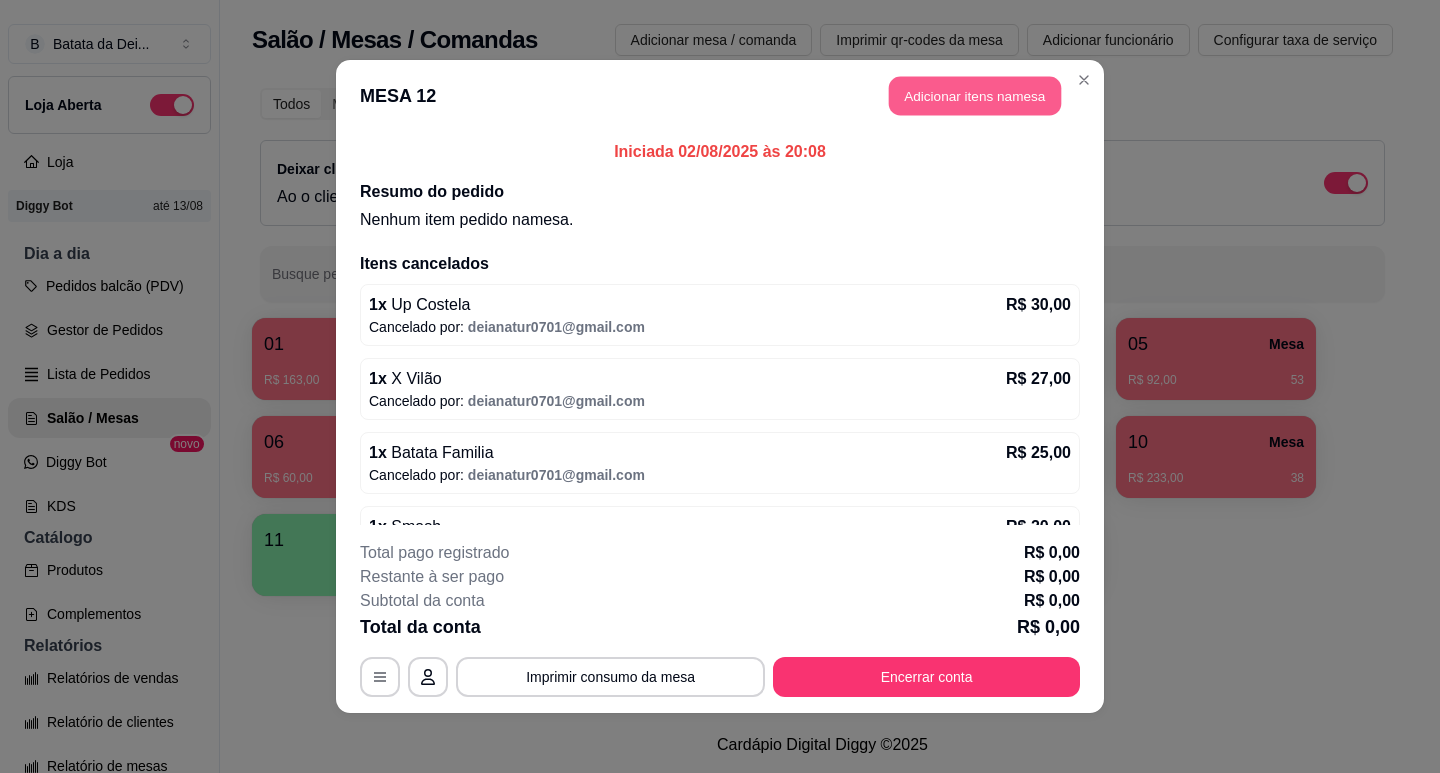 click on "Adicionar itens na  mesa" at bounding box center (975, 96) 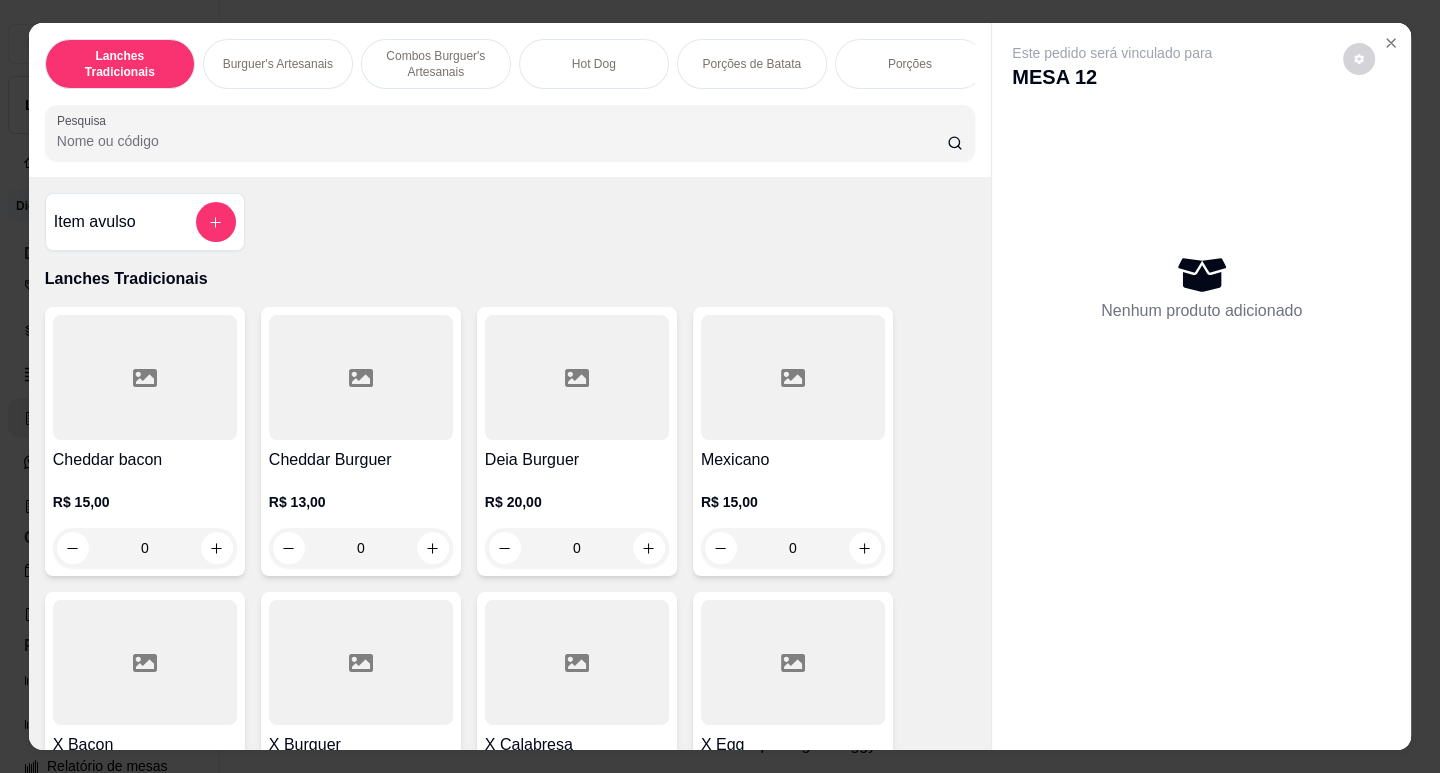 click on "Este pedido será vinculado para   MESA 12 Nenhum produto adicionado" at bounding box center (1201, 370) 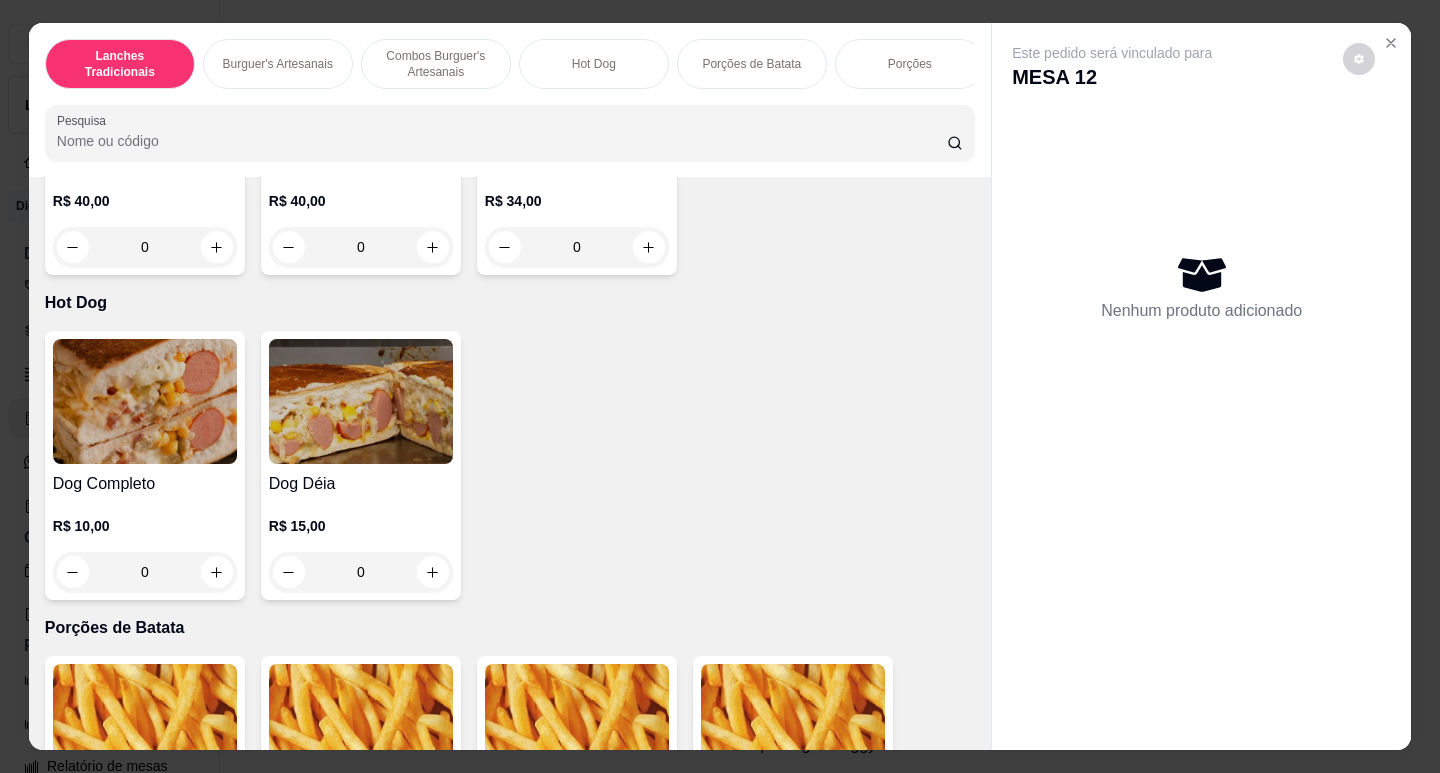 scroll, scrollTop: 2800, scrollLeft: 0, axis: vertical 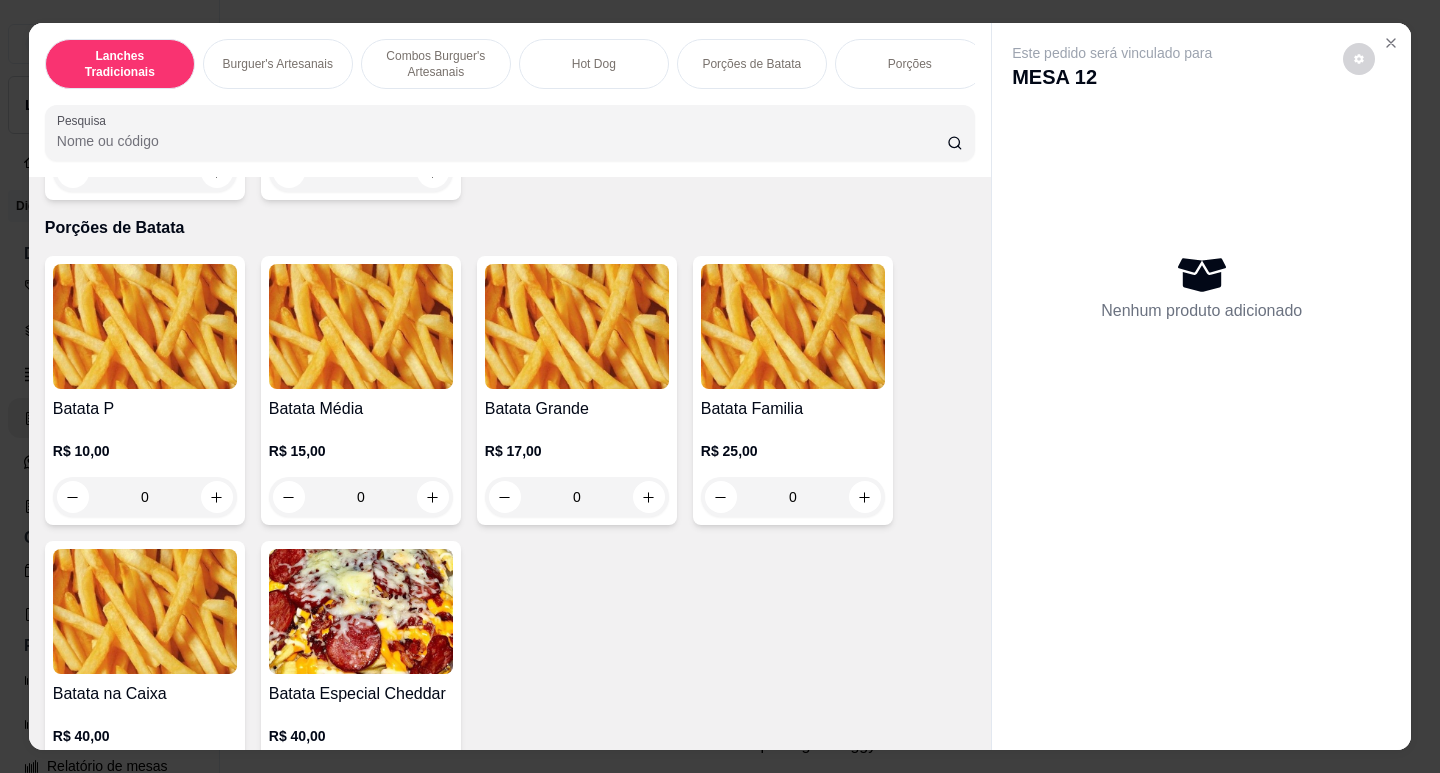 click on "0" at bounding box center (793, 497) 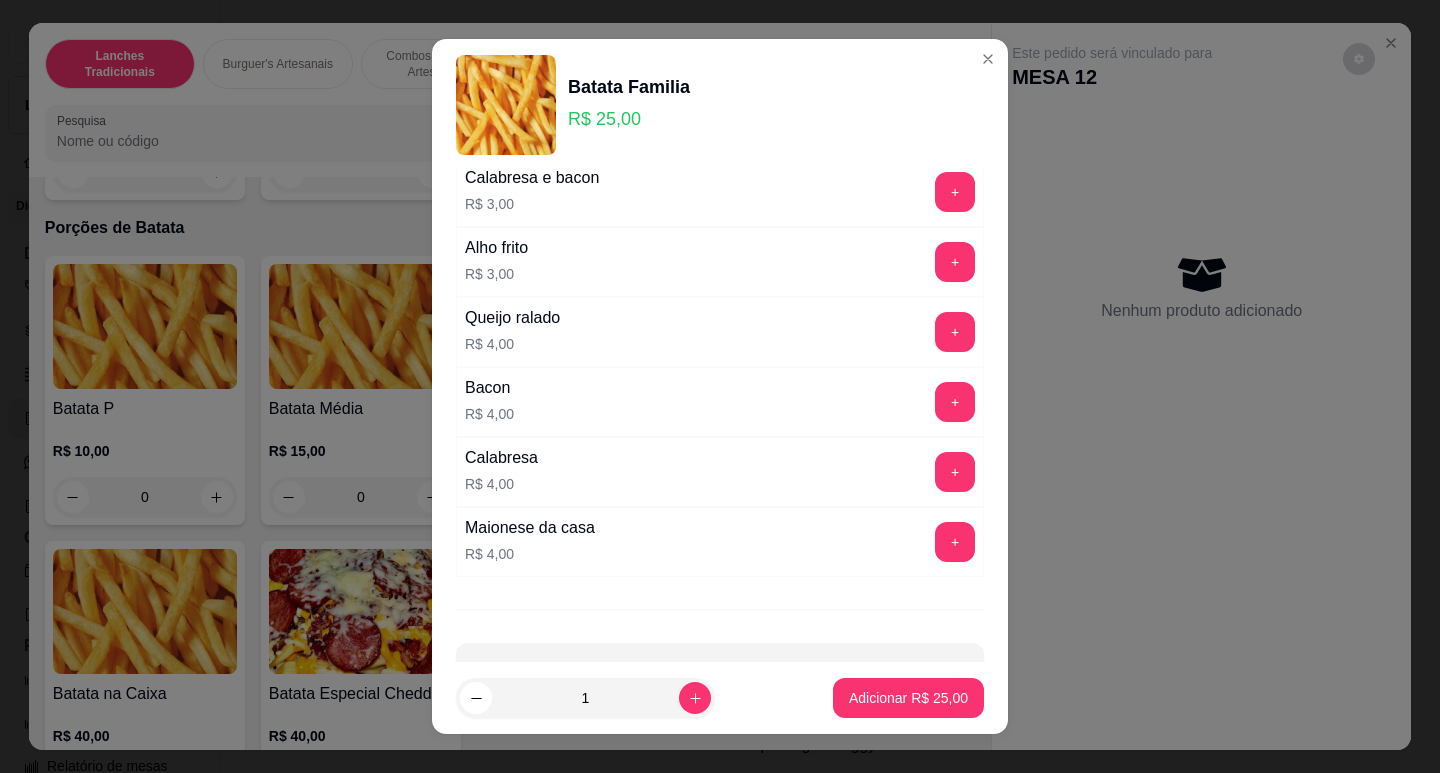 scroll, scrollTop: 152, scrollLeft: 0, axis: vertical 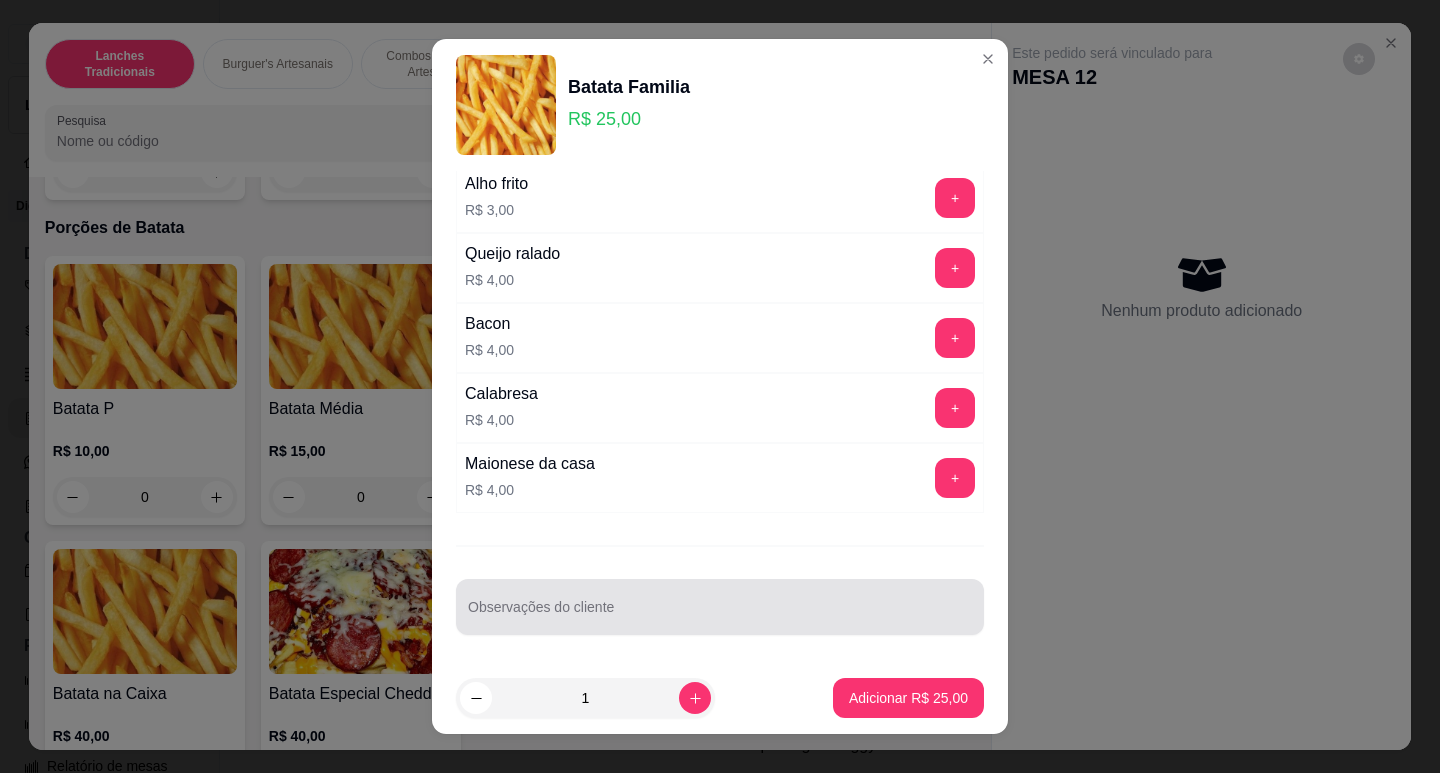 click at bounding box center [720, 607] 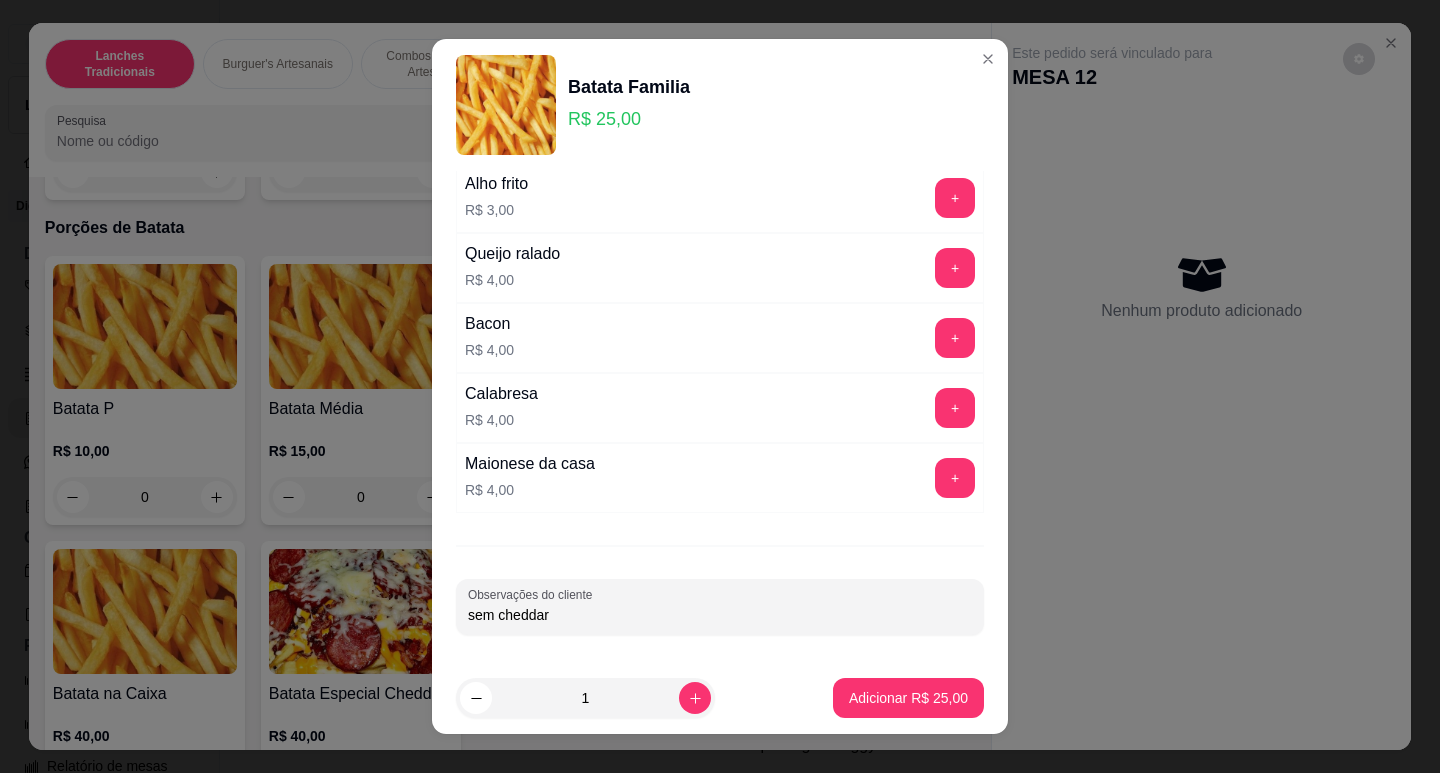 type on "sem cheddar" 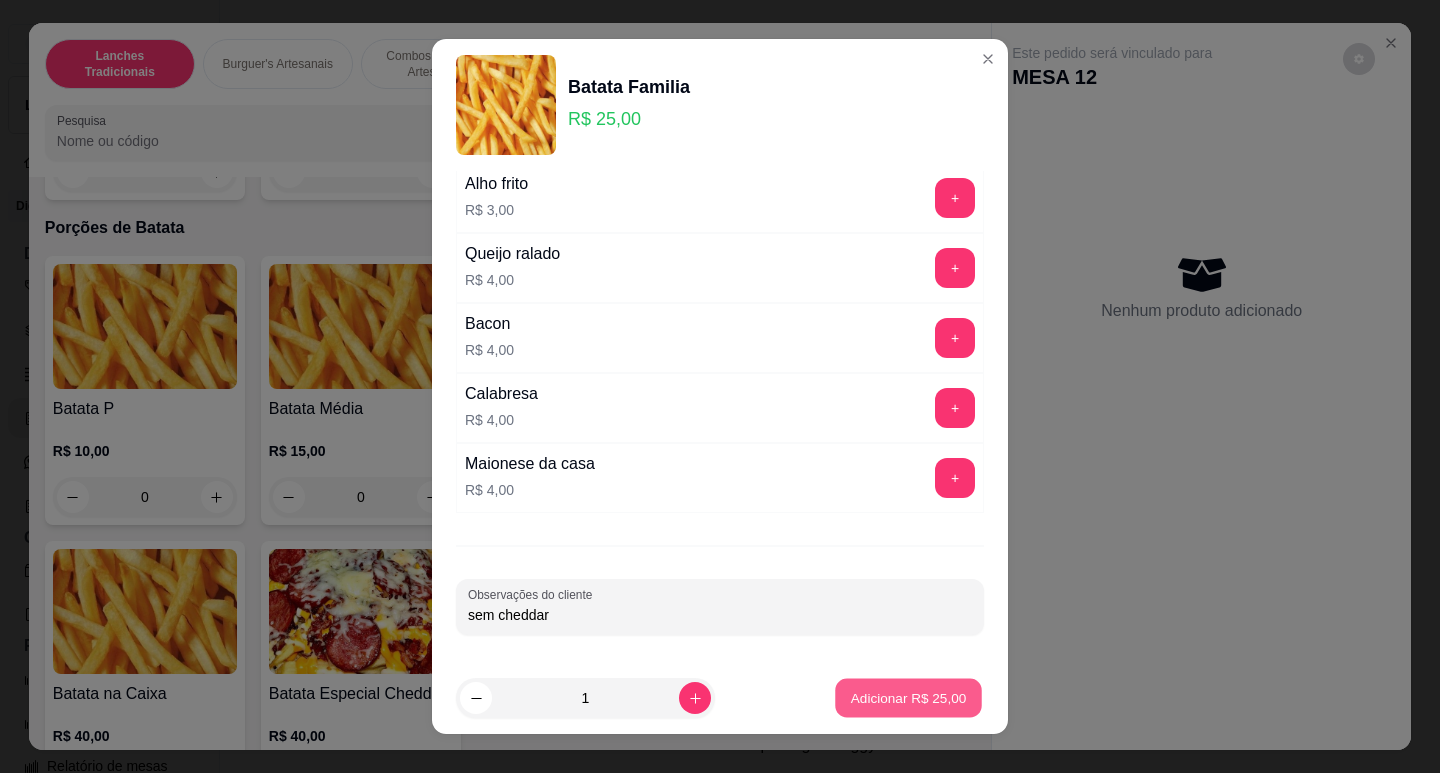 click on "Adicionar   R$ 25,00" at bounding box center [909, 698] 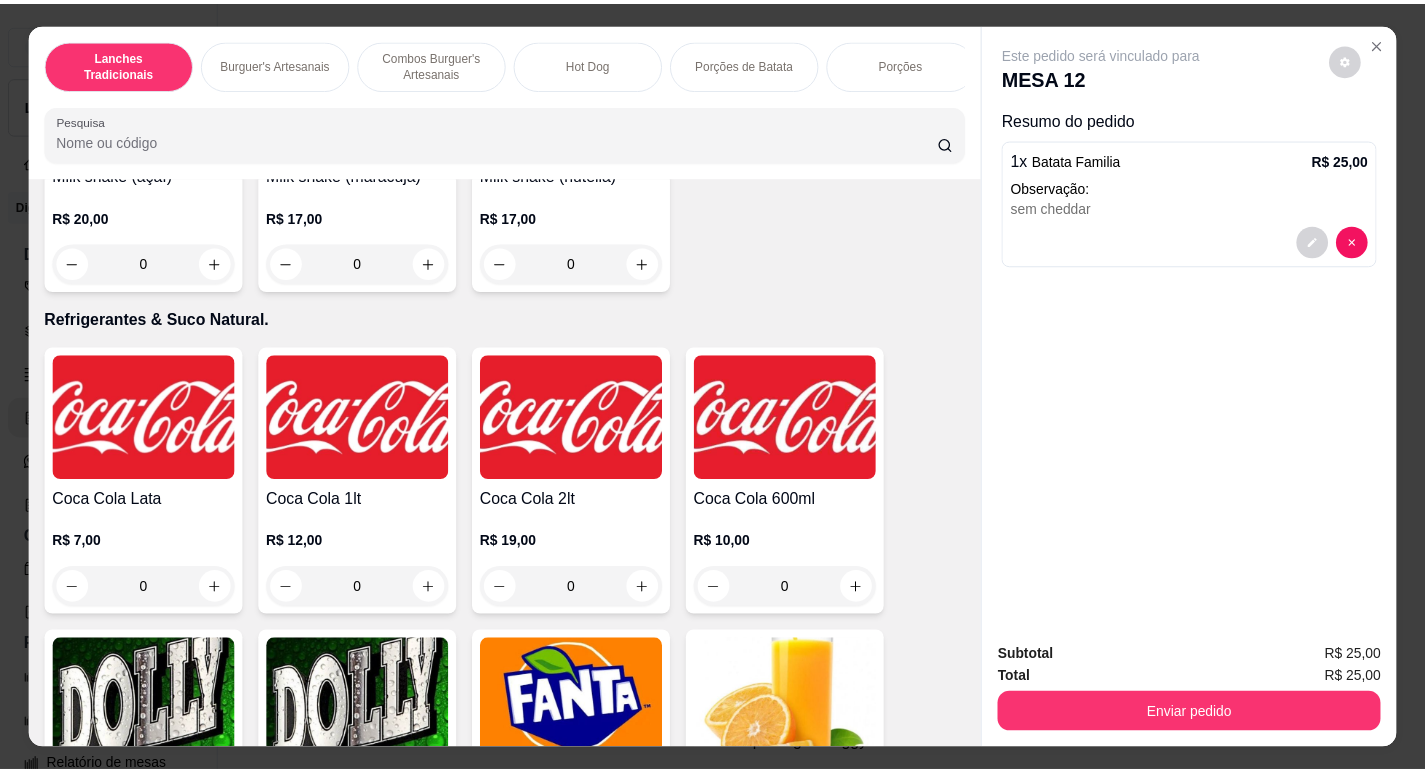 scroll, scrollTop: 5000, scrollLeft: 0, axis: vertical 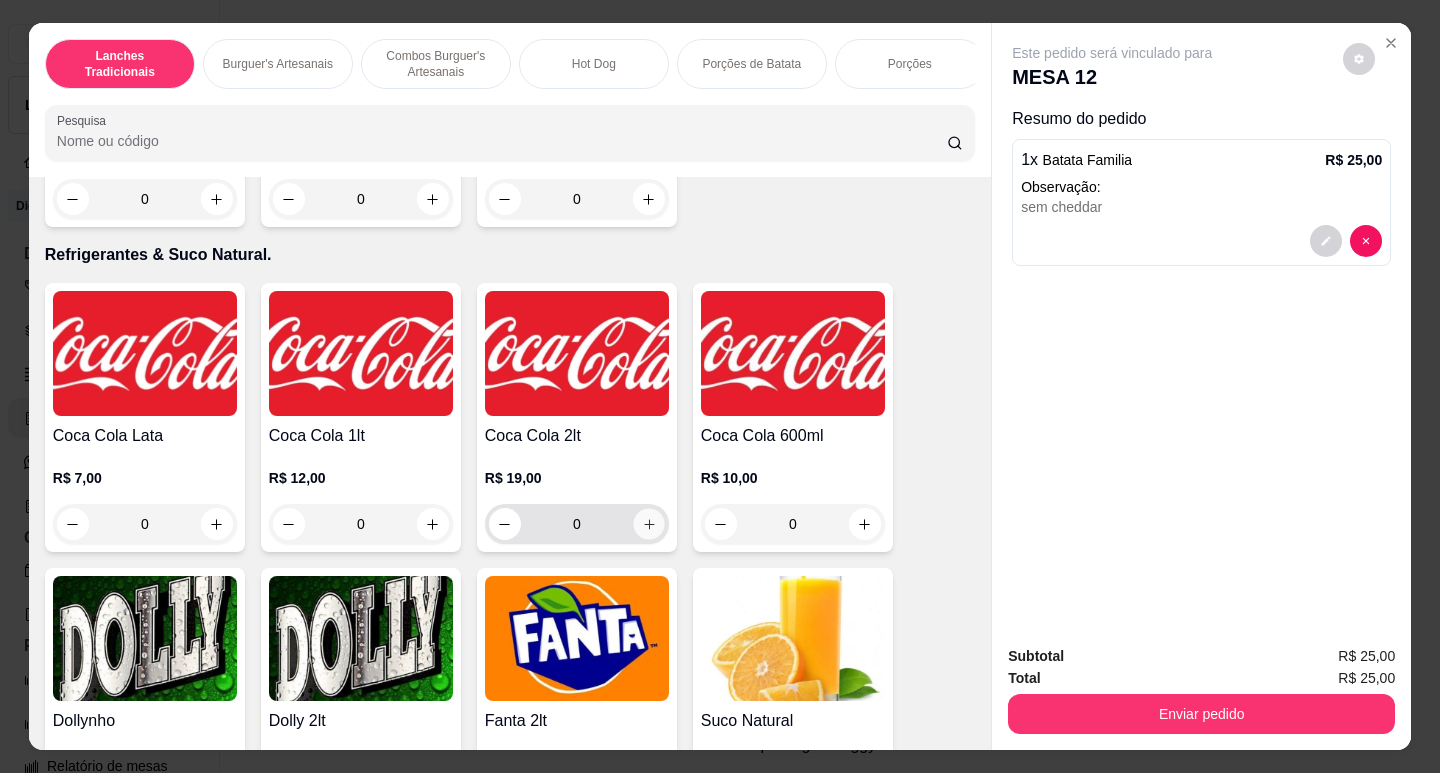 click 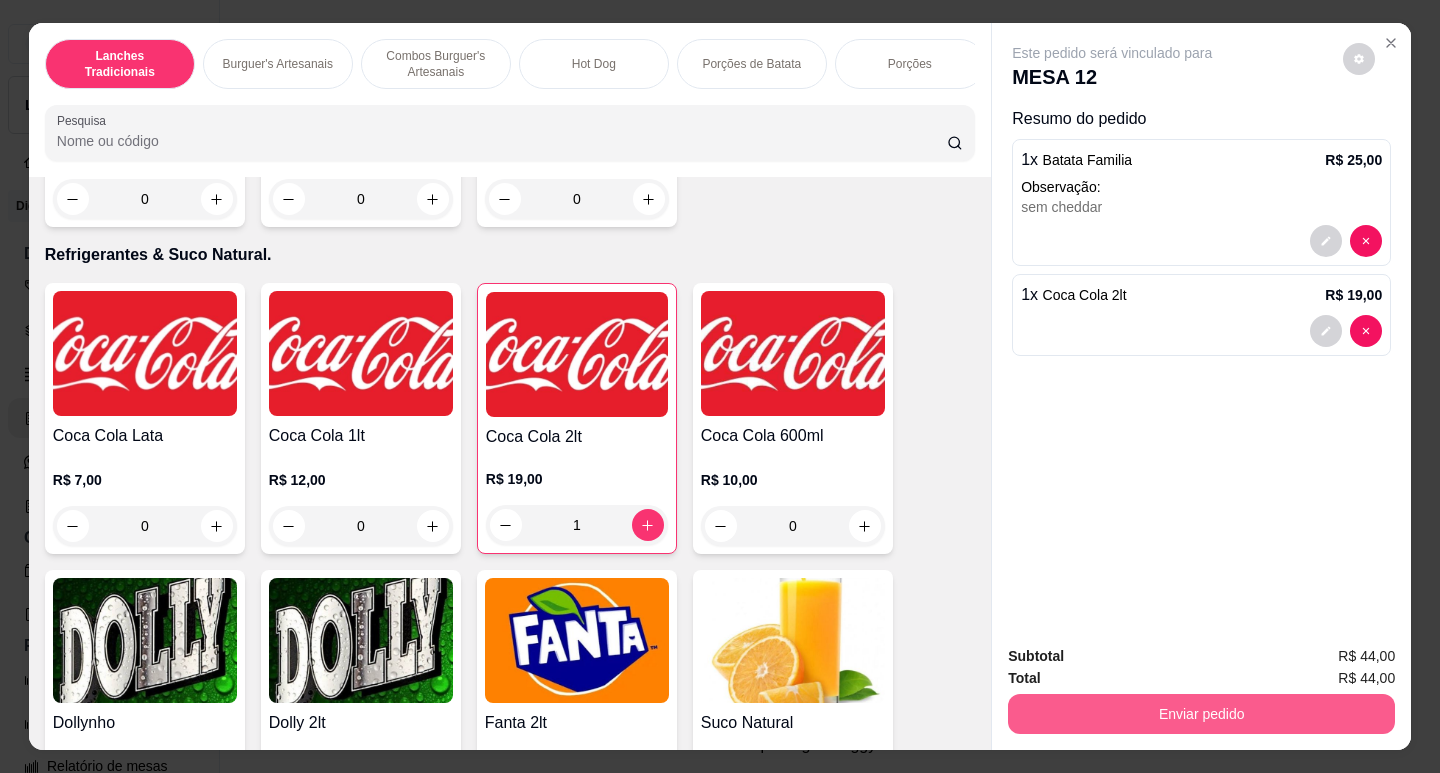 click on "Enviar pedido" at bounding box center (1201, 714) 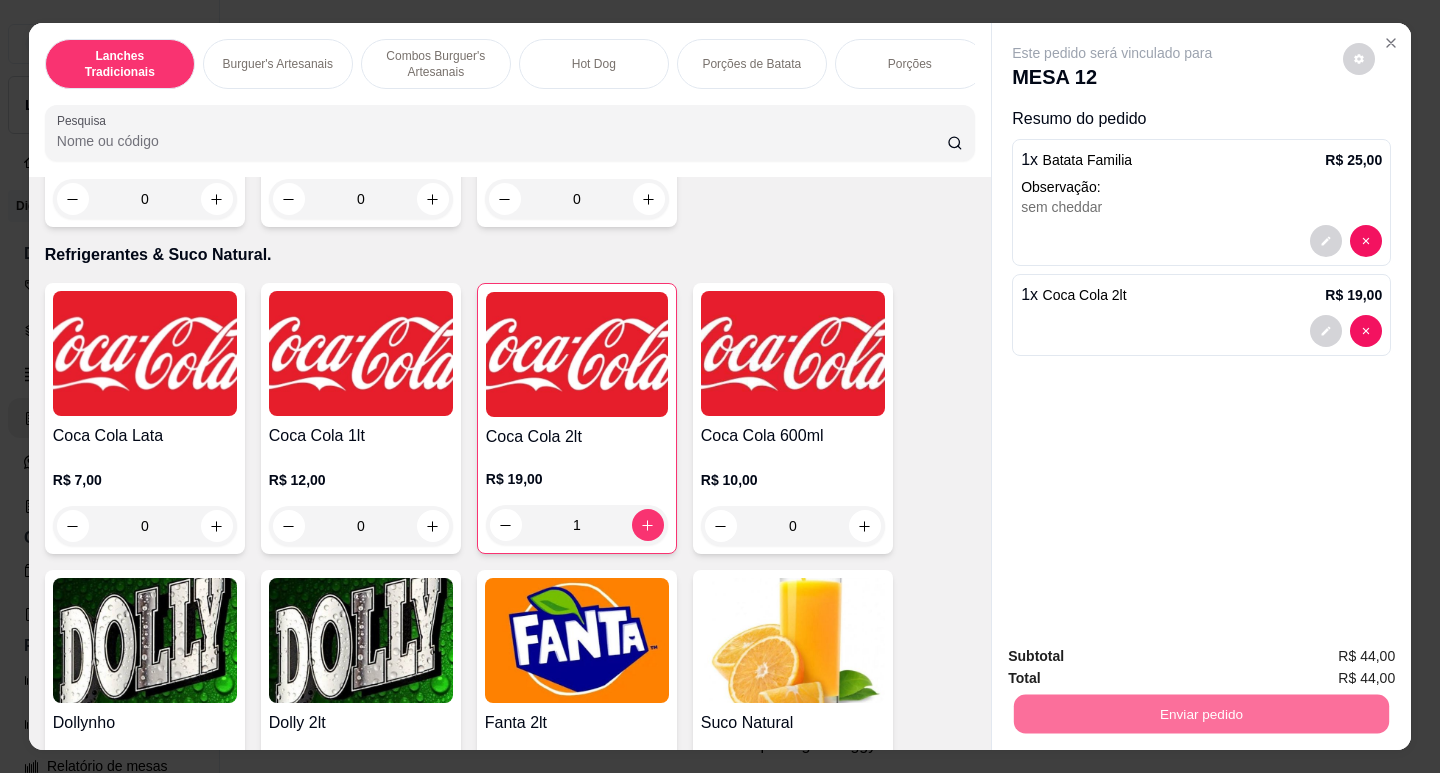 click on "Não registrar e enviar pedido" at bounding box center [1135, 657] 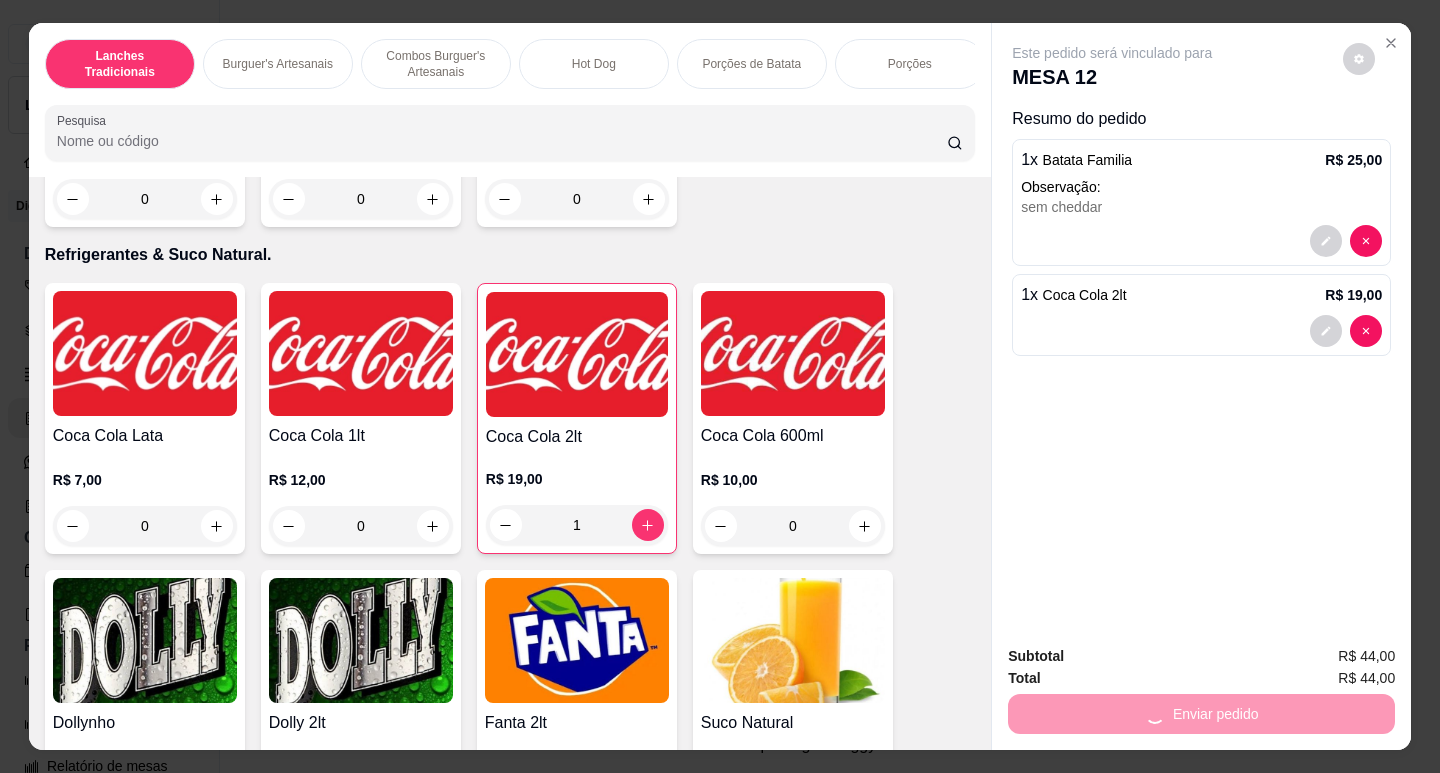 drag, startPoint x: 1305, startPoint y: 197, endPoint x: 1307, endPoint y: 175, distance: 22.090721 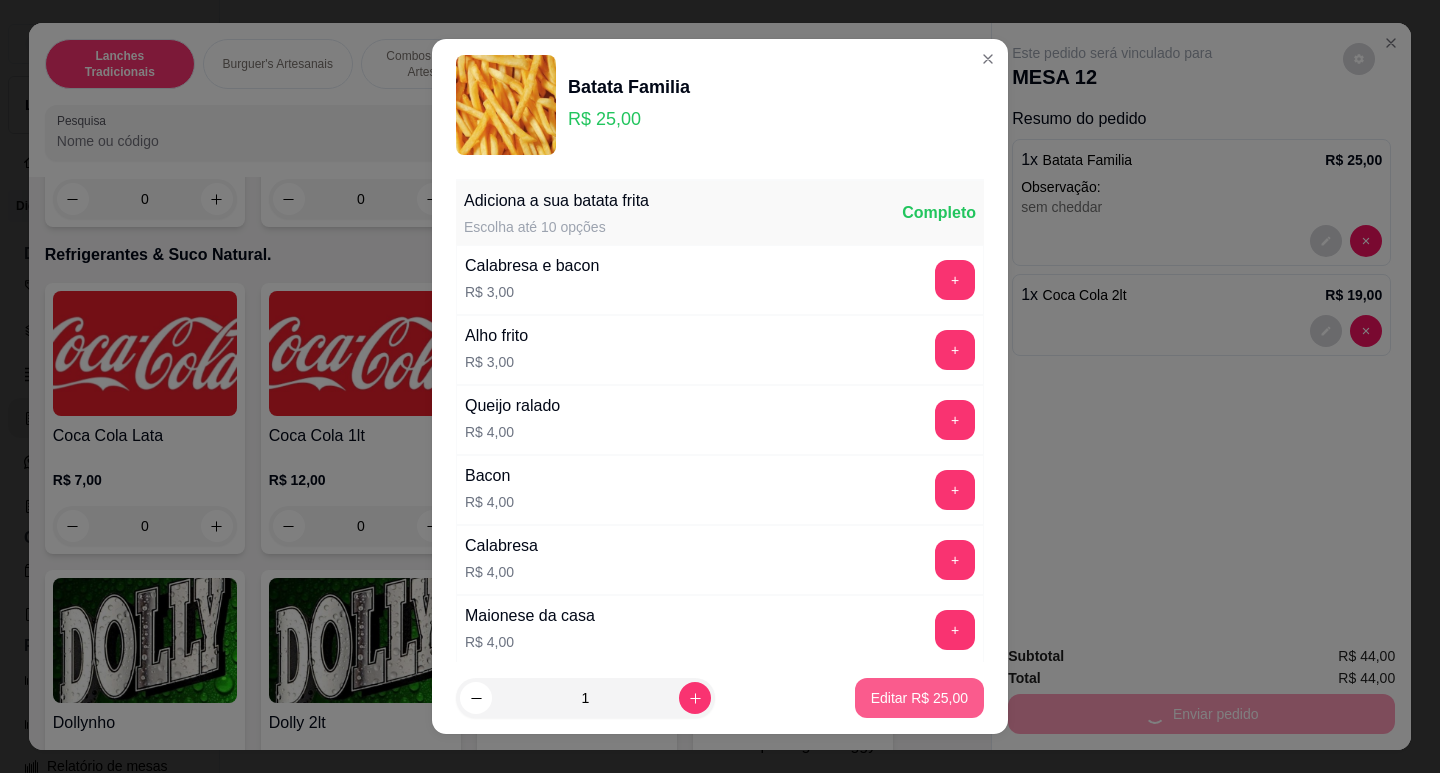 click on "Editar   R$ 25,00" at bounding box center [919, 698] 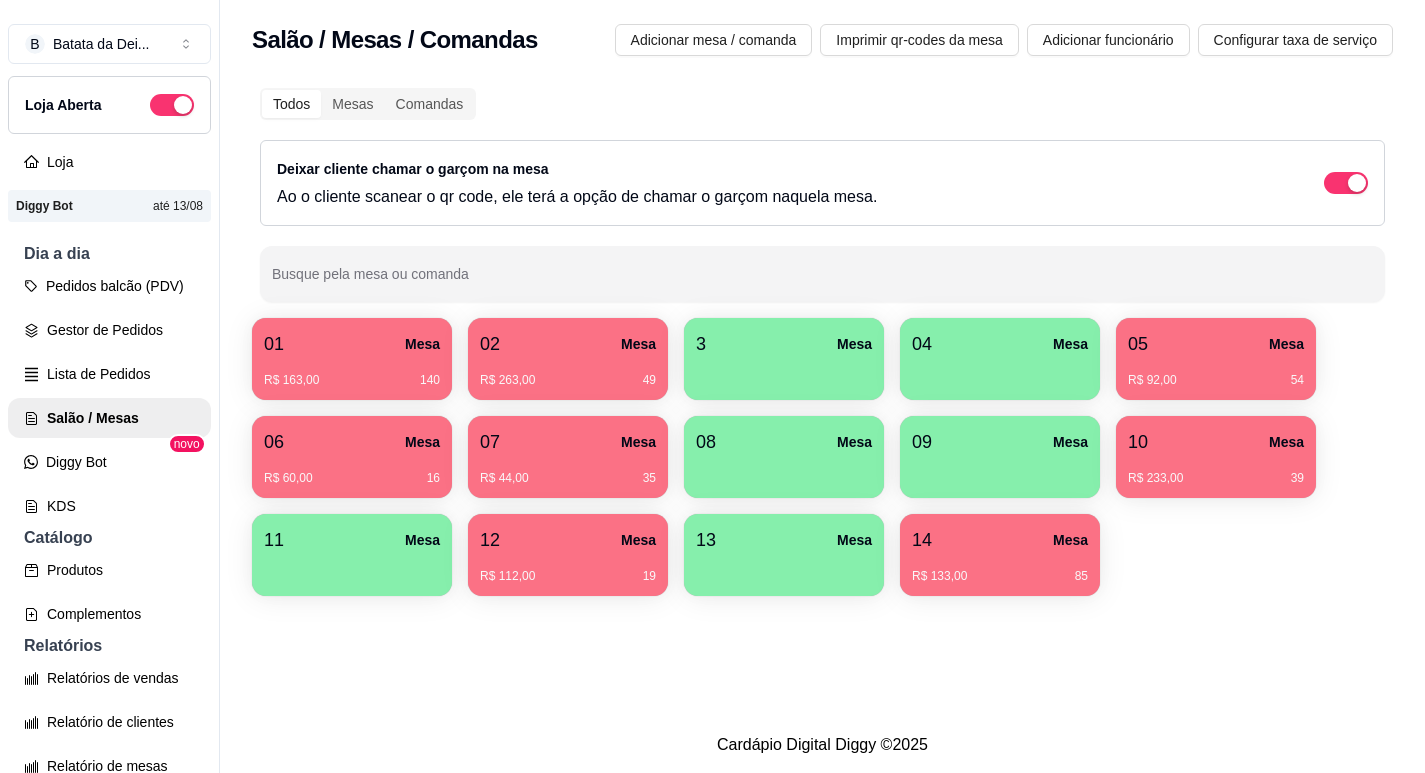 click on "07 Mesa" at bounding box center (568, 442) 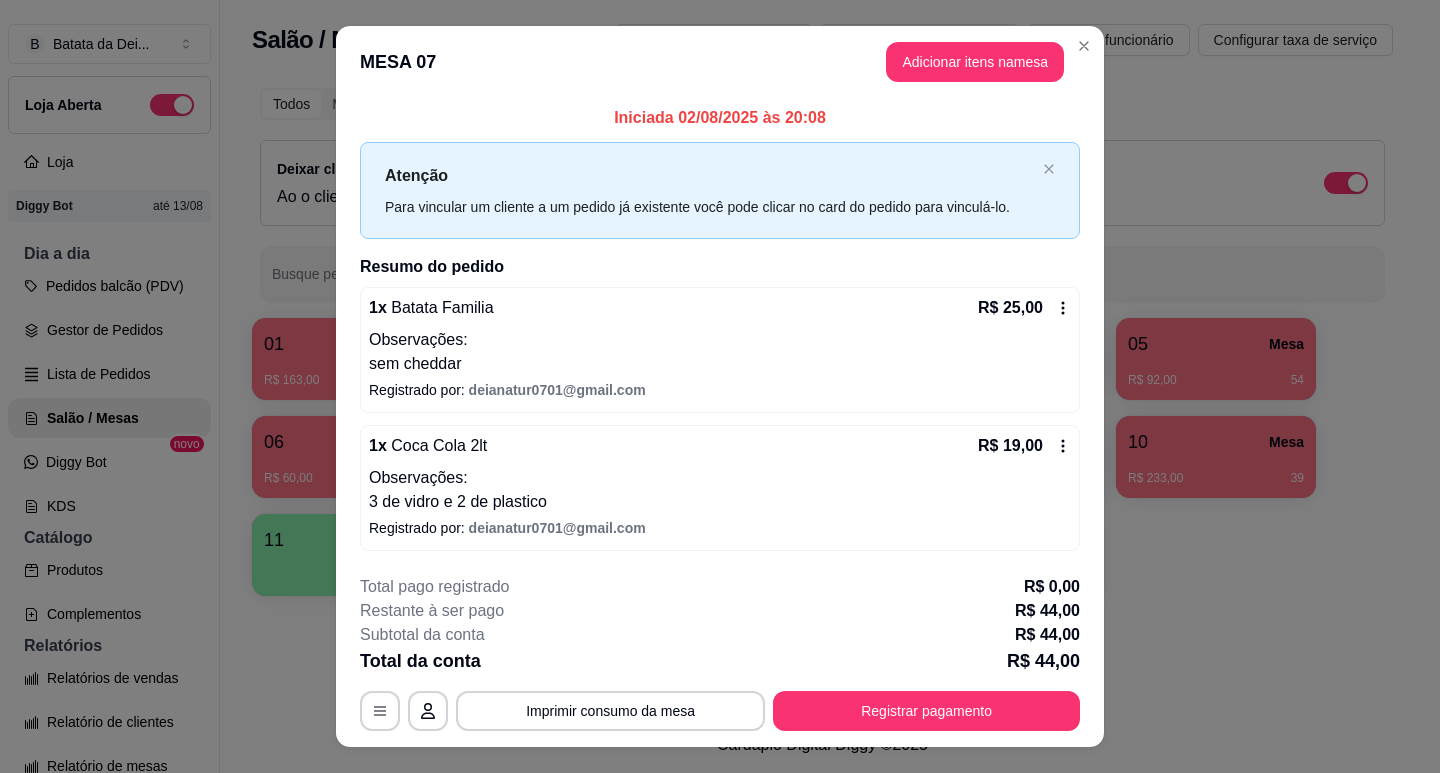 click 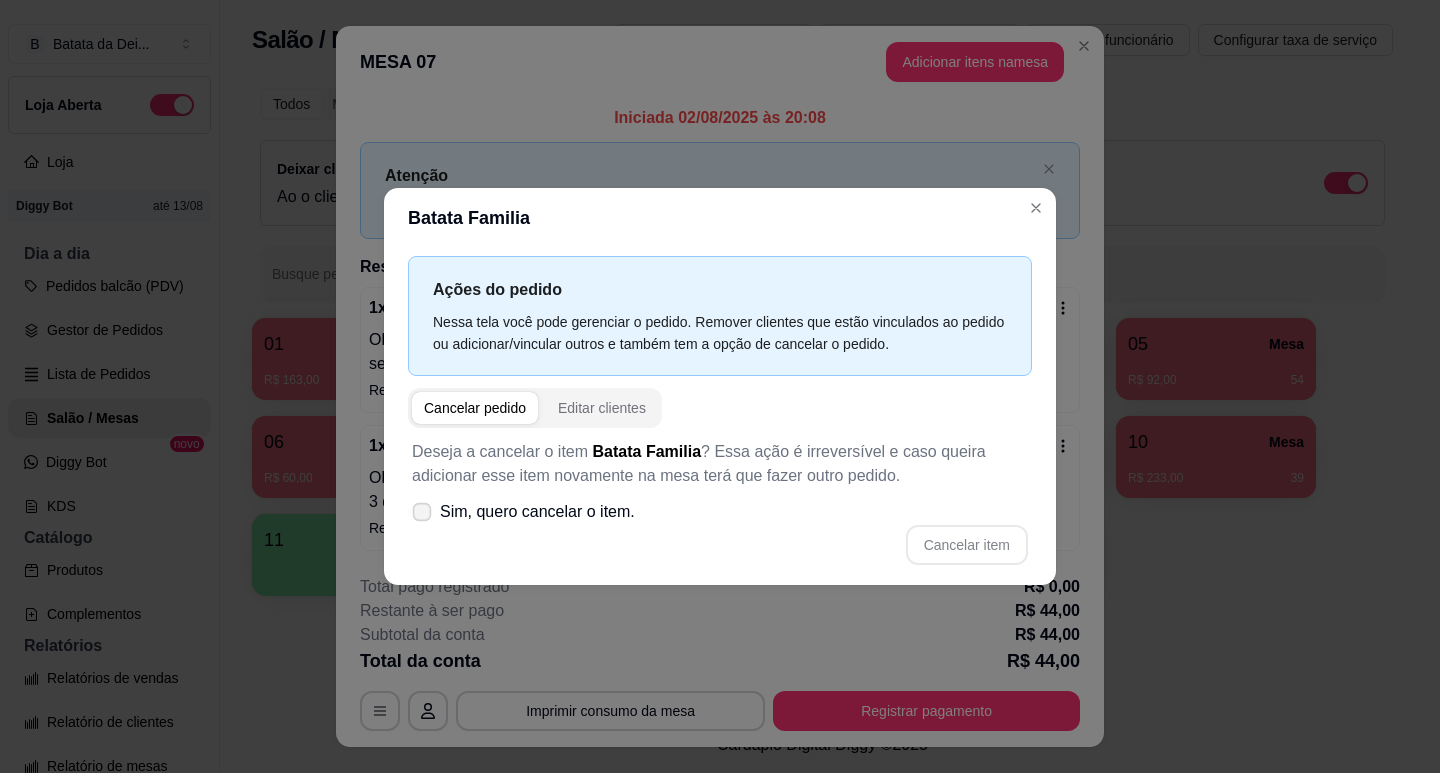 click 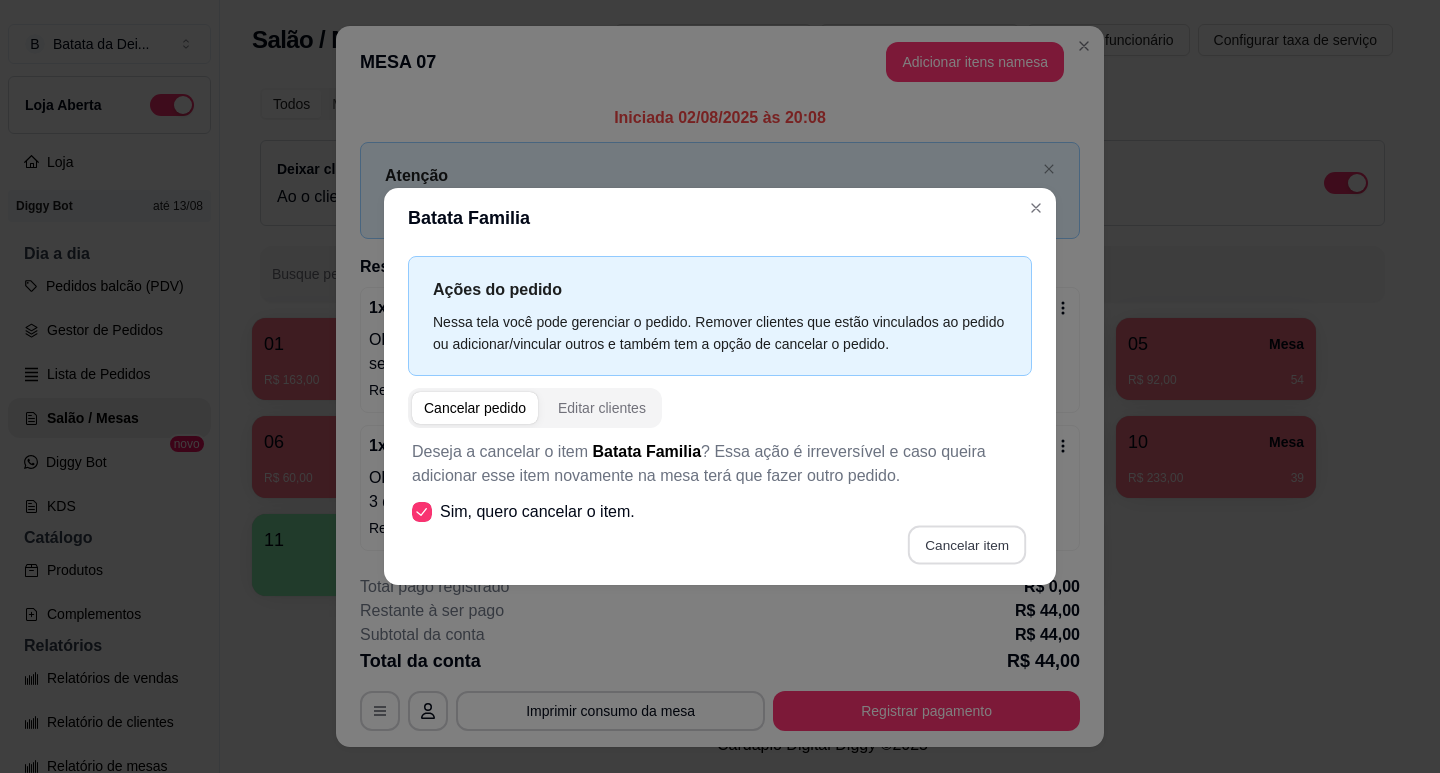 click on "Cancelar item" at bounding box center (966, 544) 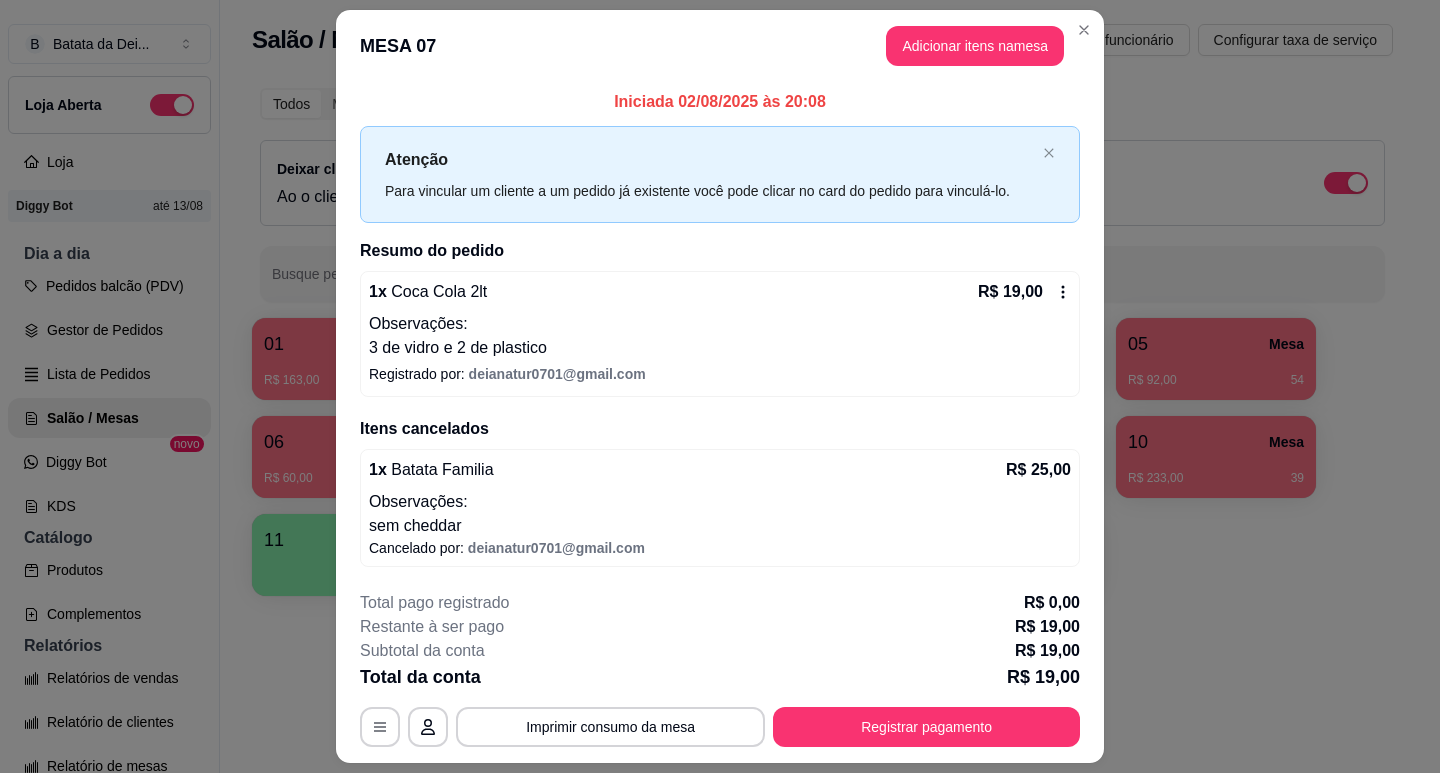 click 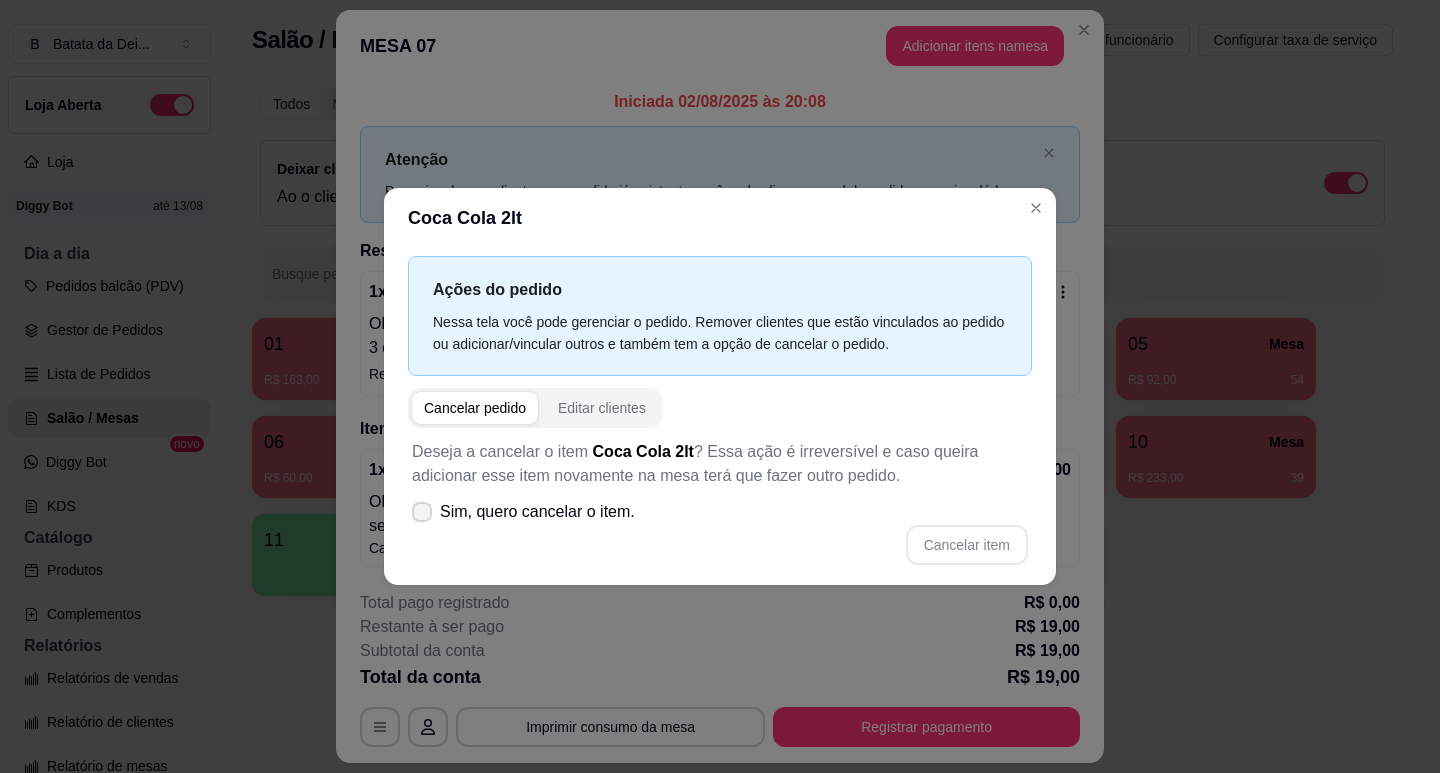 click 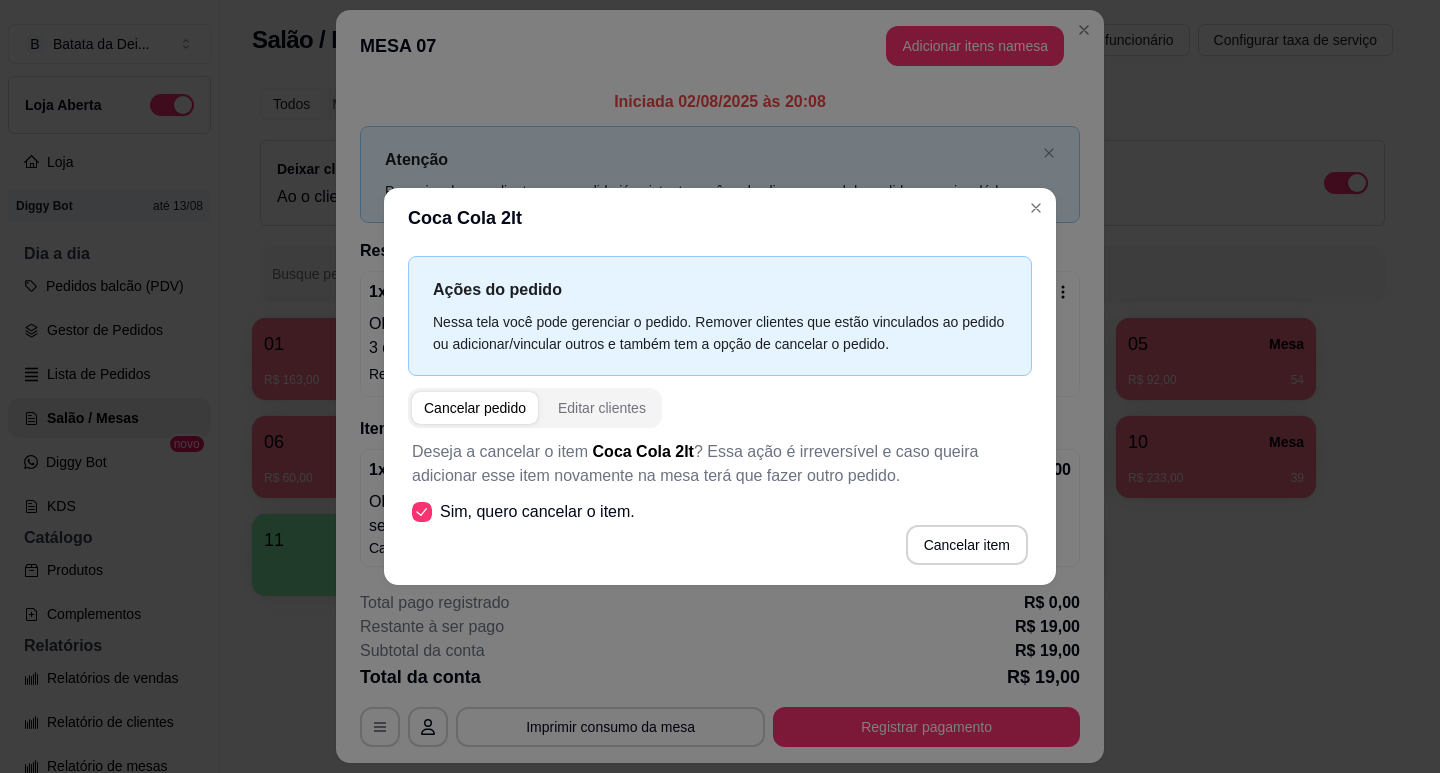 click on "Cancelar item" at bounding box center [967, 545] 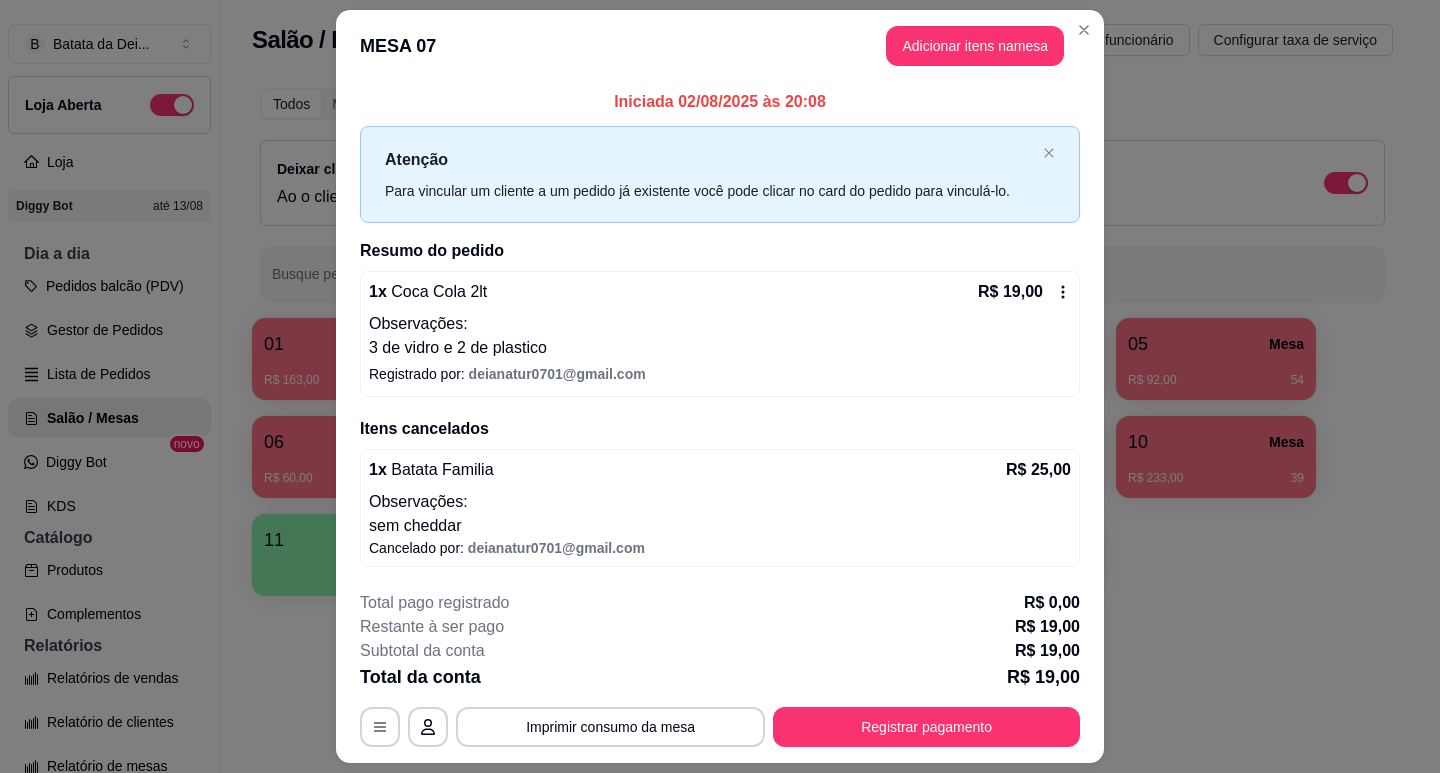 click 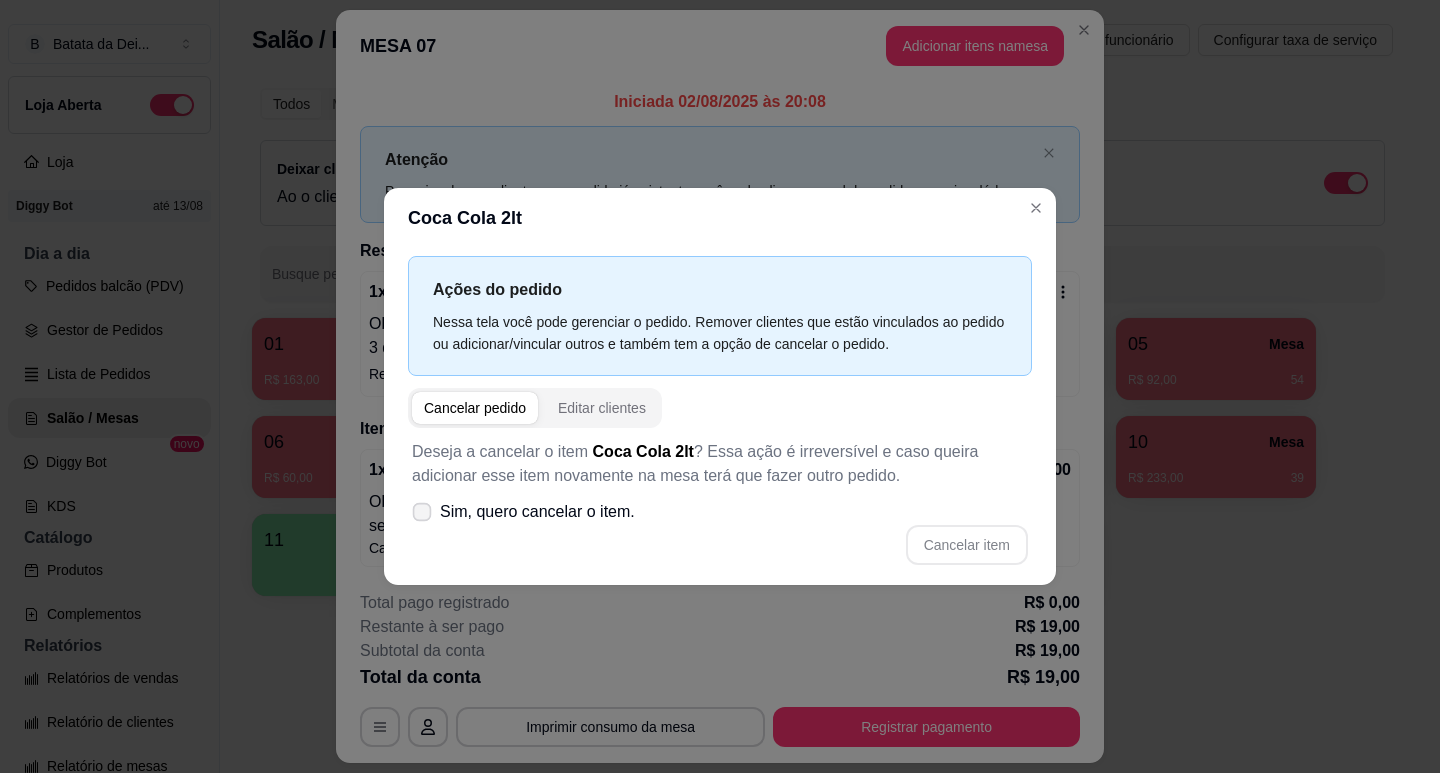 click 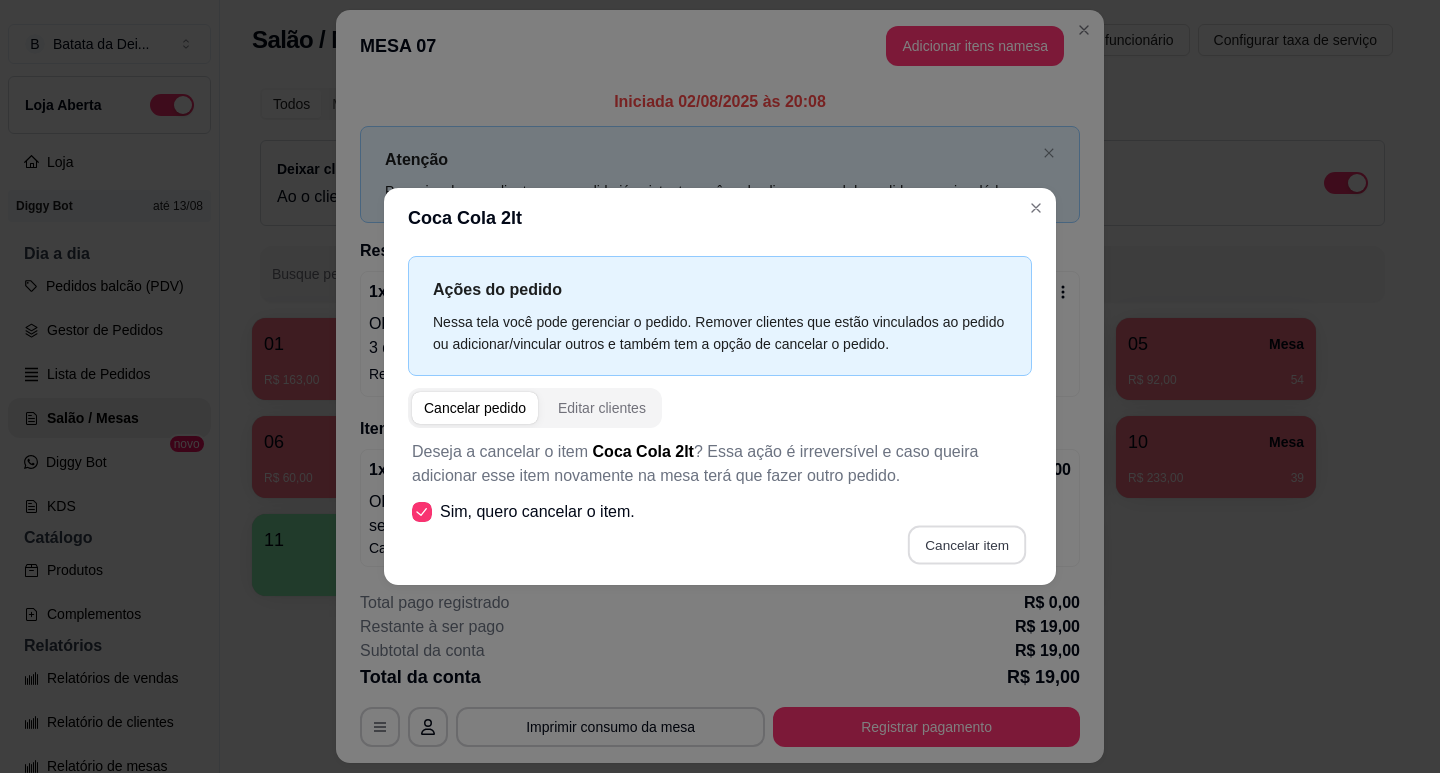 click on "Cancelar item" at bounding box center [966, 544] 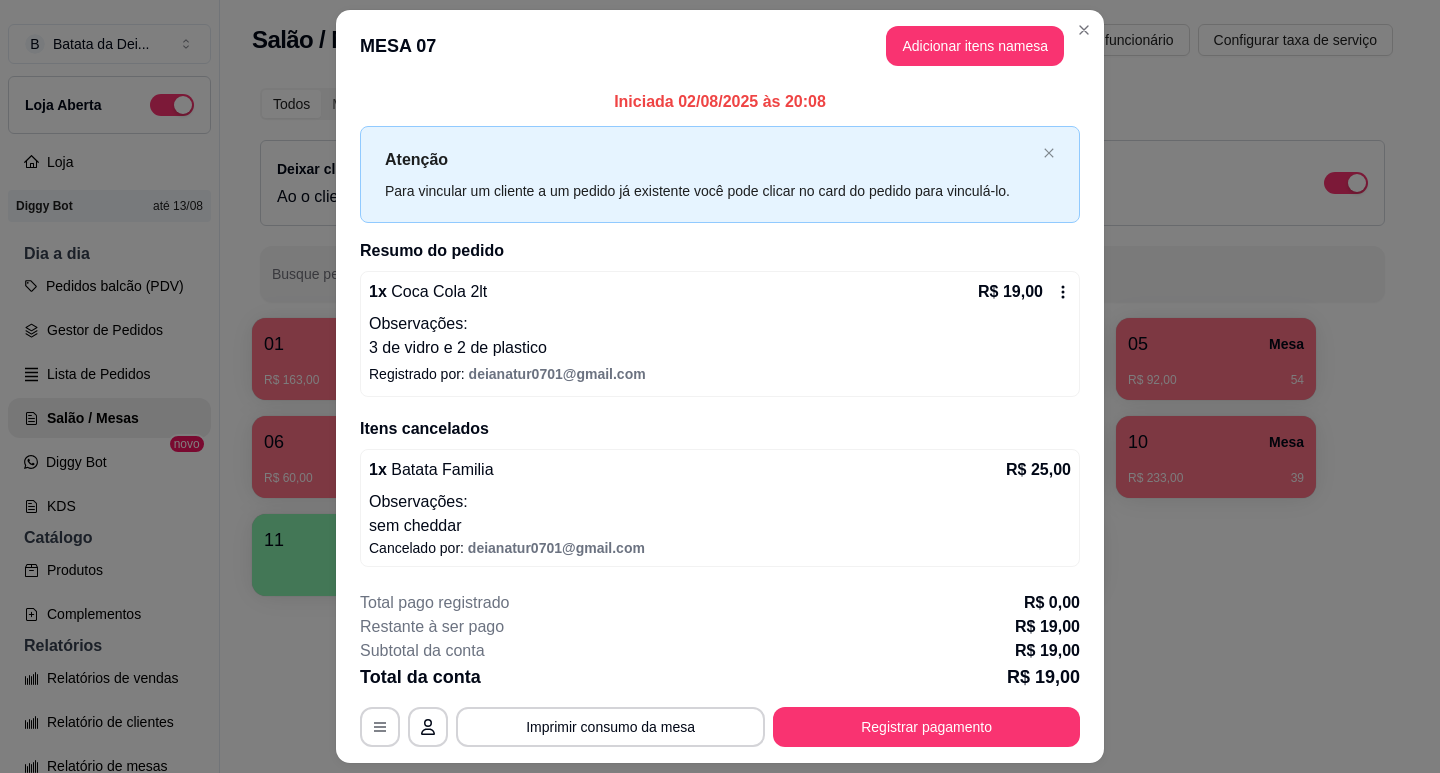 drag, startPoint x: 1054, startPoint y: 164, endPoint x: 1040, endPoint y: 100, distance: 65.51336 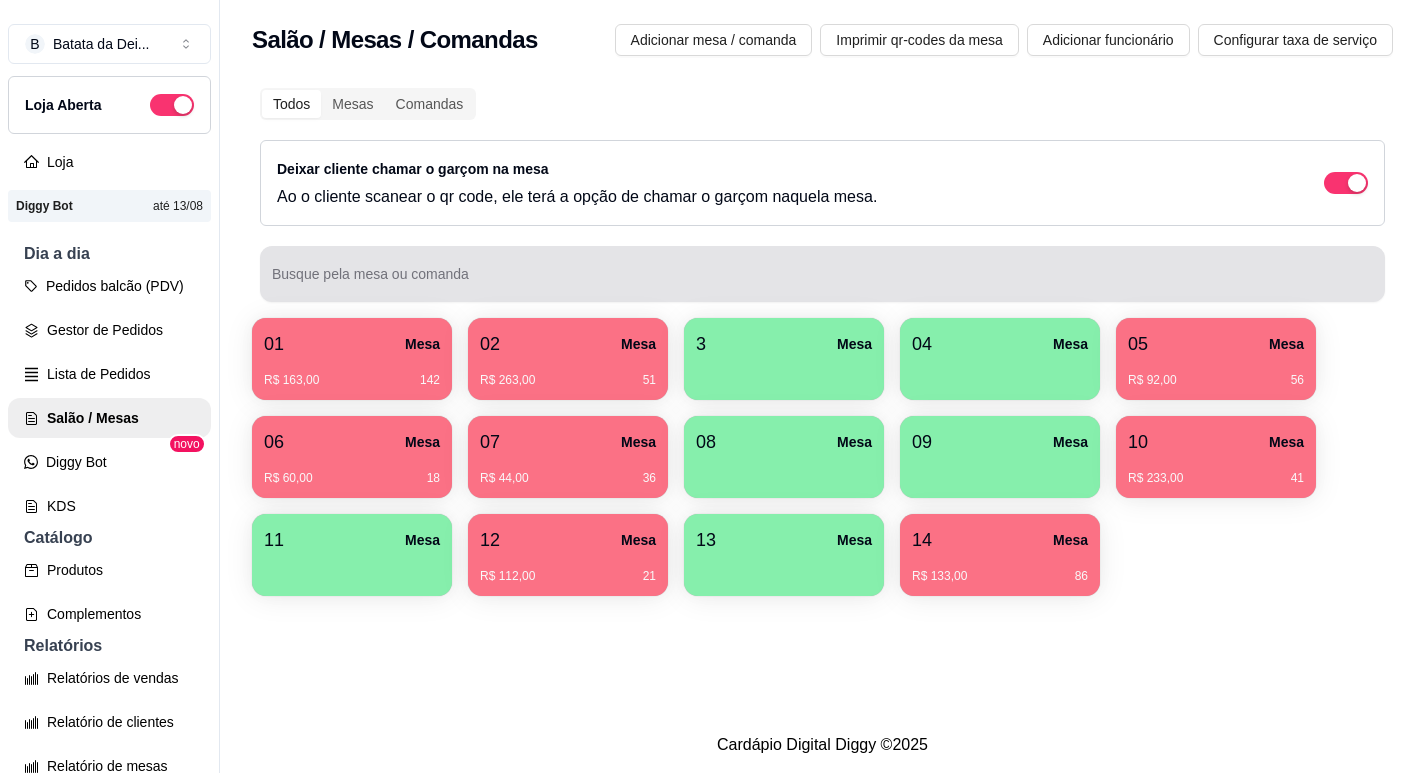 click on "07 Mesa R$ 44,00 36" at bounding box center [568, 457] 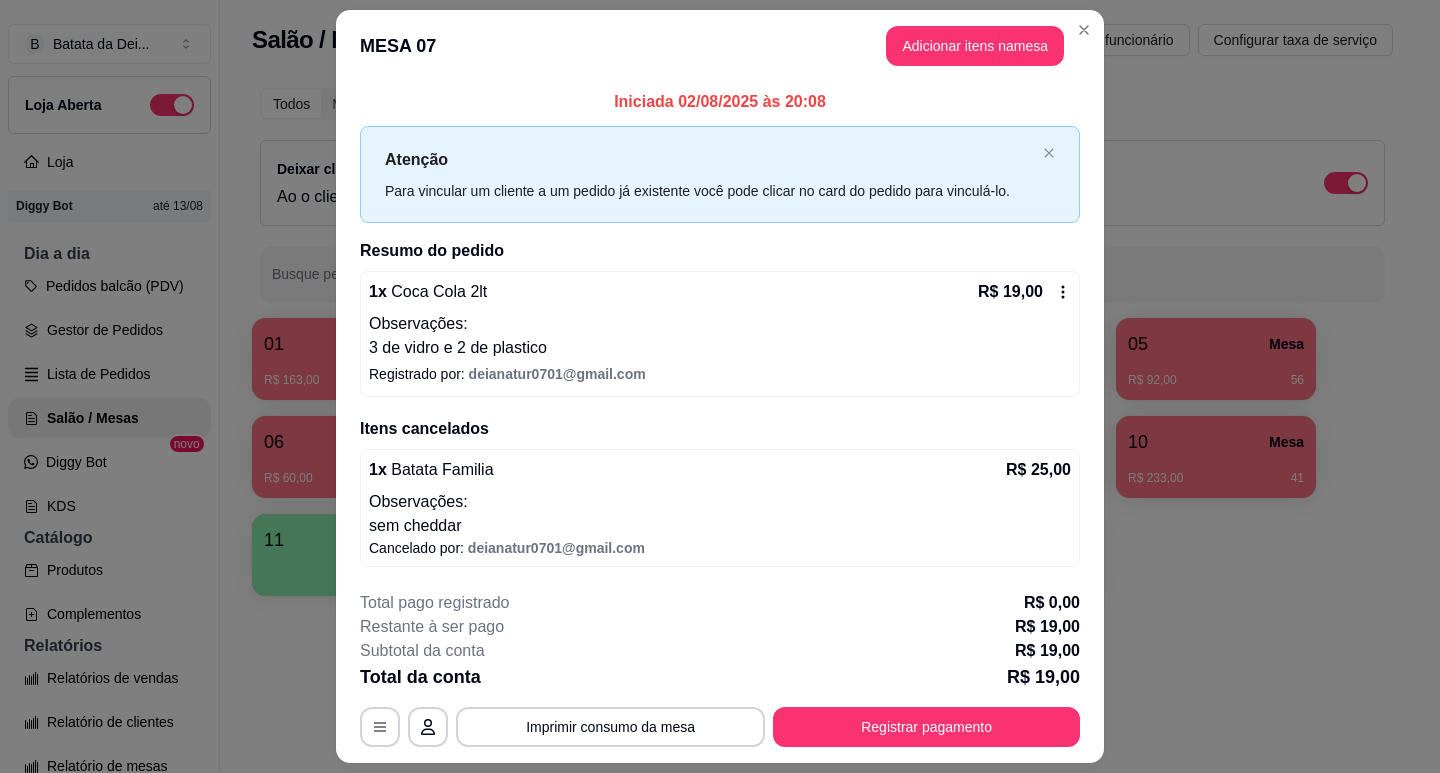 click on "R$ 19,00" at bounding box center (1024, 292) 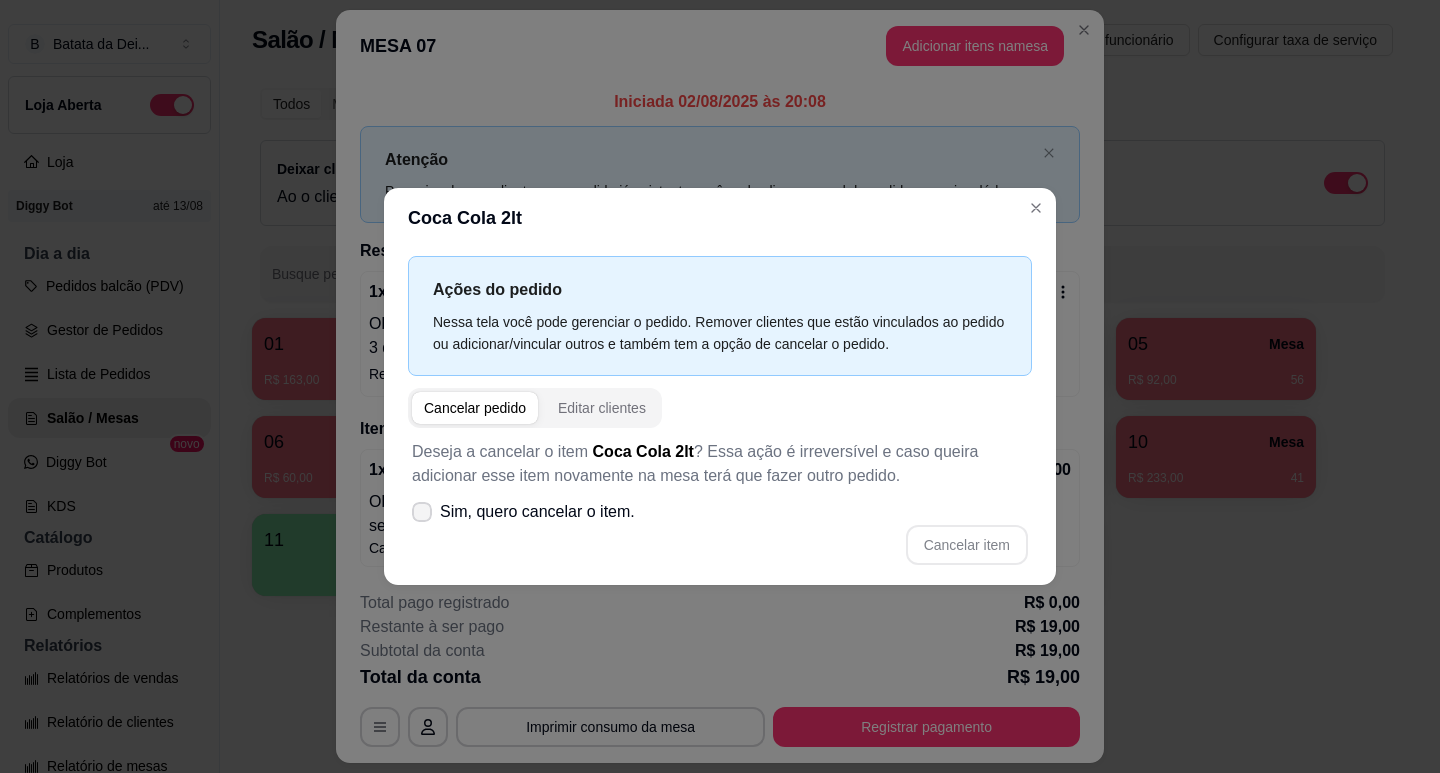 click 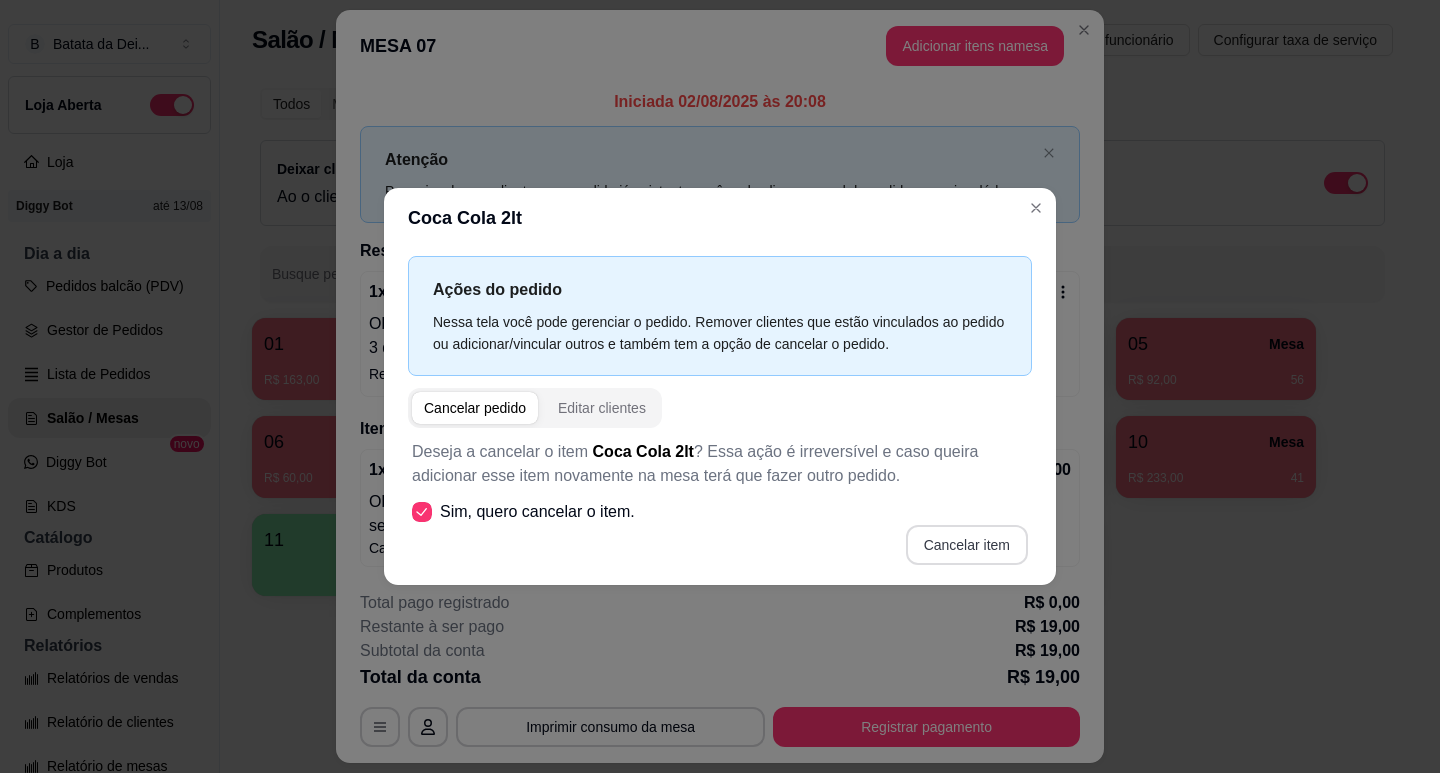 click on "Cancelar item" at bounding box center [967, 545] 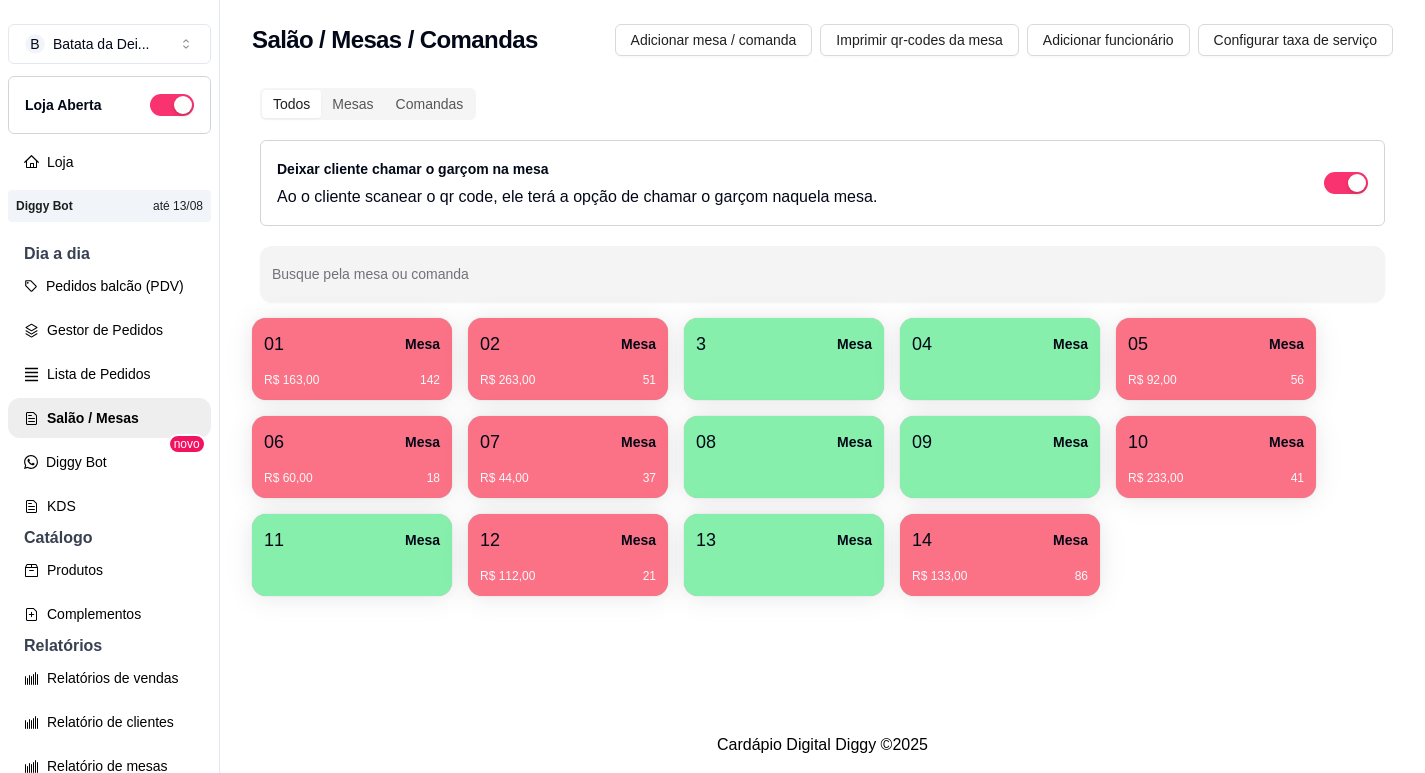 type 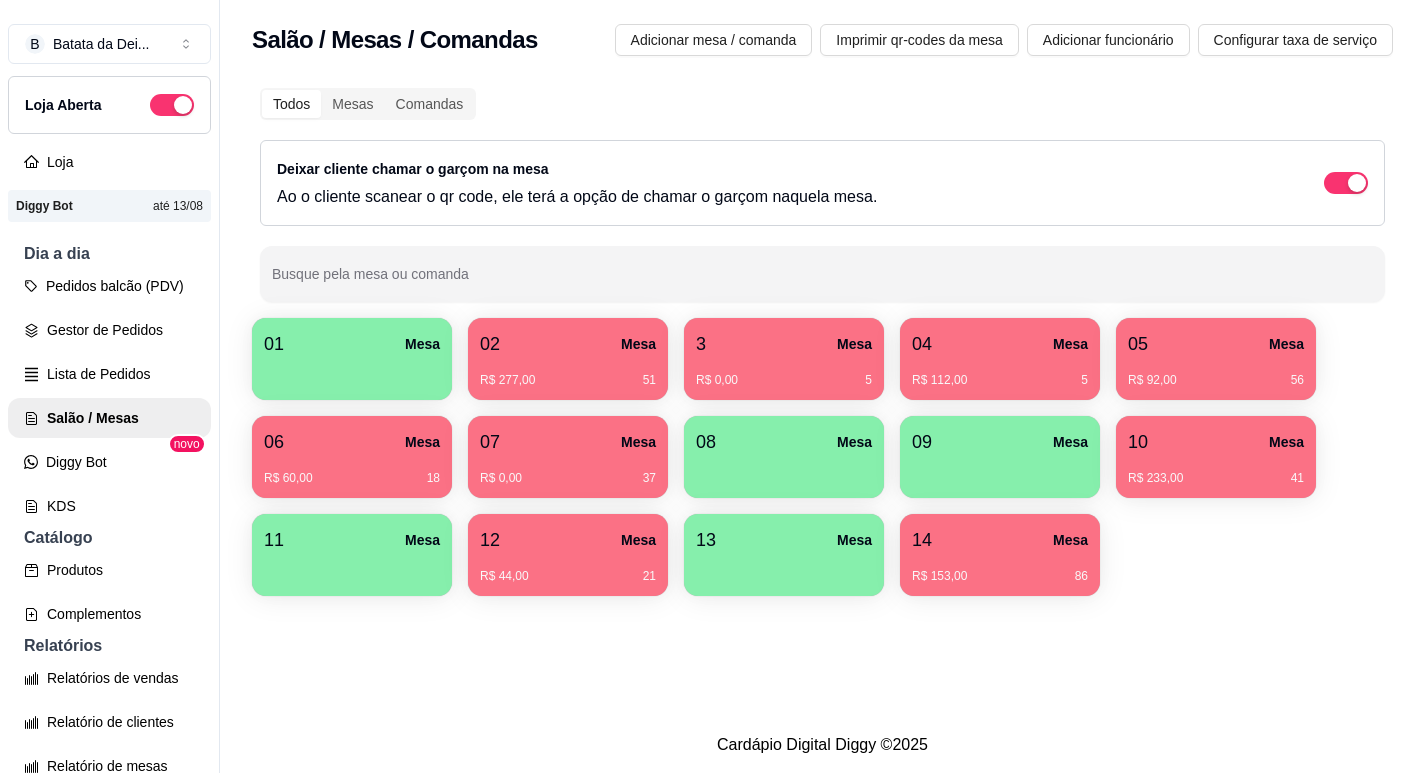 click on "Salão / Mesas / Comandas Adicionar mesa / comanda Imprimir qr-codes da mesa Adicionar funcionário Configurar taxa de serviço Todos Mesas Comandas Deixar cliente chamar o garçom na mesa Ao o cliente scanear o qr code, ele terá a opção de chamar o garçom naquela mesa. Busque pela mesa ou comanda
01 Mesa 02 Mesa R$ 277,00 51 3 Mesa R$ 0,00 5 04 Mesa R$ 112,00 5 05 Mesa R$ 92,00 56 06 Mesa R$ 60,00 18 07 Mesa R$ 0,00 37 08 Mesa 09 Mesa 10 Mesa R$ 233,00 41 11 Mesa 12 Mesa R$ 44,00 21 13 Mesa 14 Mesa R$ 153,00 86" at bounding box center (822, 358) 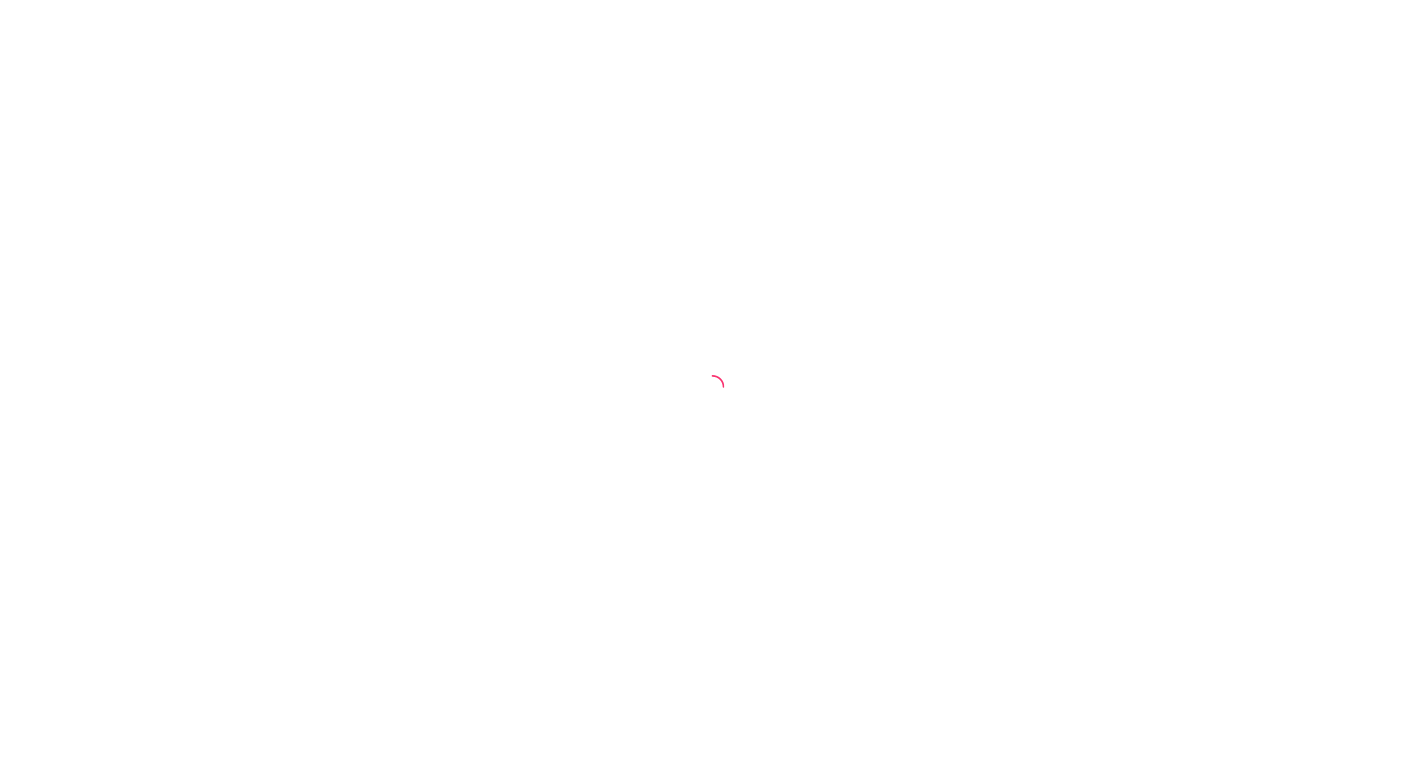 scroll, scrollTop: 0, scrollLeft: 0, axis: both 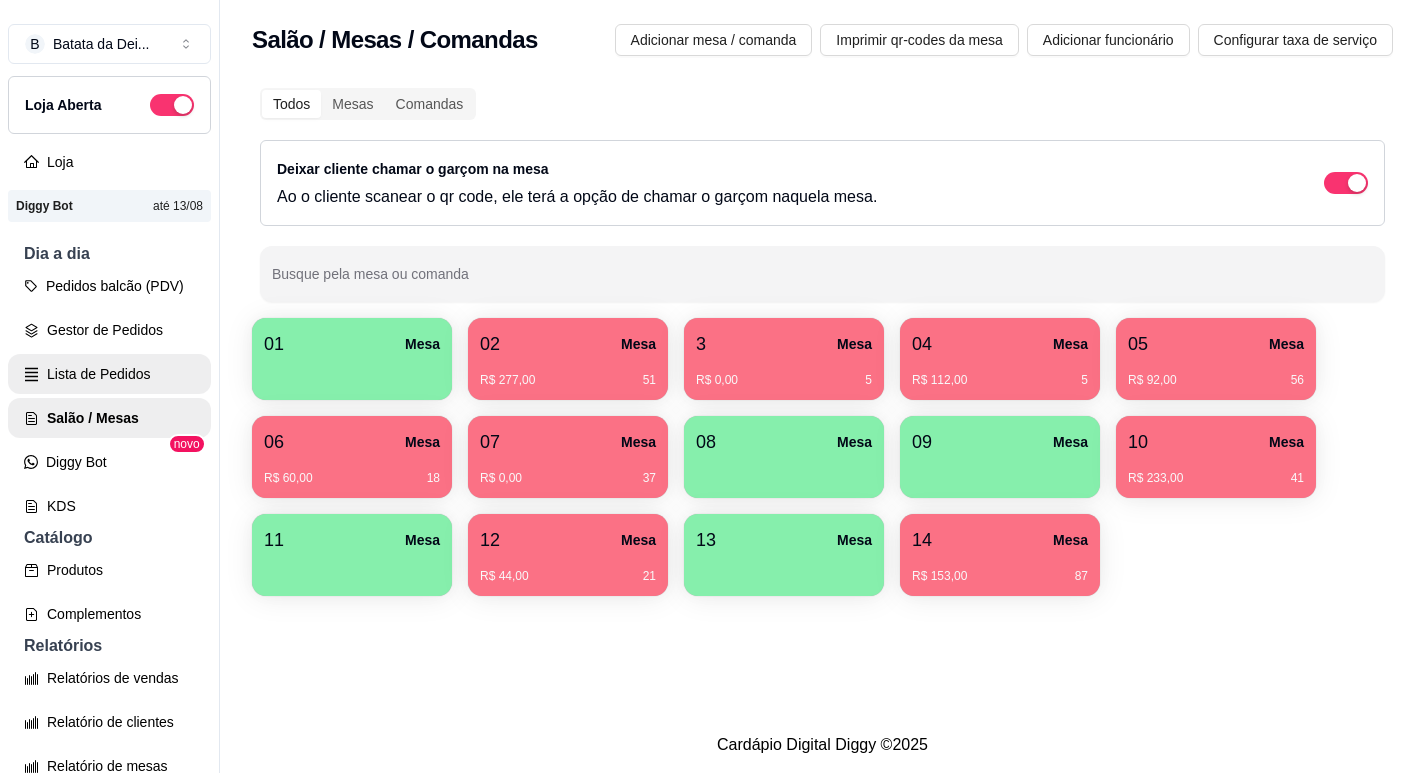 click on "Lista de Pedidos" at bounding box center [109, 374] 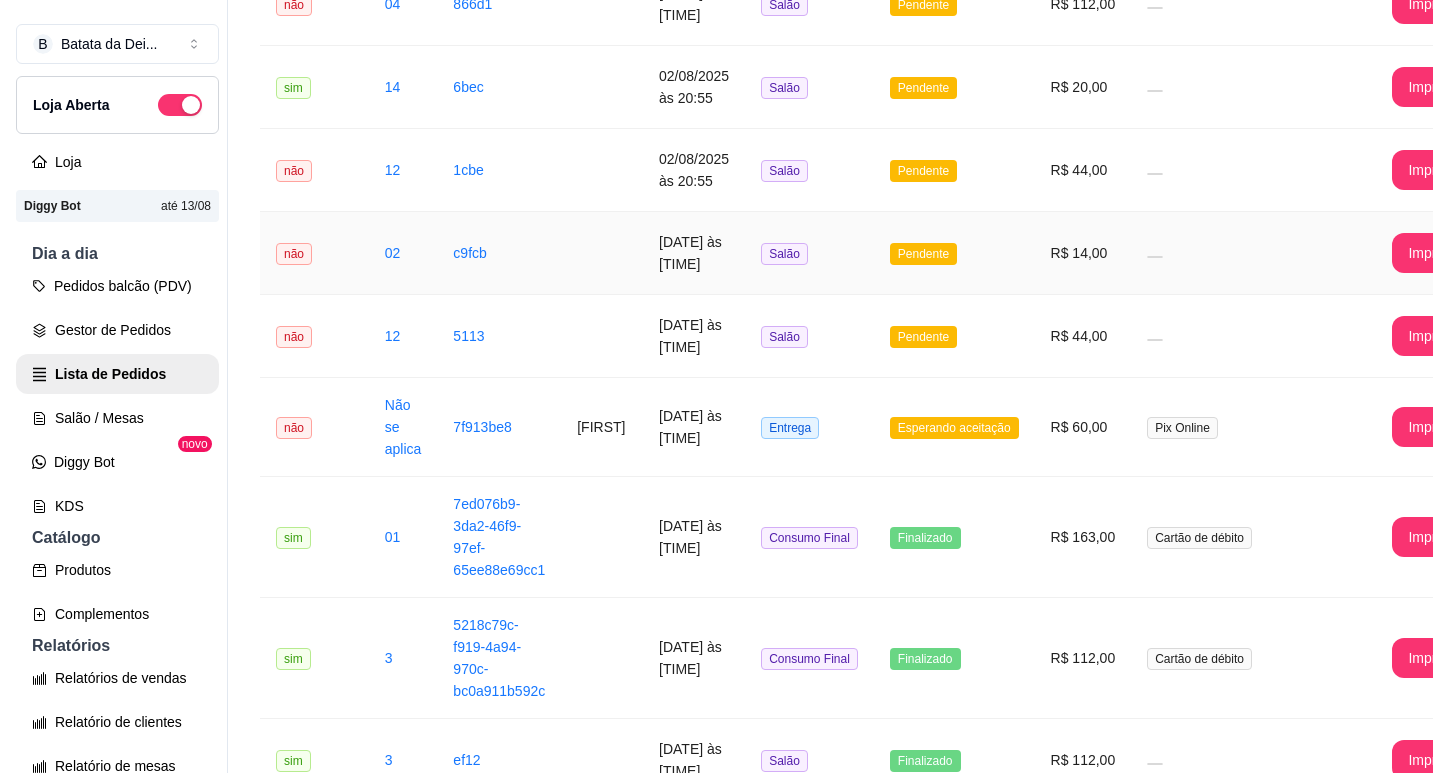 scroll, scrollTop: 100, scrollLeft: 0, axis: vertical 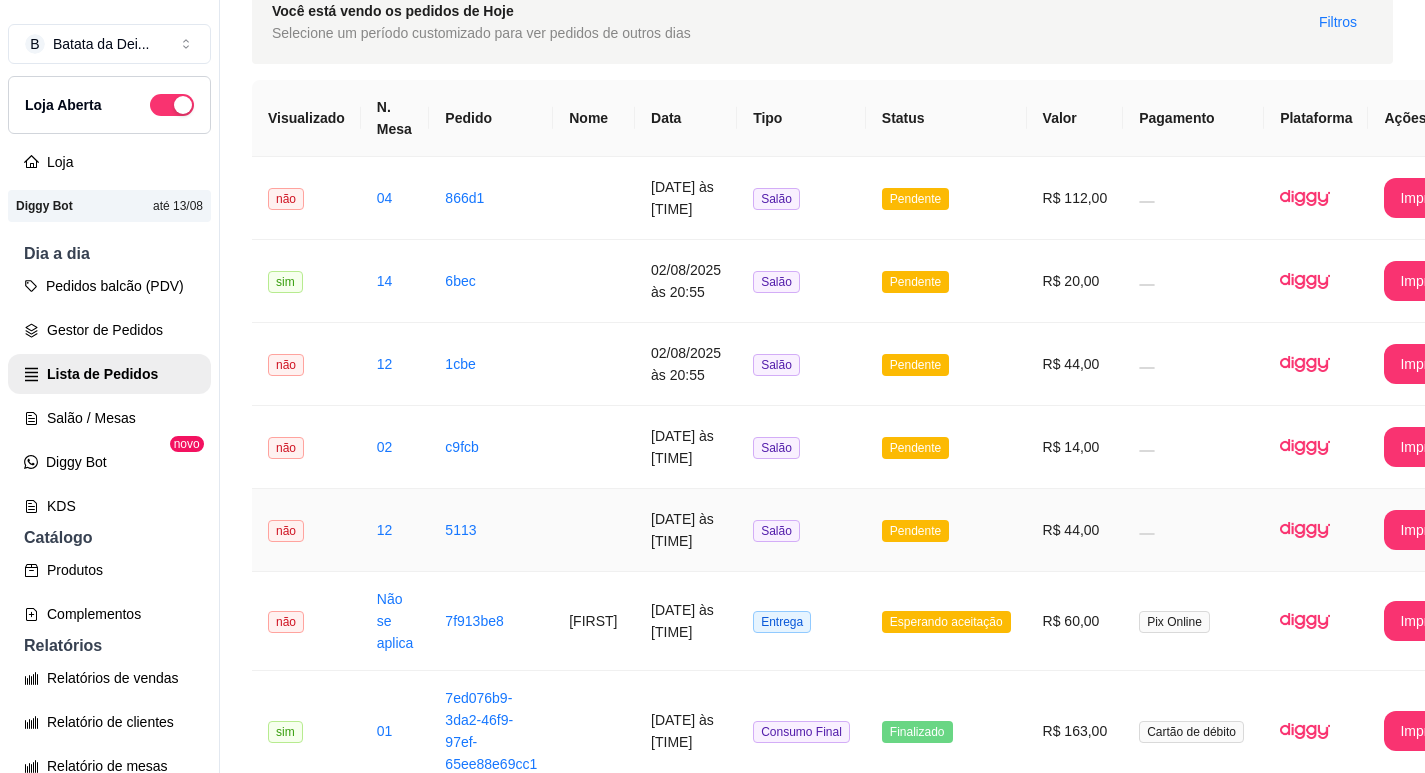 click at bounding box center [594, 530] 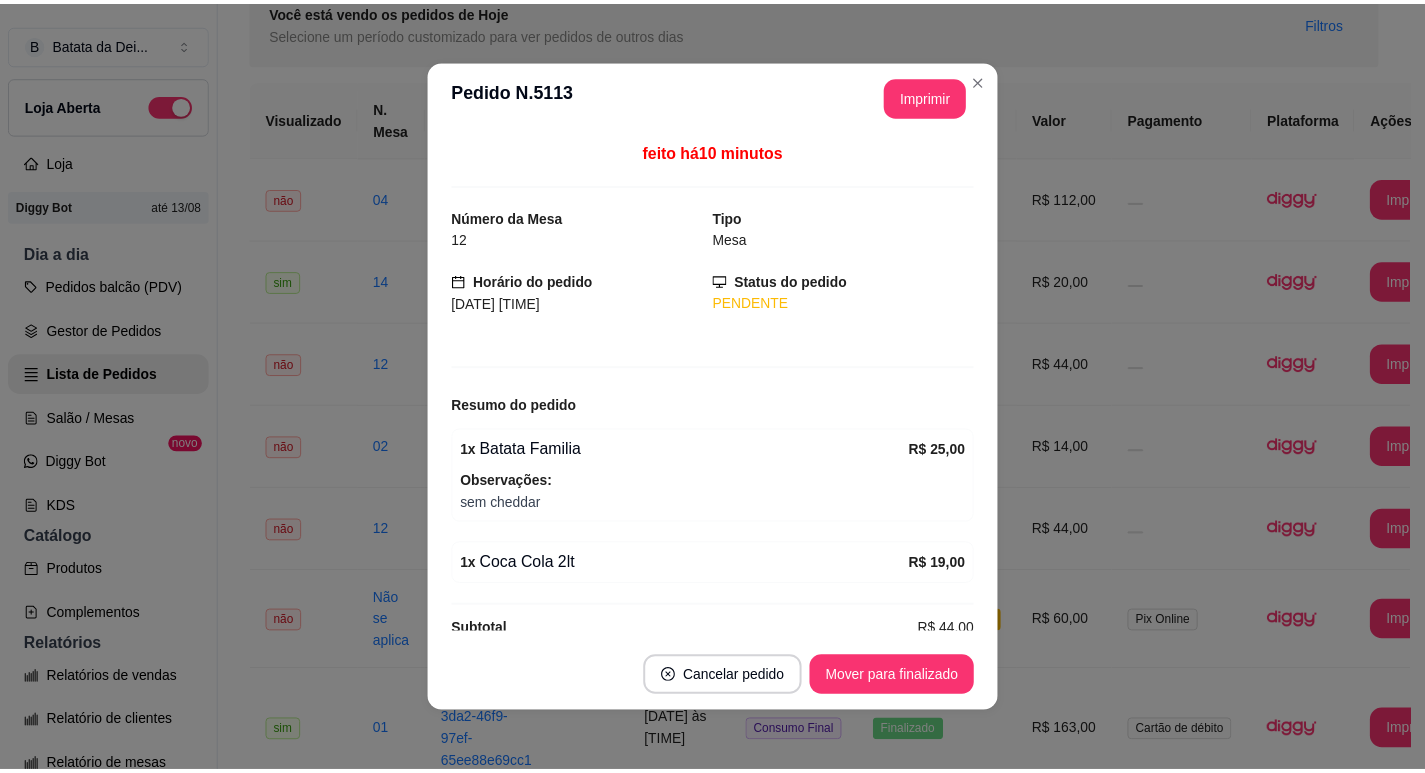 scroll, scrollTop: 30, scrollLeft: 0, axis: vertical 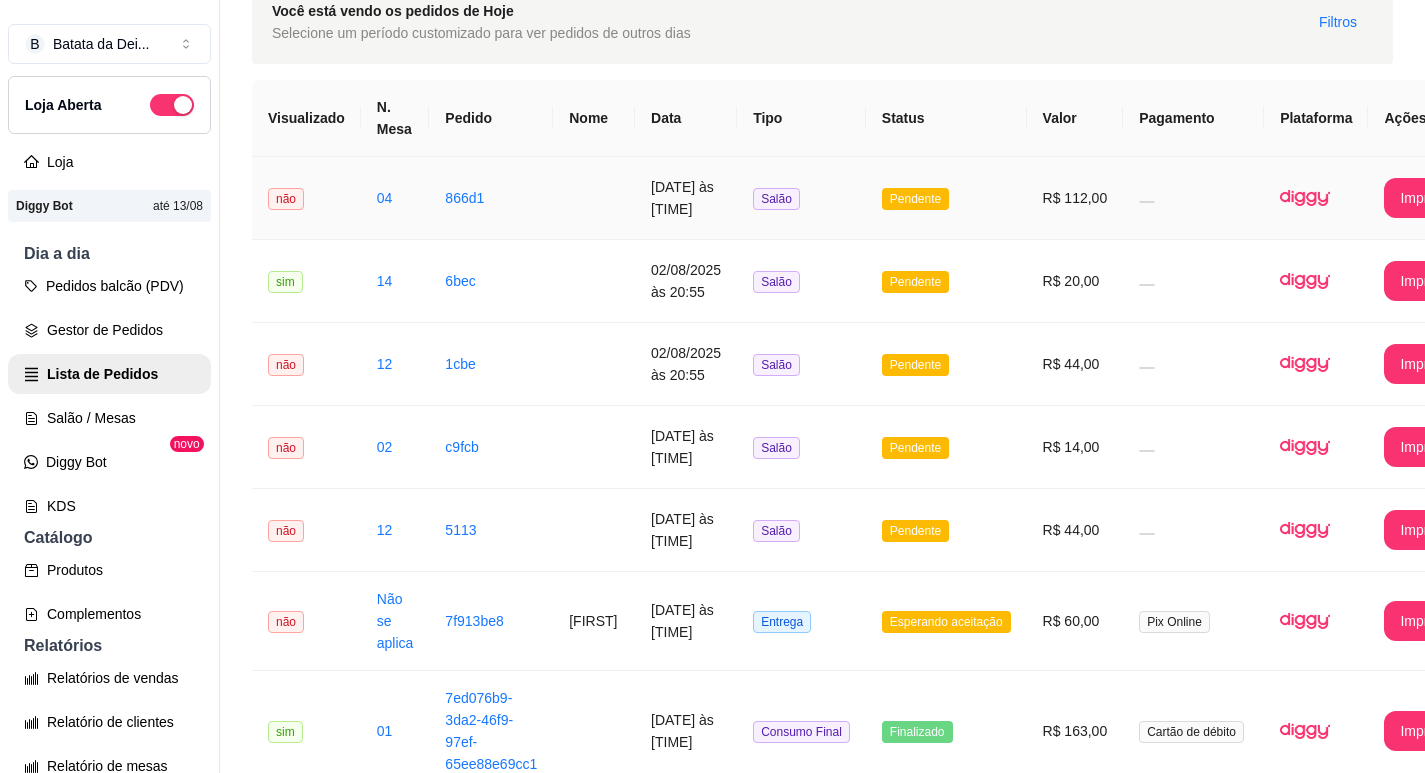 click on "Salão" at bounding box center [801, 198] 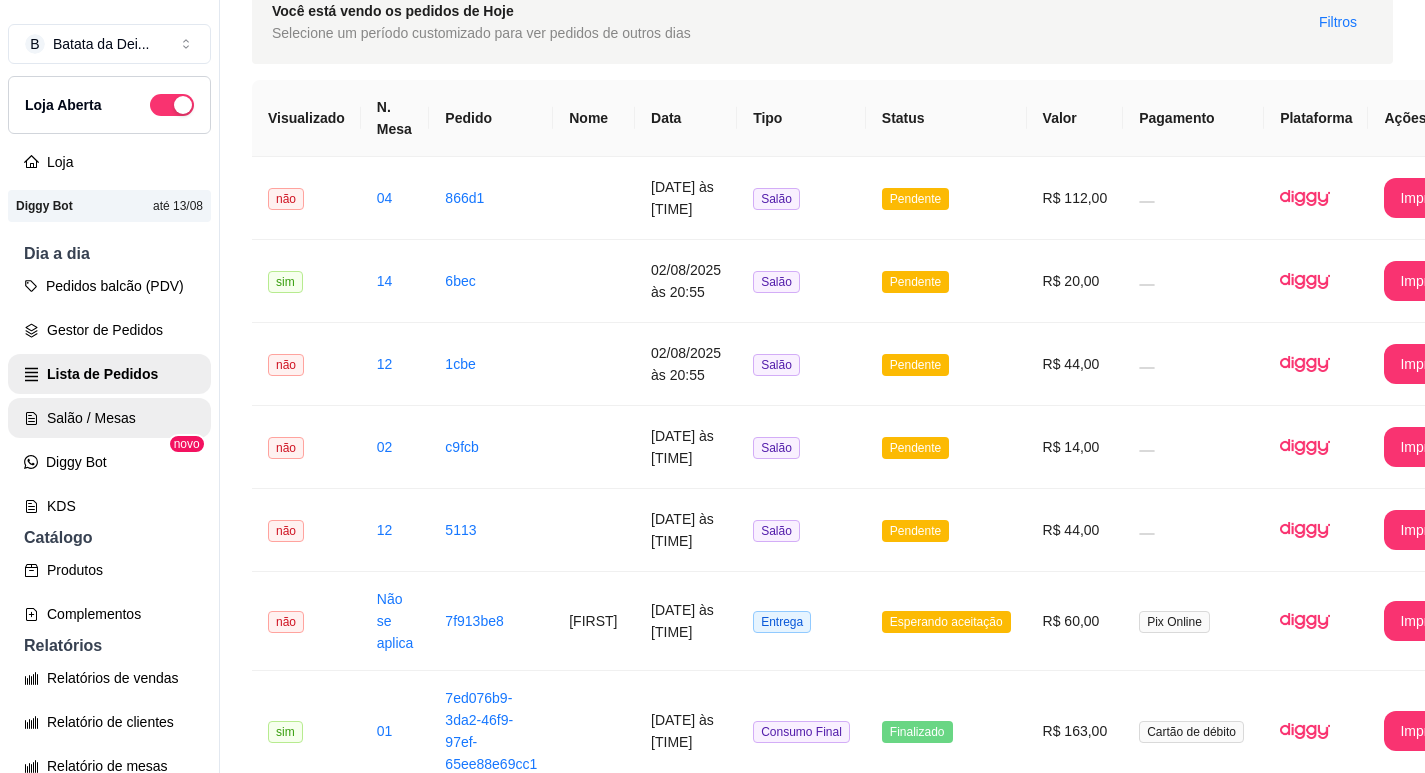 click on "Salão / Mesas" at bounding box center (109, 418) 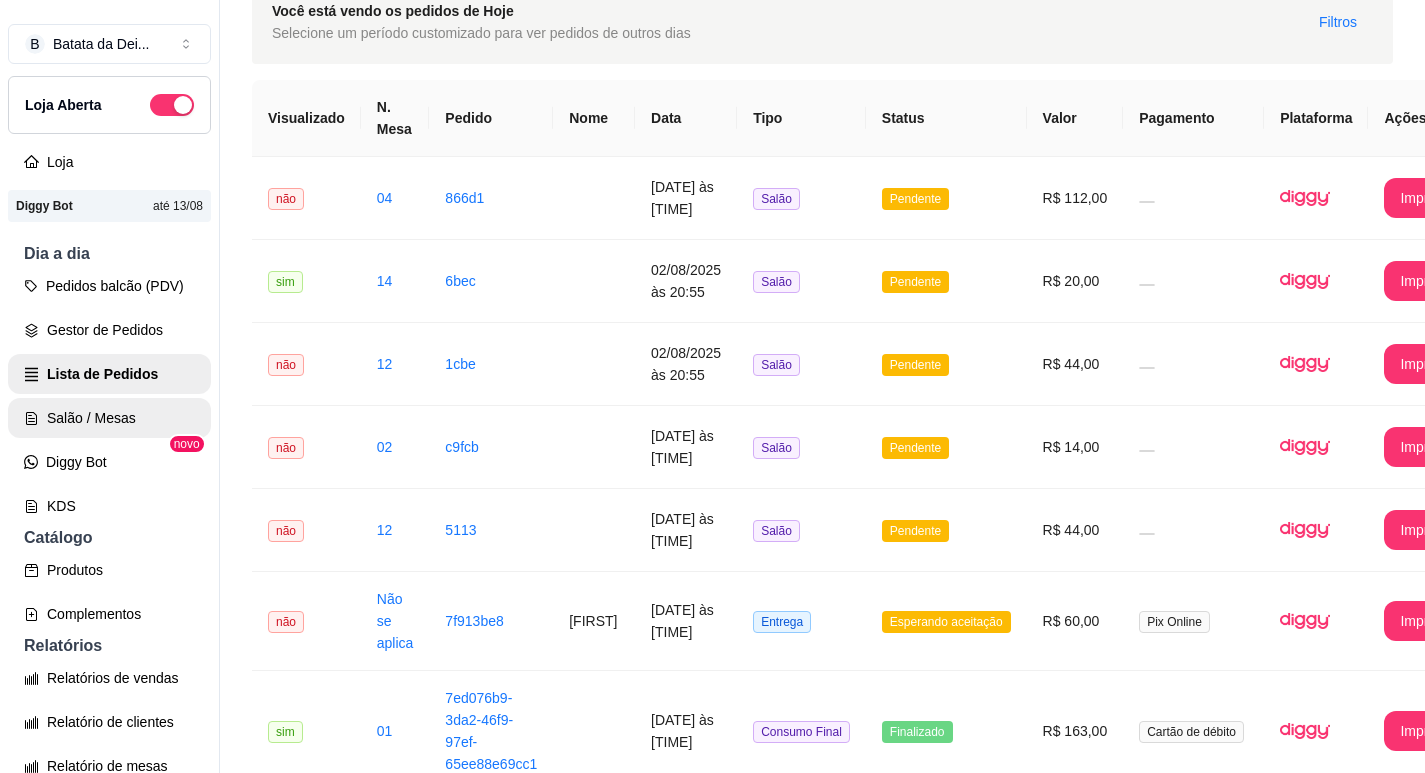 scroll, scrollTop: 0, scrollLeft: 0, axis: both 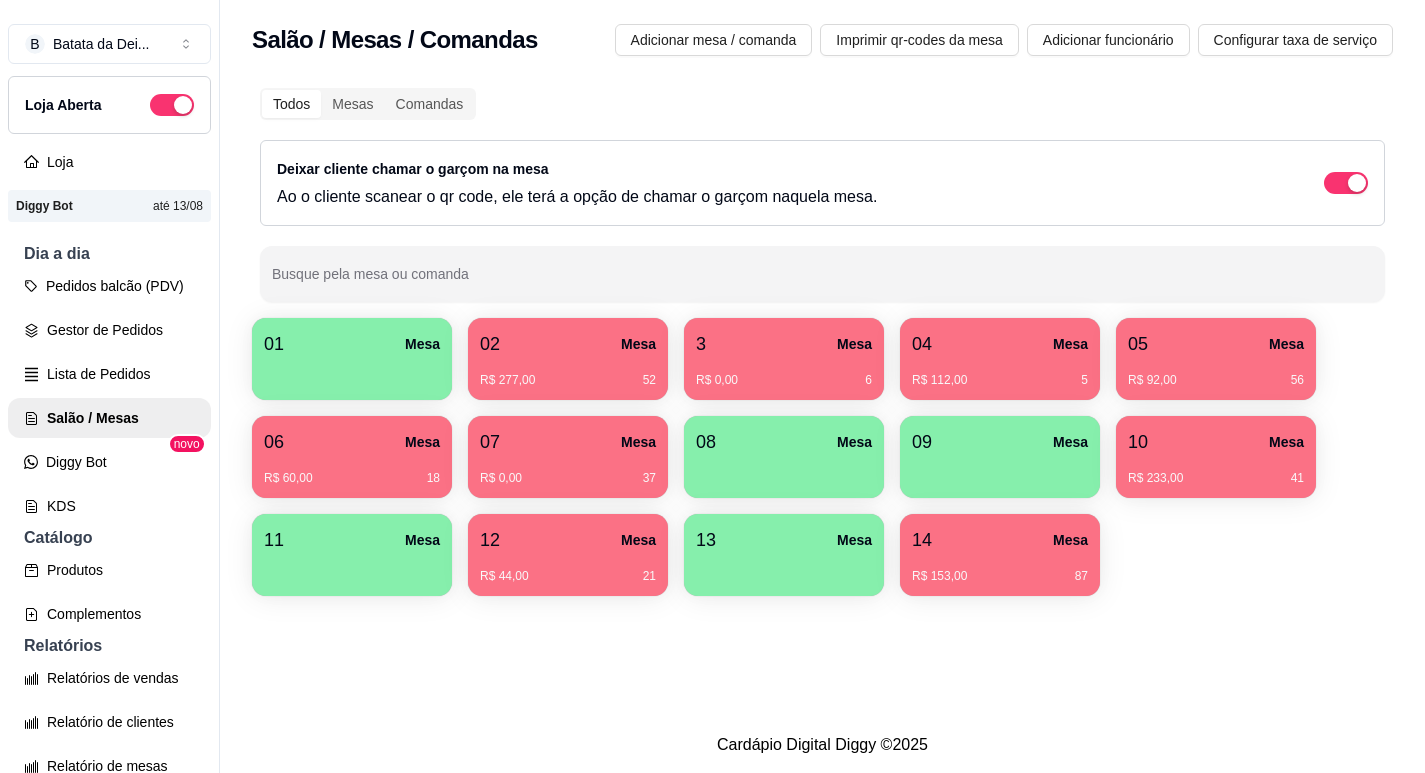 click on "R$ 153,00 87" at bounding box center (1000, 569) 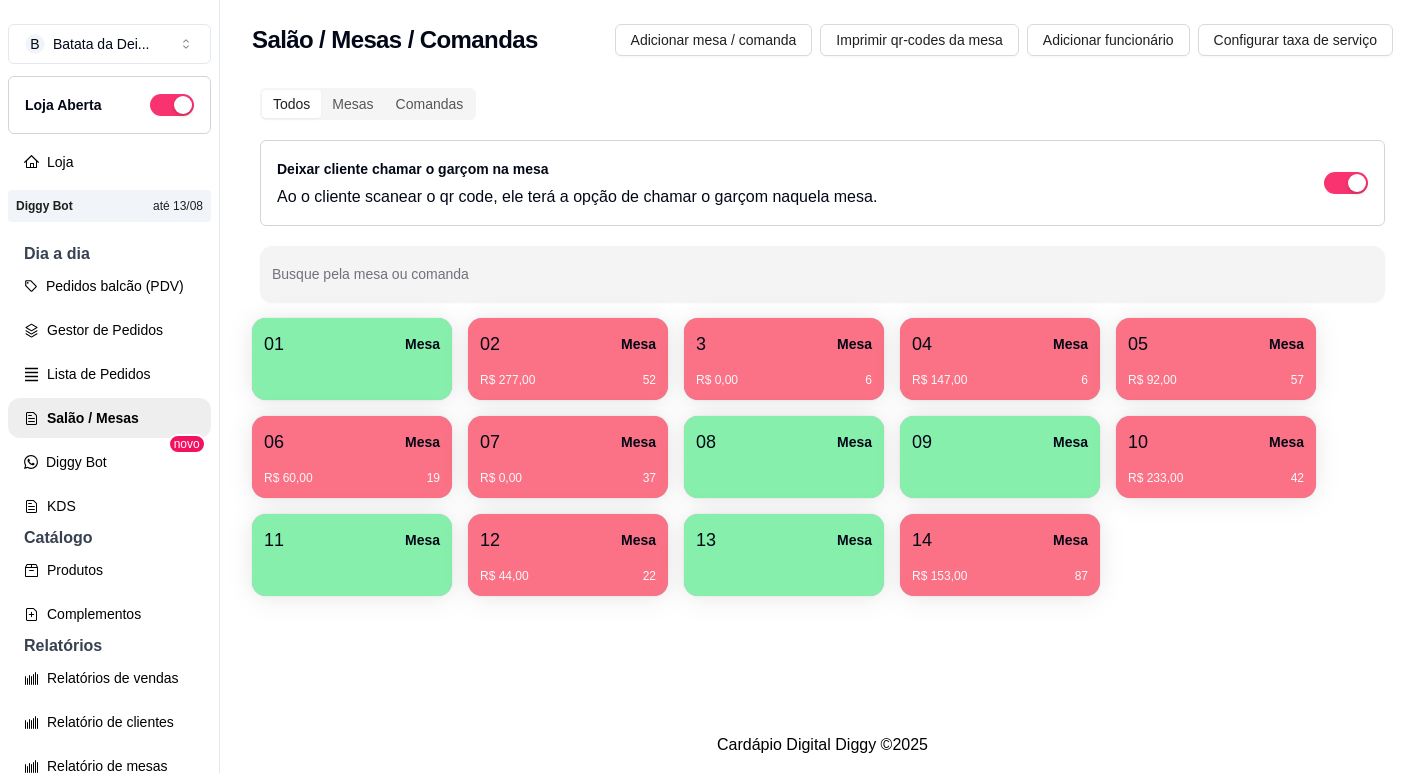 click on "R$ 147,00" at bounding box center [939, 380] 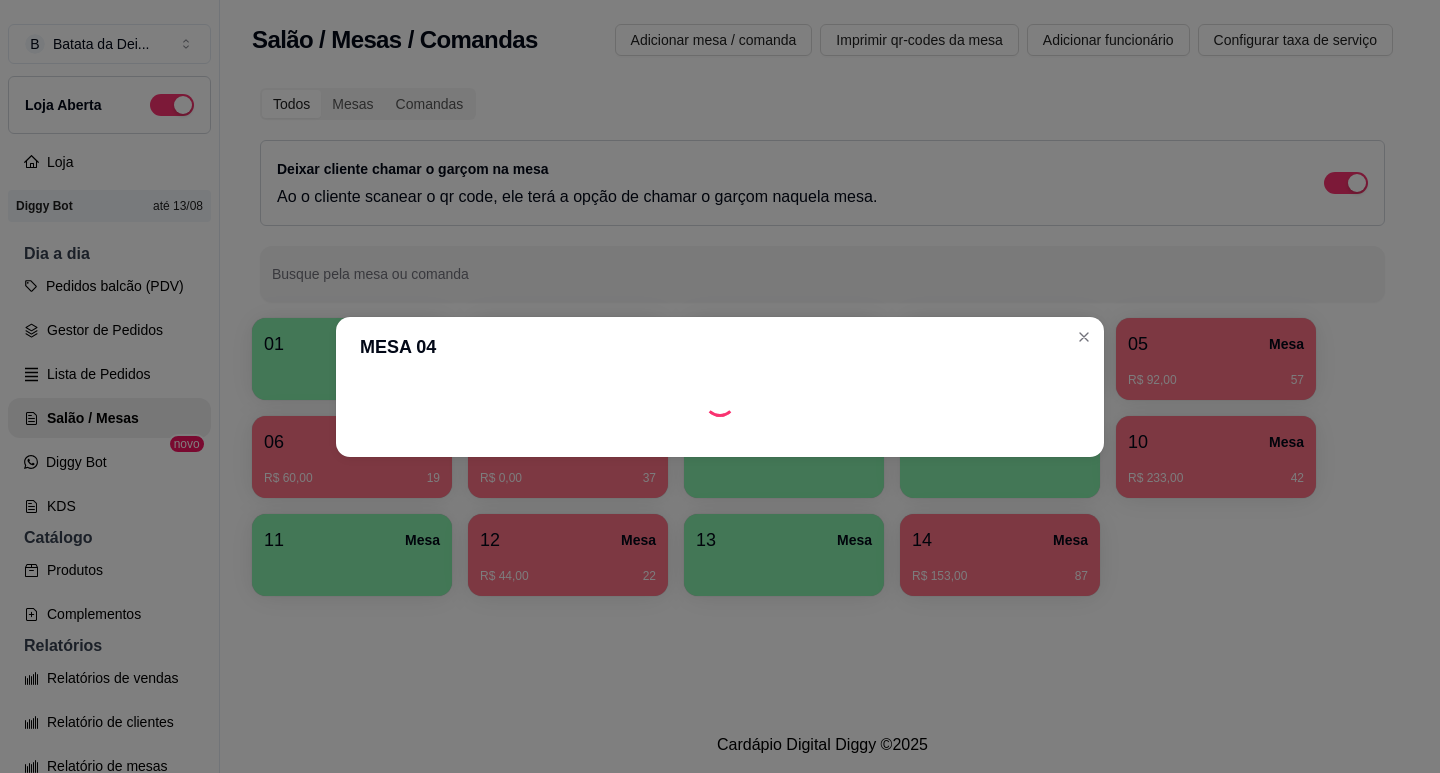 click at bounding box center (720, 401) 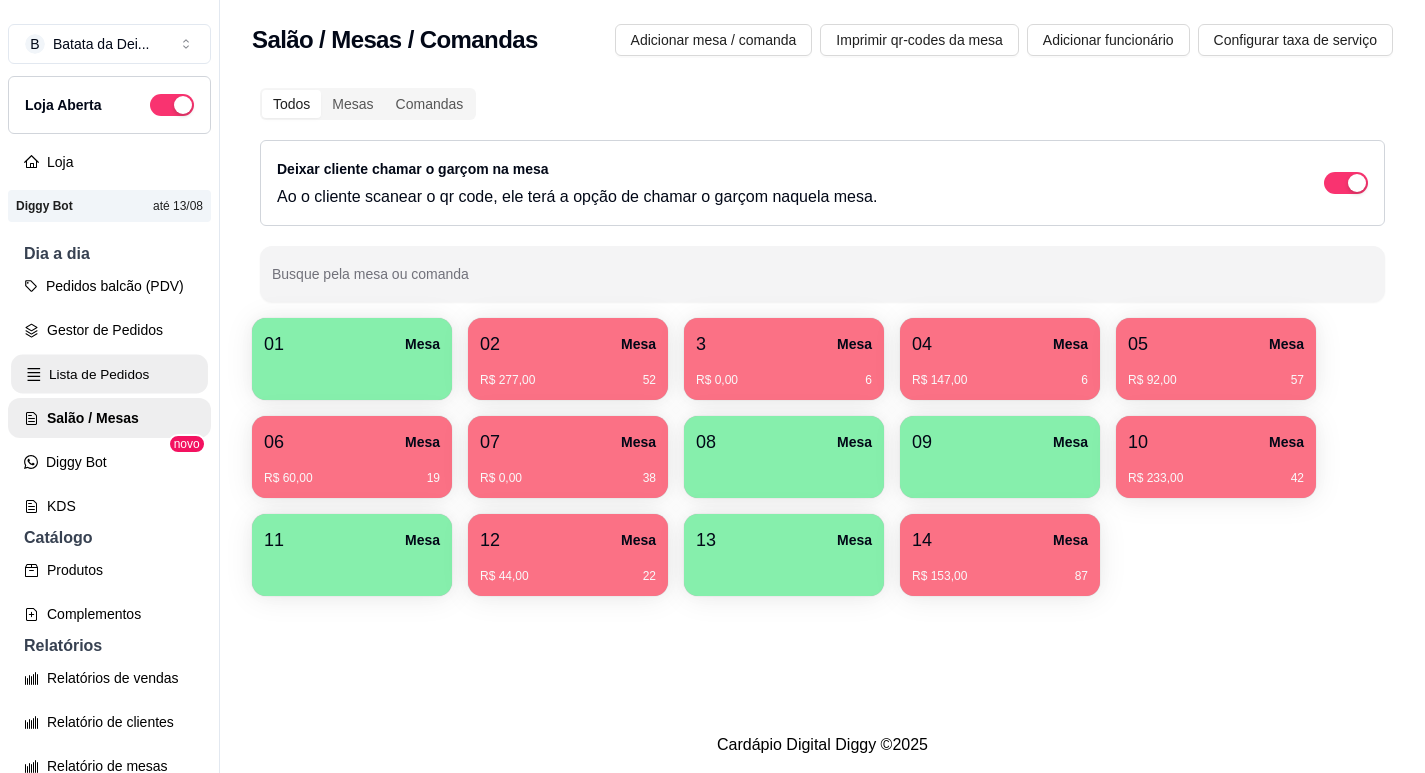 click on "Lista de Pedidos" at bounding box center (109, 374) 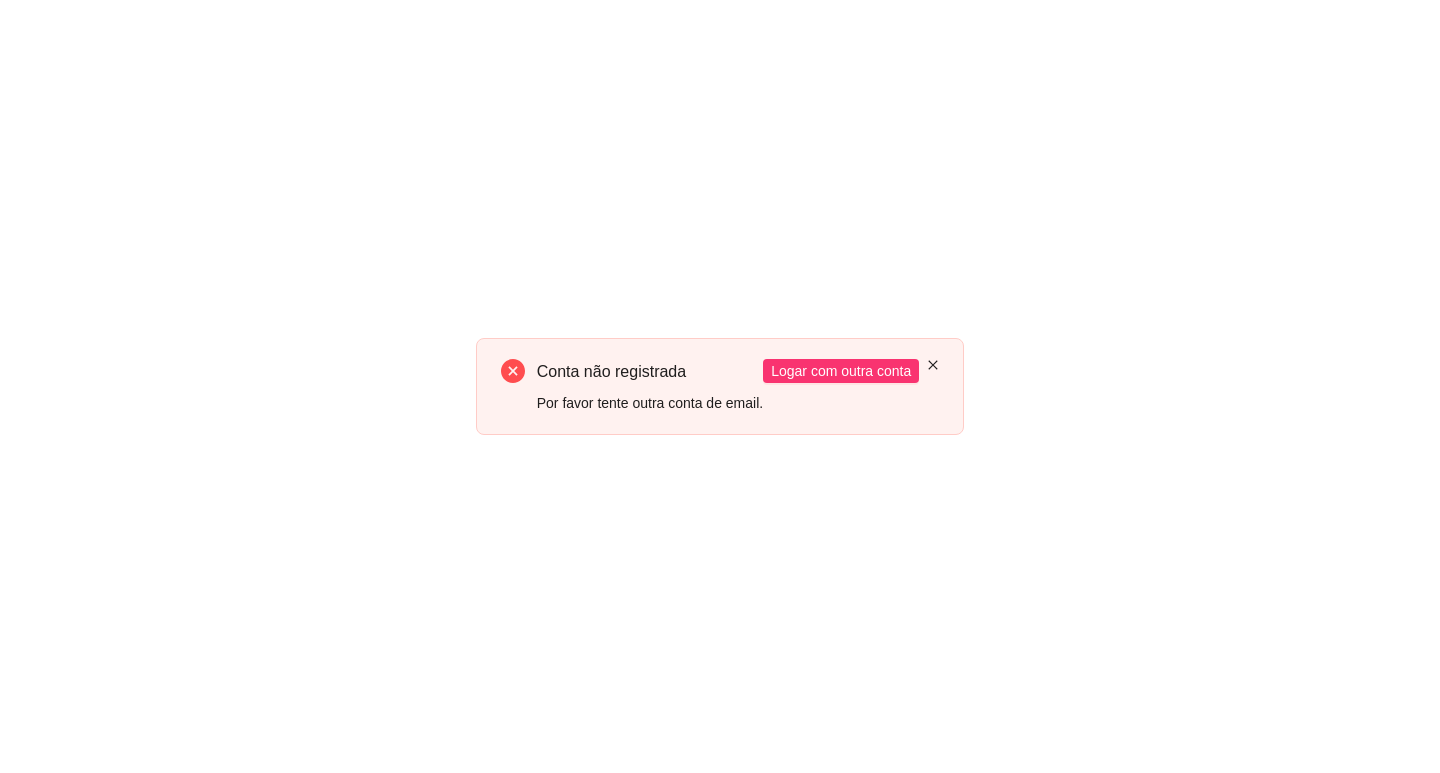 drag, startPoint x: 922, startPoint y: 359, endPoint x: 934, endPoint y: 365, distance: 13.416408 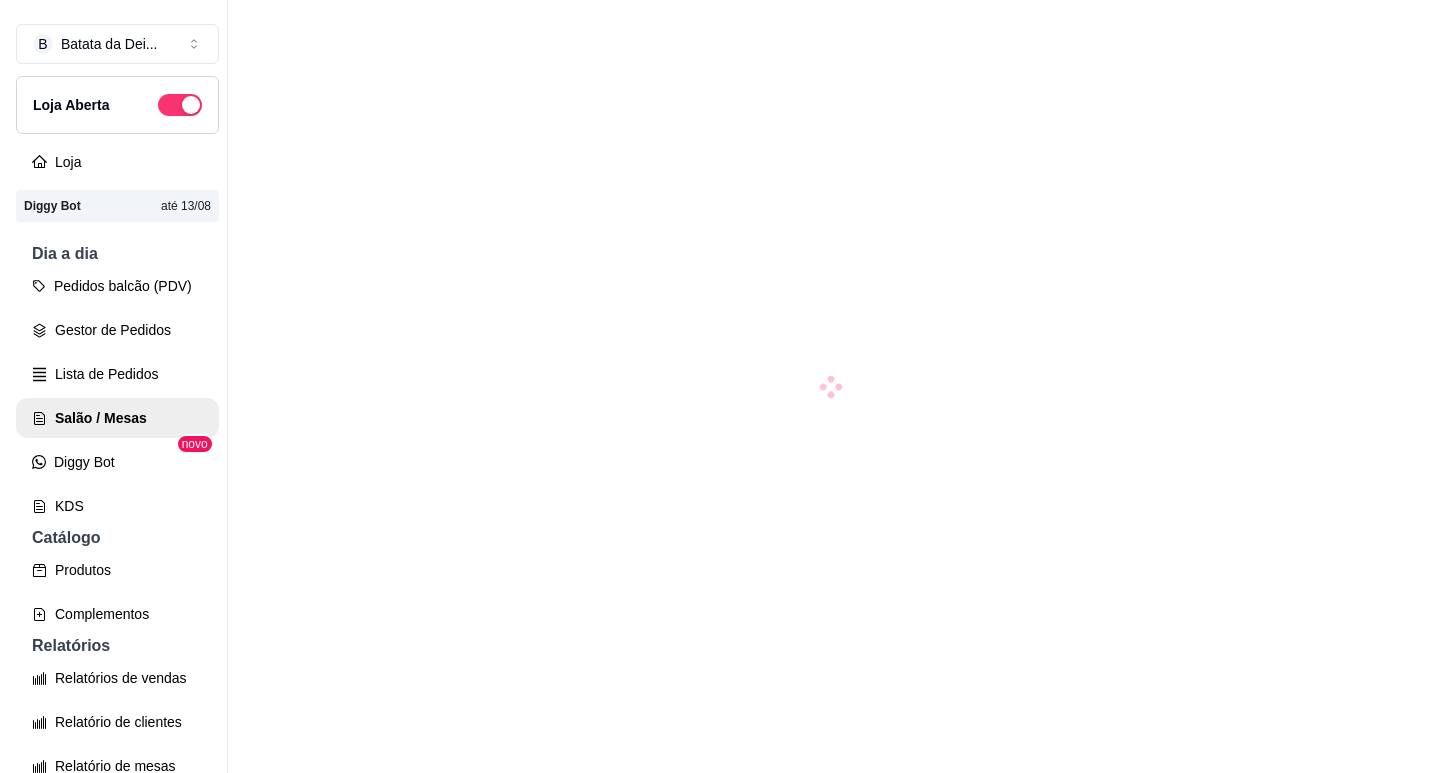 scroll, scrollTop: 0, scrollLeft: 0, axis: both 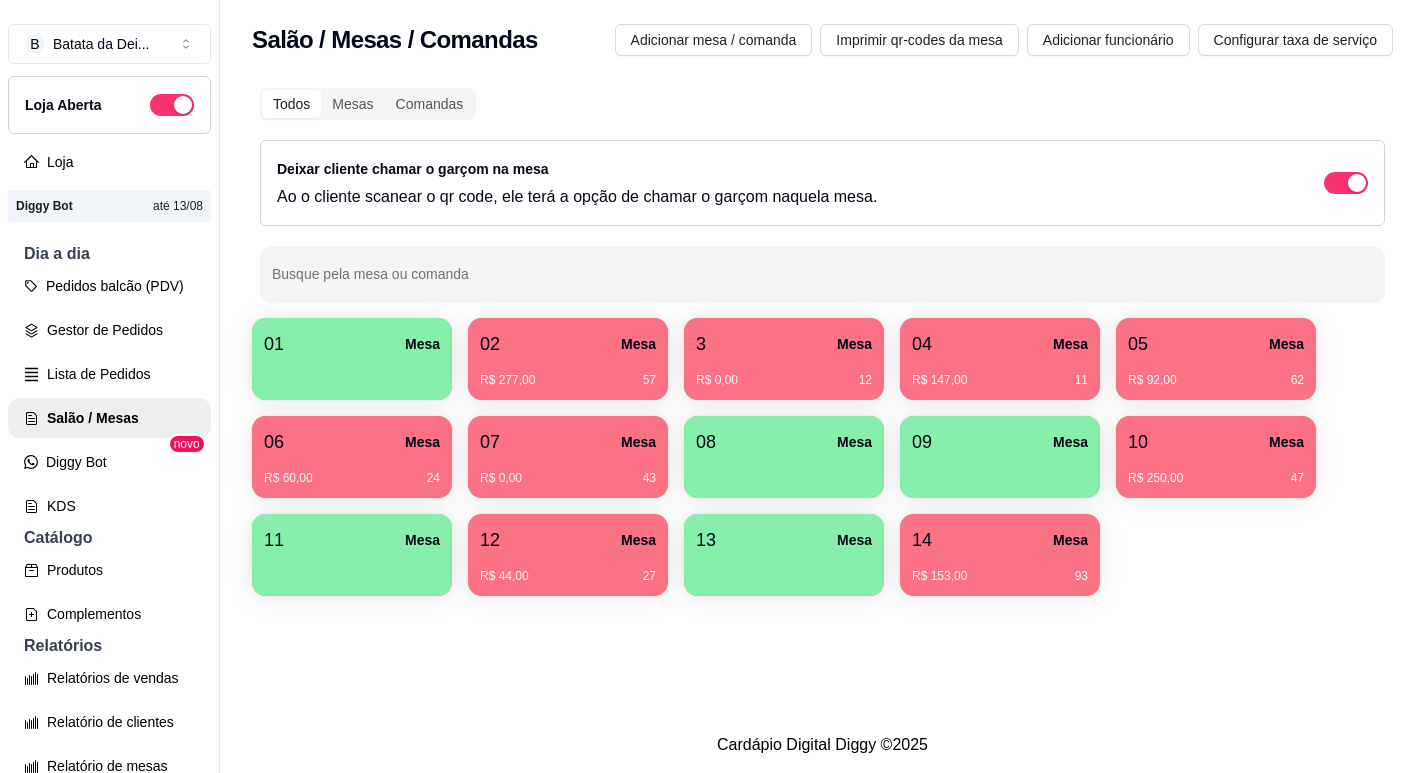 drag, startPoint x: 122, startPoint y: 376, endPoint x: 132, endPoint y: 361, distance: 18.027756 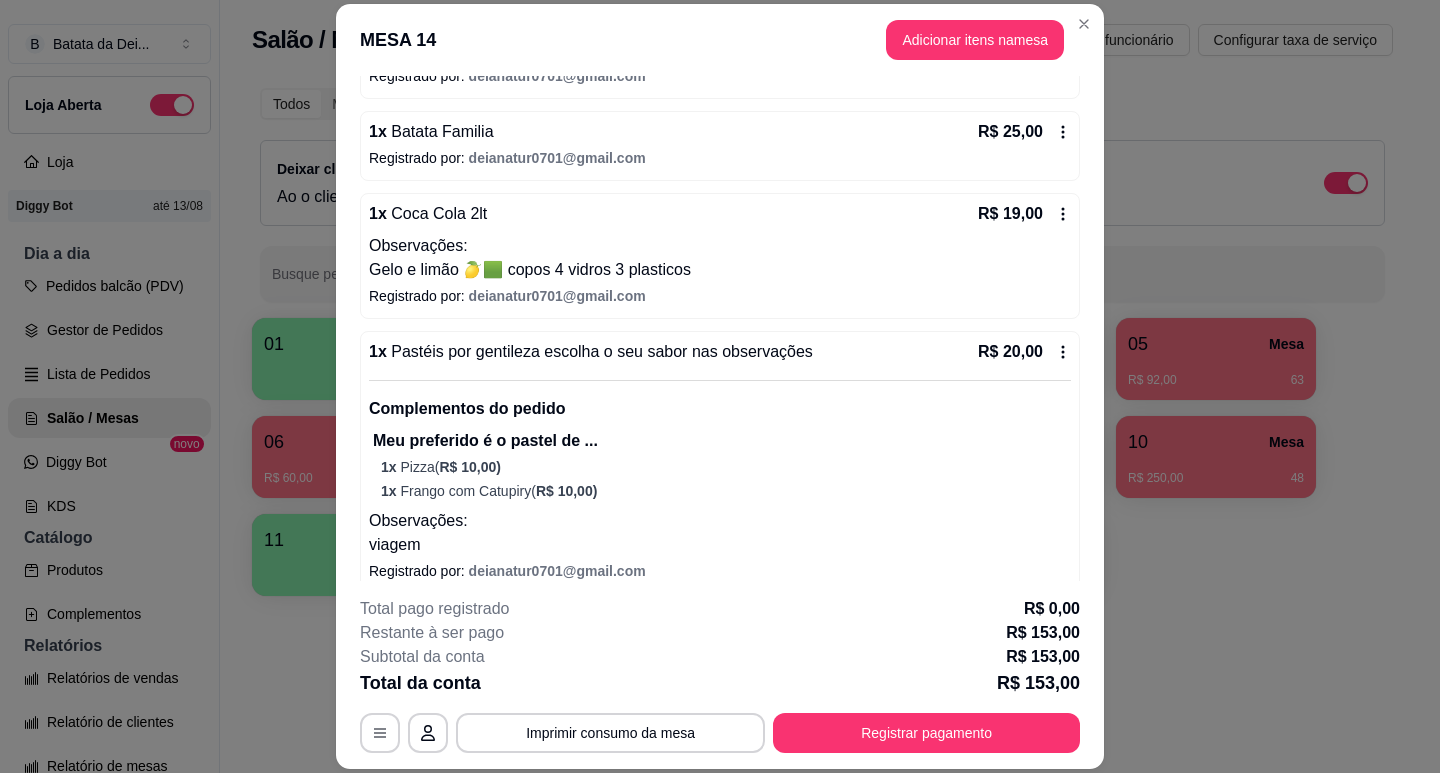 scroll, scrollTop: 421, scrollLeft: 0, axis: vertical 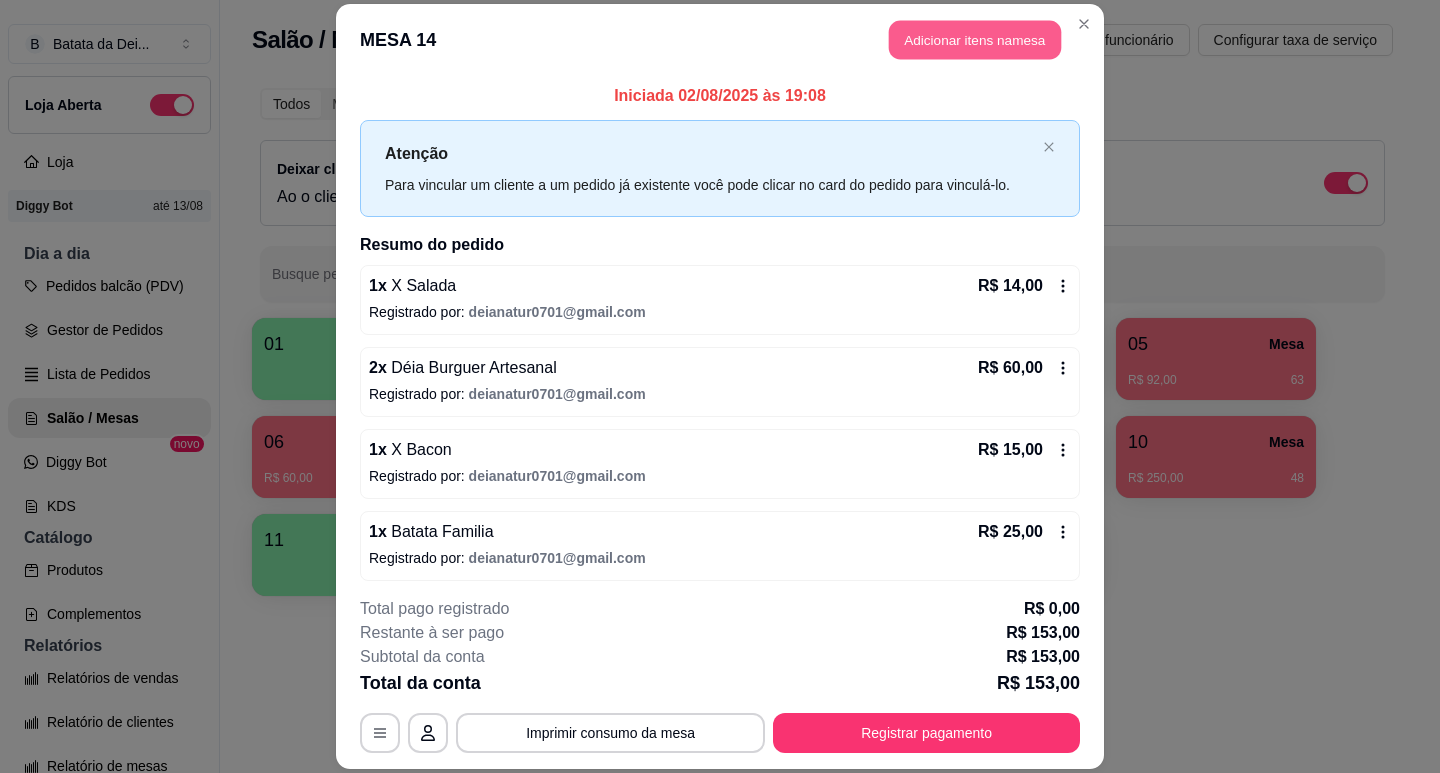 click on "Adicionar itens na  mesa" at bounding box center (975, 39) 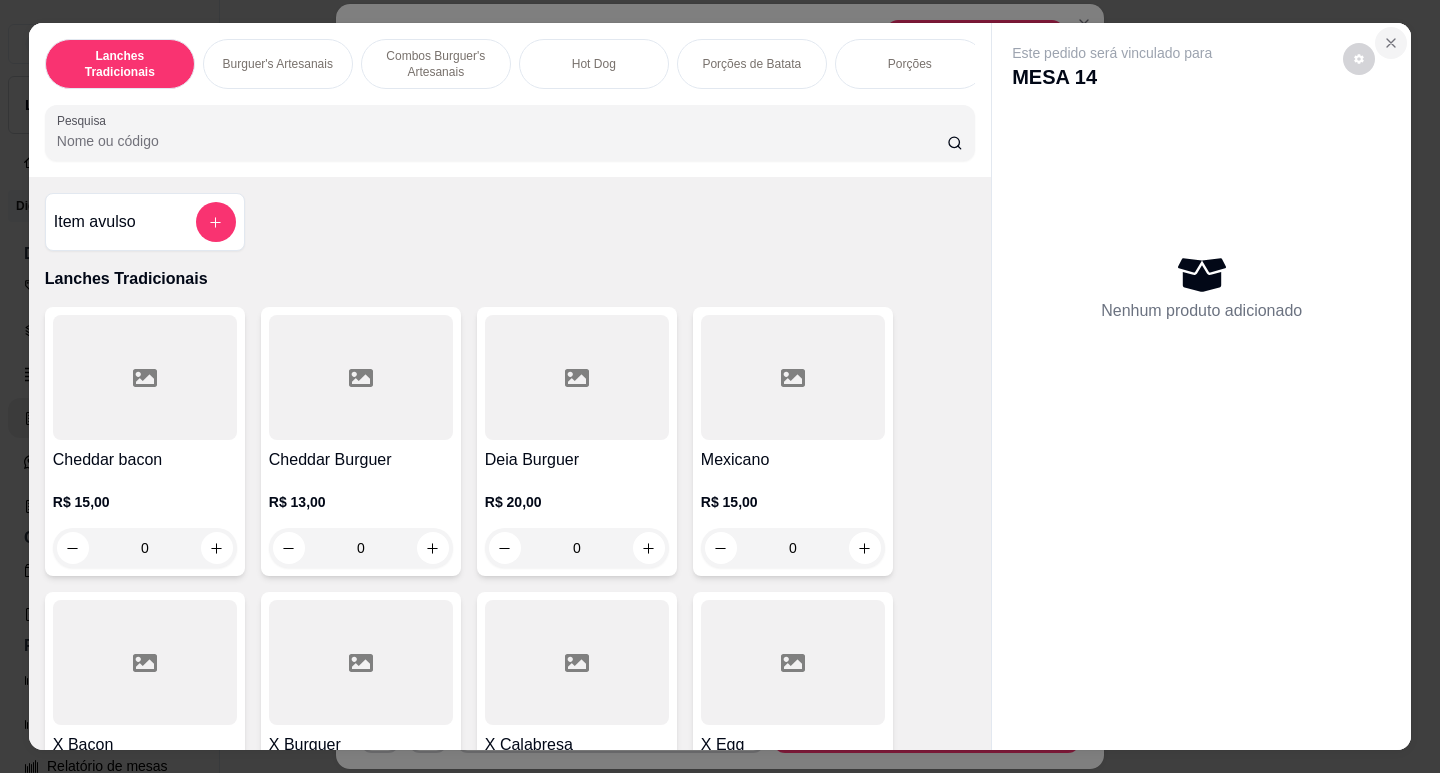 click 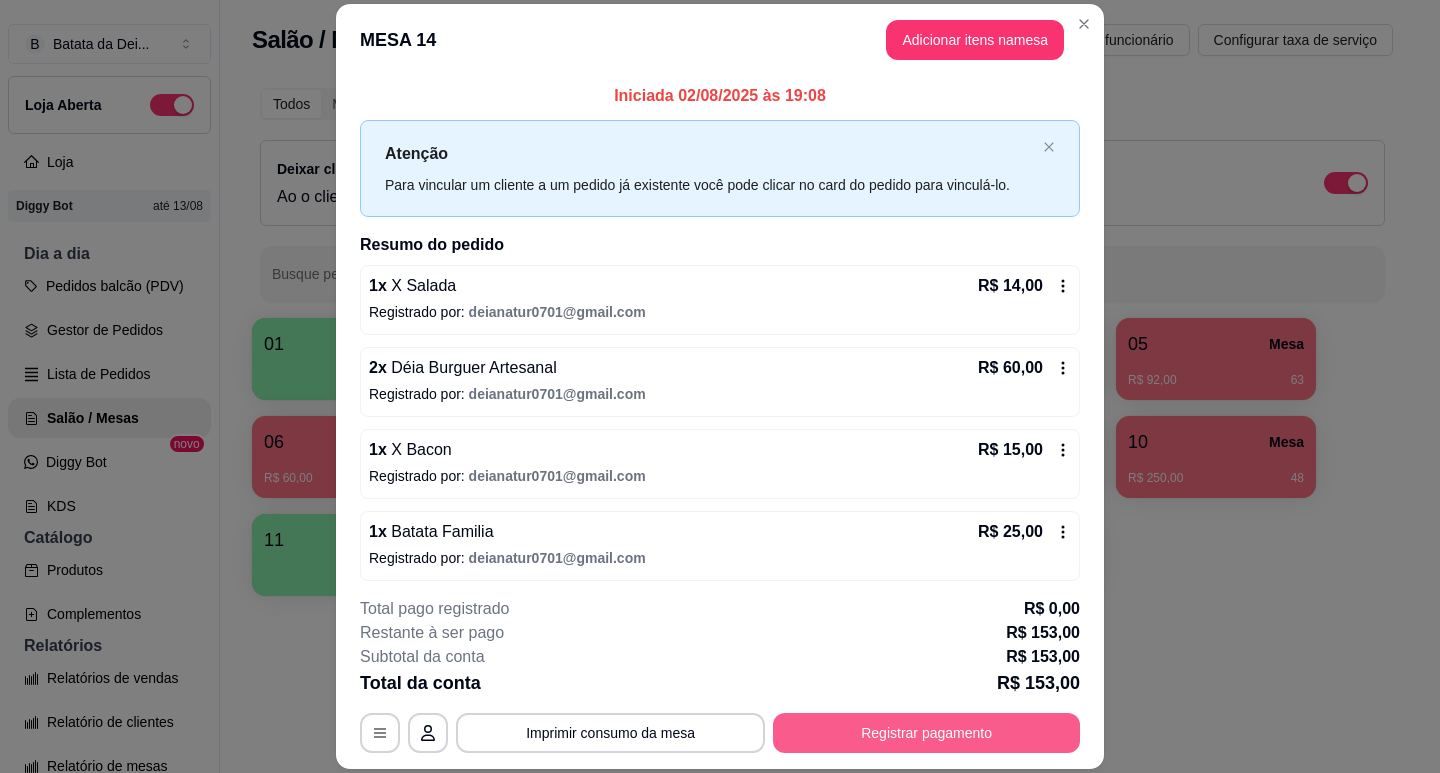 click on "Registrar pagamento" at bounding box center [926, 733] 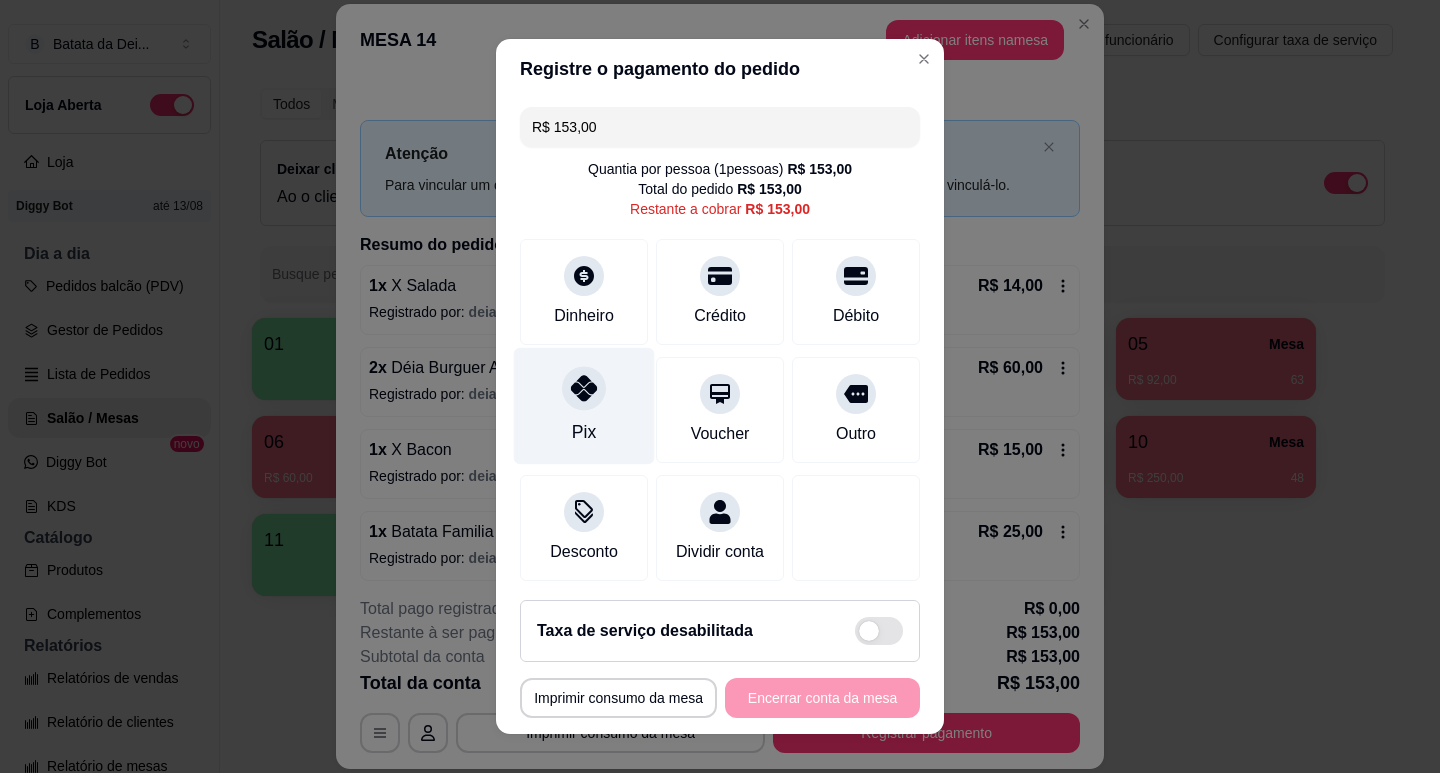 click on "Pix" at bounding box center (584, 405) 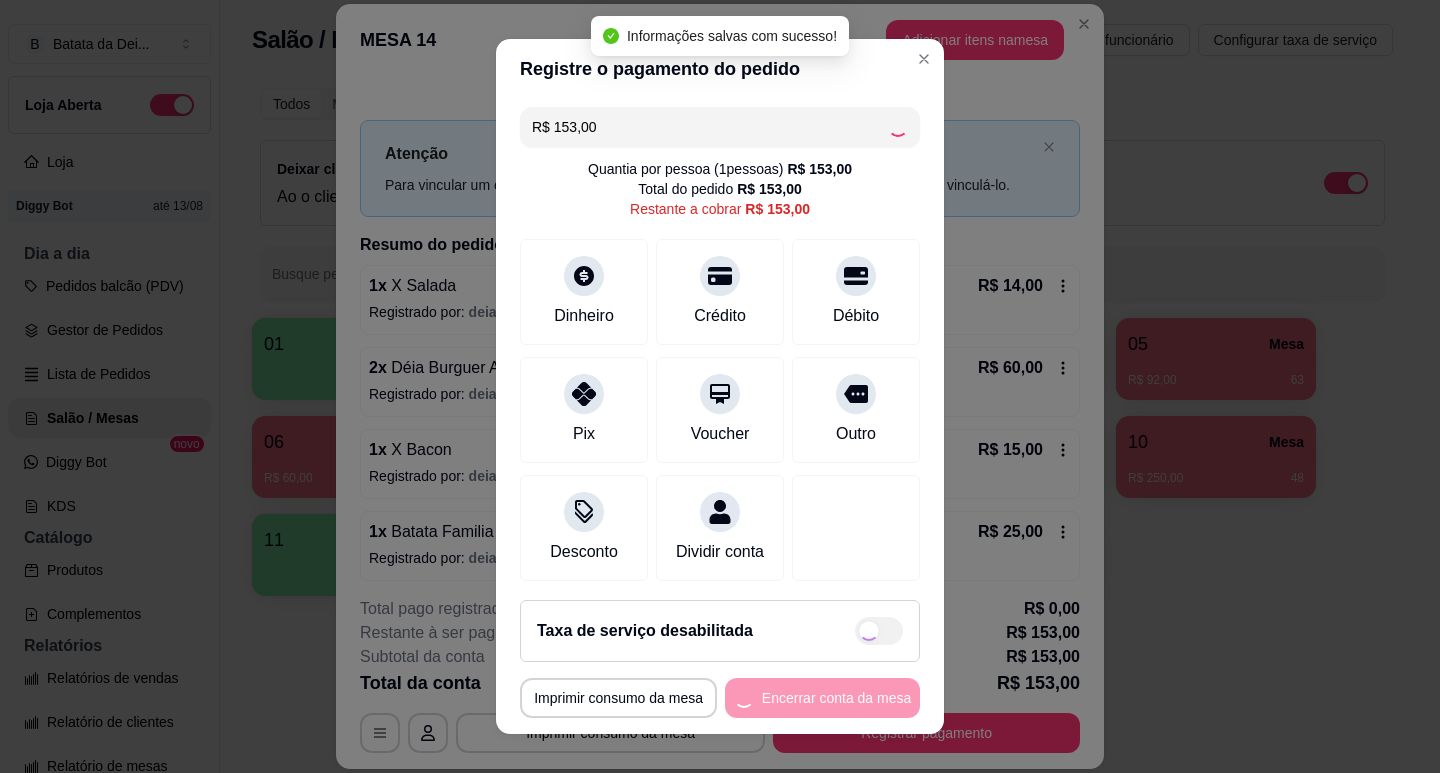 type on "R$ 0,00" 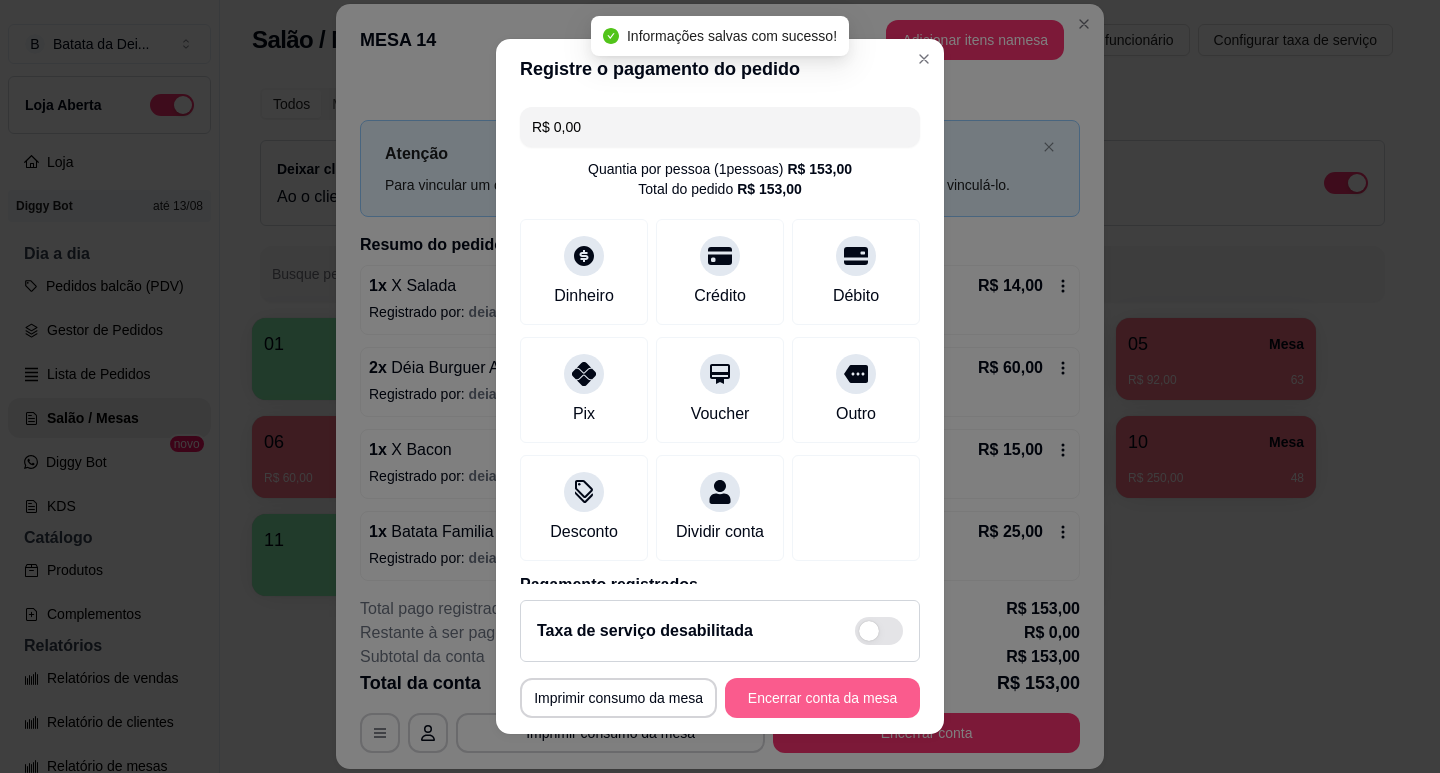 click on "Encerrar conta da mesa" at bounding box center (822, 698) 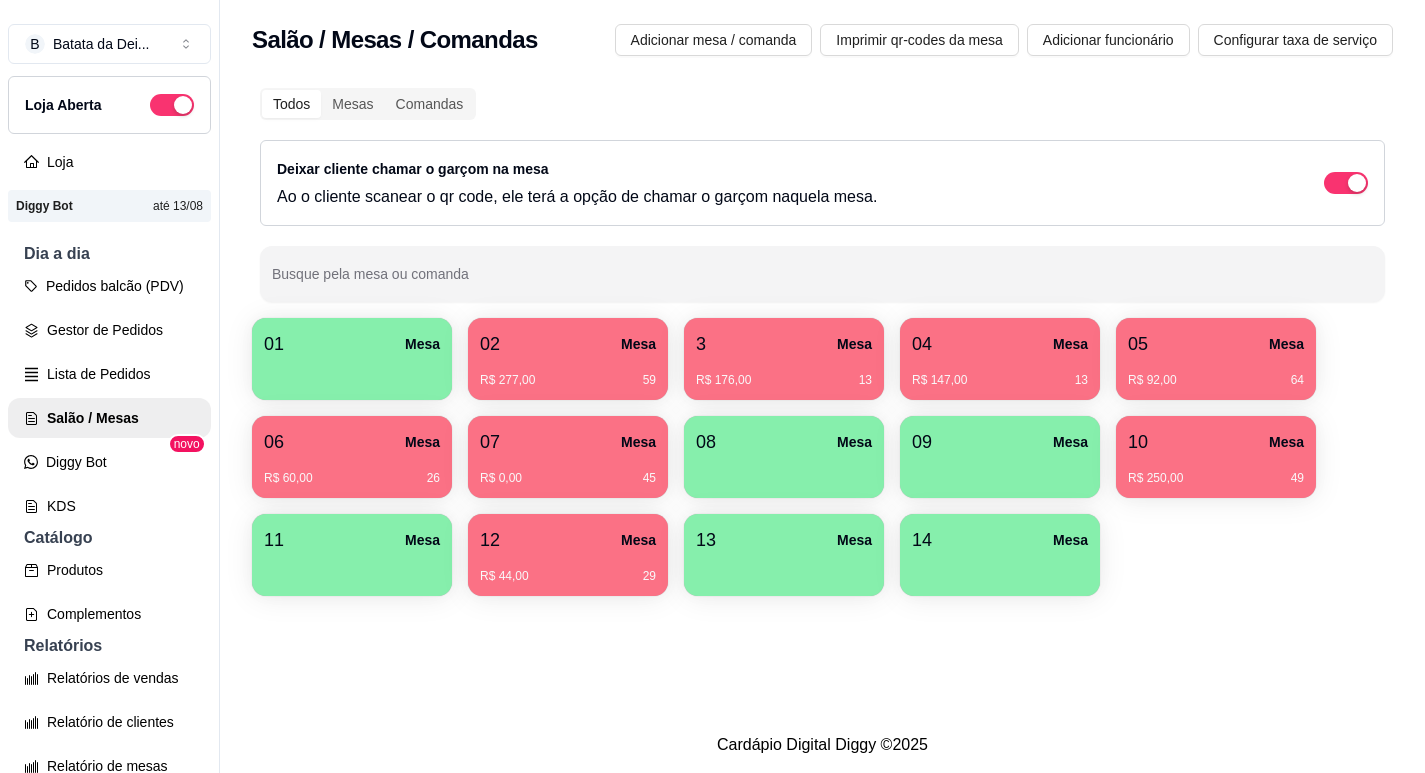click on "06 Mesa" at bounding box center (352, 442) 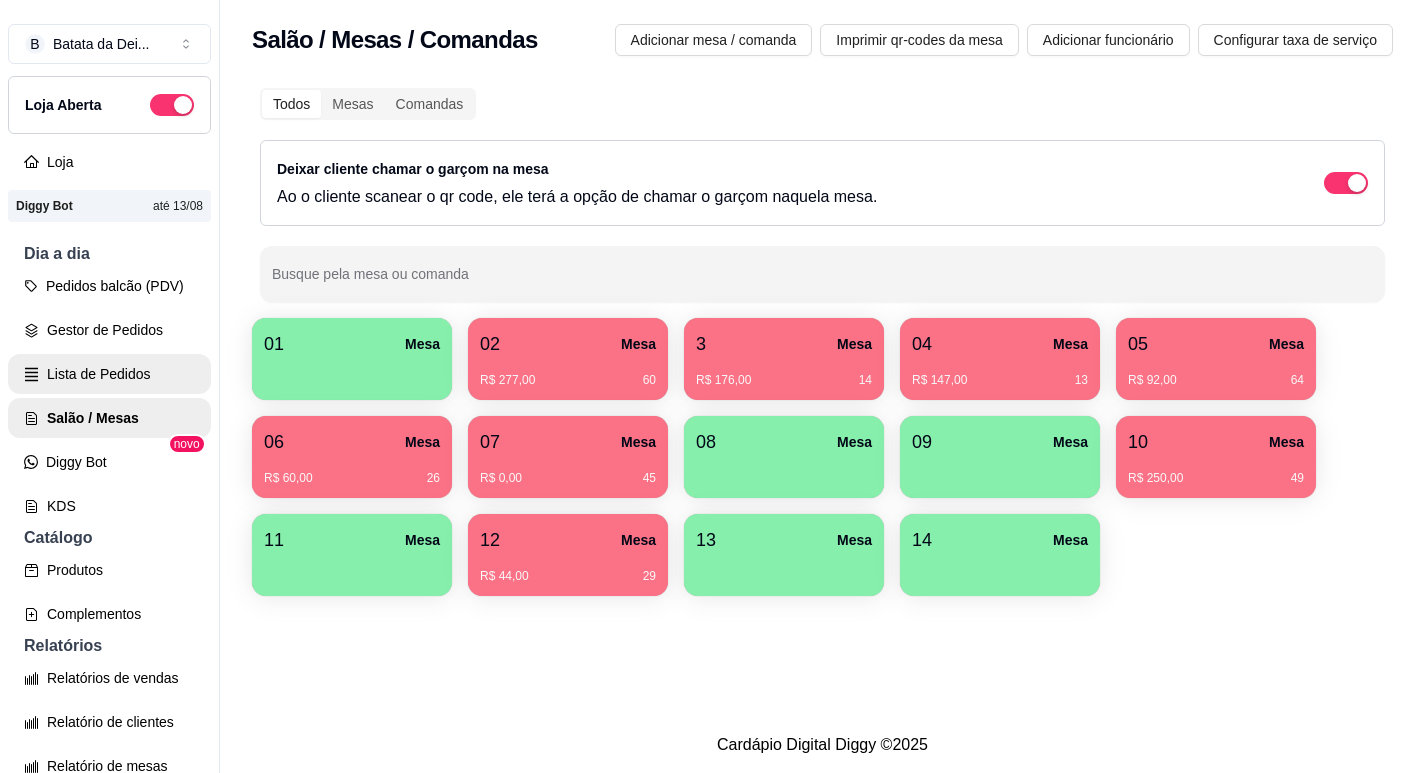 click on "Lista de Pedidos" at bounding box center [109, 374] 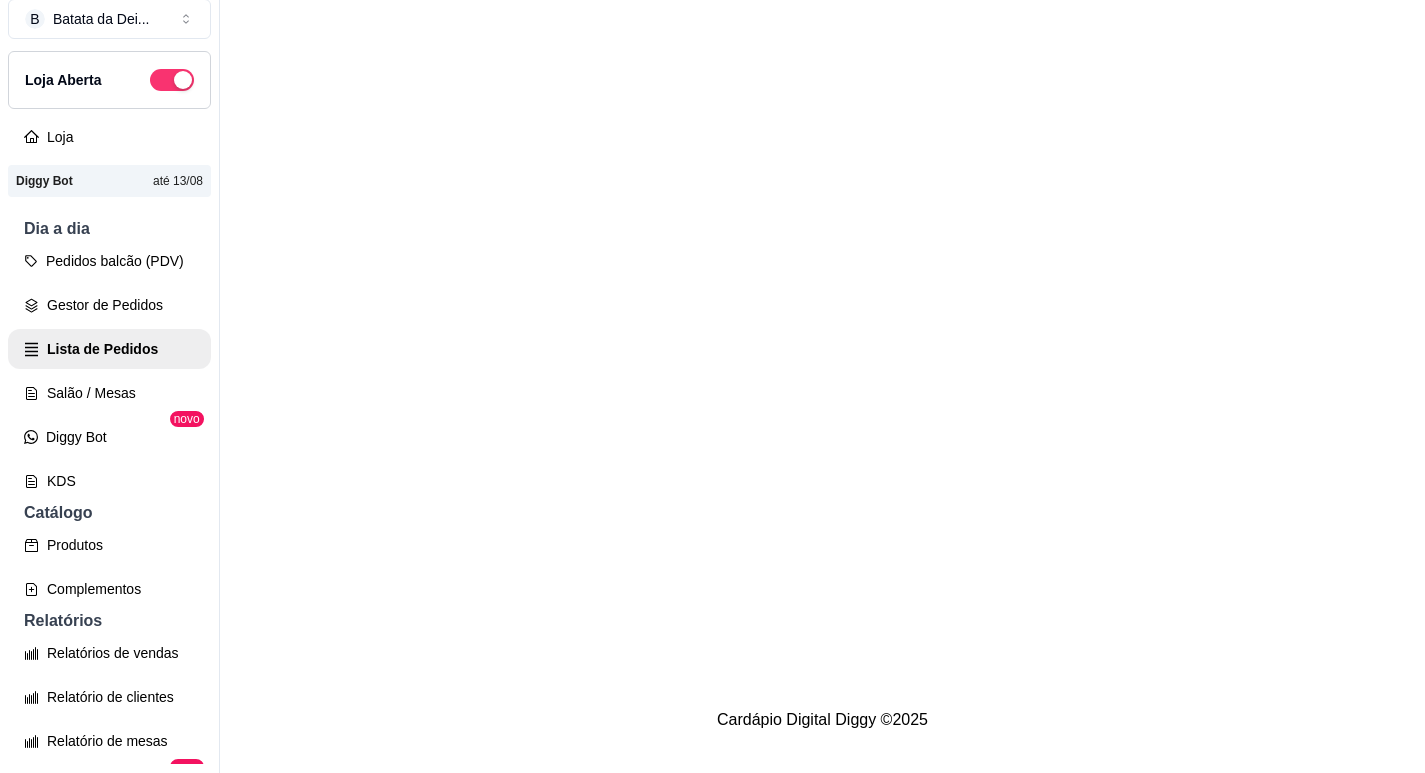 scroll, scrollTop: 32, scrollLeft: 0, axis: vertical 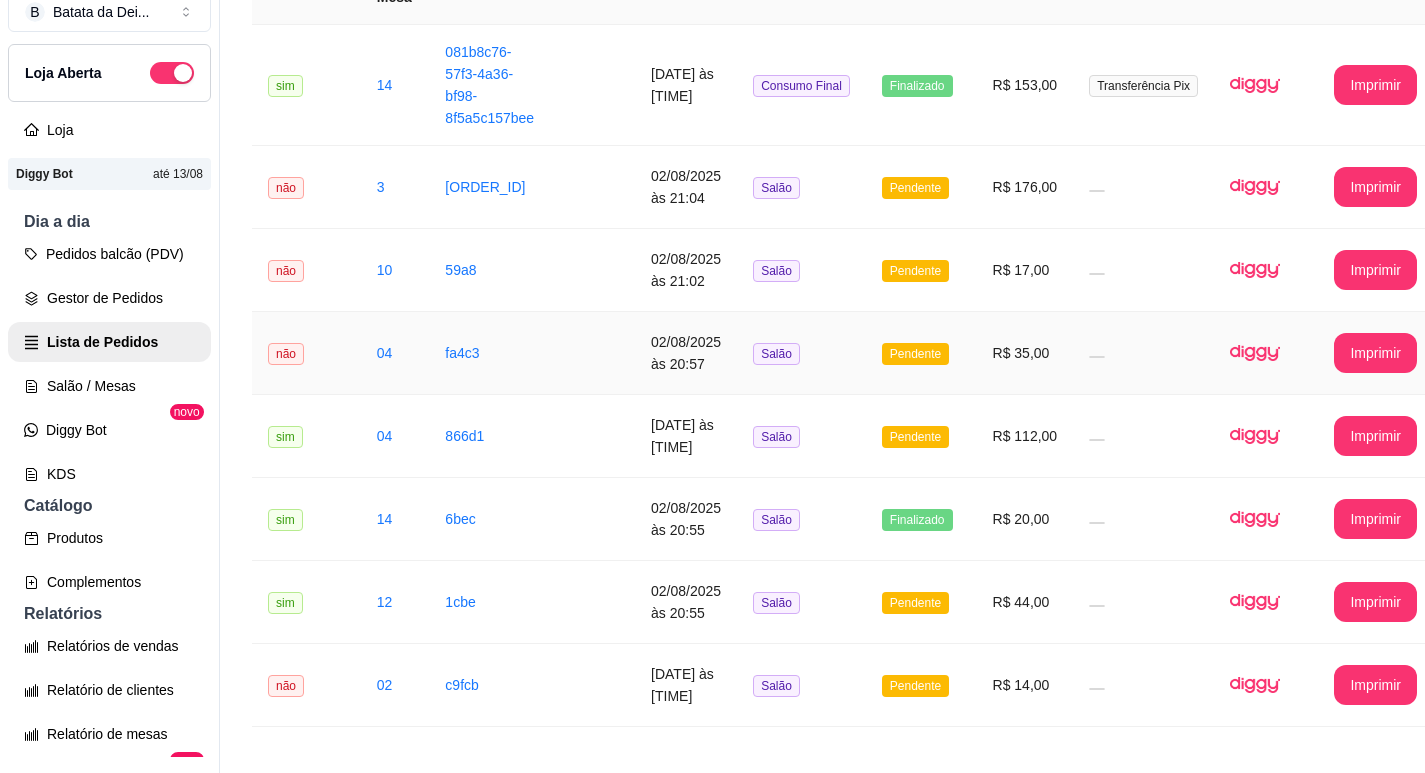 click at bounding box center [594, 353] 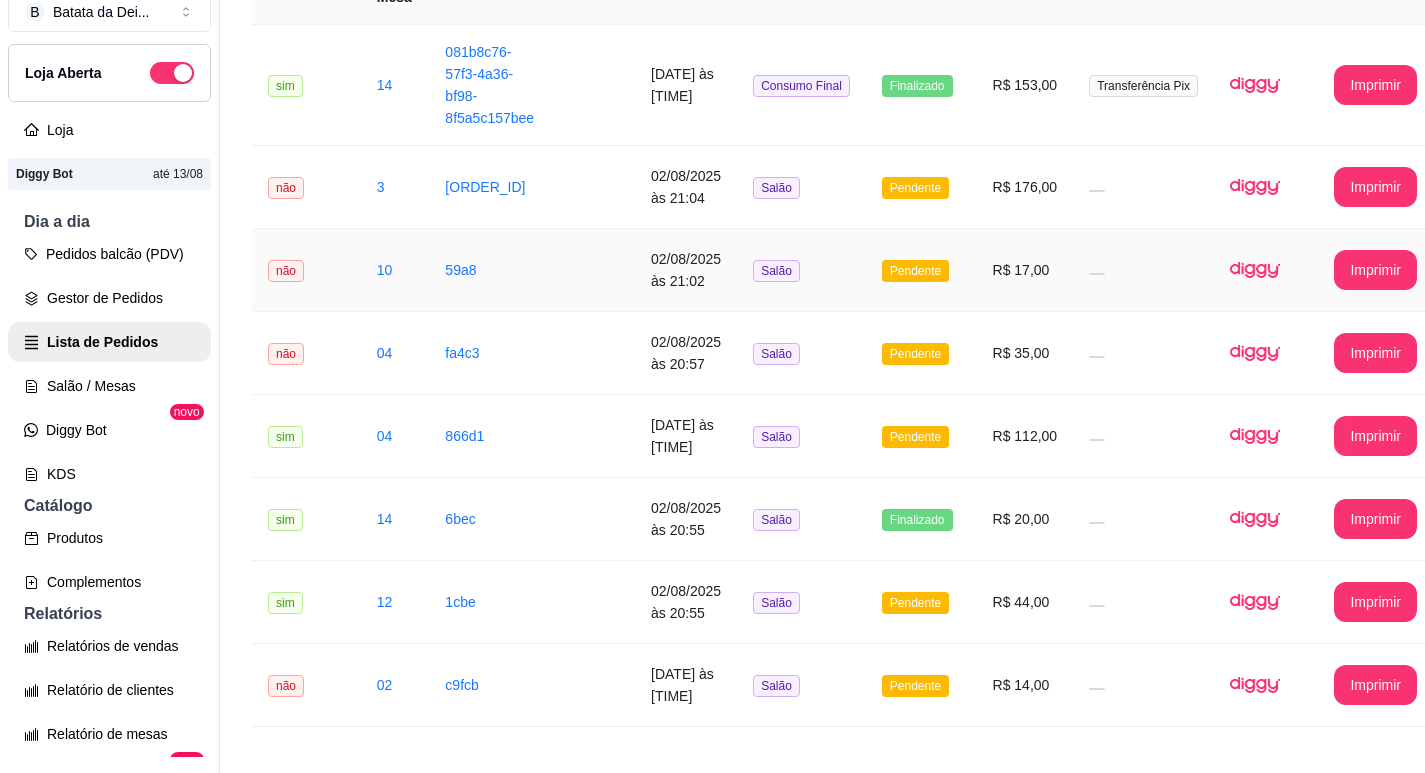 click on "R$ 17,00" at bounding box center (1025, 270) 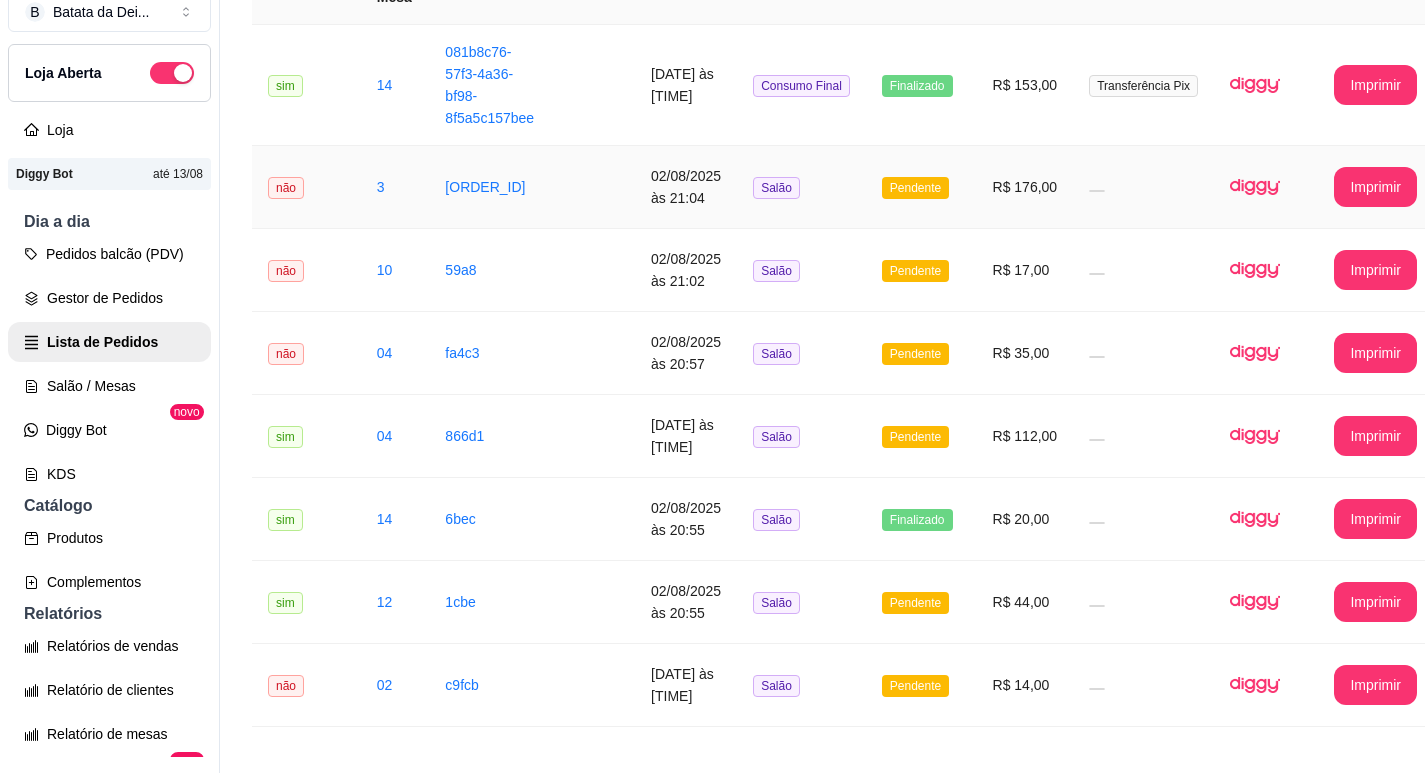 click on "Pendente" at bounding box center (921, 187) 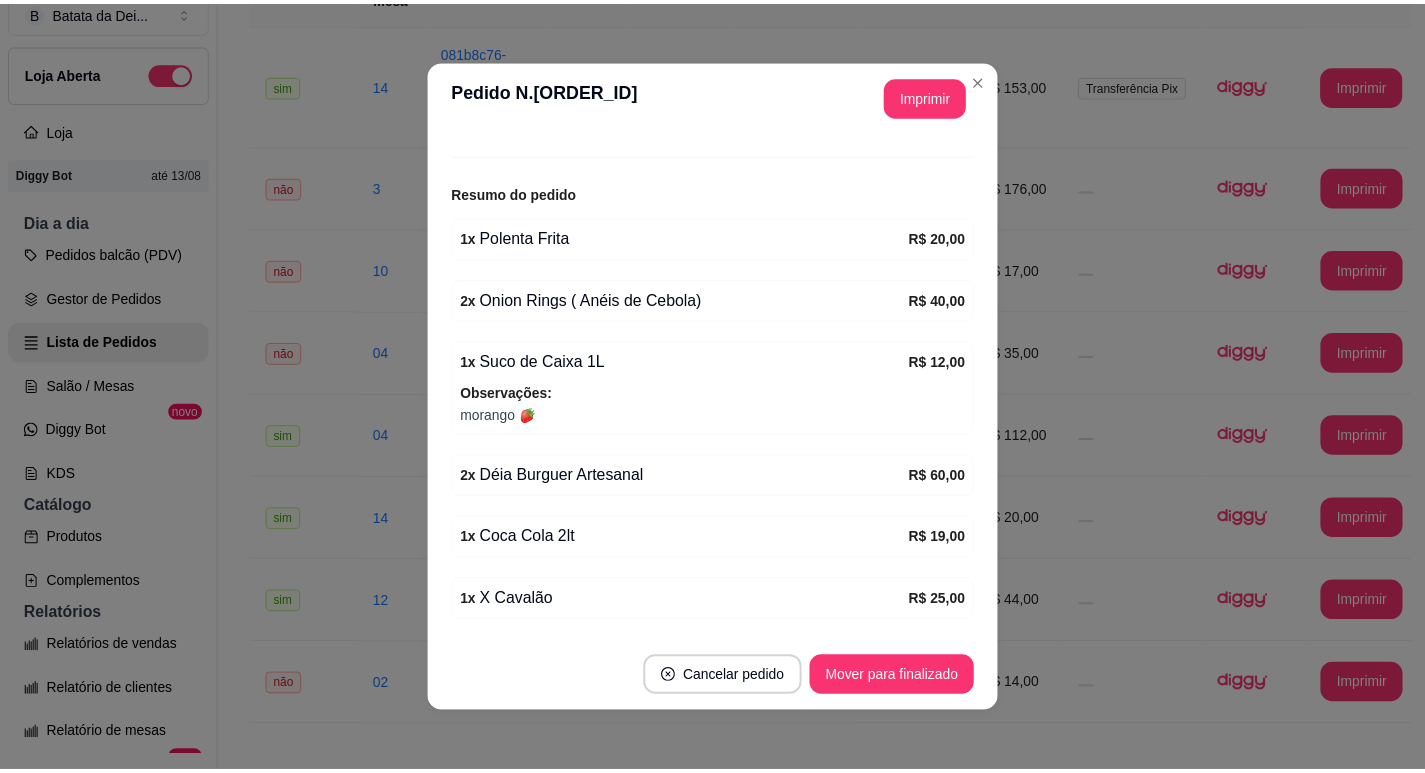 scroll, scrollTop: 278, scrollLeft: 0, axis: vertical 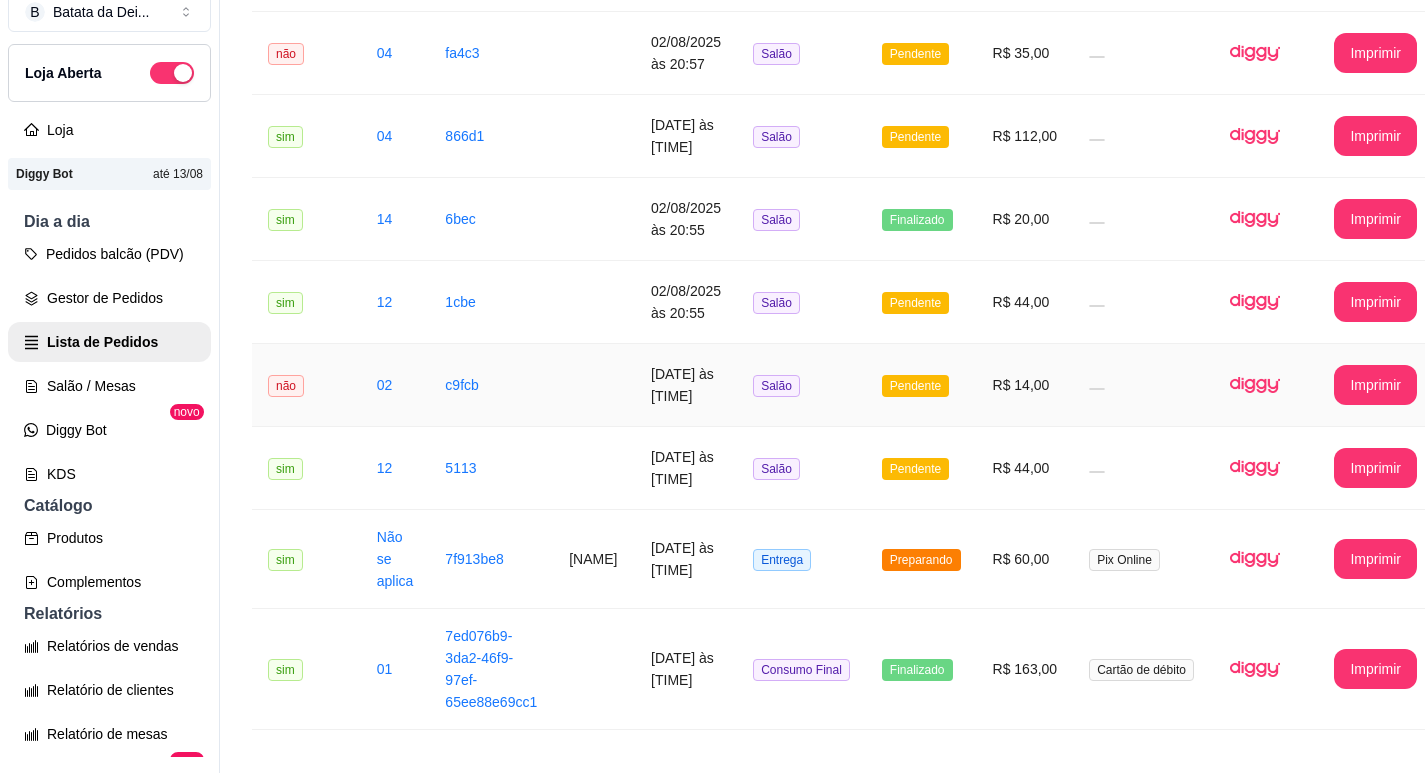click on "Pendente" at bounding box center [921, 385] 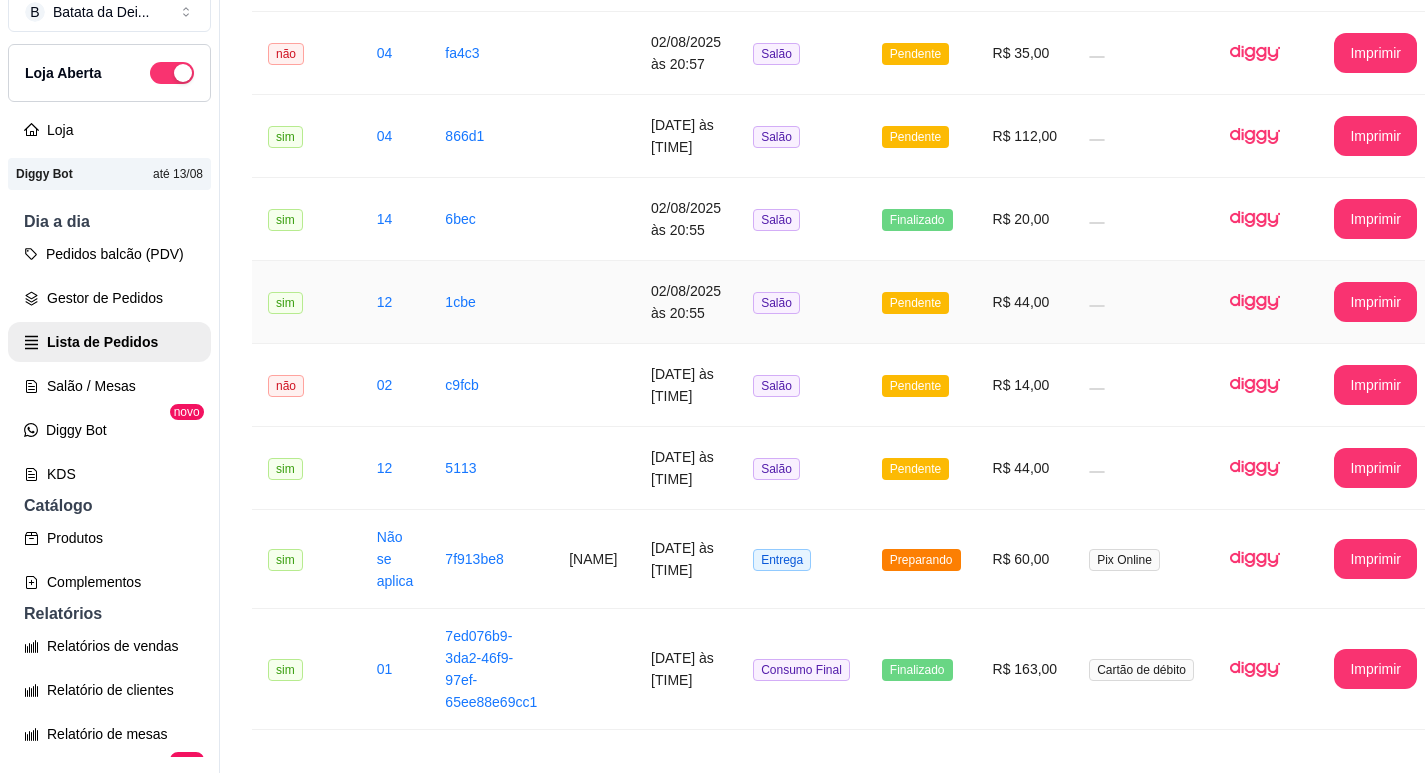 click on "R$ 44,00" at bounding box center [1025, 302] 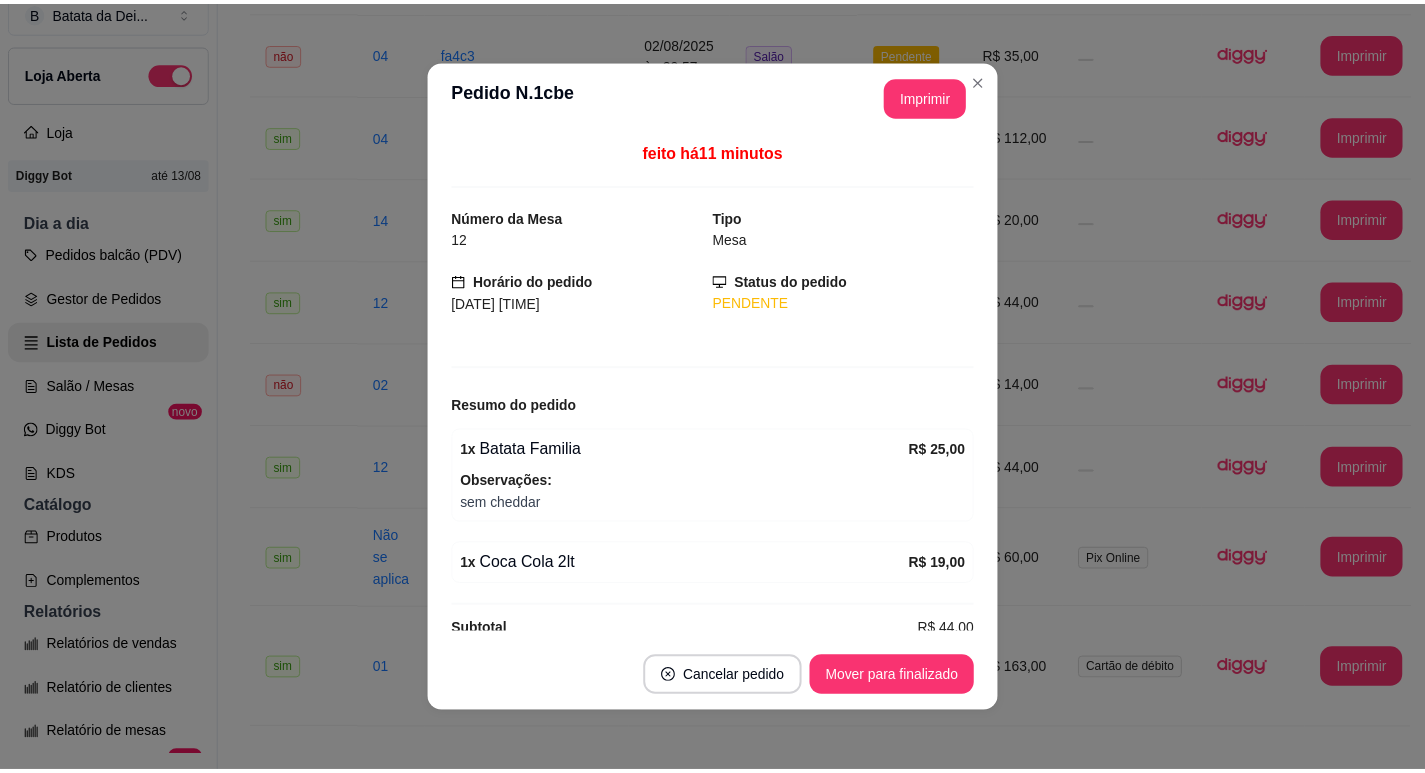 scroll, scrollTop: 30, scrollLeft: 0, axis: vertical 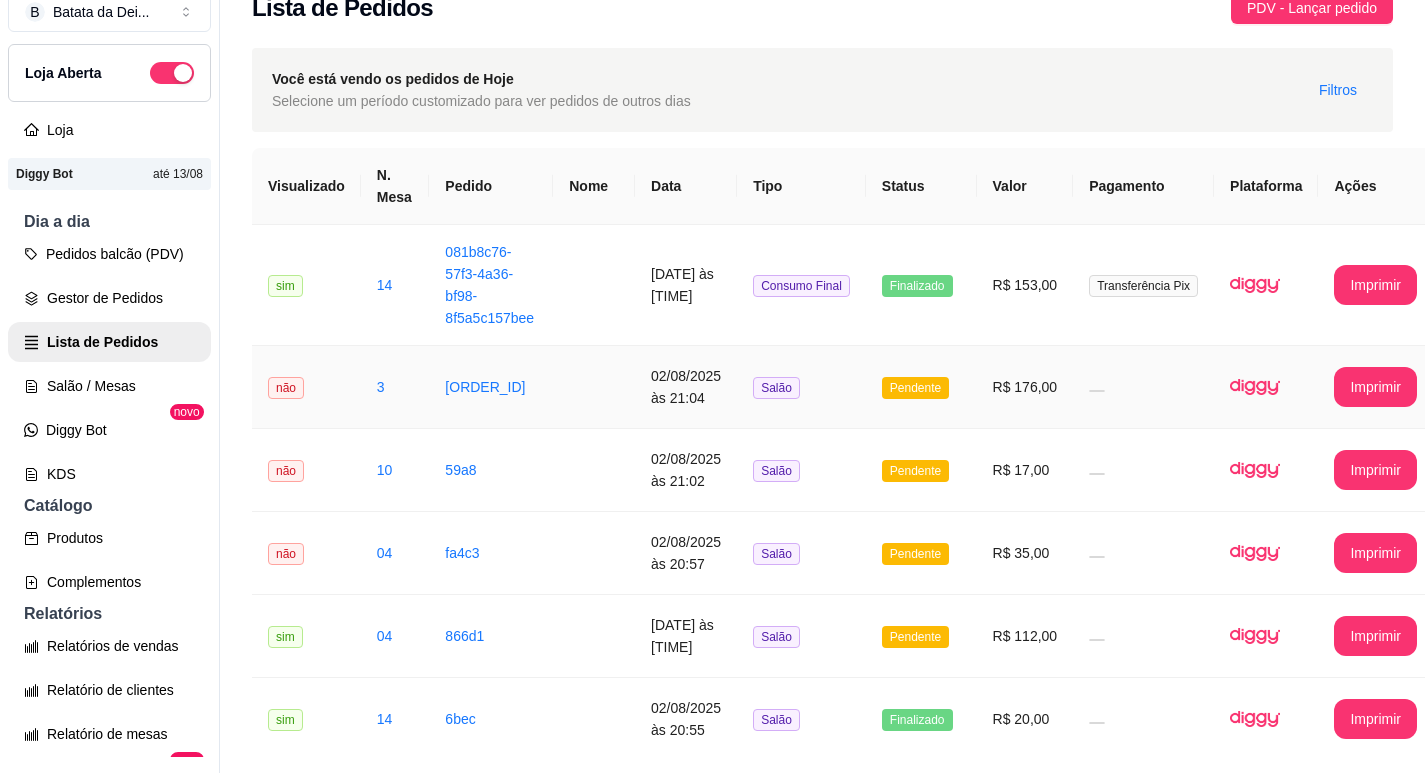 click on "02/08/2025 às 21:04" at bounding box center [686, 387] 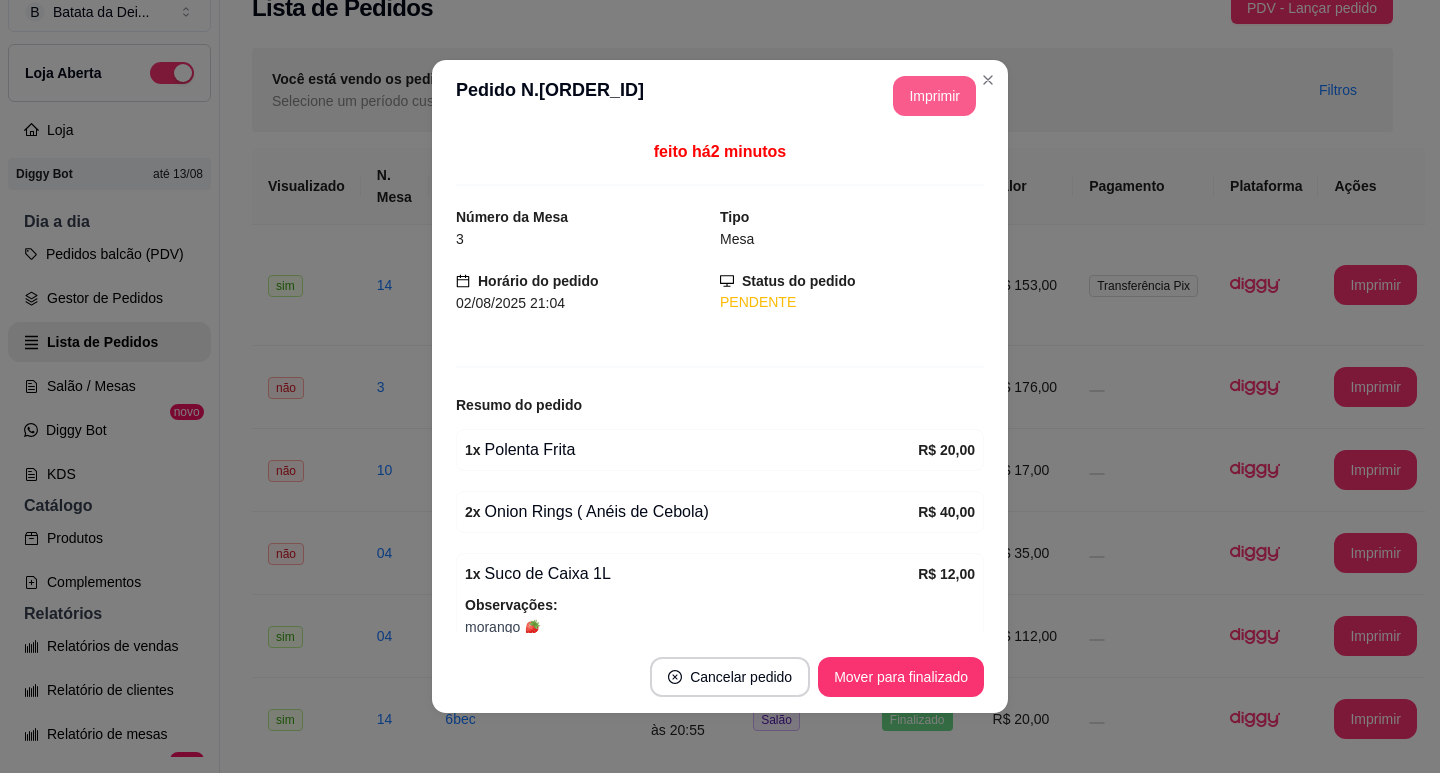 click on "Imprimir" at bounding box center [934, 96] 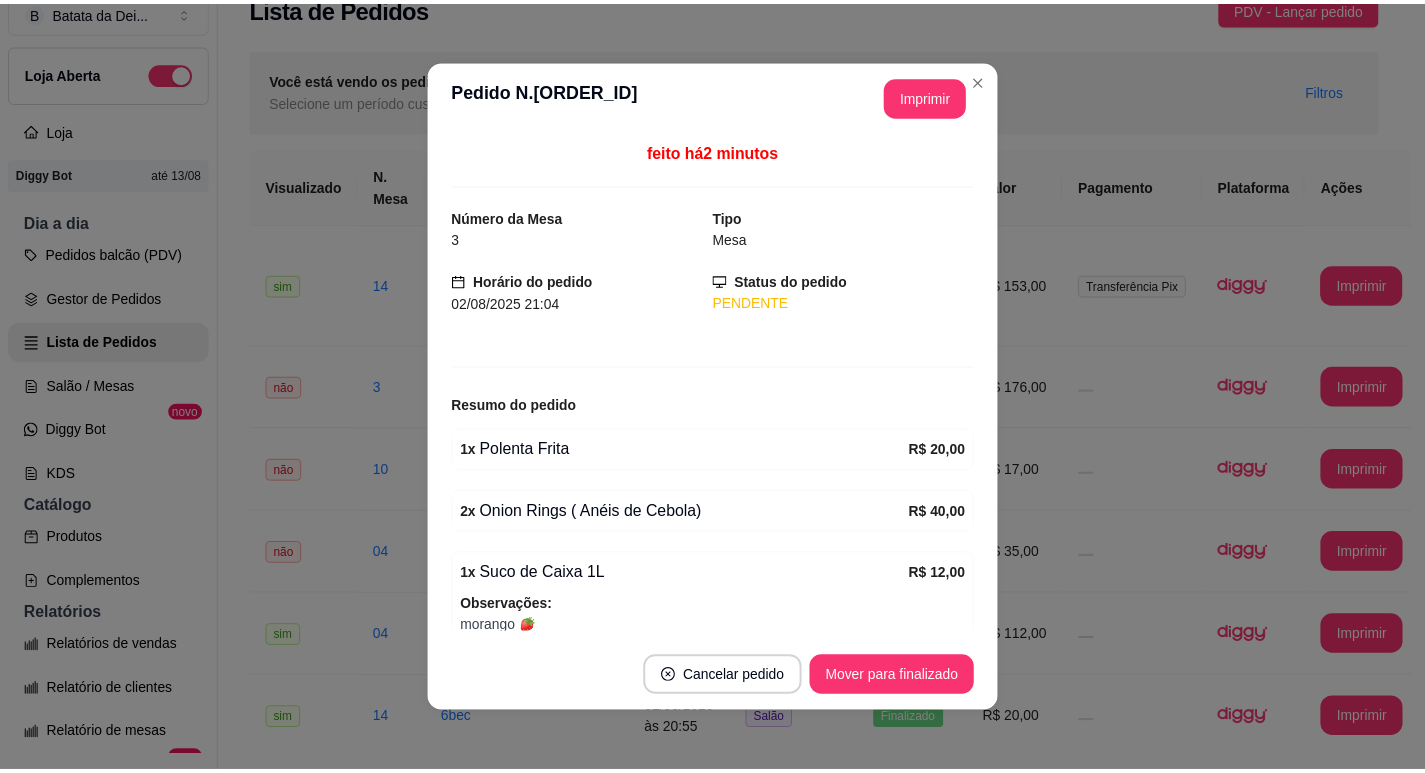 scroll, scrollTop: 0, scrollLeft: 0, axis: both 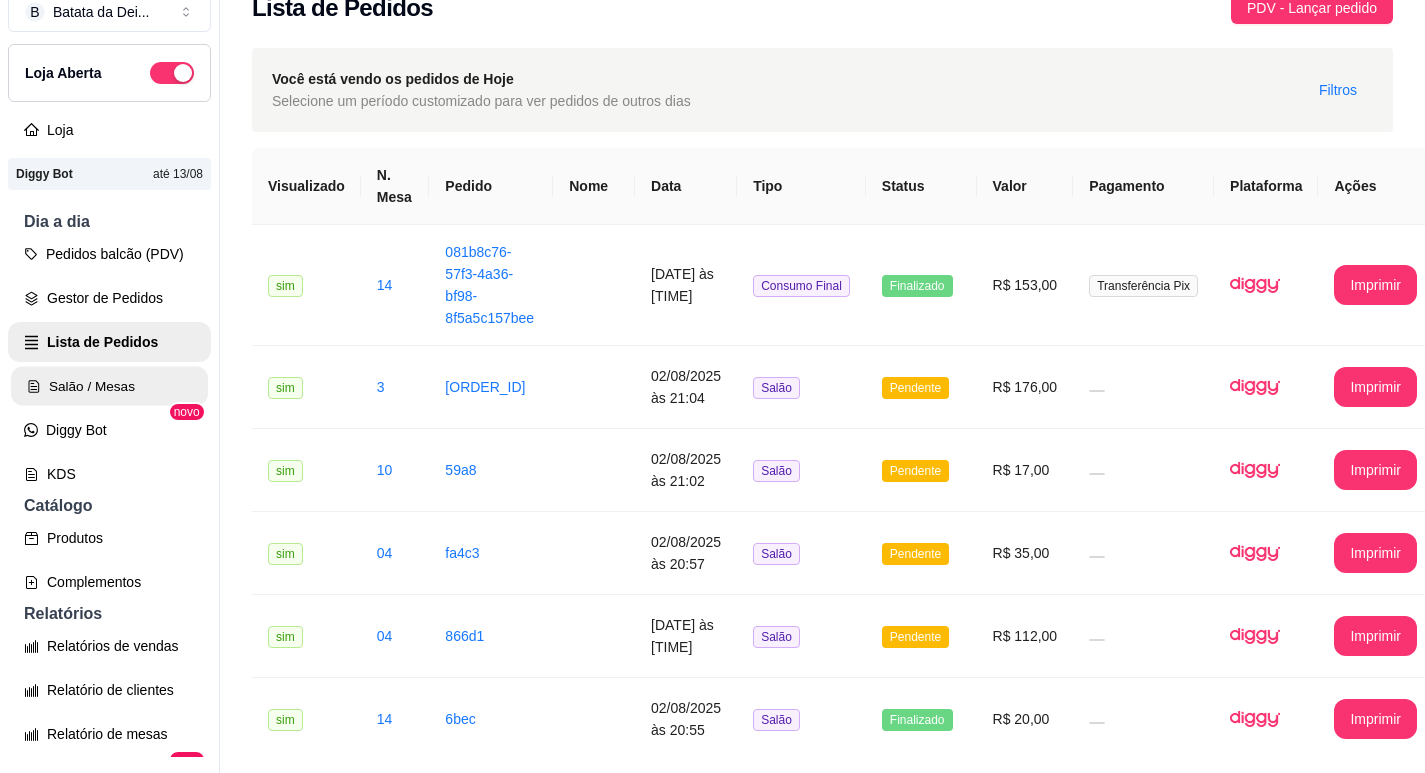 click on "Salão / Mesas" at bounding box center (109, 386) 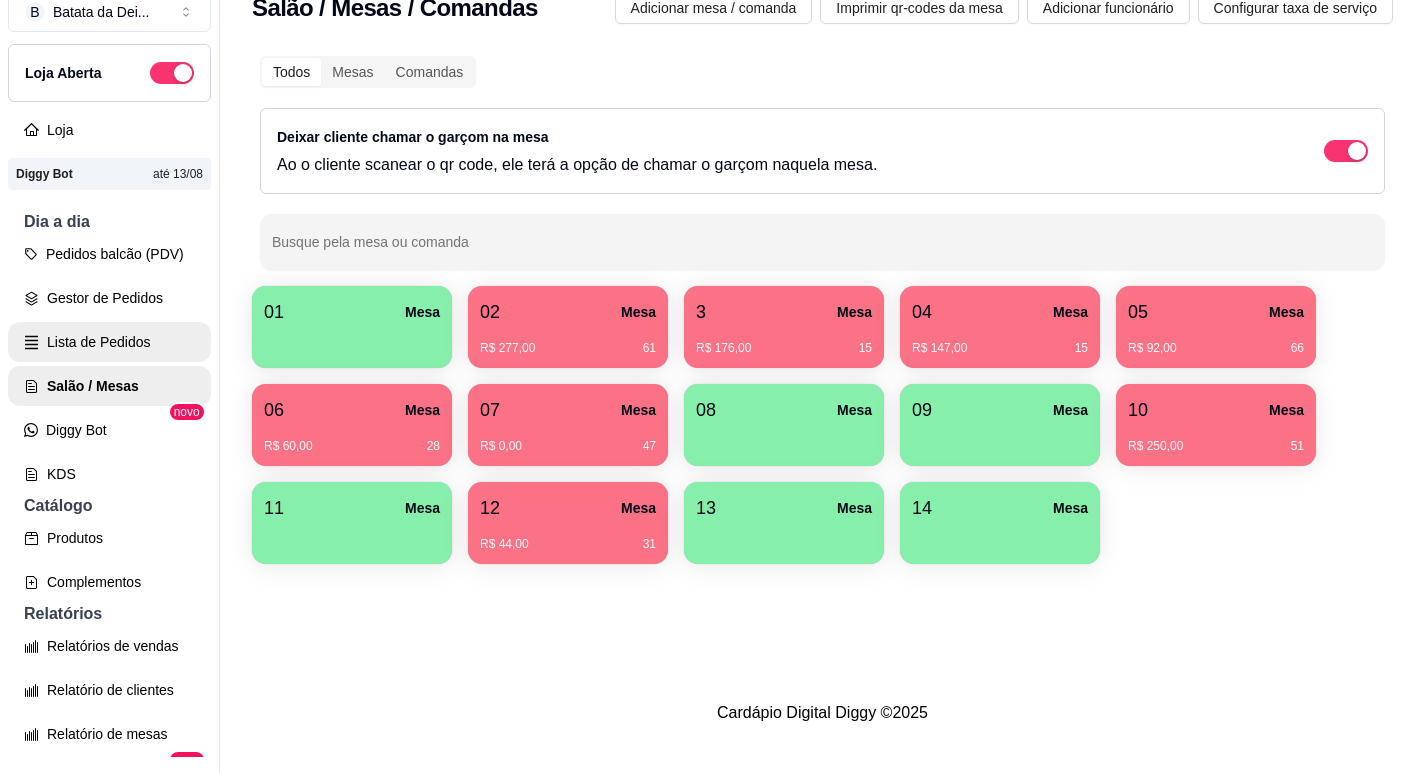 scroll, scrollTop: 0, scrollLeft: 0, axis: both 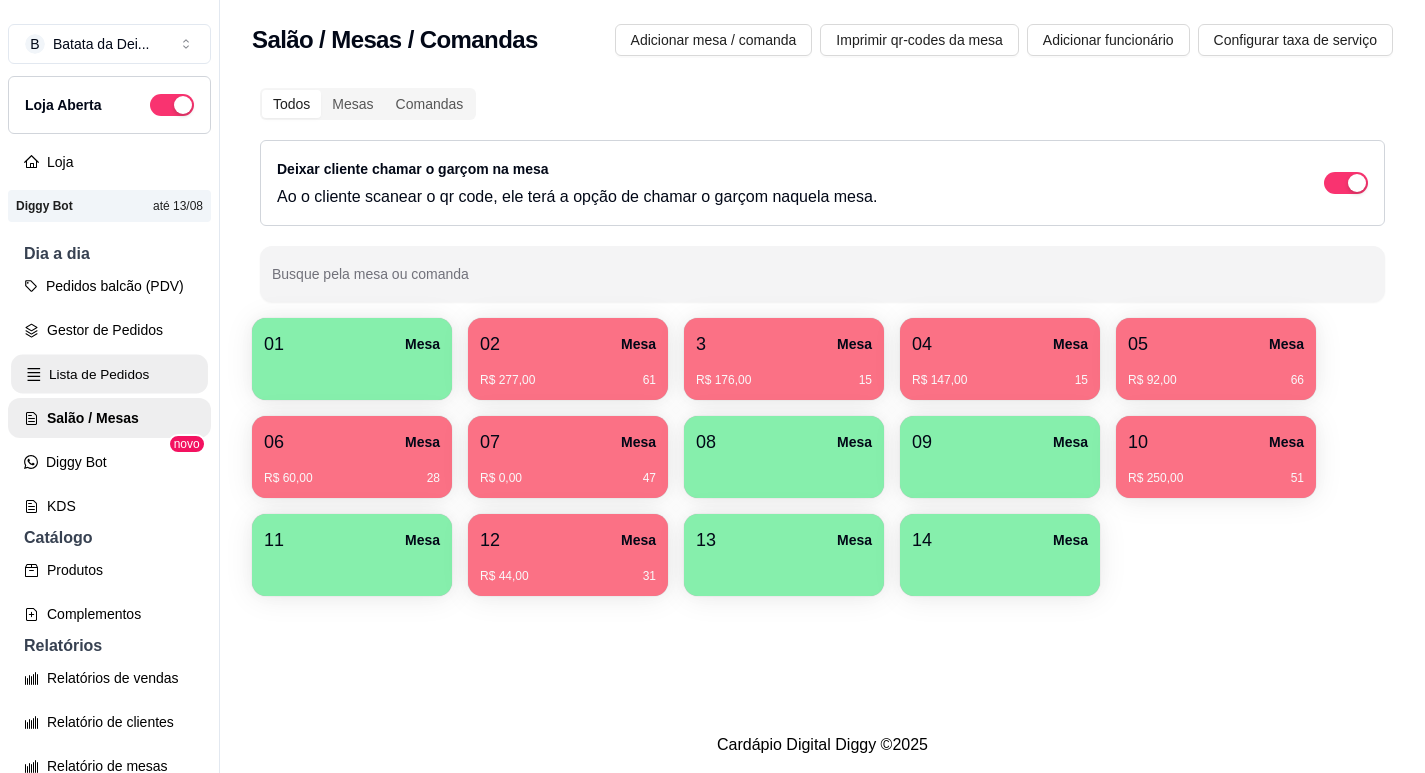 click on "Lista de Pedidos" at bounding box center (109, 374) 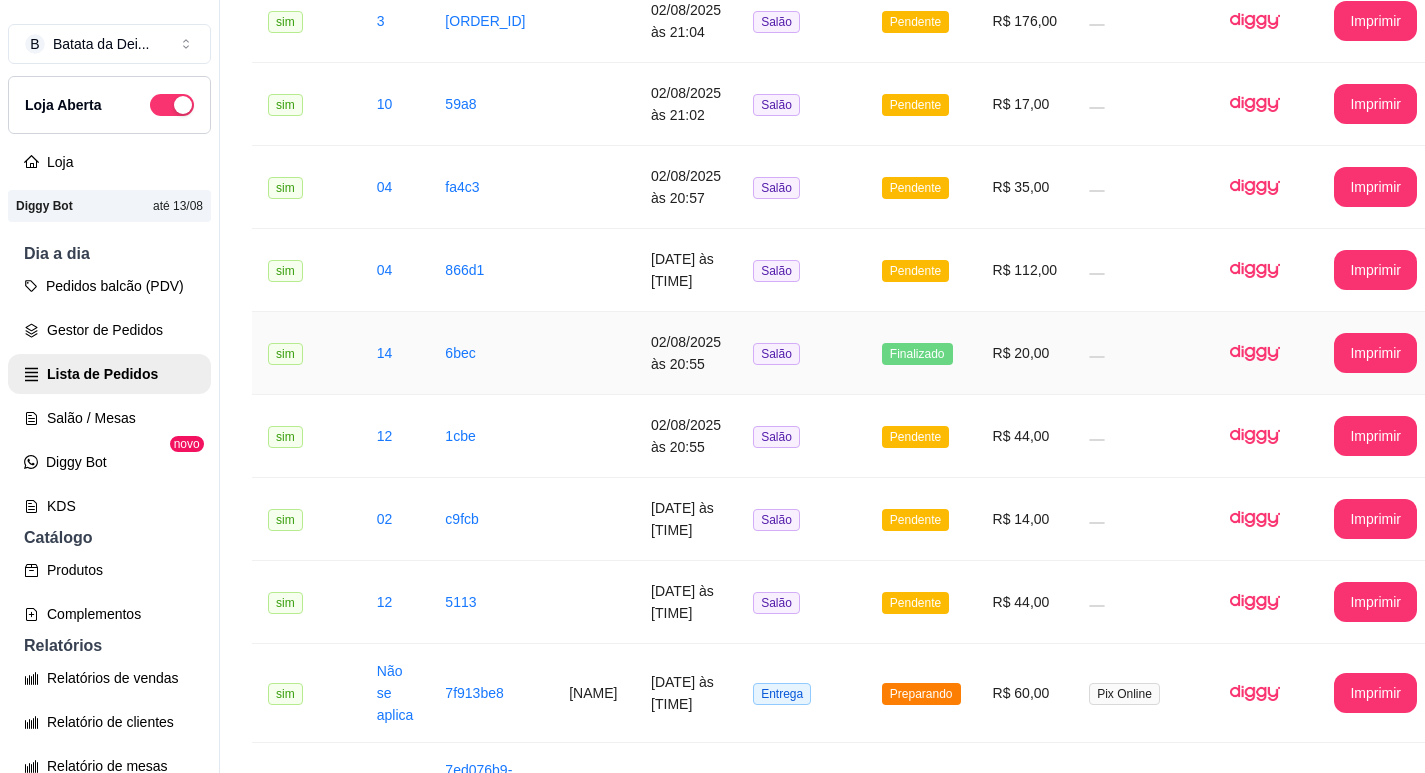 scroll, scrollTop: 400, scrollLeft: 0, axis: vertical 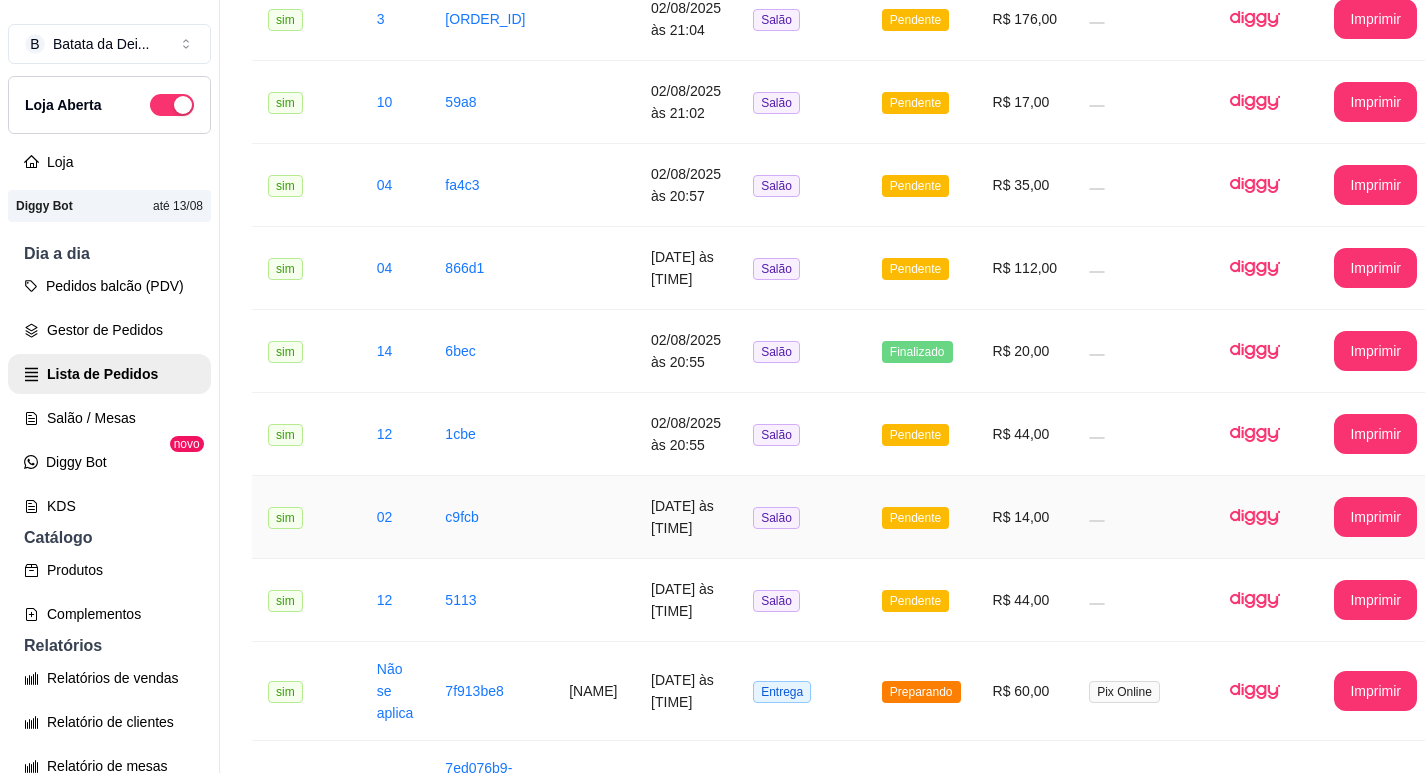 click at bounding box center [594, 517] 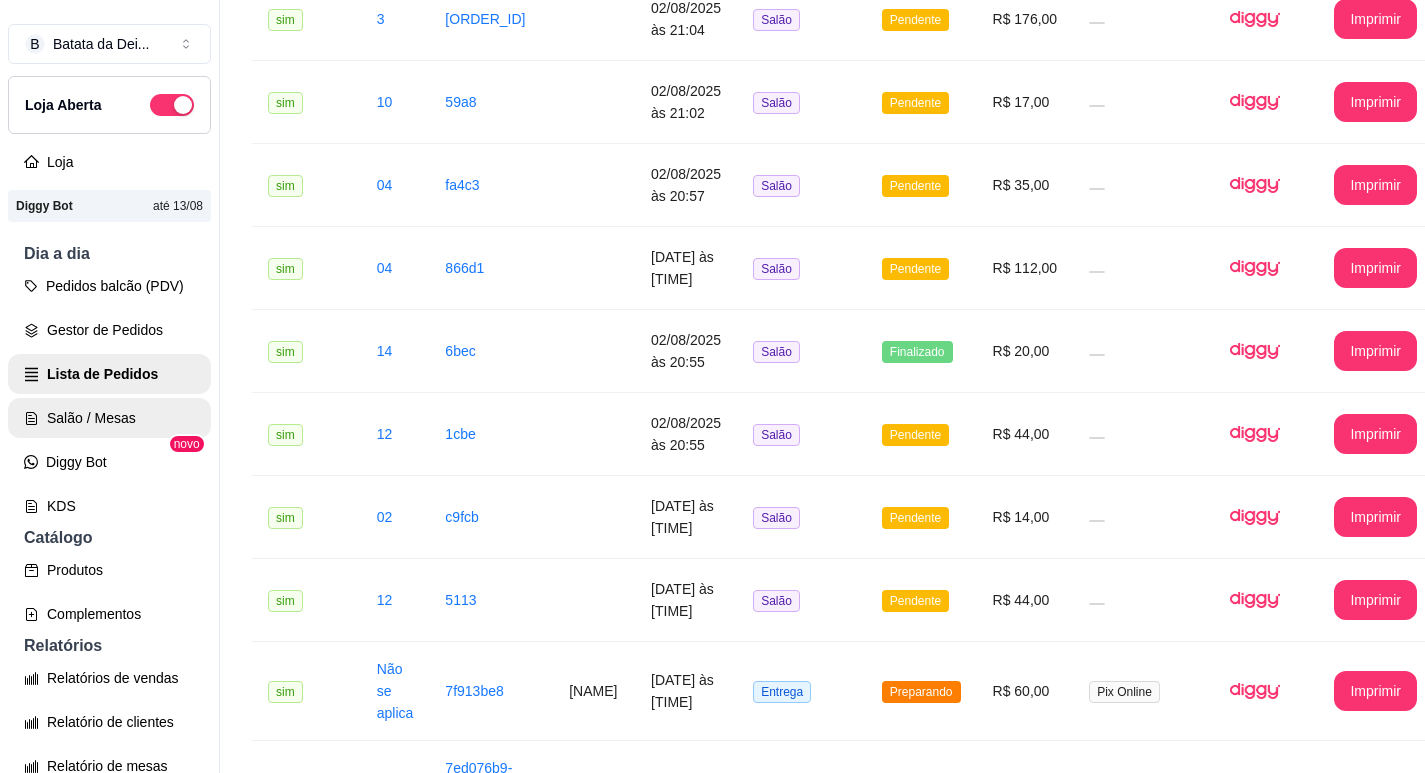 click on "Salão / Mesas" at bounding box center [109, 418] 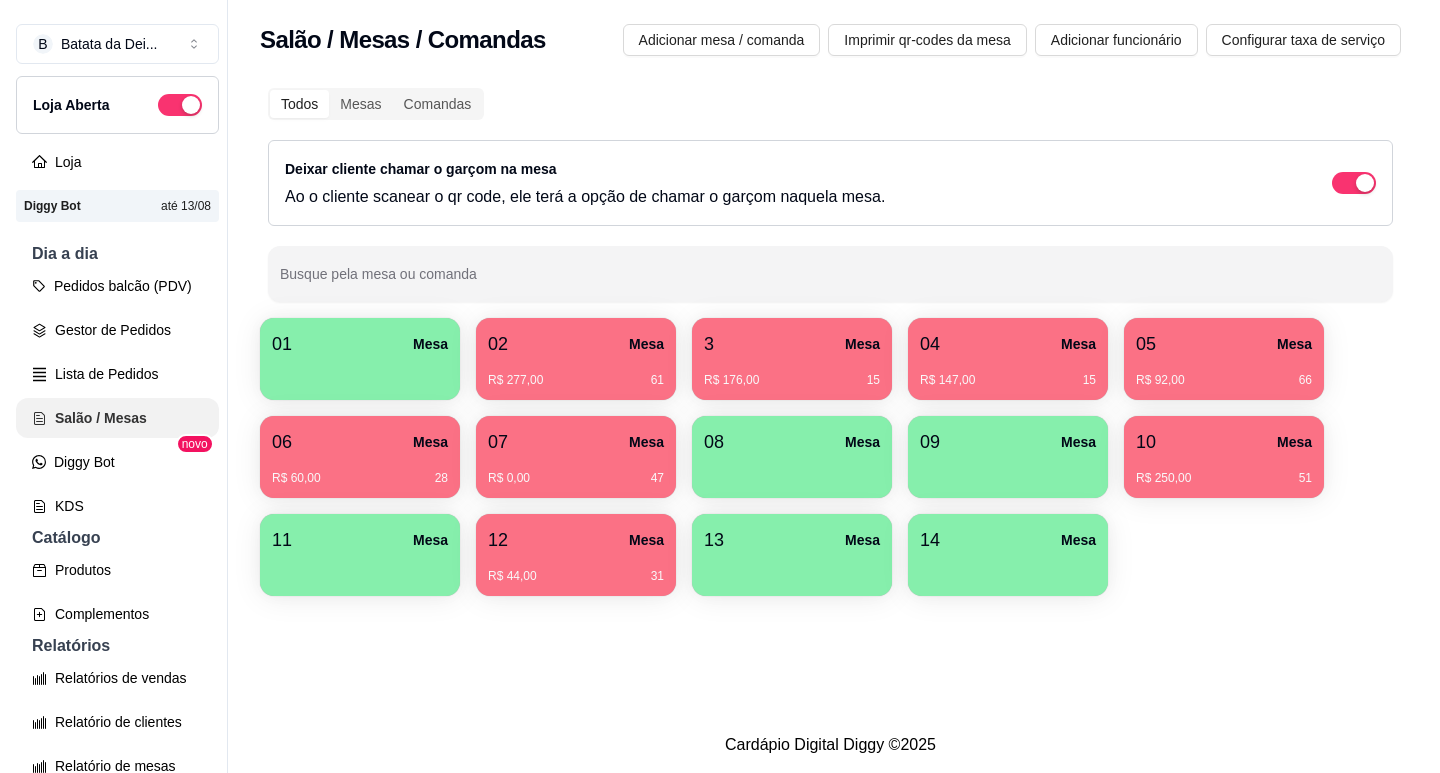 scroll, scrollTop: 0, scrollLeft: 0, axis: both 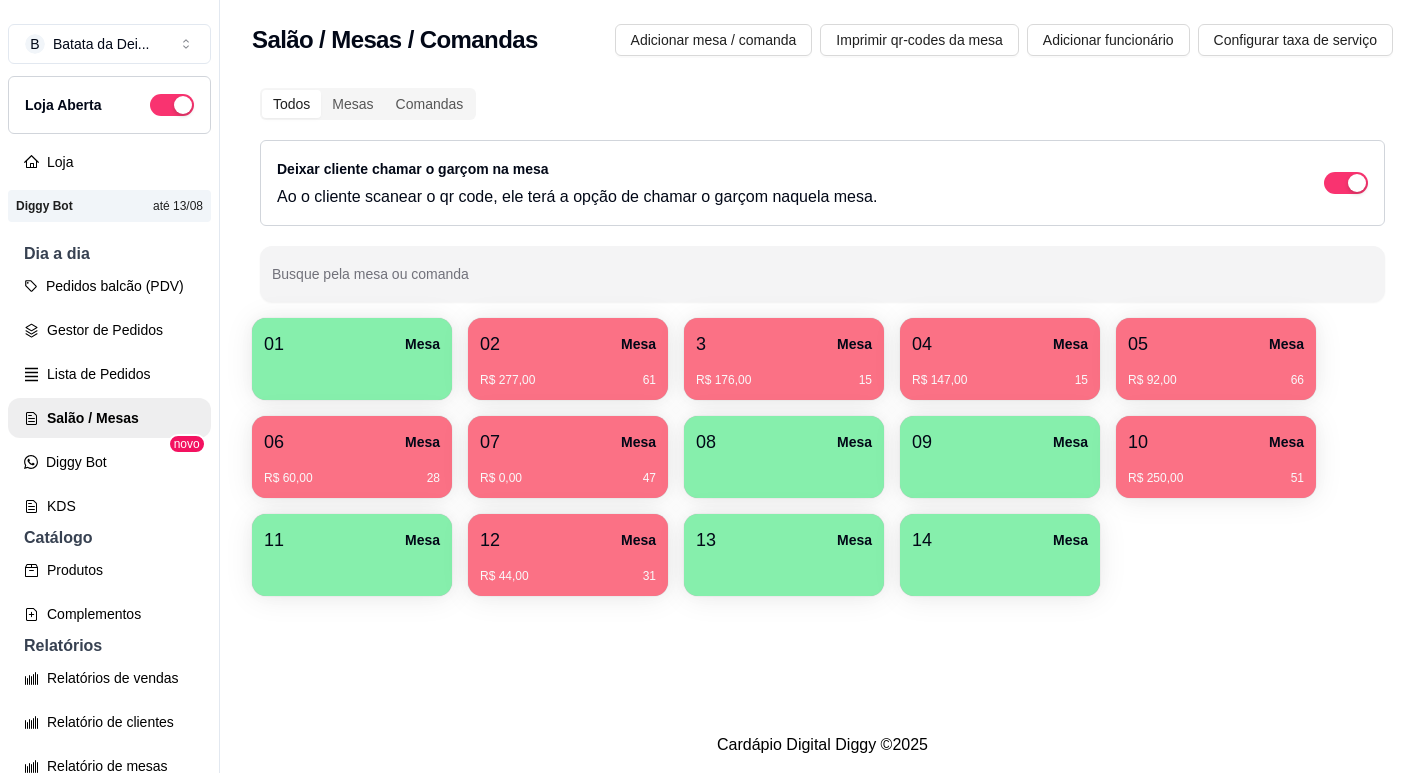 click on "02 Mesa" at bounding box center (568, 344) 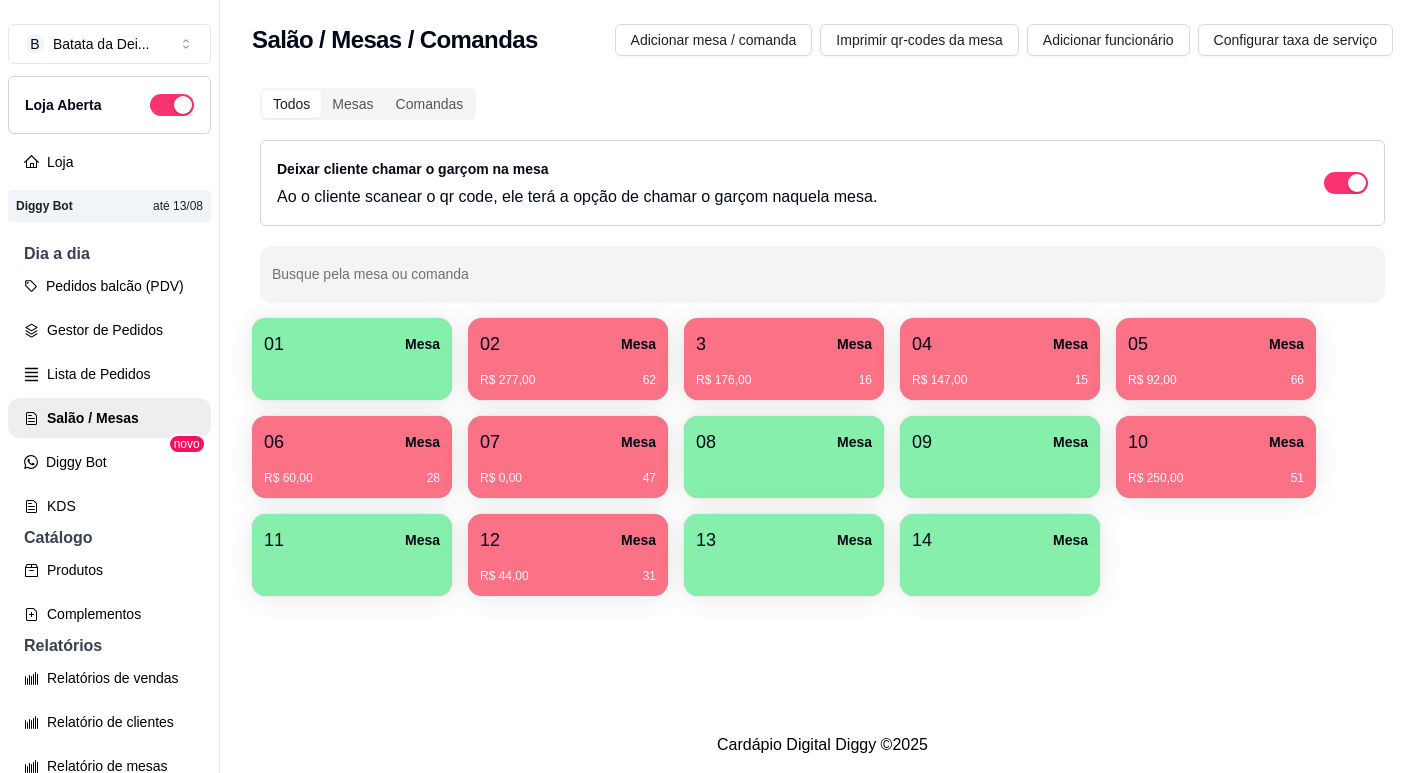 click on "02 Mesa" at bounding box center [568, 344] 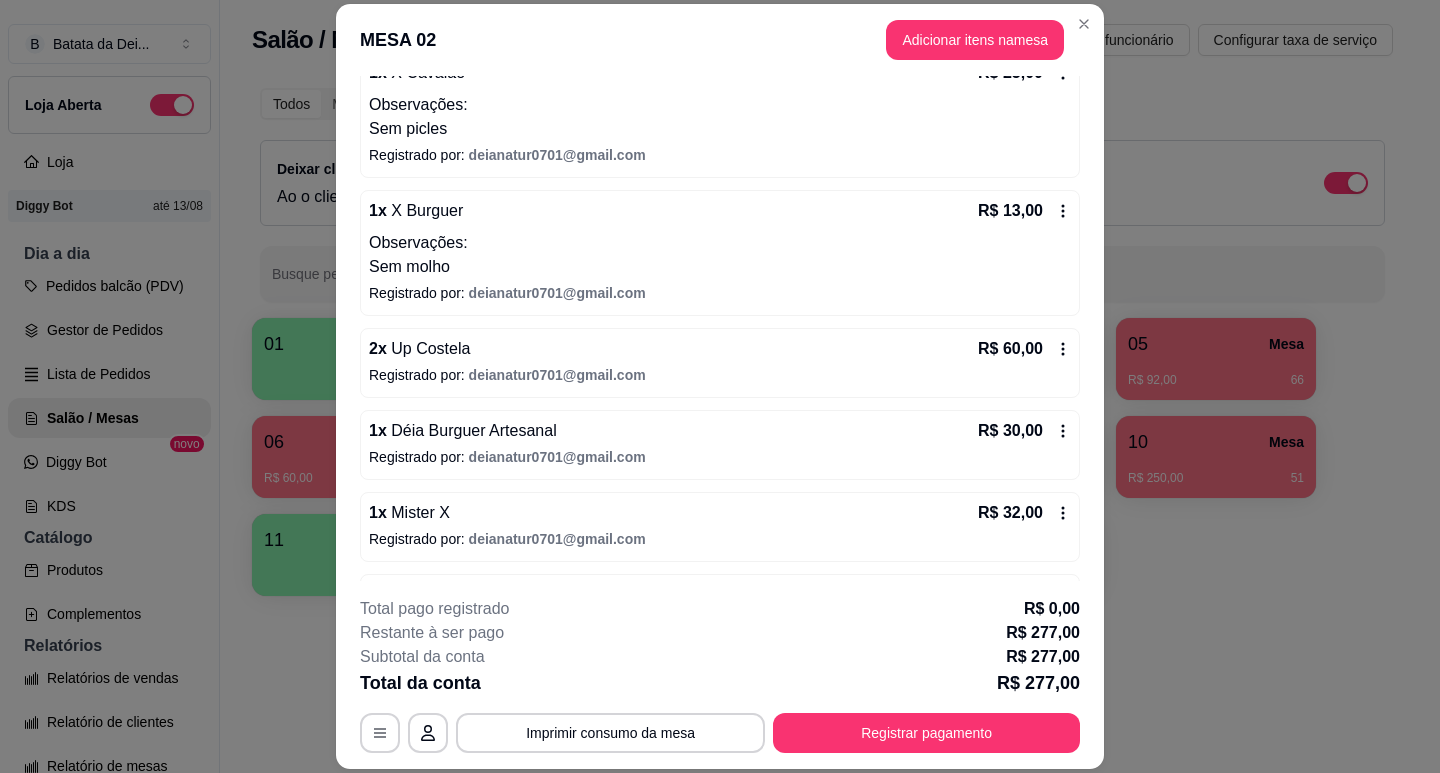 scroll, scrollTop: 500, scrollLeft: 0, axis: vertical 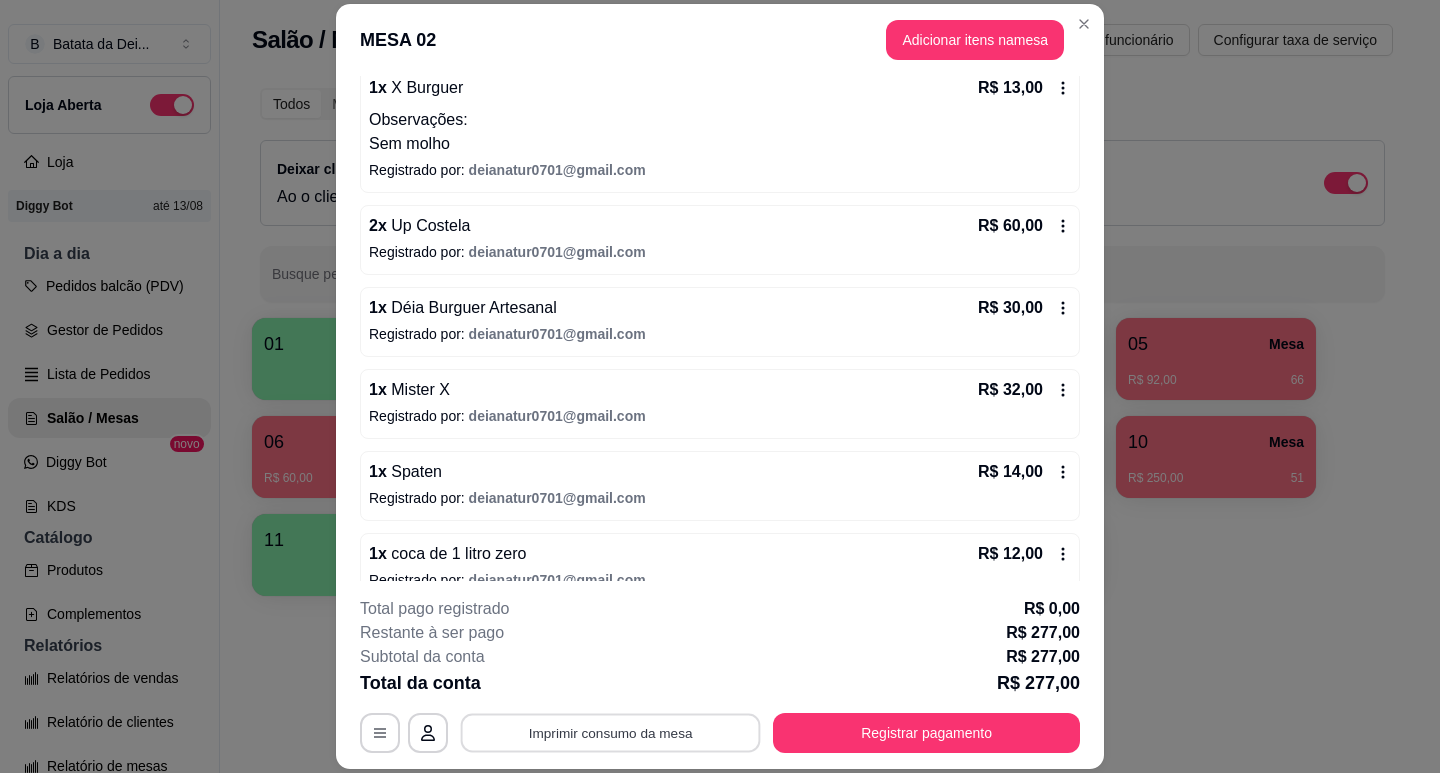 click on "Imprimir consumo da mesa" at bounding box center (611, 733) 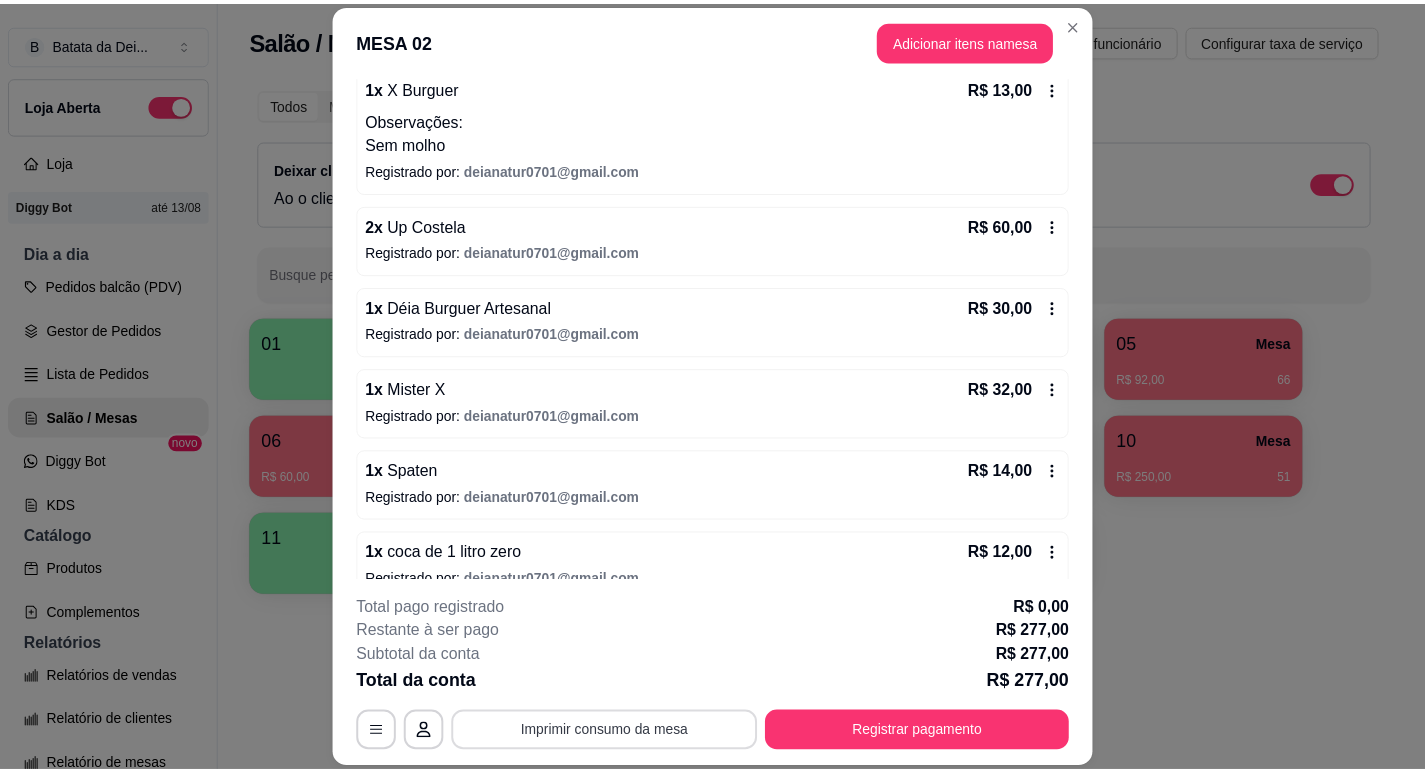 scroll, scrollTop: 0, scrollLeft: 0, axis: both 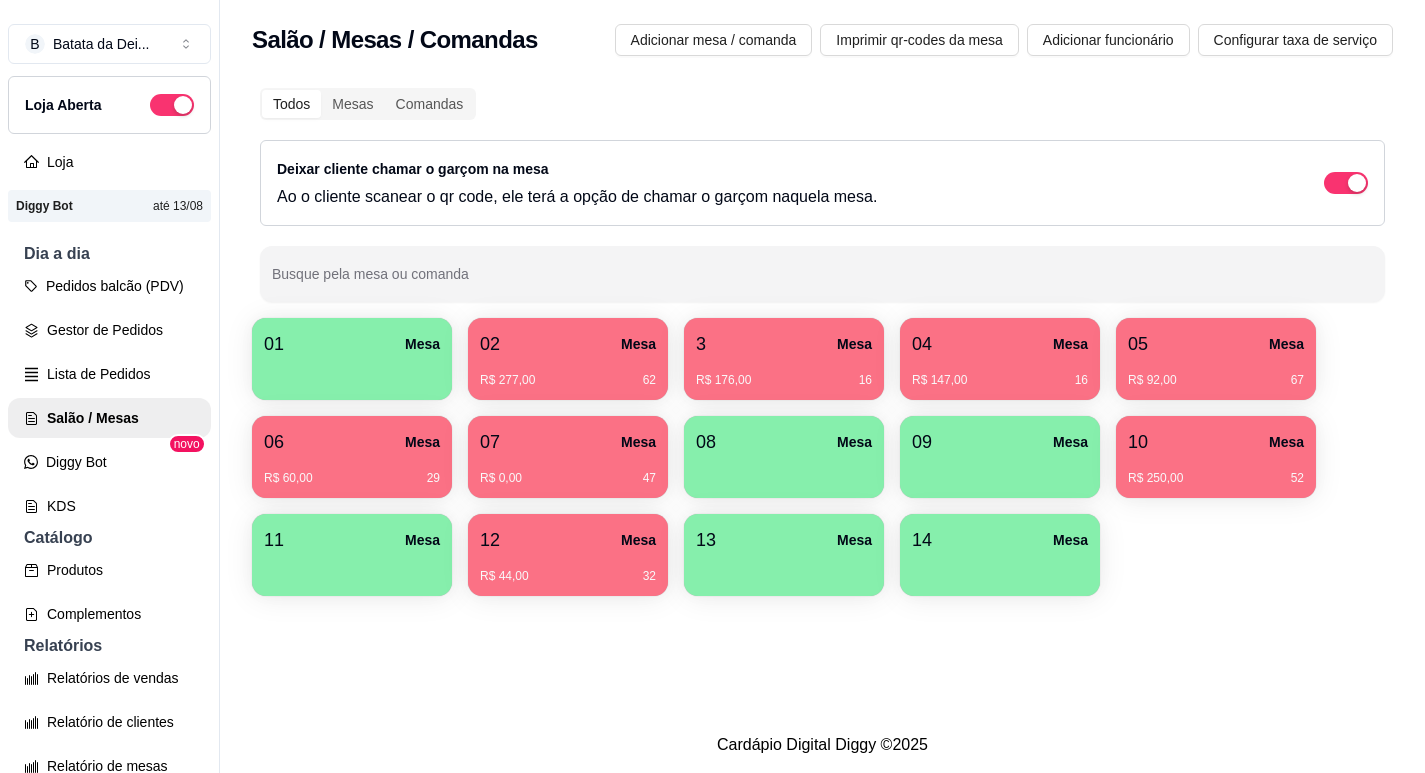 click on "R$ 250,00 52" at bounding box center (1216, 471) 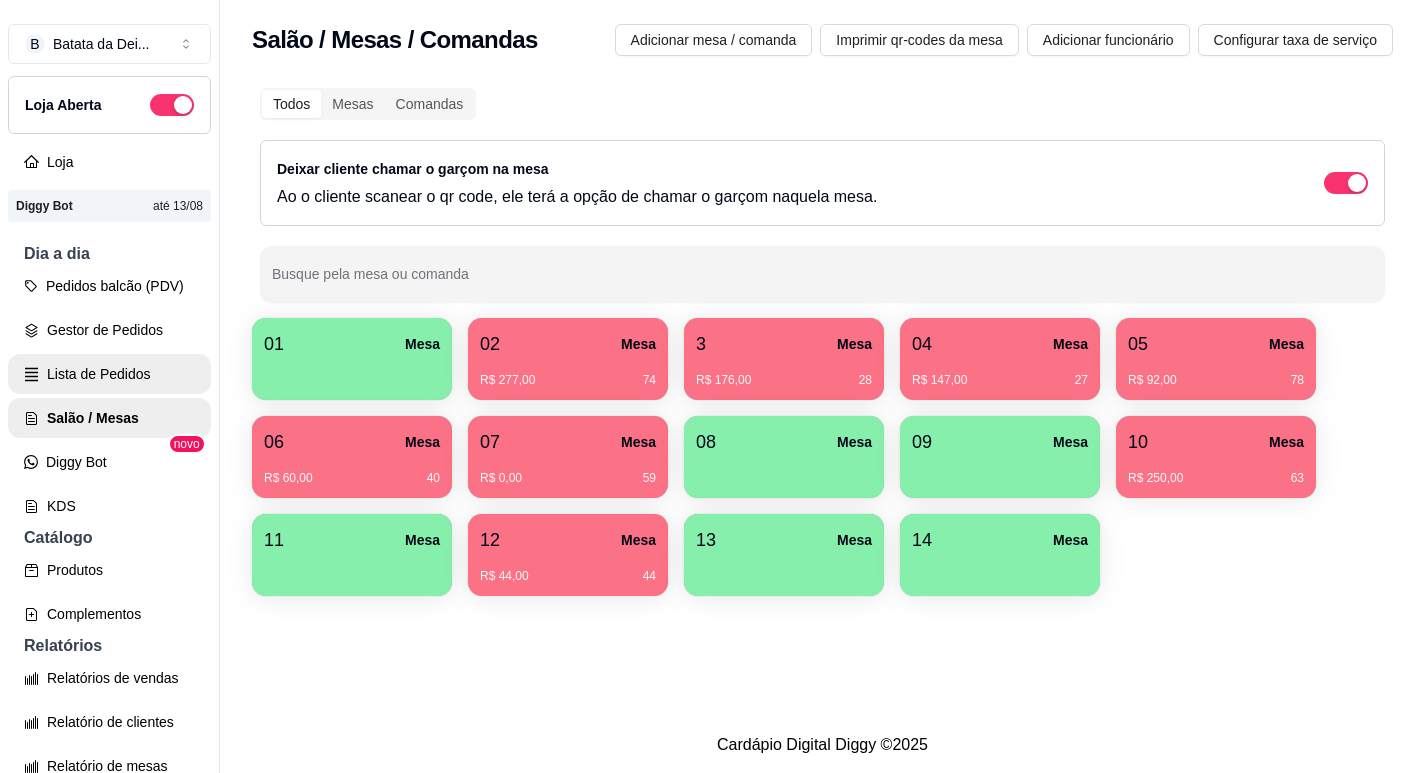 click on "Lista de Pedidos" at bounding box center [109, 374] 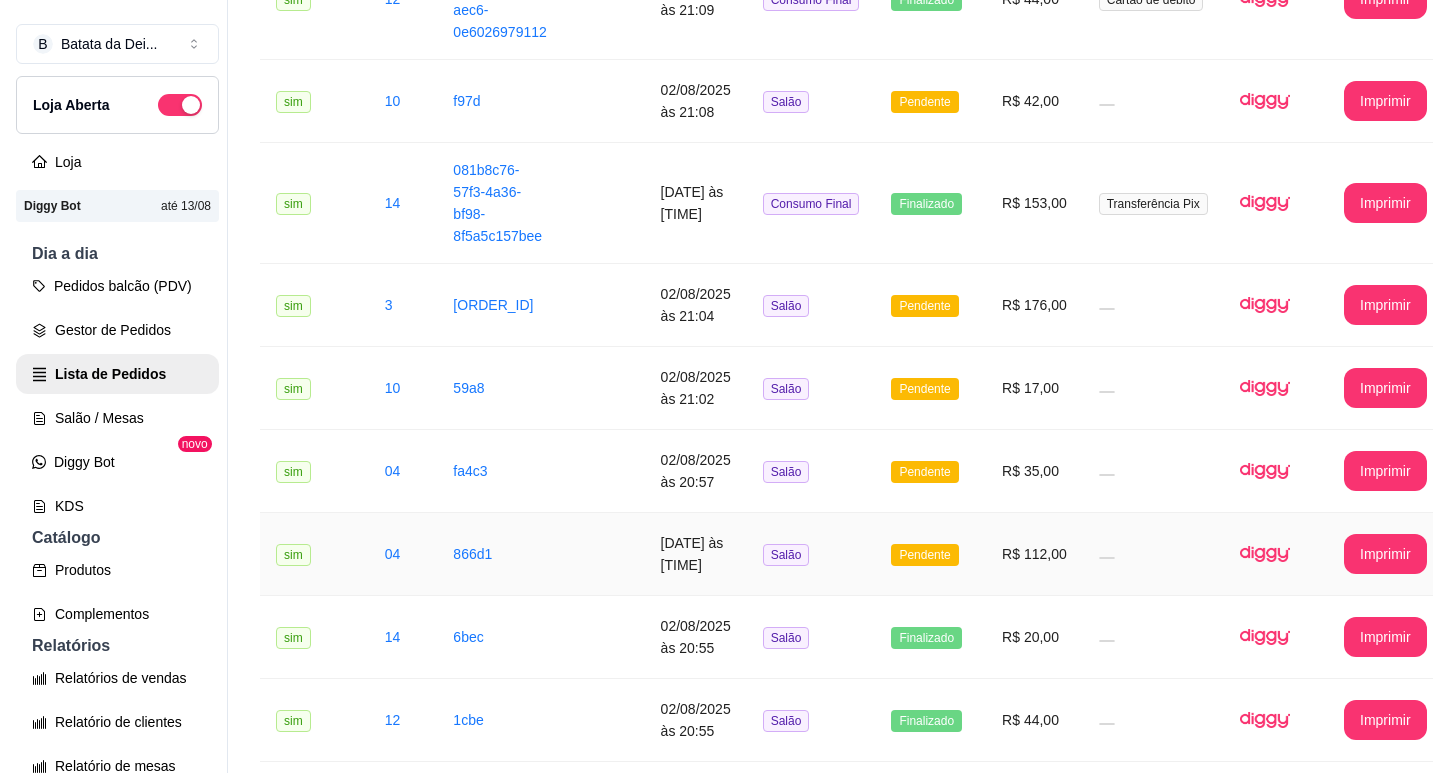scroll, scrollTop: 400, scrollLeft: 0, axis: vertical 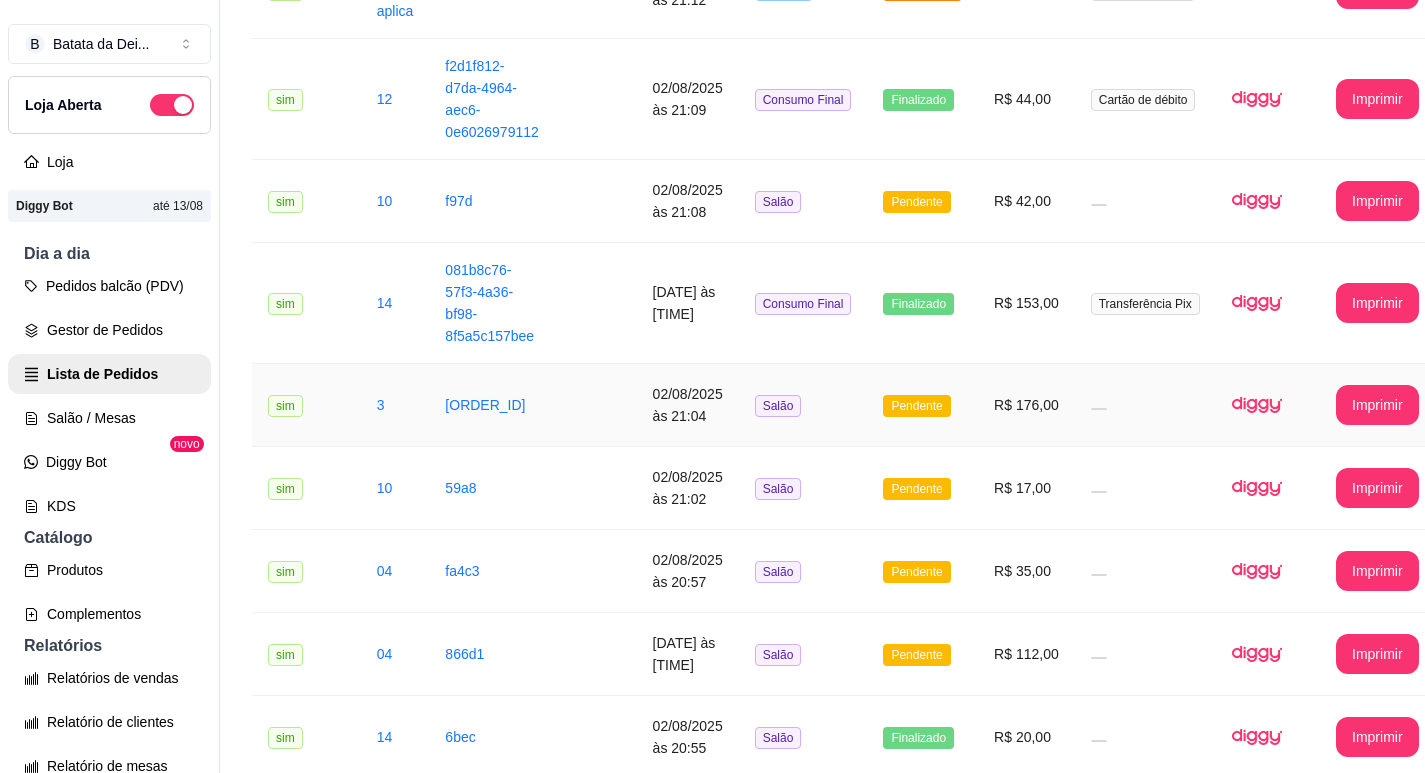 click on "02/08/2025 às 21:04" at bounding box center (688, 405) 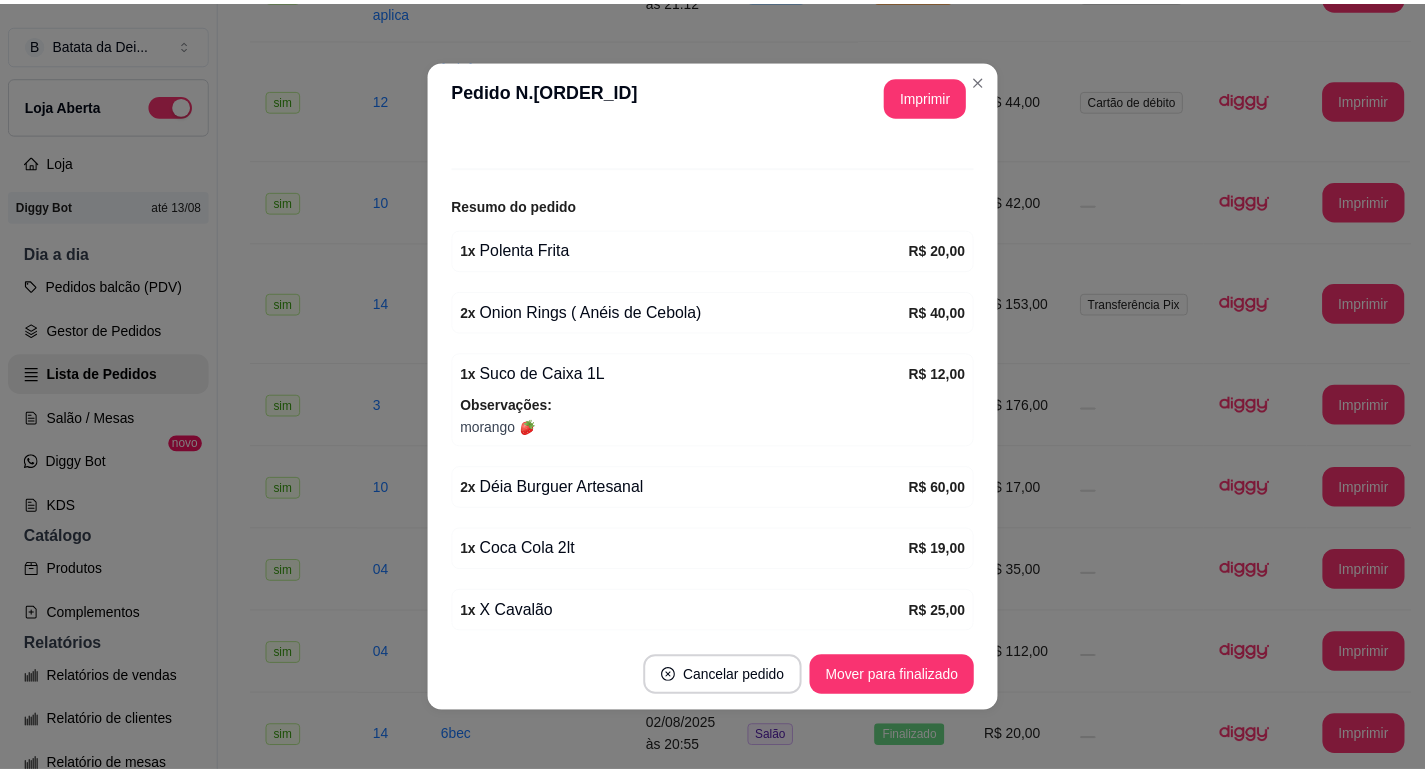 scroll, scrollTop: 278, scrollLeft: 0, axis: vertical 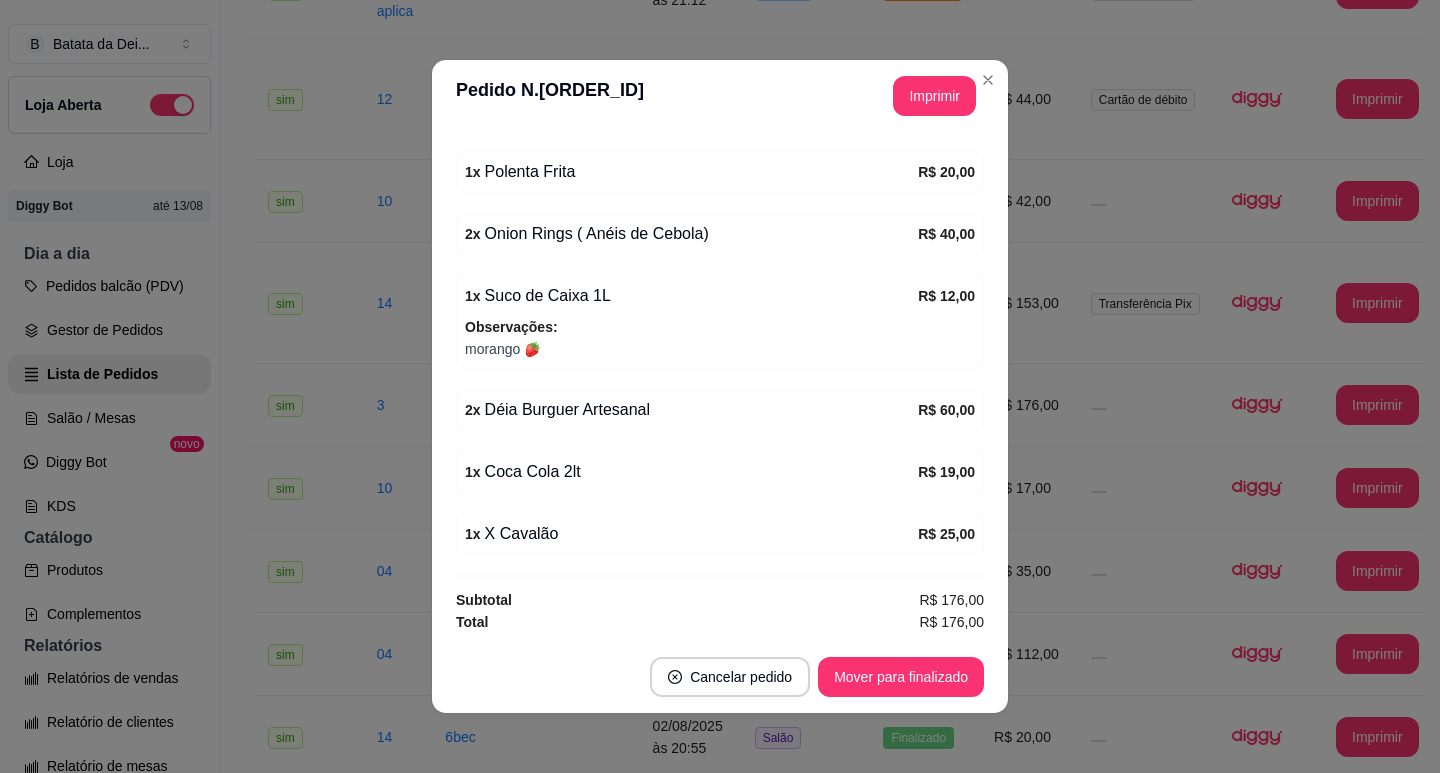 click on "**********" at bounding box center [720, 96] 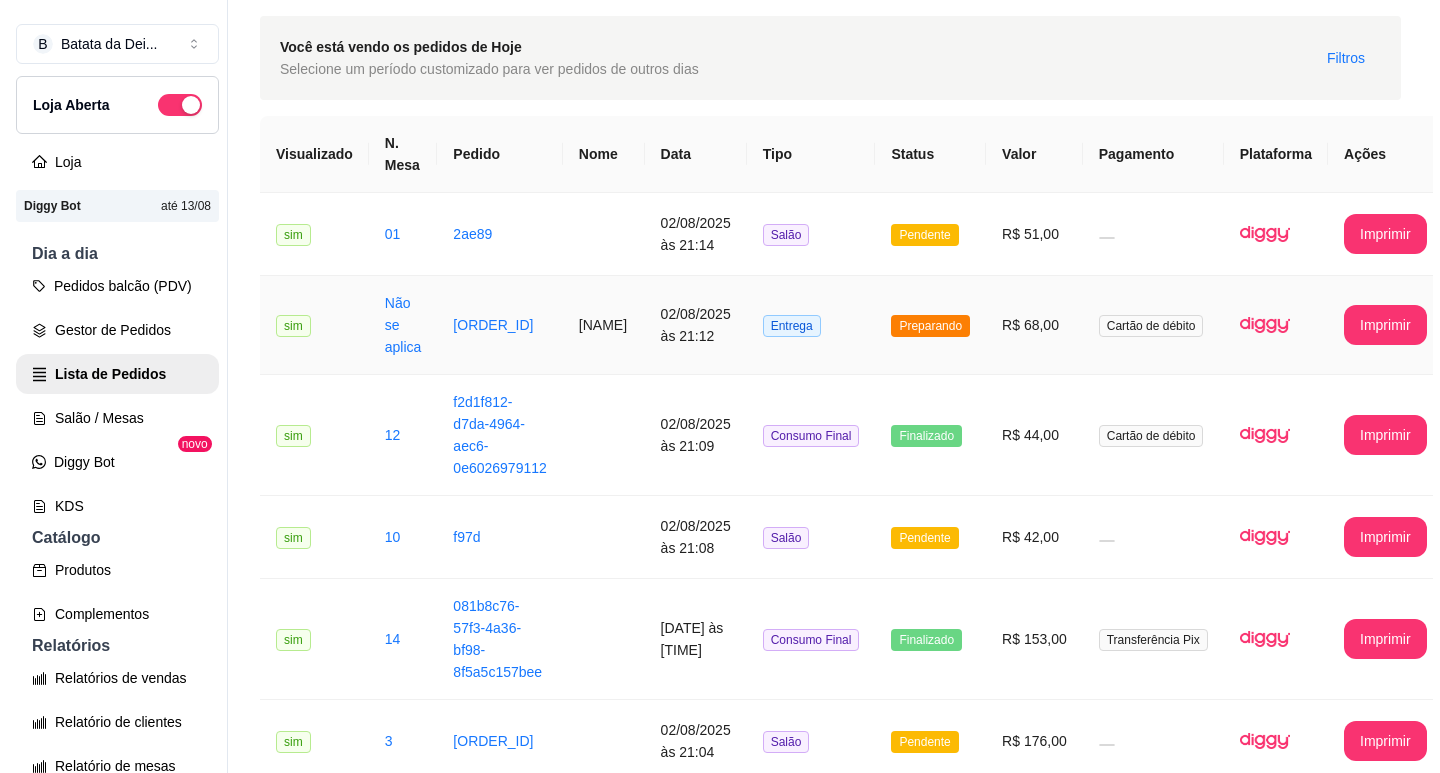 scroll, scrollTop: 100, scrollLeft: 0, axis: vertical 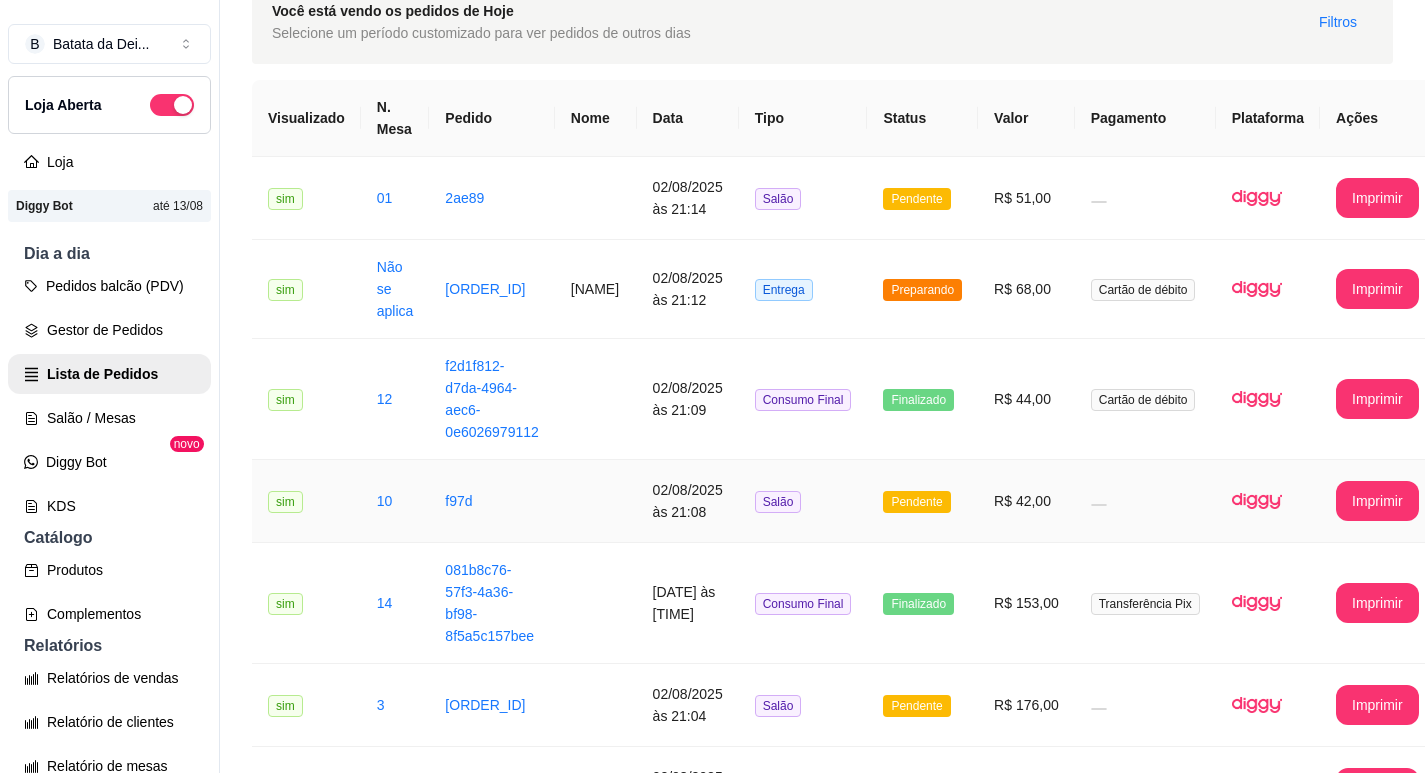 click on "Salão" at bounding box center (803, 501) 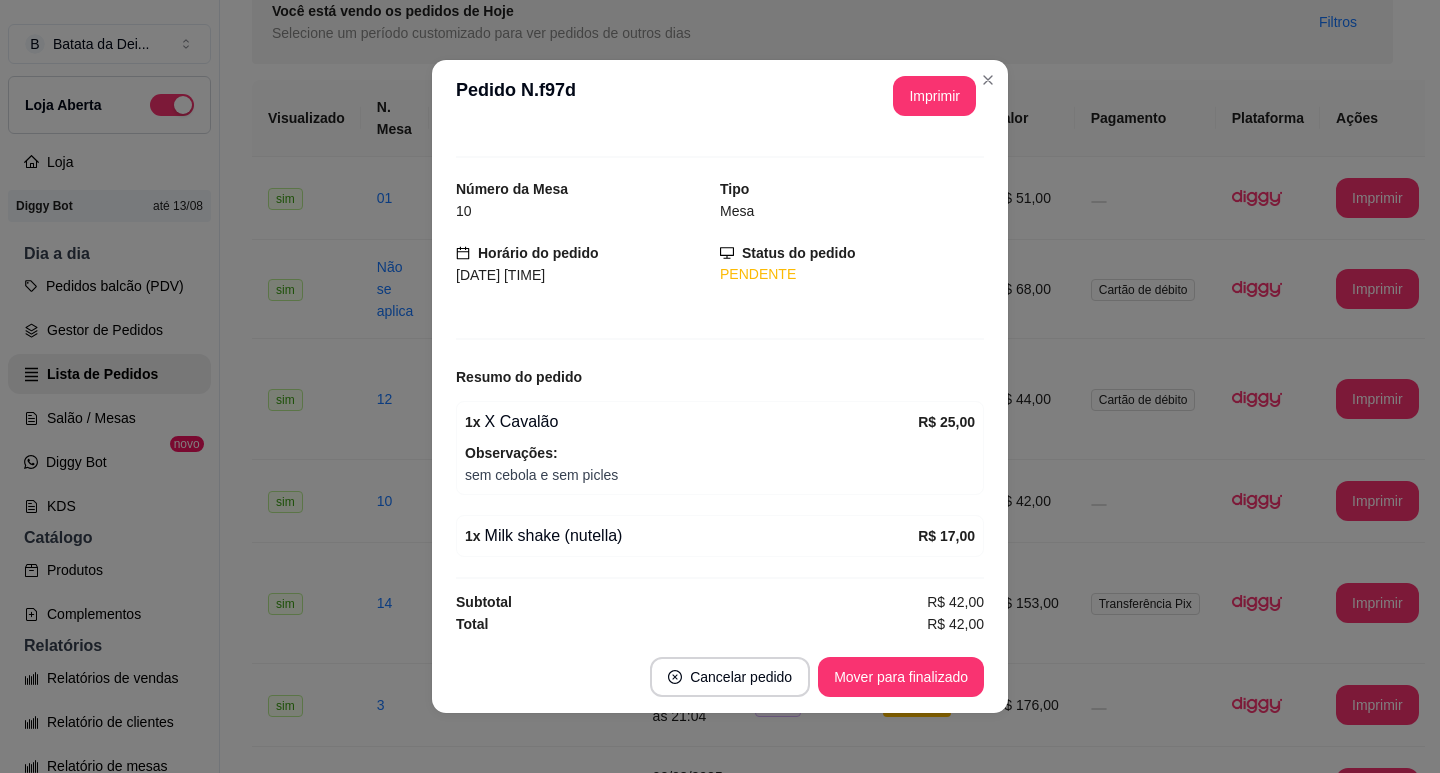 scroll, scrollTop: 30, scrollLeft: 0, axis: vertical 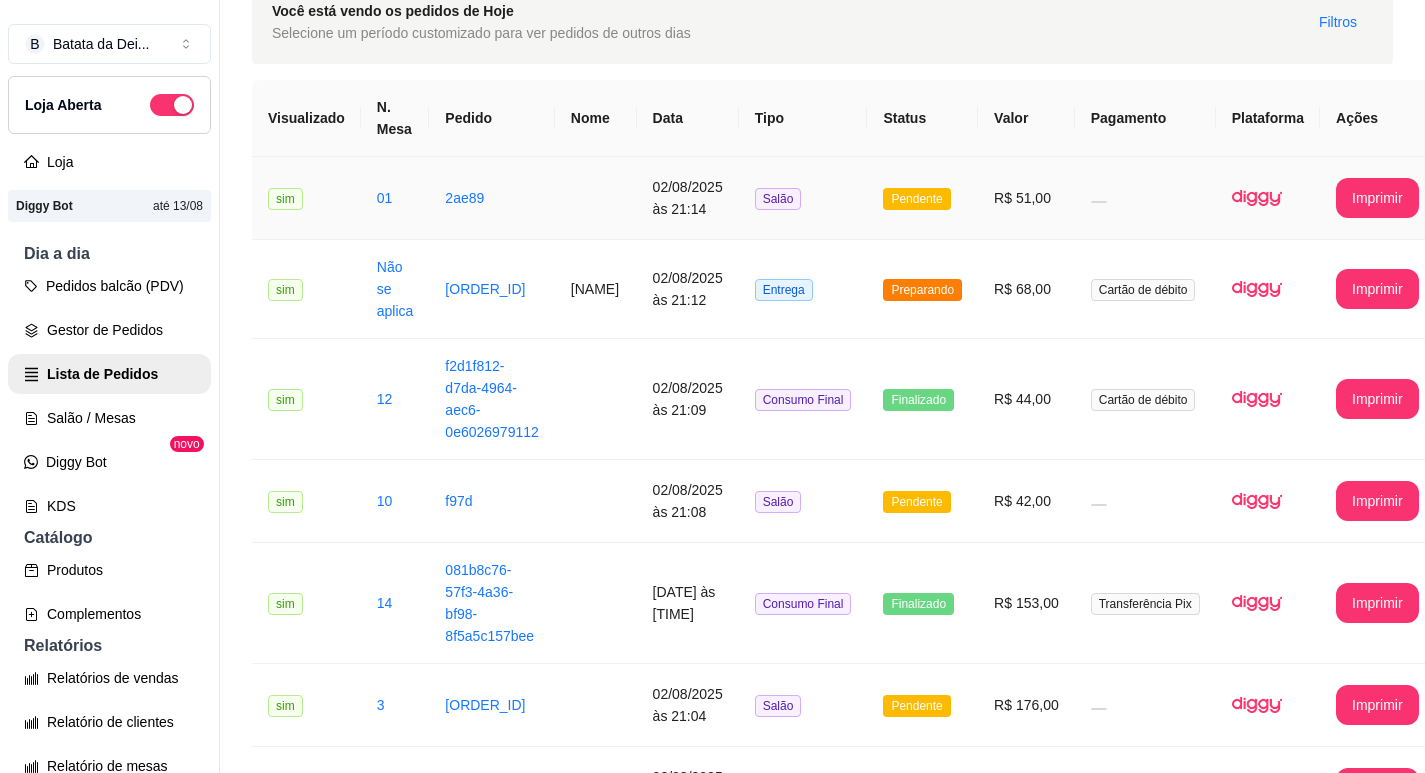 click on "Pendente" at bounding box center [916, 199] 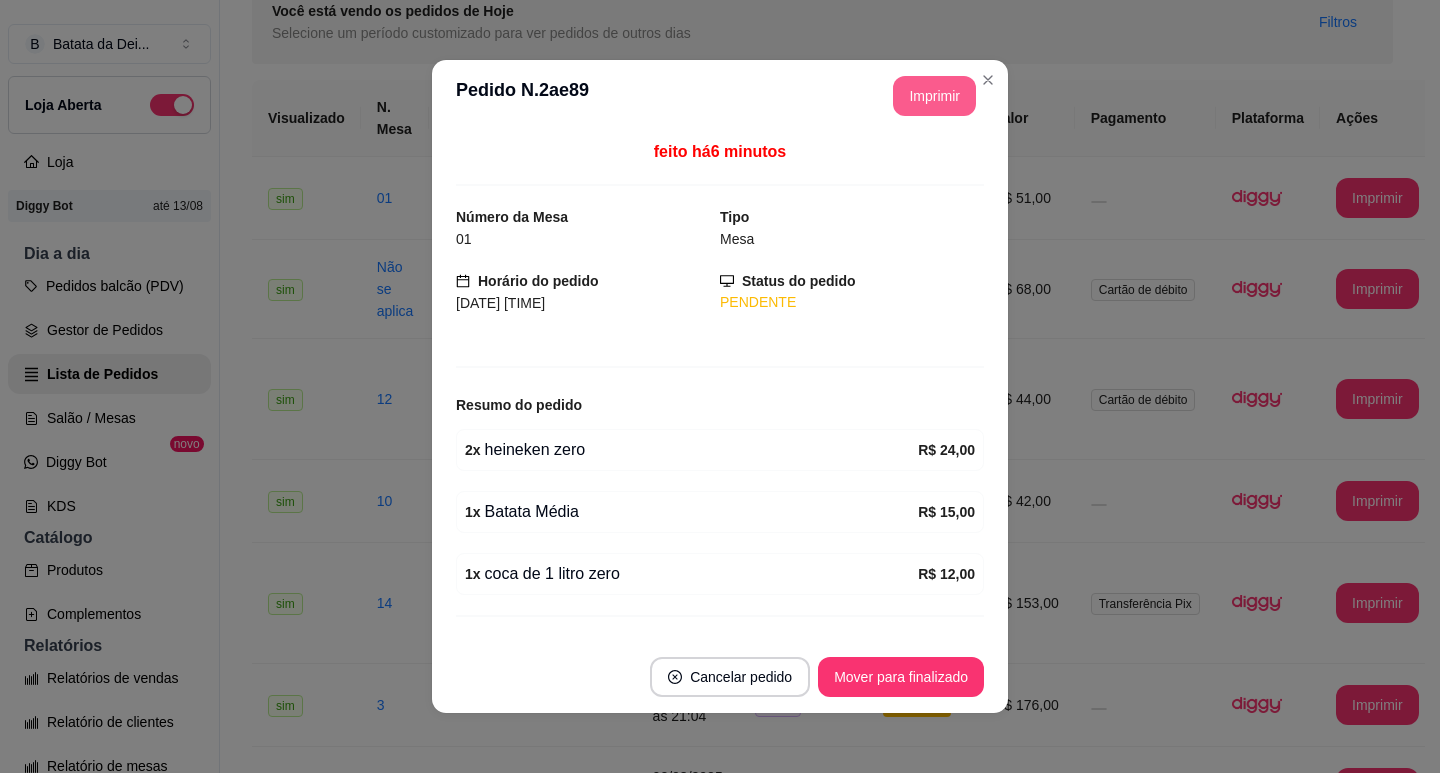 click on "Imprimir" at bounding box center [934, 96] 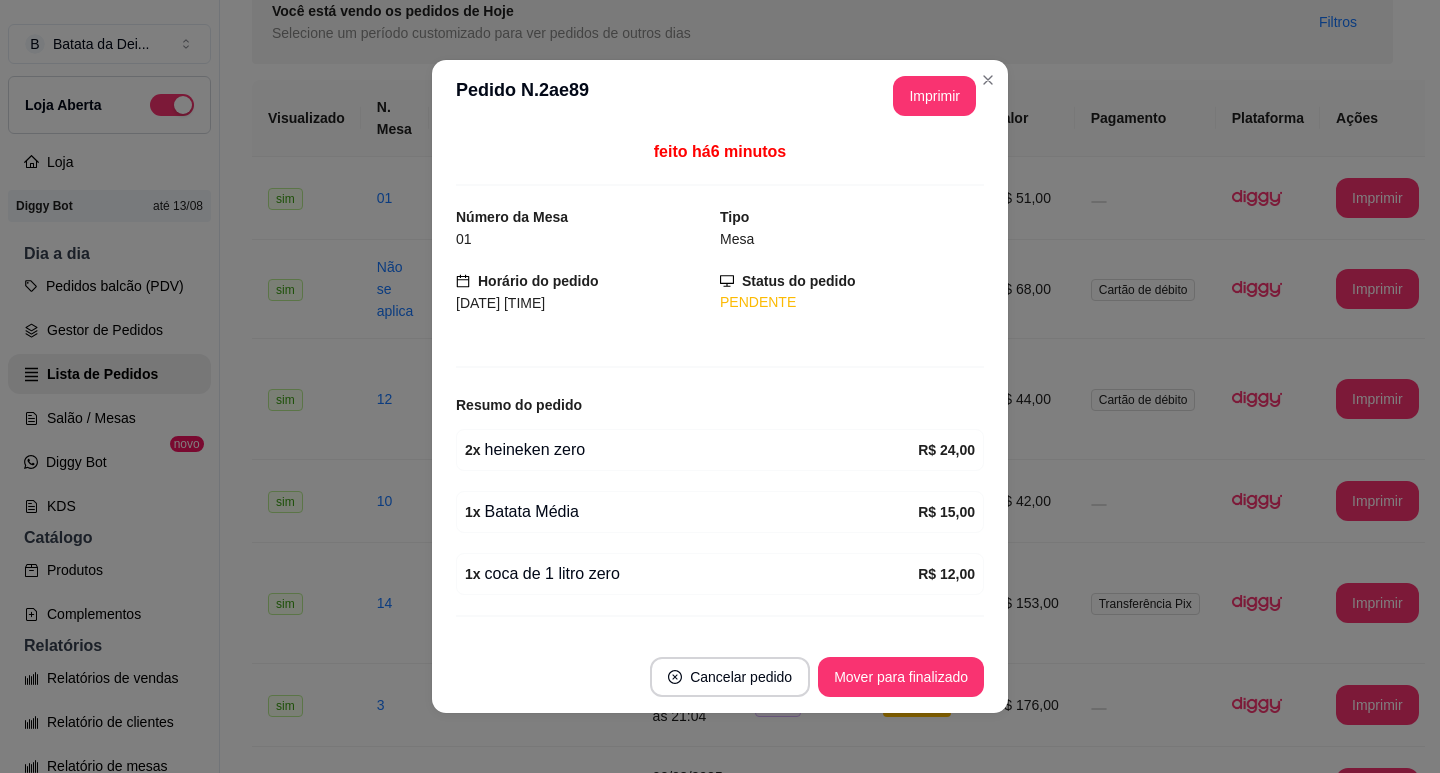 scroll, scrollTop: 0, scrollLeft: 0, axis: both 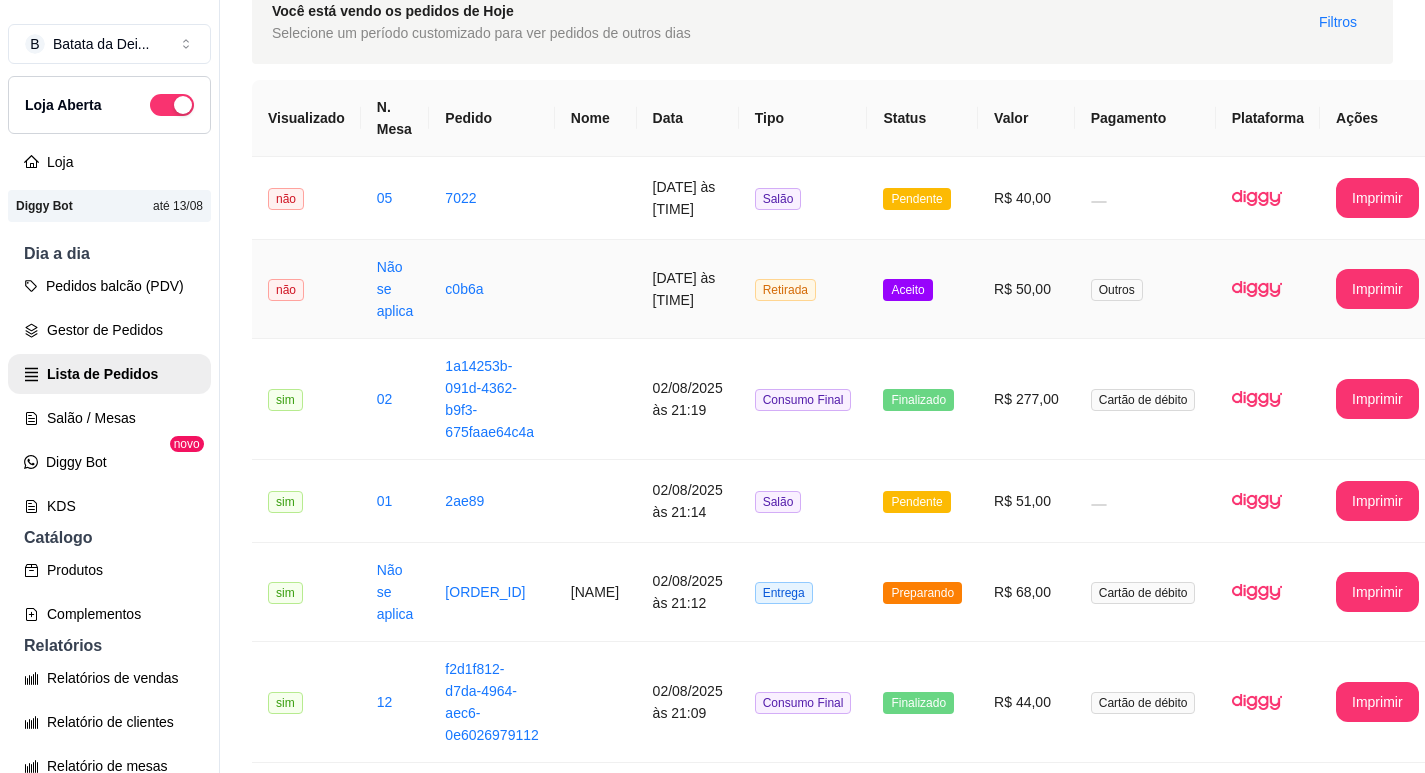 click on "Retirada" at bounding box center (785, 290) 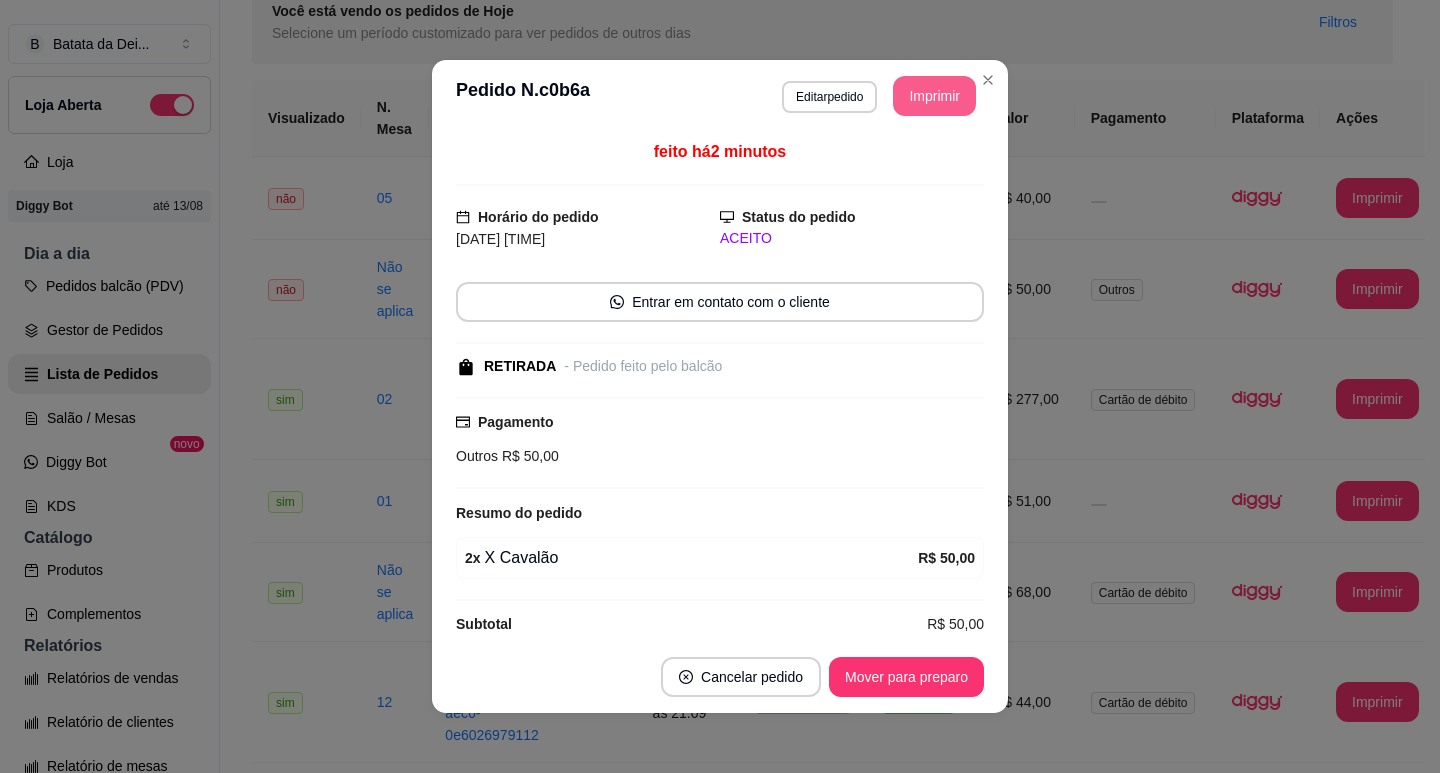click on "Imprimir" at bounding box center [934, 96] 